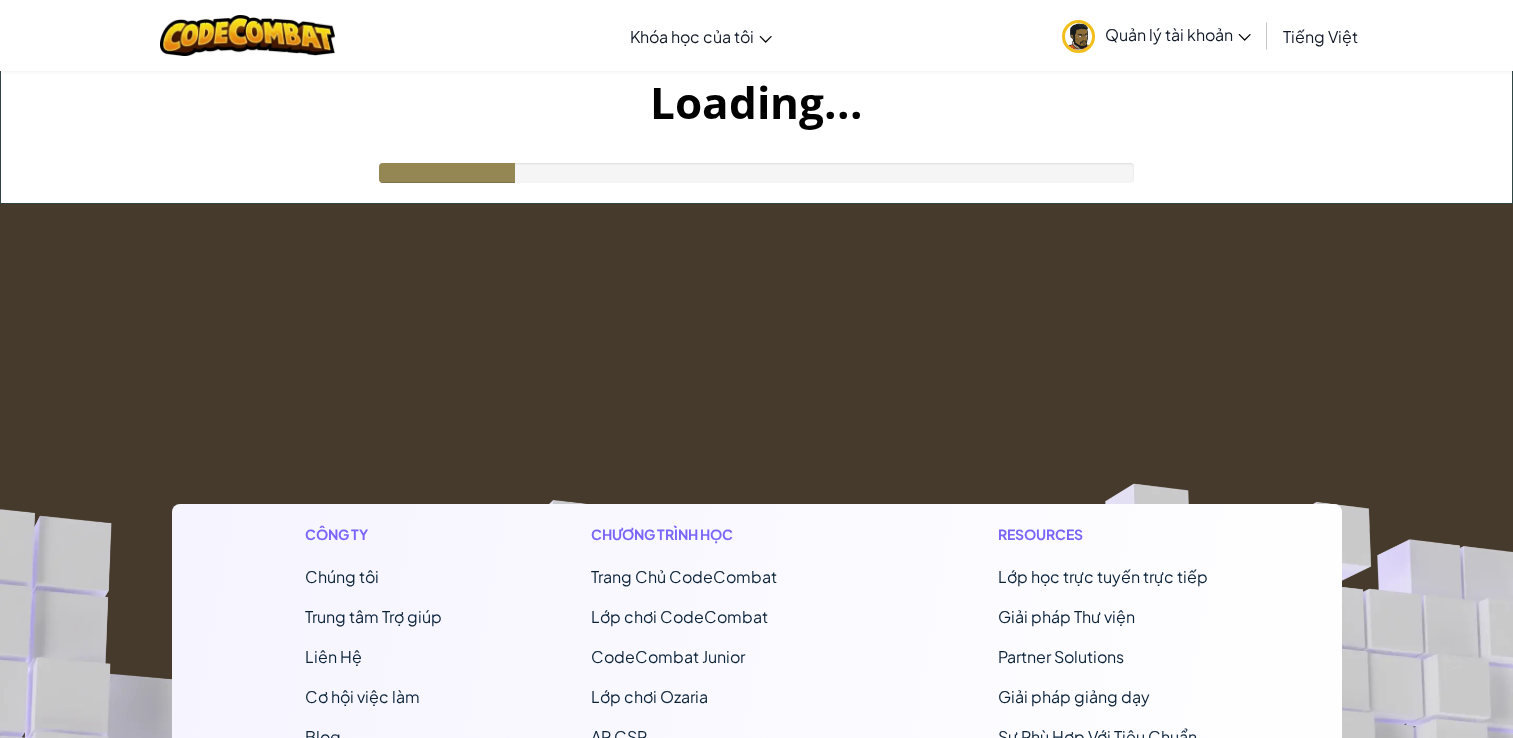 scroll, scrollTop: 0, scrollLeft: 0, axis: both 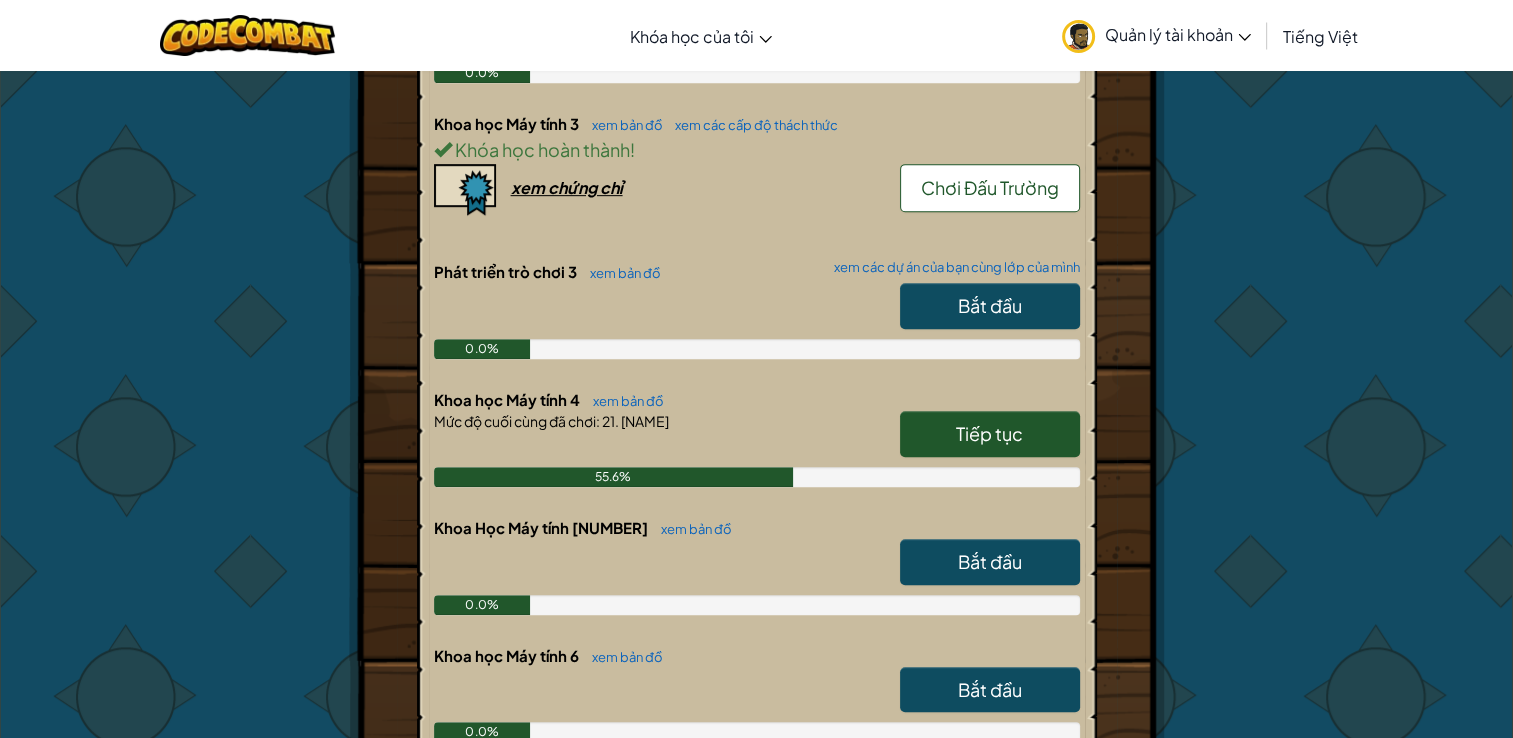 click on "Tiếp tục" at bounding box center (980, 439) 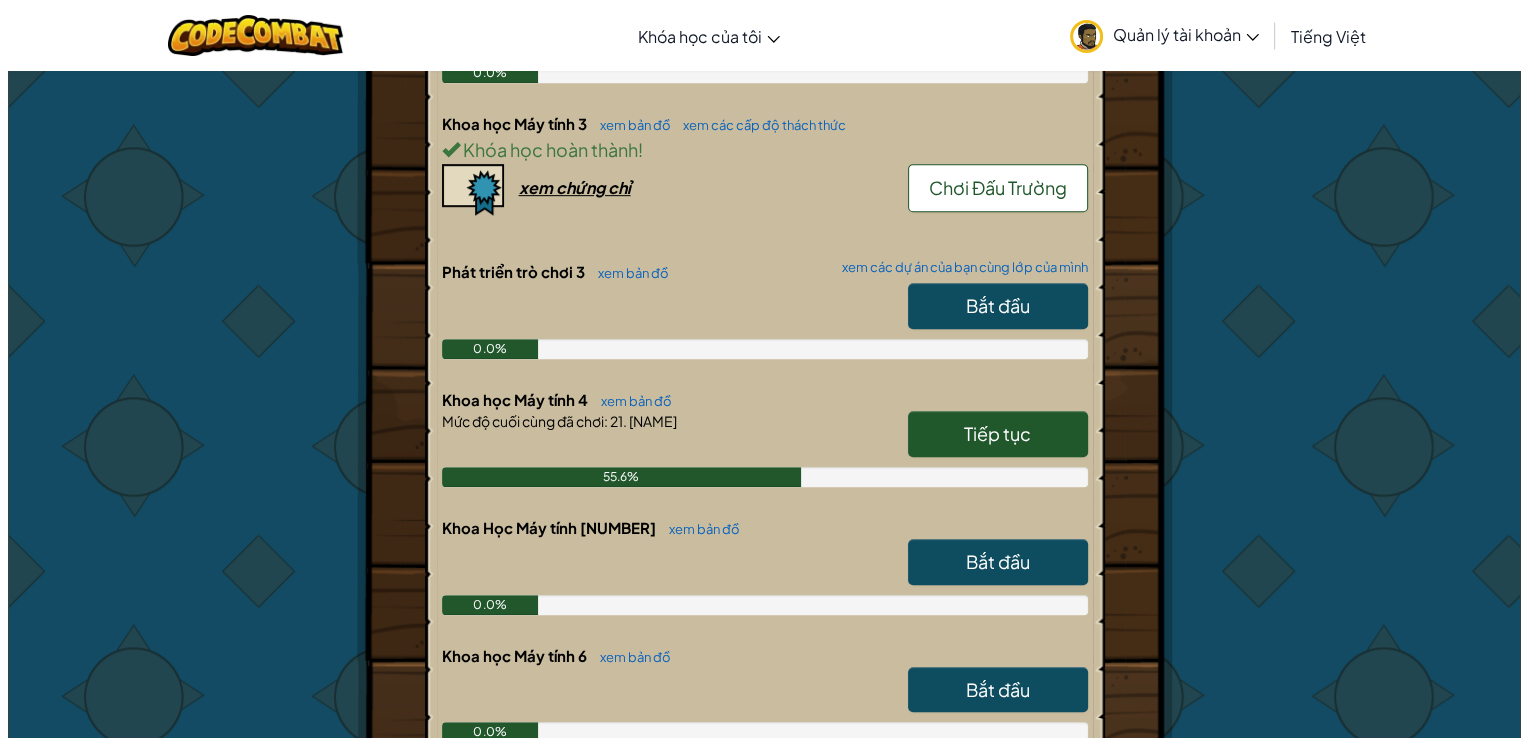scroll, scrollTop: 0, scrollLeft: 0, axis: both 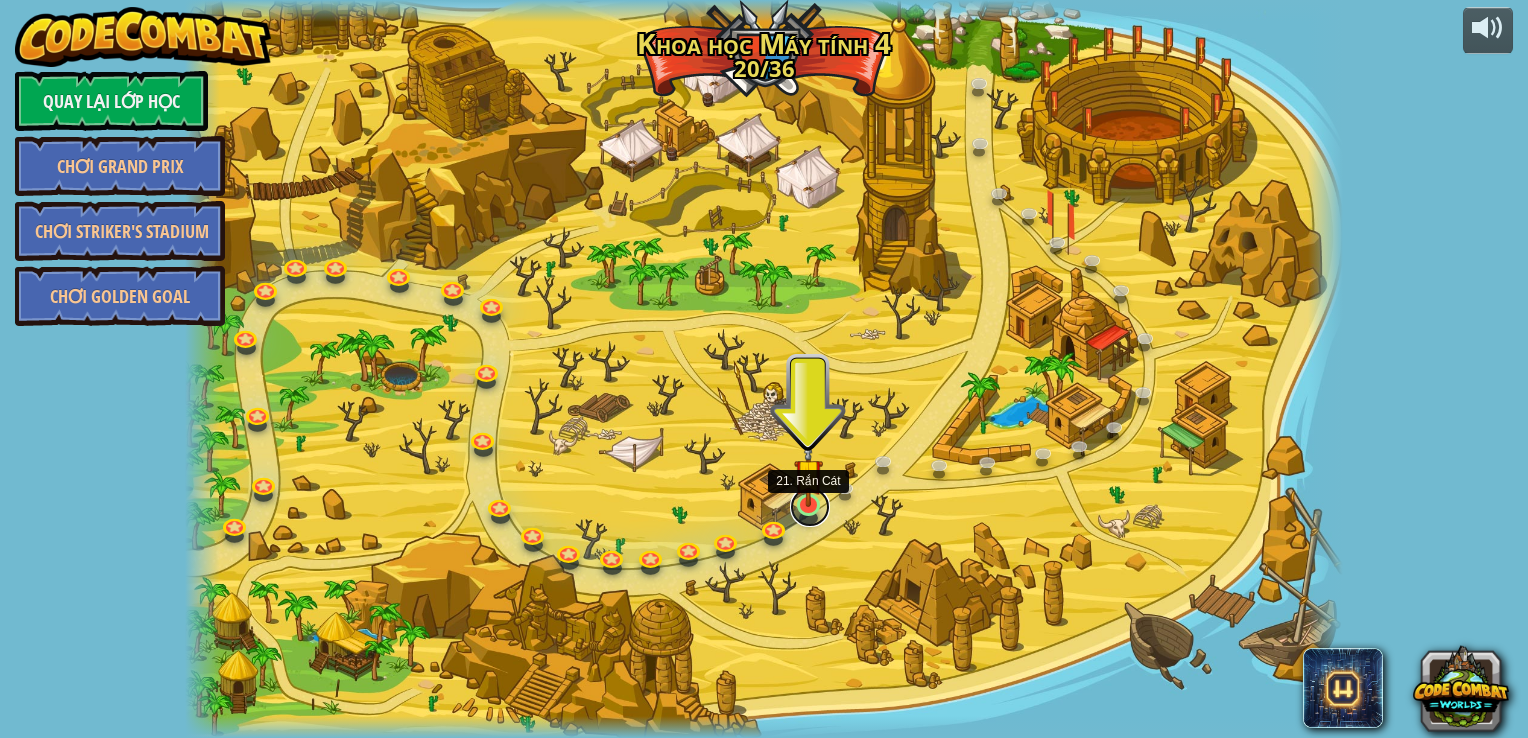 click at bounding box center (810, 507) 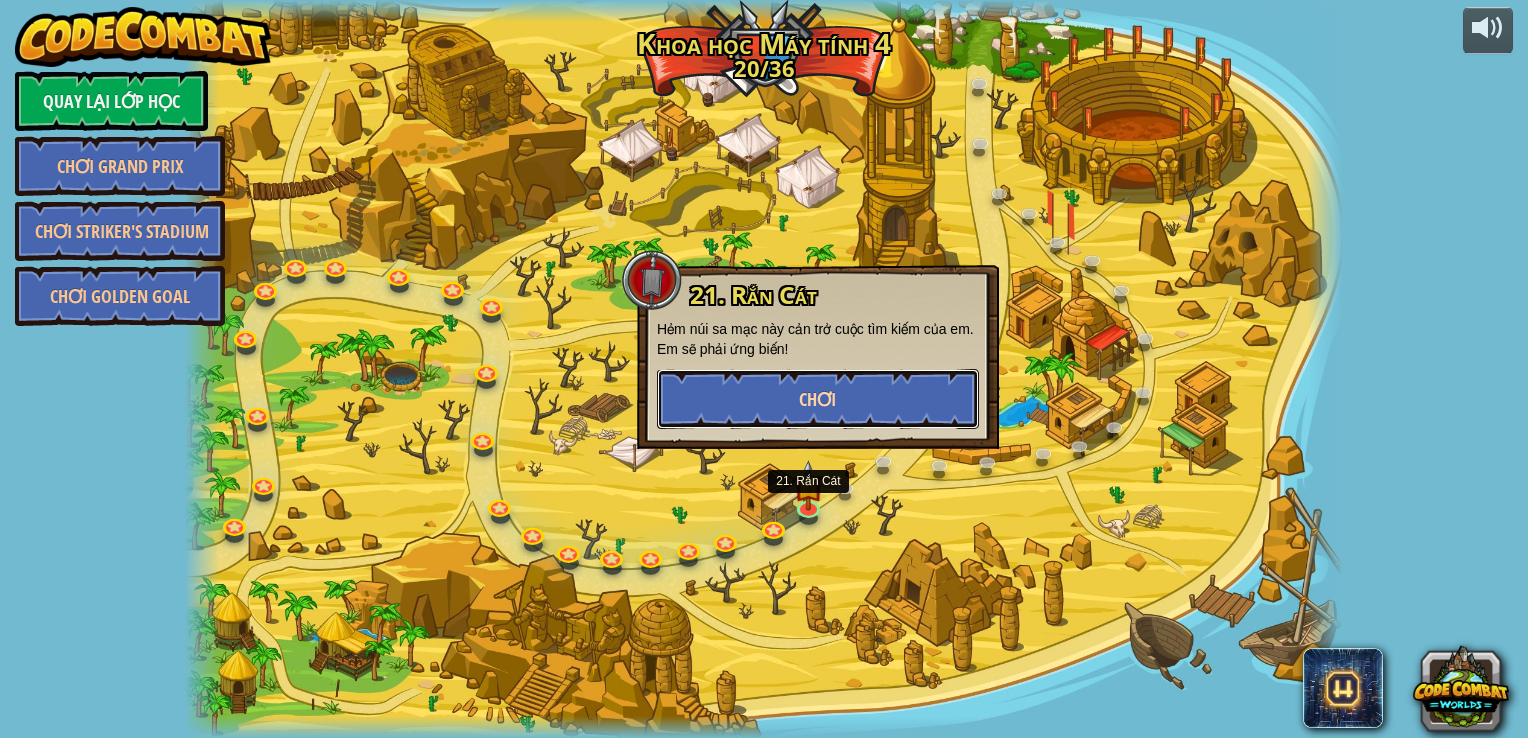 click on "Chơi" at bounding box center [817, 399] 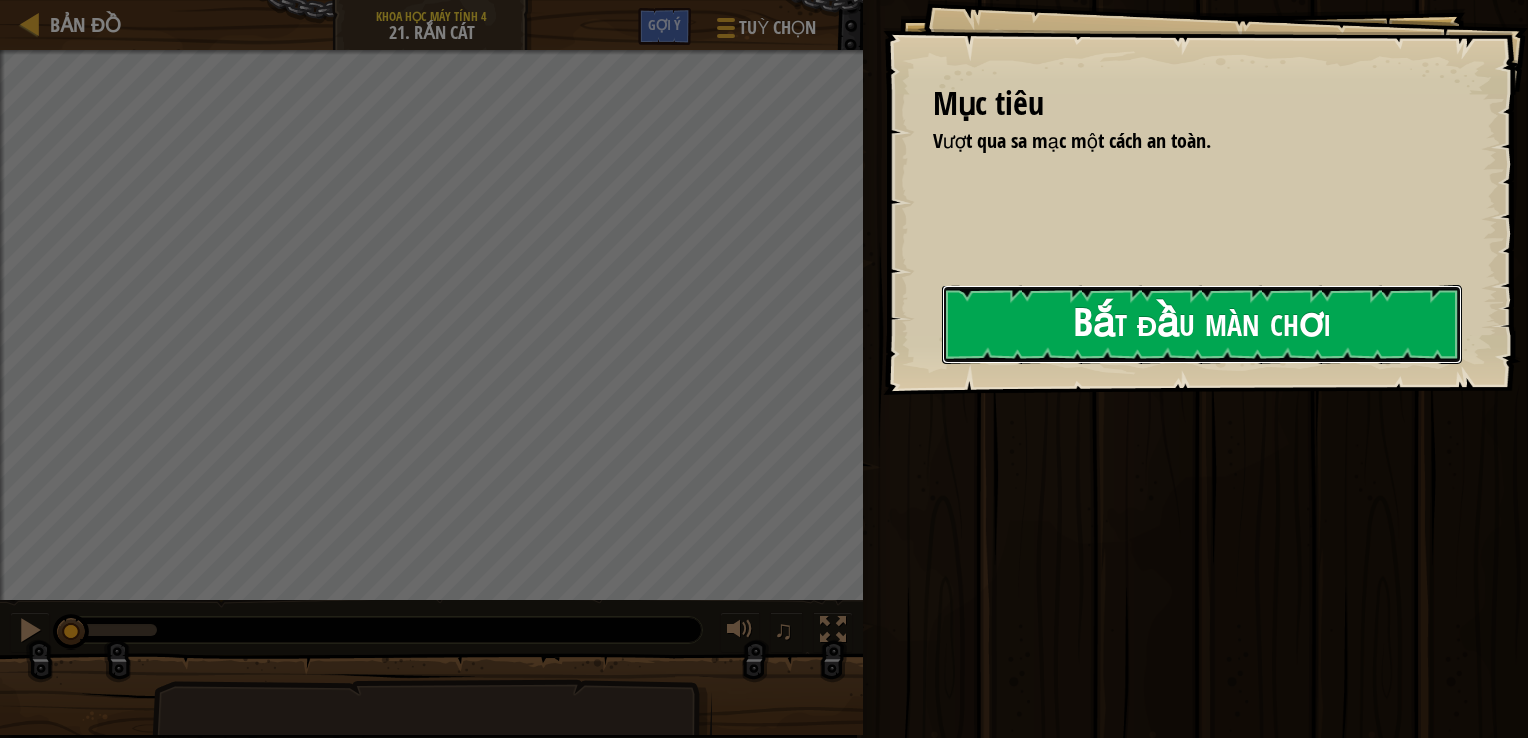click on "Bắt đầu màn chơi" at bounding box center [1202, 324] 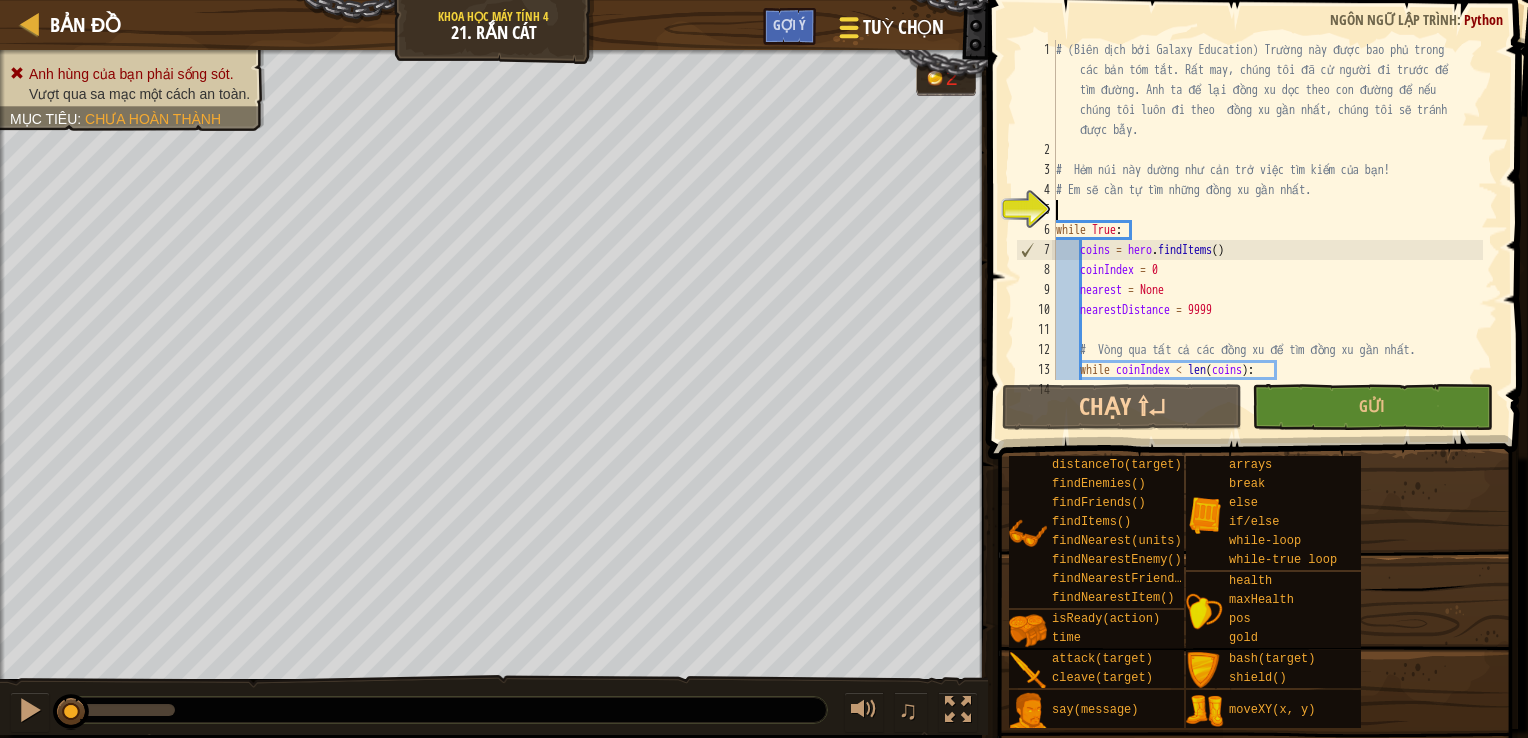 click at bounding box center (848, 27) 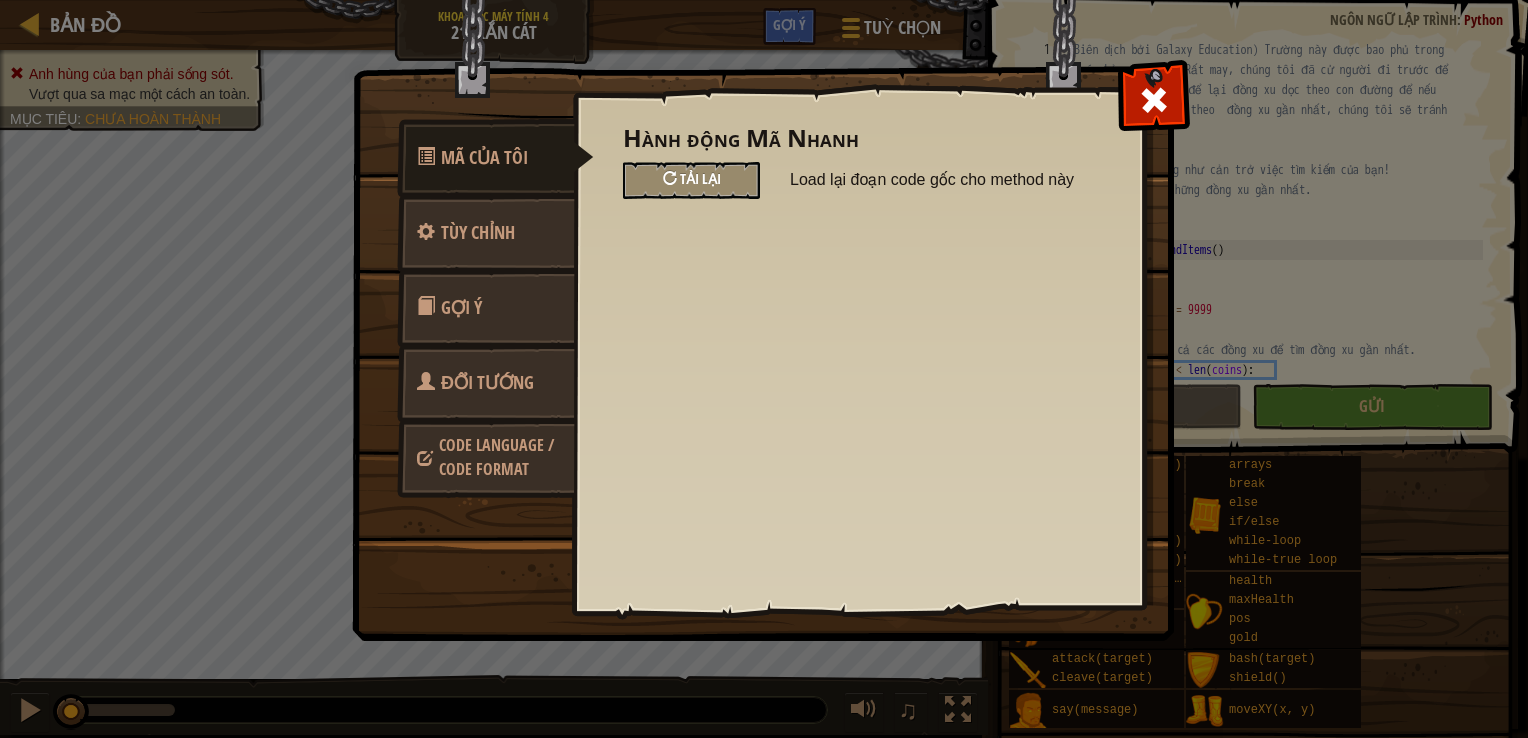 click on "Tải lại" at bounding box center (700, 178) 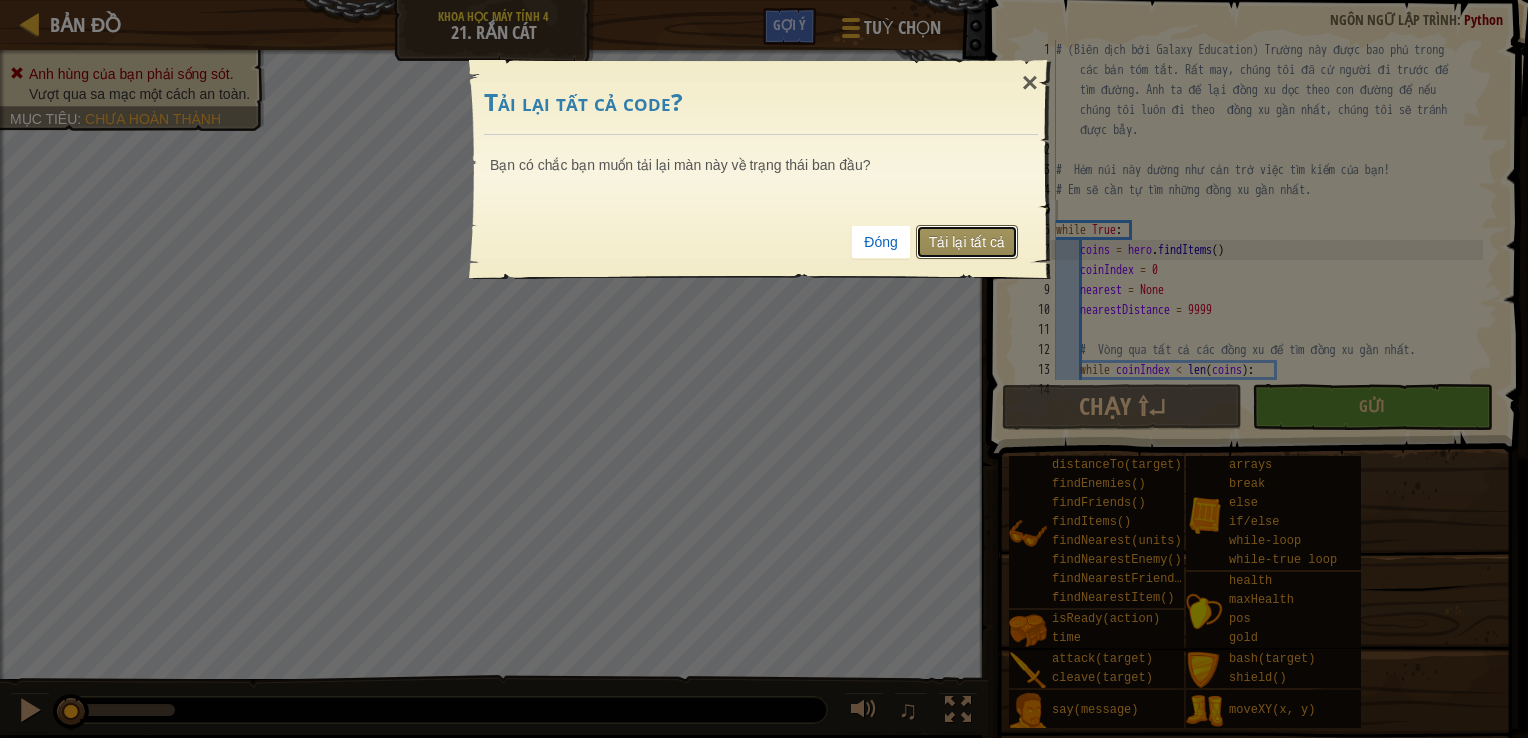 click on "Tải lại tất cả" at bounding box center (967, 242) 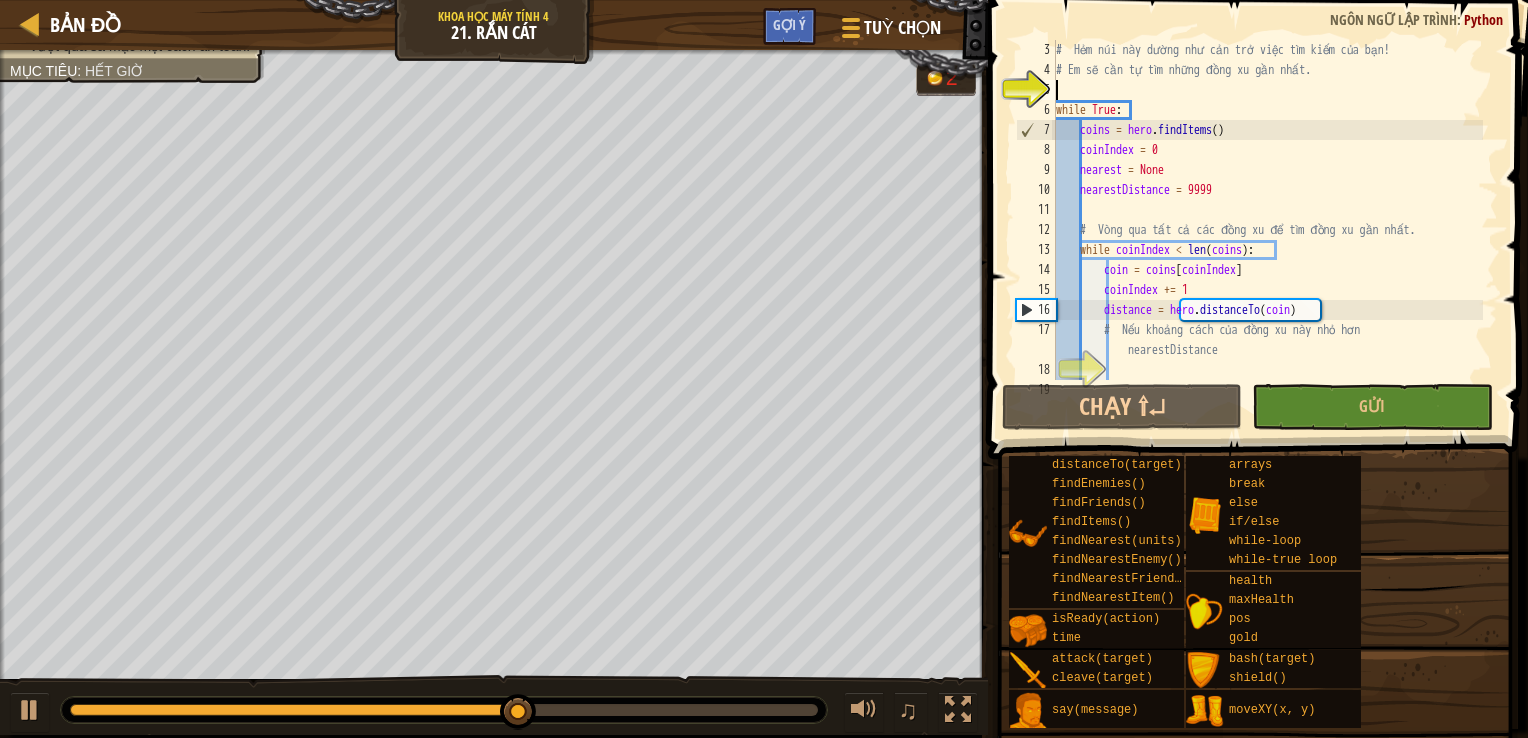 scroll, scrollTop: 180, scrollLeft: 0, axis: vertical 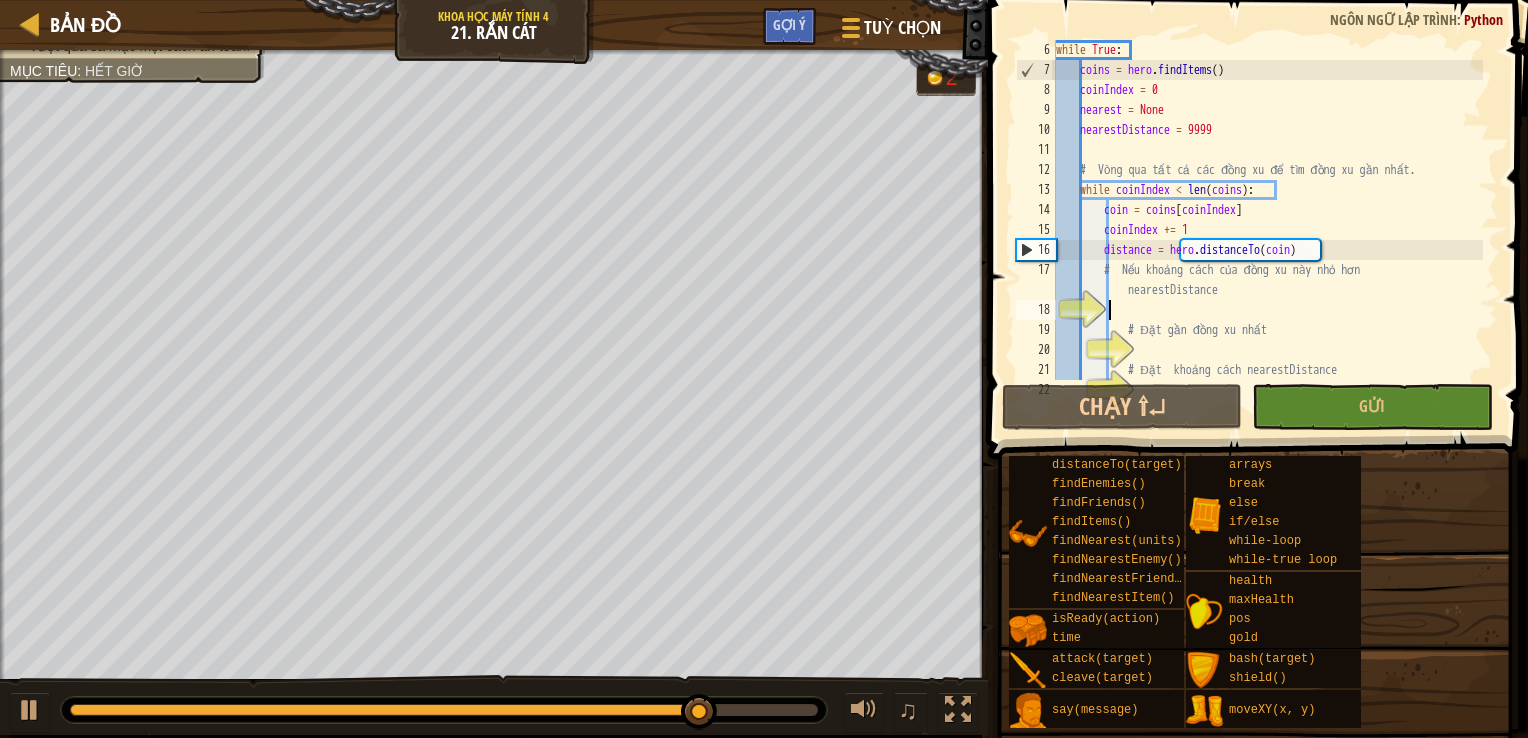 click on "while   True :      coins   =   hero . findItems ( )      coinIndex   =   0      nearest   =   None      nearestDistance   =   9999           #  Vòng qua tất cả các đồng xu để tìm đồng xu gần nhất.      while   coinIndex   <   len ( coins ) :          coin   =   coins [ coinIndex ]          coinIndex   +=   1          distance   =   hero . distanceTo ( coin )          #  Nếu khoảng cách của đồng xu này nhỏ hơn               nearestDistance                       # Đặt gần đồng xu nhất                           # Đặt  khoảng cách nearestDistance" at bounding box center [1267, 230] 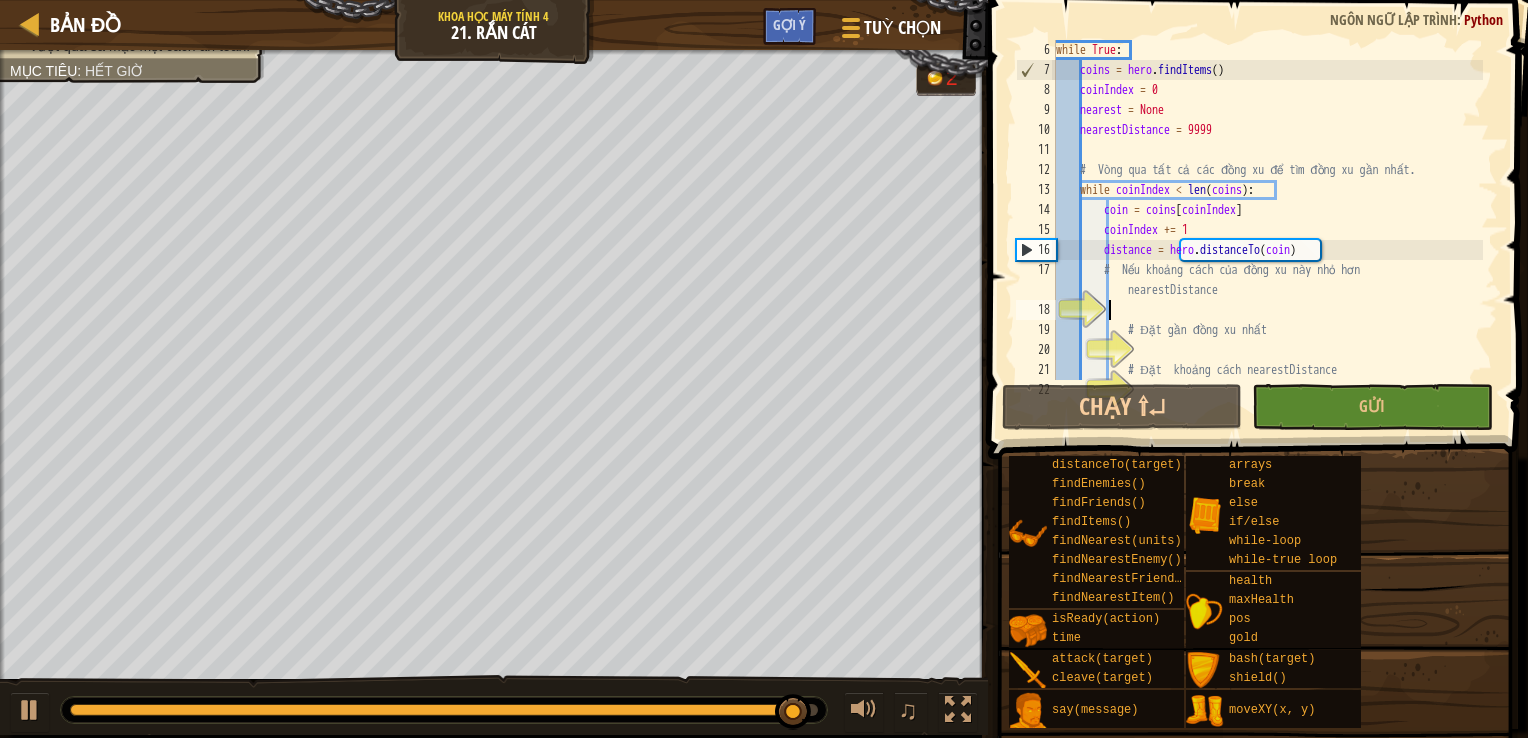 click on "while   True :      coins   =   hero . findItems ( )      coinIndex   =   0      nearest   =   None      nearestDistance   =   9999           #  Vòng qua tất cả các đồng xu để tìm đồng xu gần nhất.      while   coinIndex   <   len ( coins ) :          coin   =   coins [ coinIndex ]          coinIndex   +=   1          distance   =   hero . distanceTo ( coin )          #  Nếu khoảng cách của đồng xu này nhỏ hơn               nearestDistance                       # Đặt gần đồng xu nhất                           # Đặt  khoảng cách nearestDistance" at bounding box center [1267, 230] 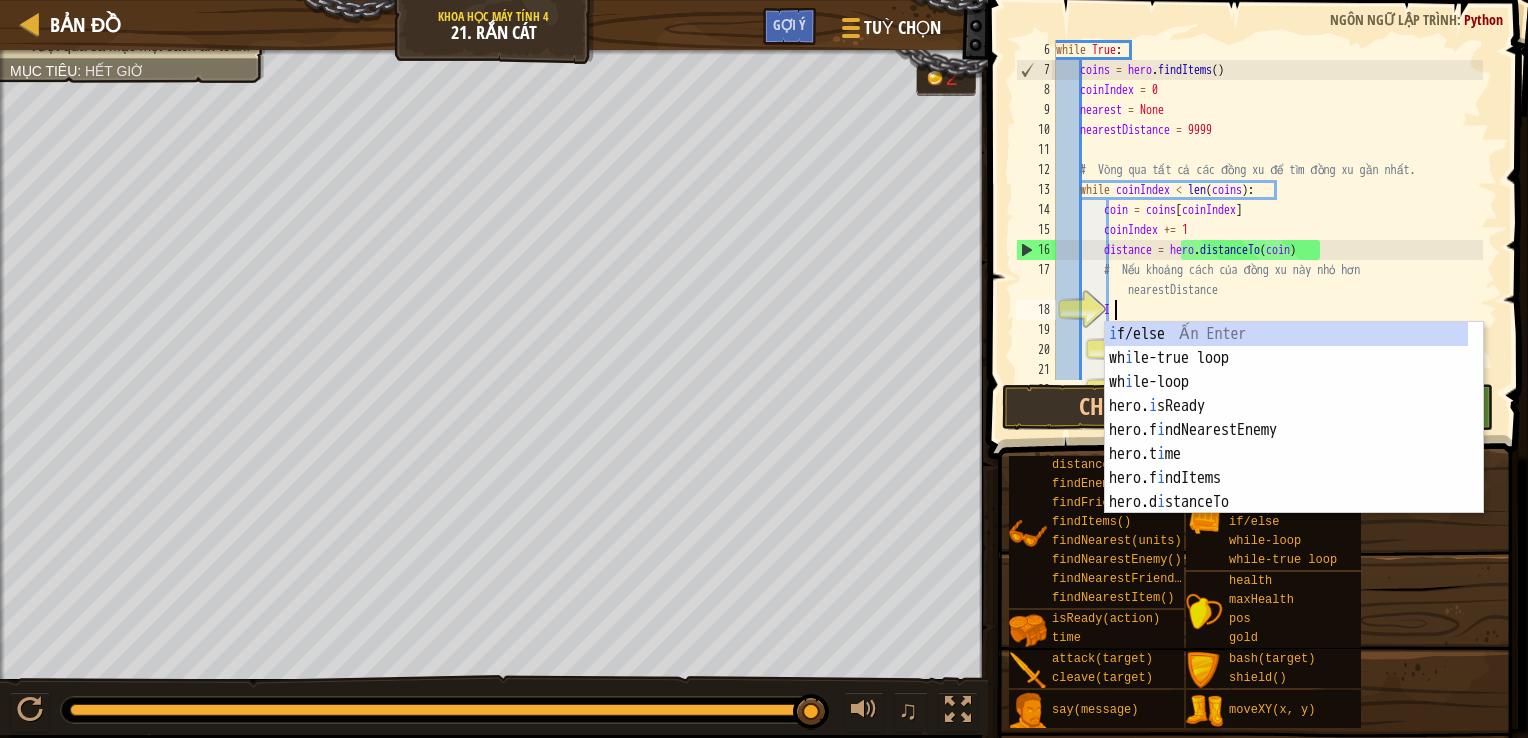 scroll, scrollTop: 9, scrollLeft: 4, axis: both 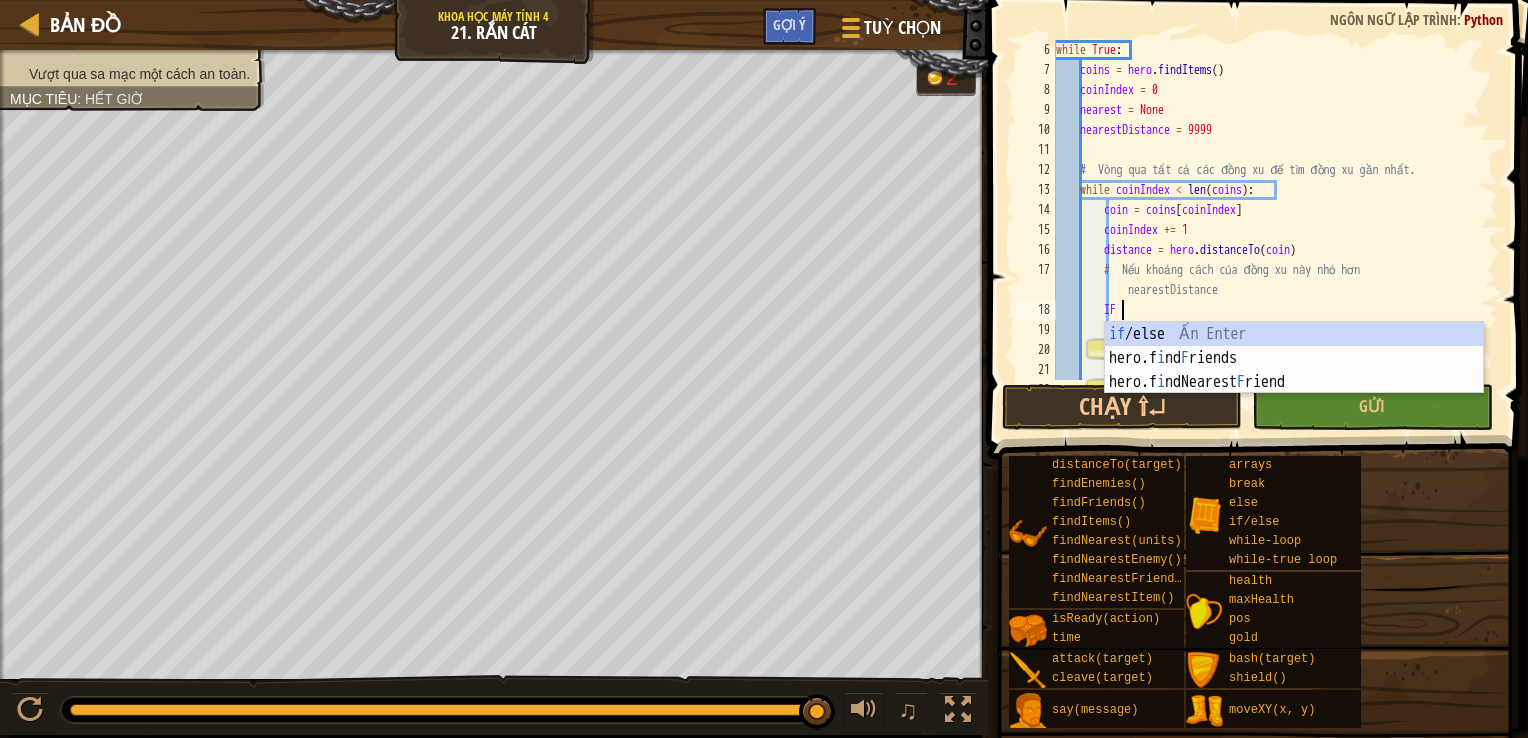type on "I" 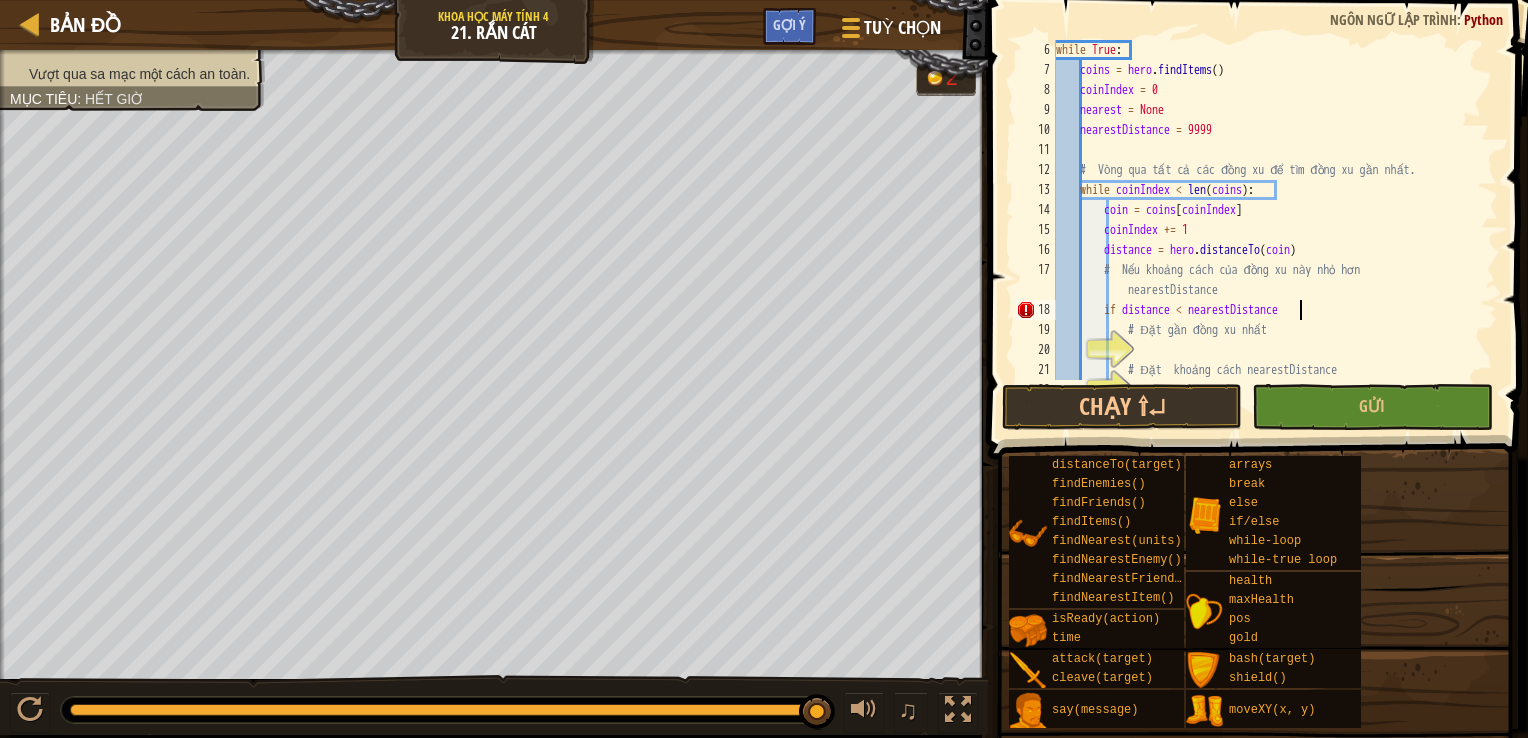 scroll, scrollTop: 9, scrollLeft: 19, axis: both 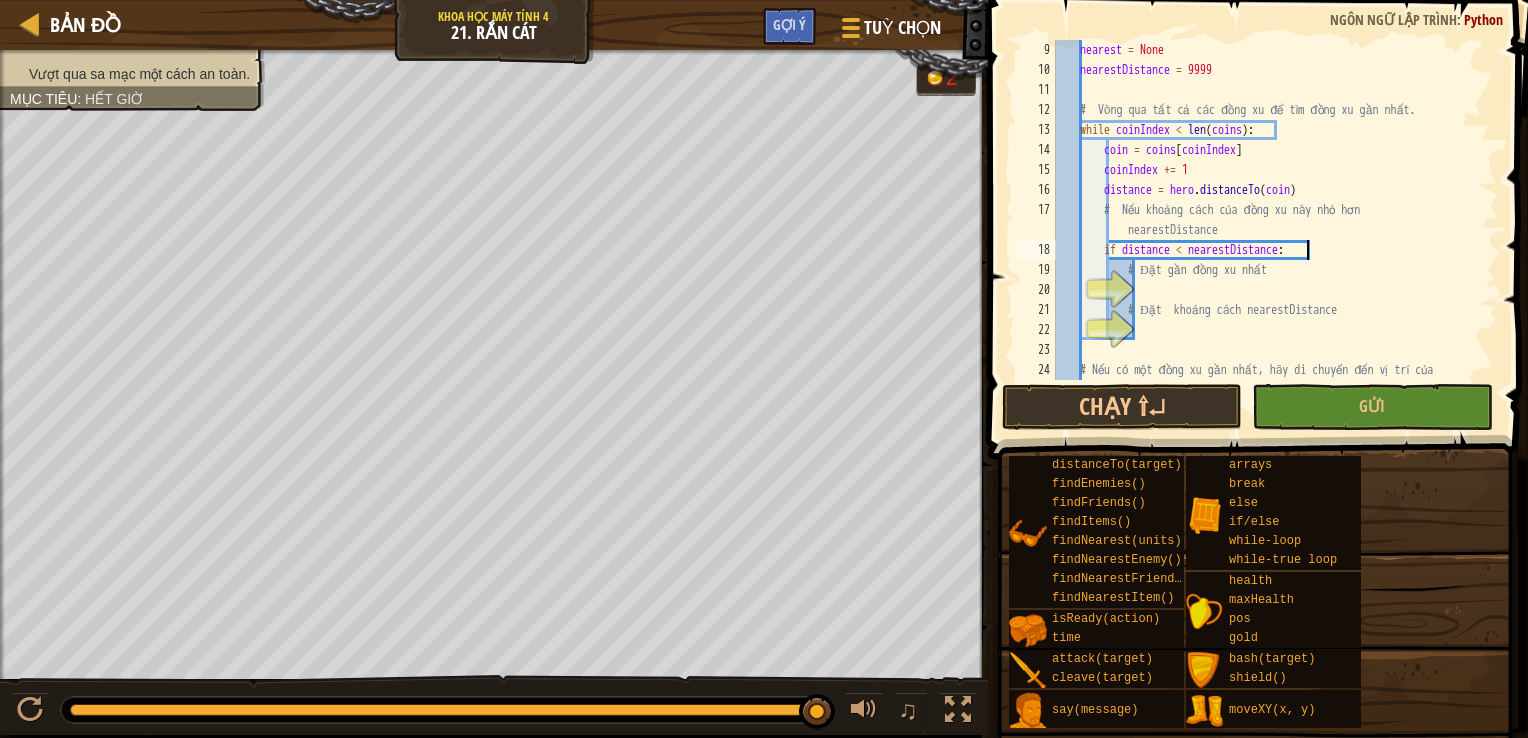 click on "nearest   =   None      nearestDistance   =   9999           #  Vòng qua tất cả các đồng xu để tìm đồng xu gần nhất.      while   coinIndex   <   len ( coins ) :          coin   =   coins [ coinIndex ]          coinIndex   +=   1          distance   =   hero . distanceTo ( coin )          #  Nếu khoảng cách của đồng xu này nhỏ hơn           nearestDistance          if   distance   <   nearestDistance :              # Đặt gần đồng xu nhất                           # Đặt  khoảng cách nearestDistance                                 # Nếu có một đồng xu gần nhất, hãy di chuyển đến vị trí của           nó. Em sẽ cần moveXY để không bị trúng bẫy." at bounding box center (1267, 240) 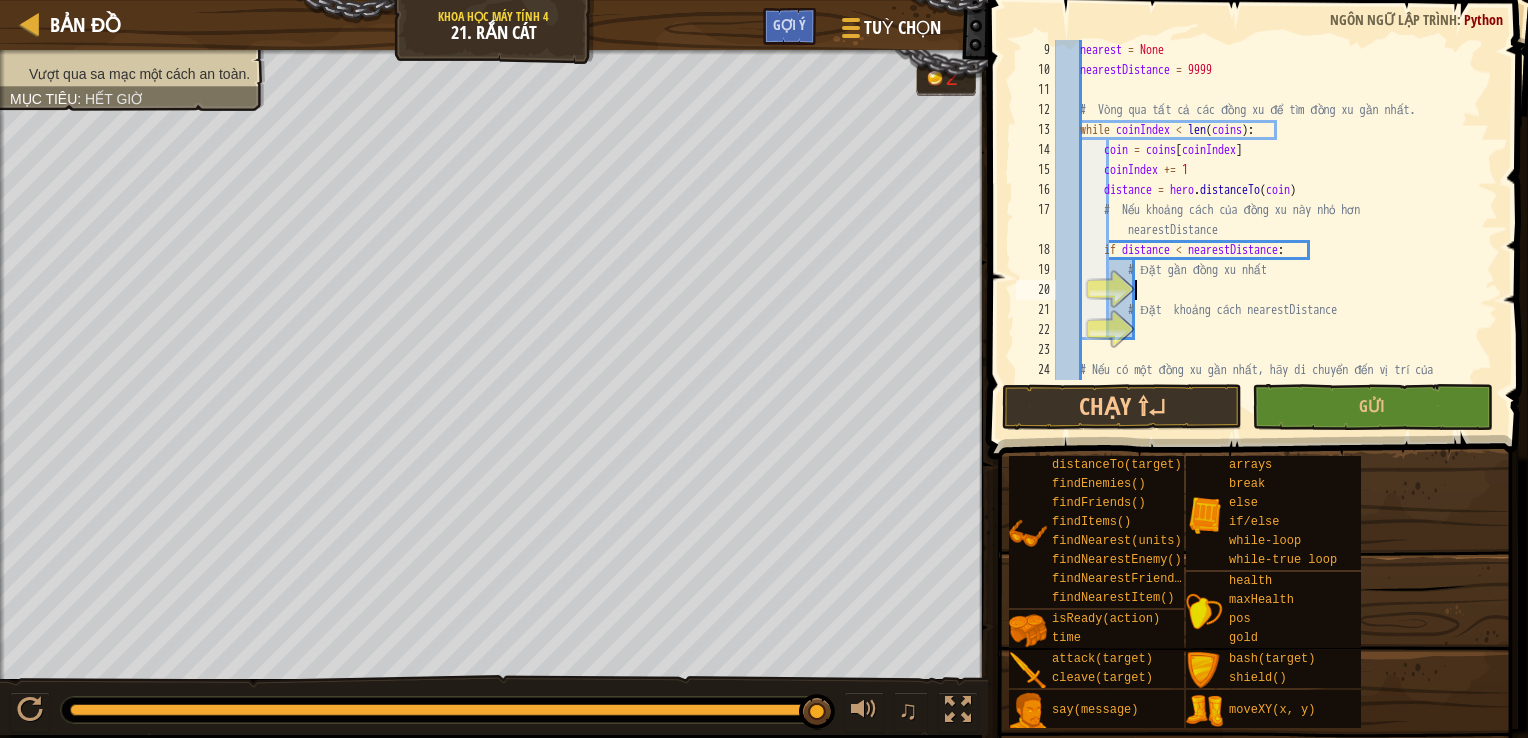 scroll, scrollTop: 9, scrollLeft: 5, axis: both 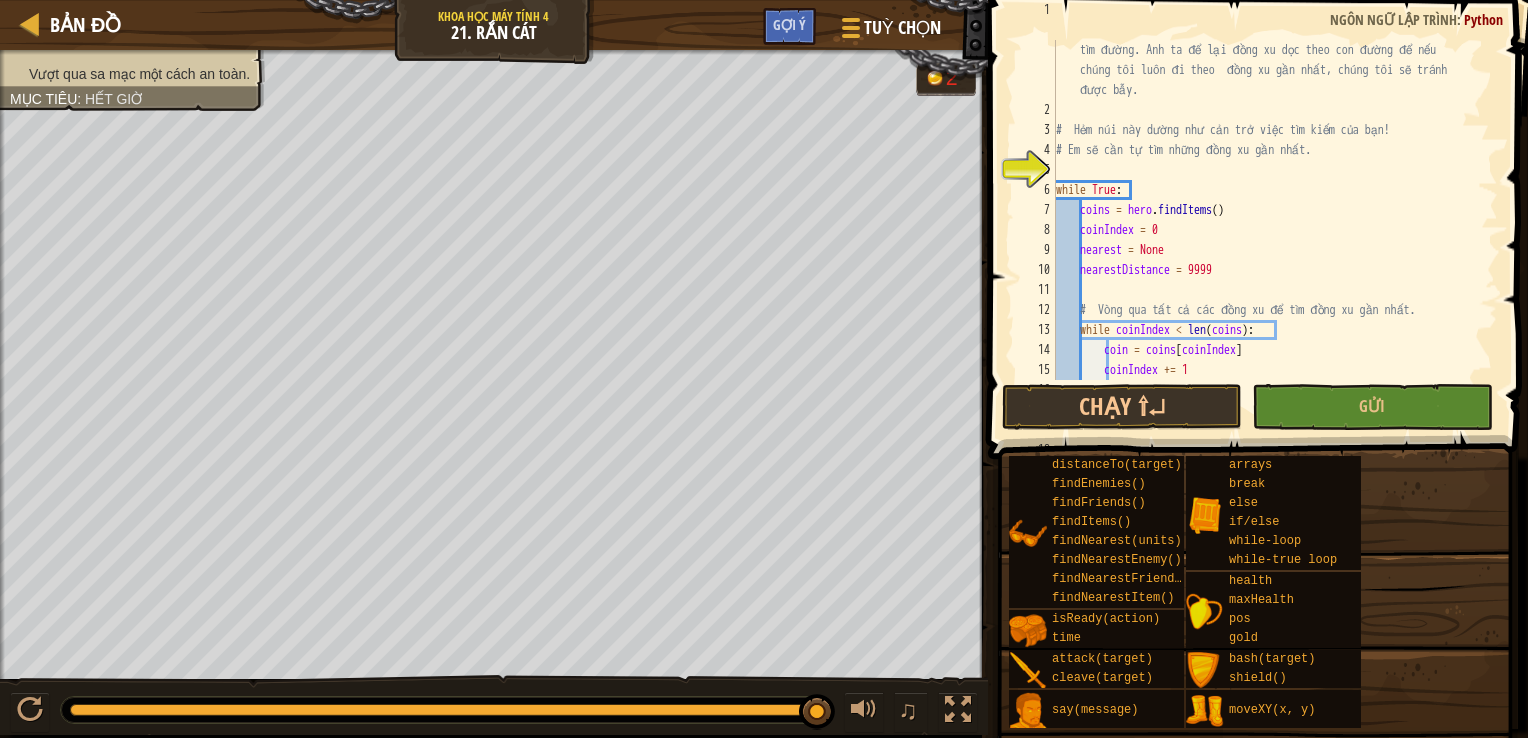 click on "[NAME]" at bounding box center [494, 25] 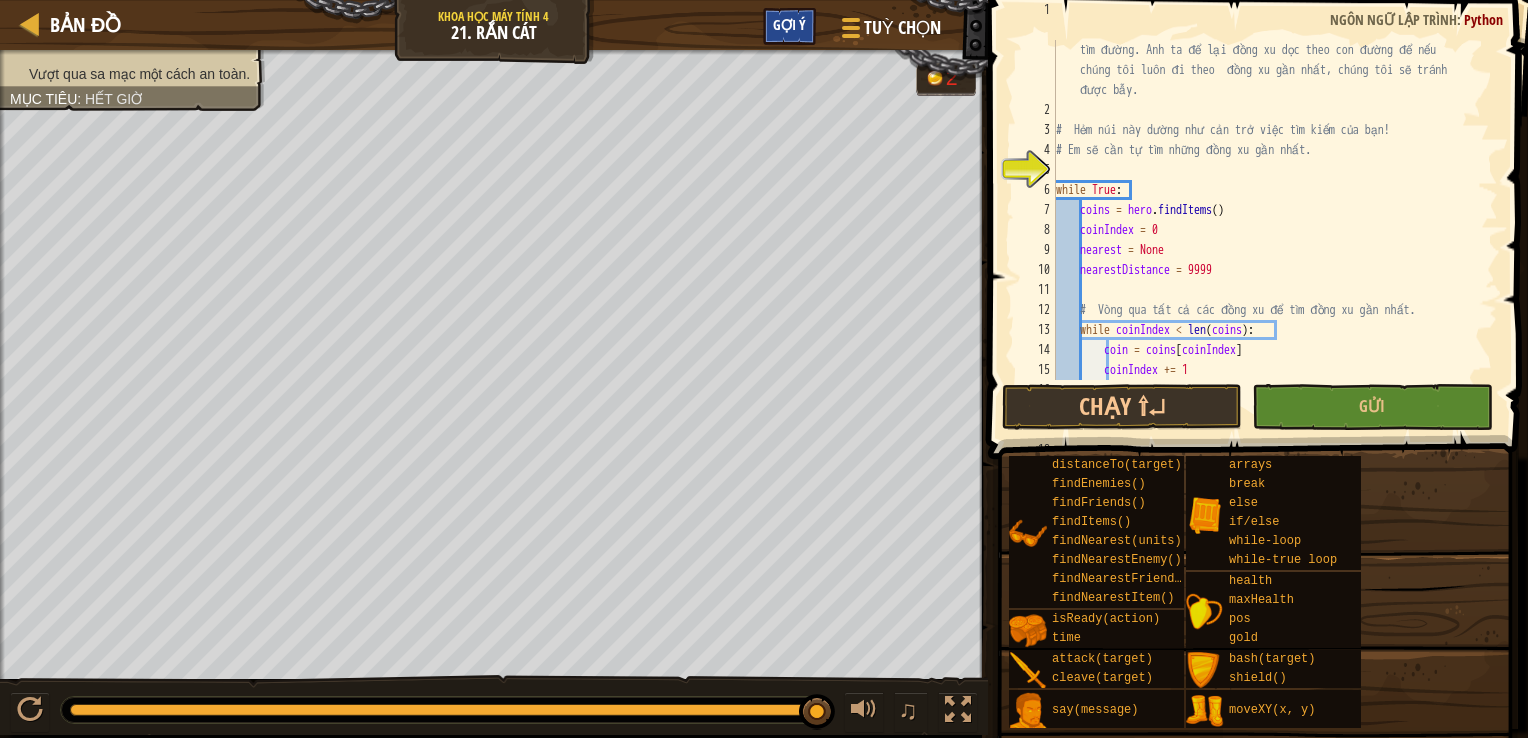 click on "Gợi ý" at bounding box center [789, 26] 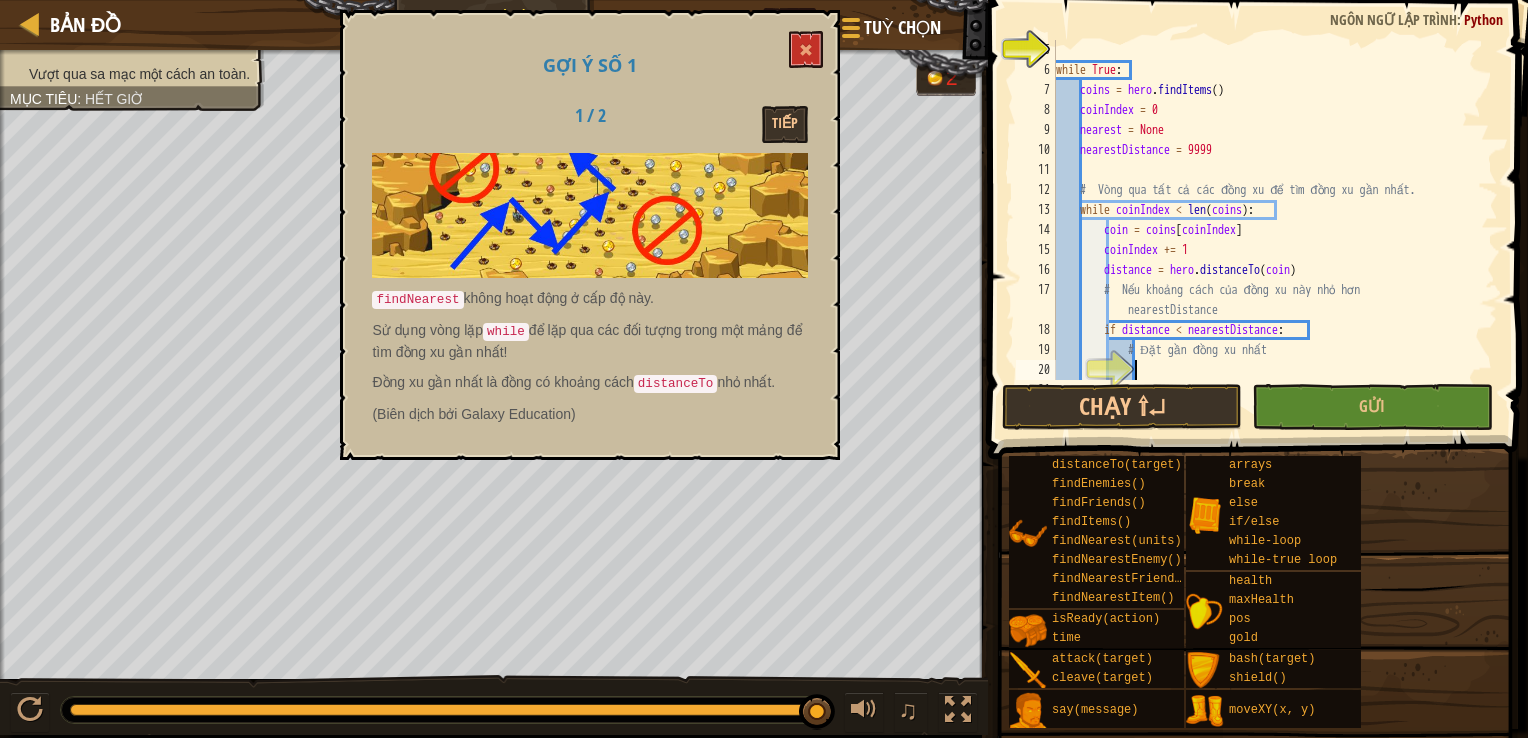 scroll, scrollTop: 40, scrollLeft: 0, axis: vertical 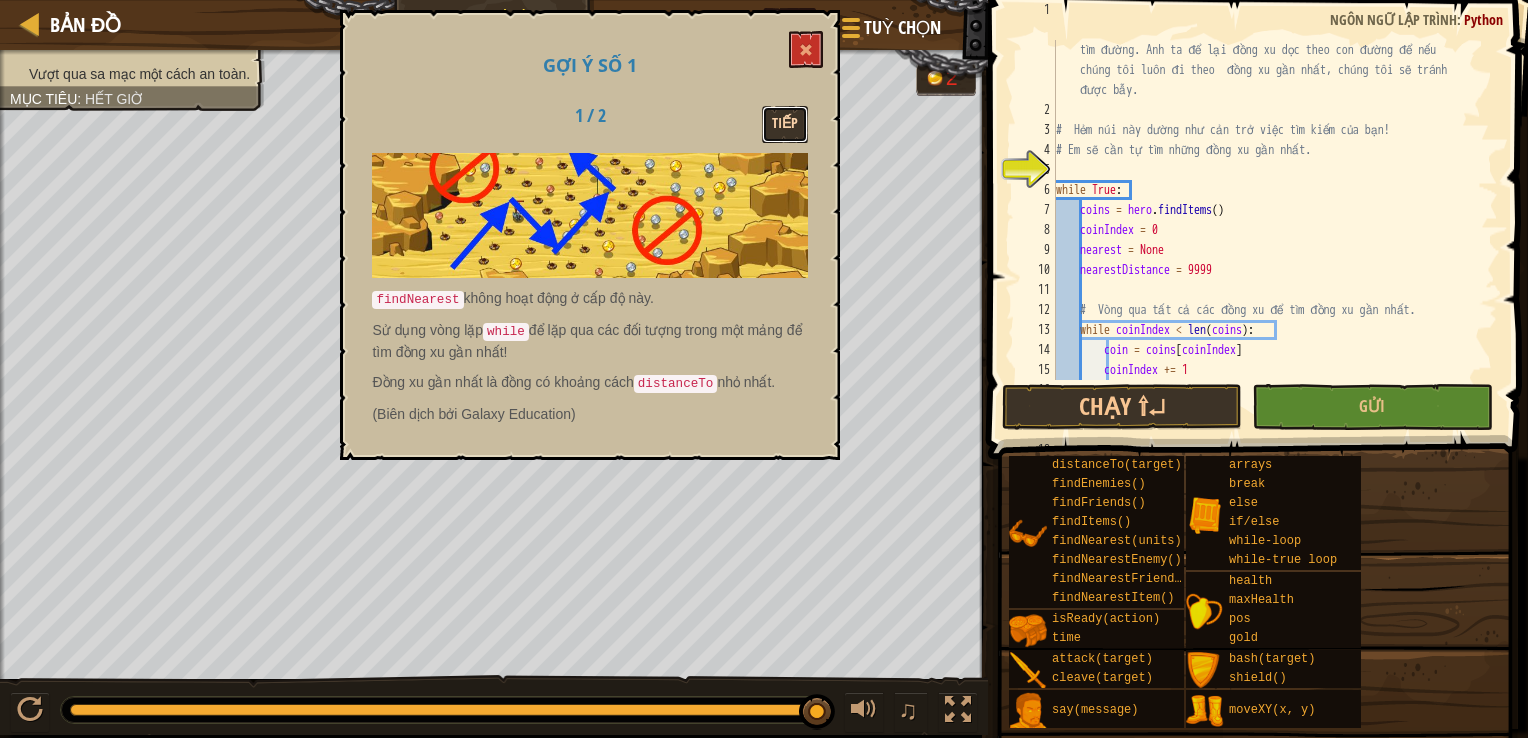 click on "Tiếp" at bounding box center [785, 124] 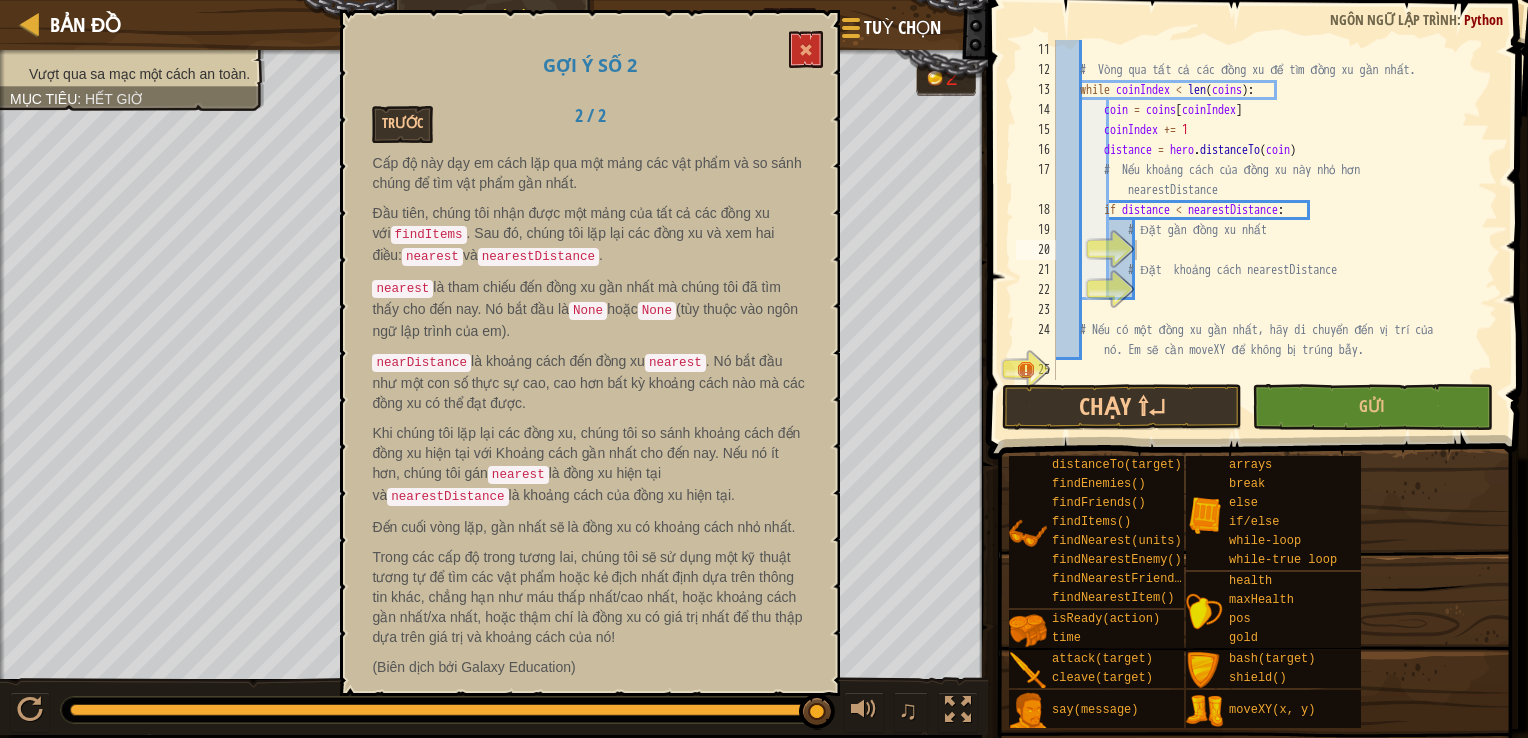 scroll, scrollTop: 280, scrollLeft: 0, axis: vertical 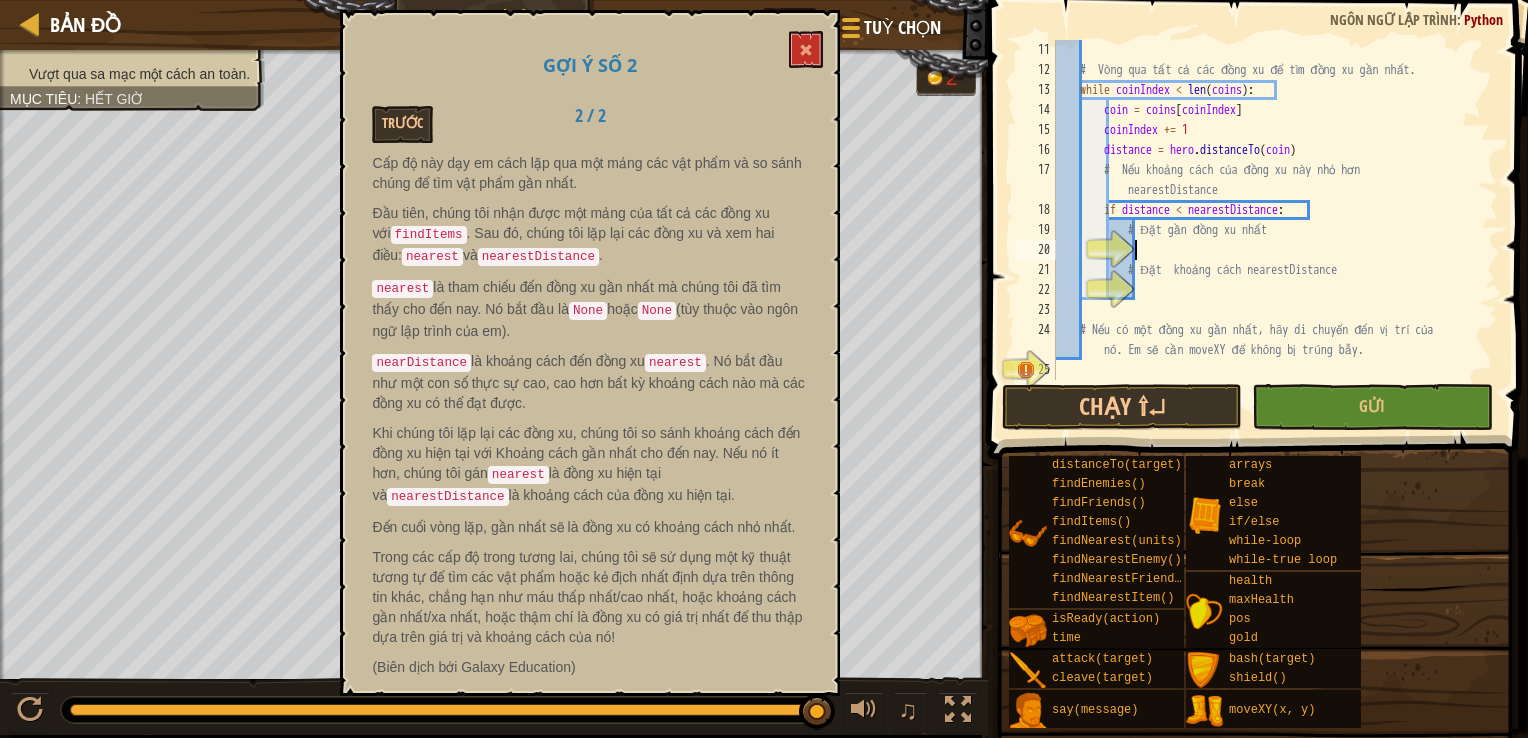 click on "# Vòng qua tất cả các đồng xu để tìm đồng xu gần nhất. while coinIndex < len(coins): coin = coins[coinIndex] coinIndex += 1 distance = hero.distanceTo(coin) # Nếu khoảng cách của đồng xu này nhỏ hơn              nearestDistance if distance < nearestDistance: # Đặt gần đồng xu nhất # Đặt khoảng cách nearestDistance # Nếu có một đồng xu gần nhất, hãy di chuyển đến vị trí của          nó. Em sẽ cần moveXY để không bị trúng bẫy." at bounding box center [1267, 230] 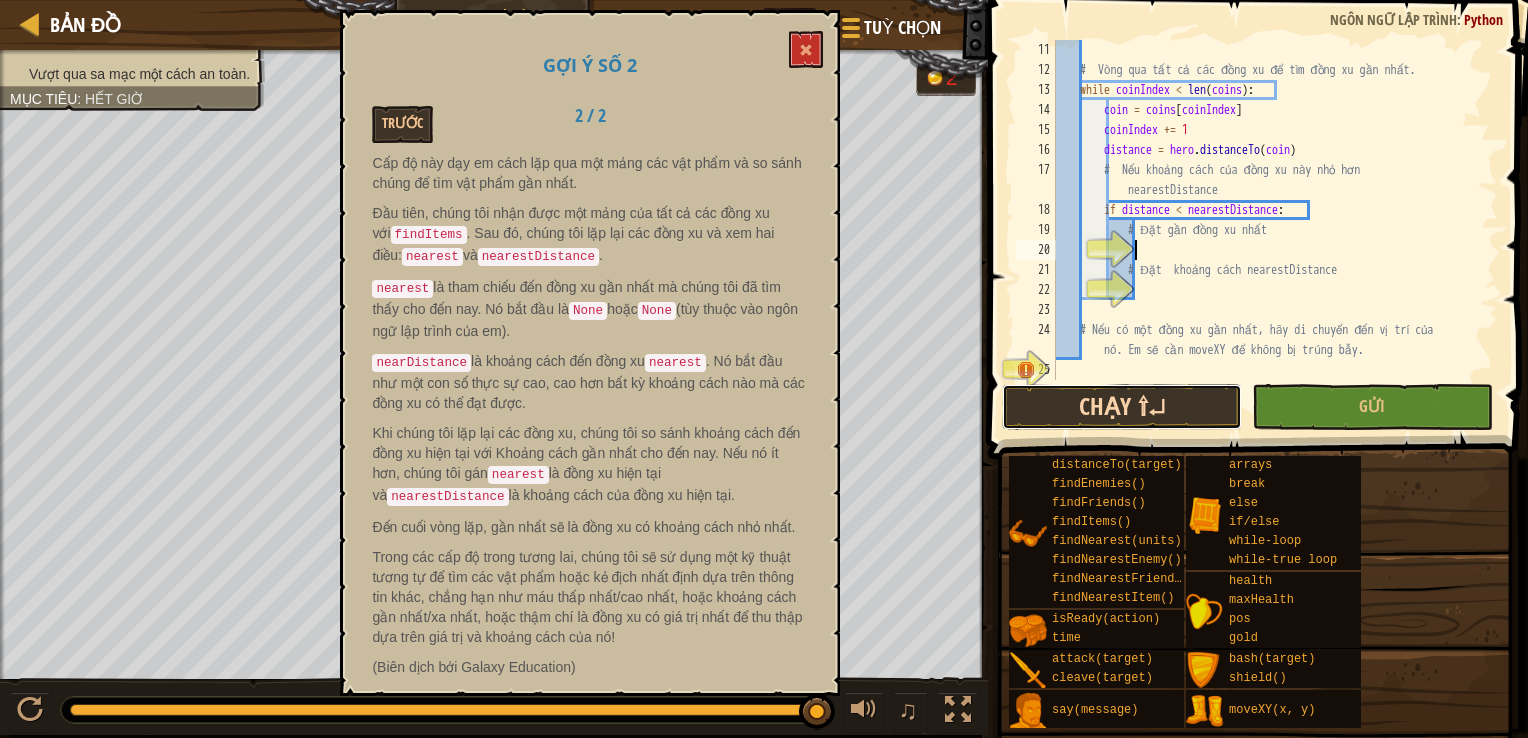 click on "Chạy ⇧↵" at bounding box center [1122, 407] 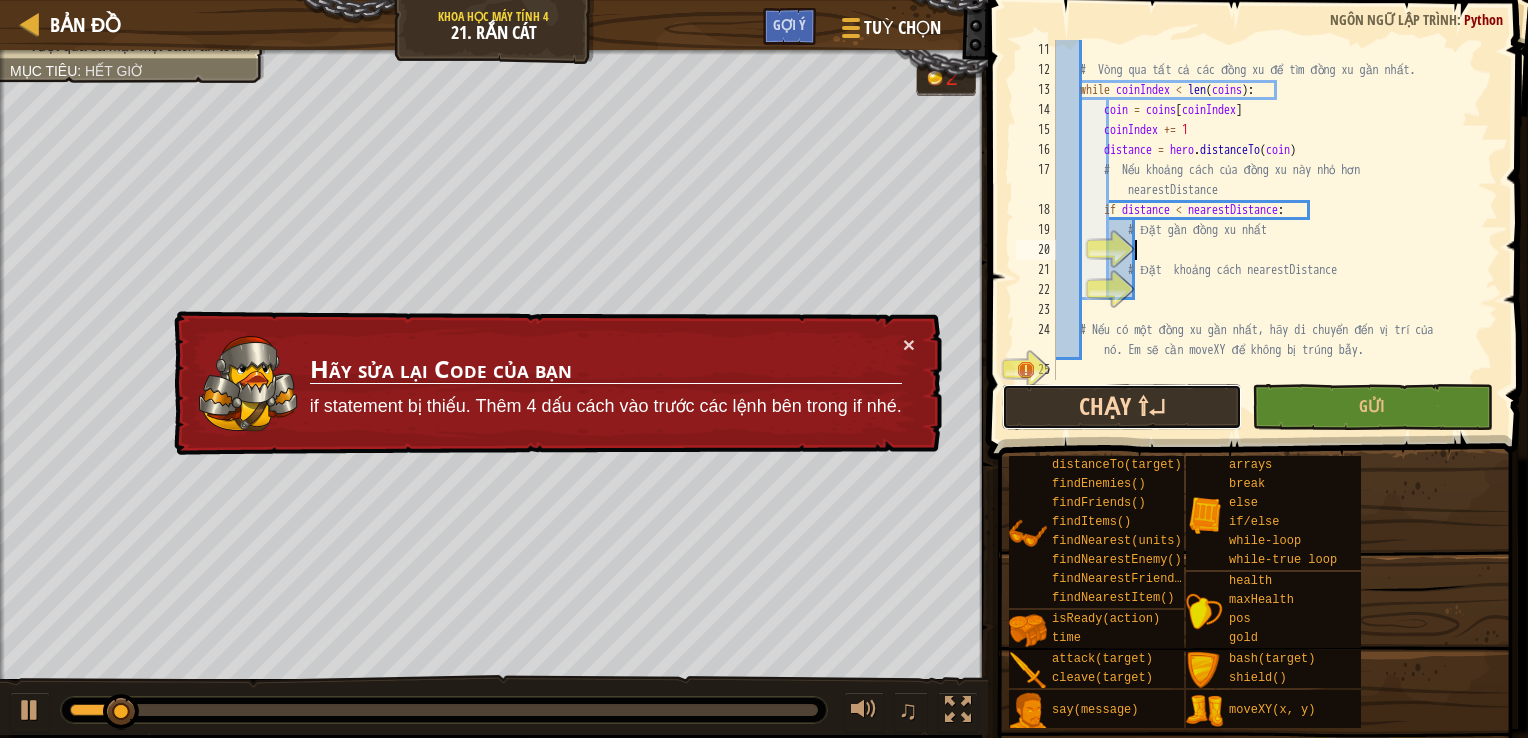 click on "Chạy ⇧↵" at bounding box center [1122, 407] 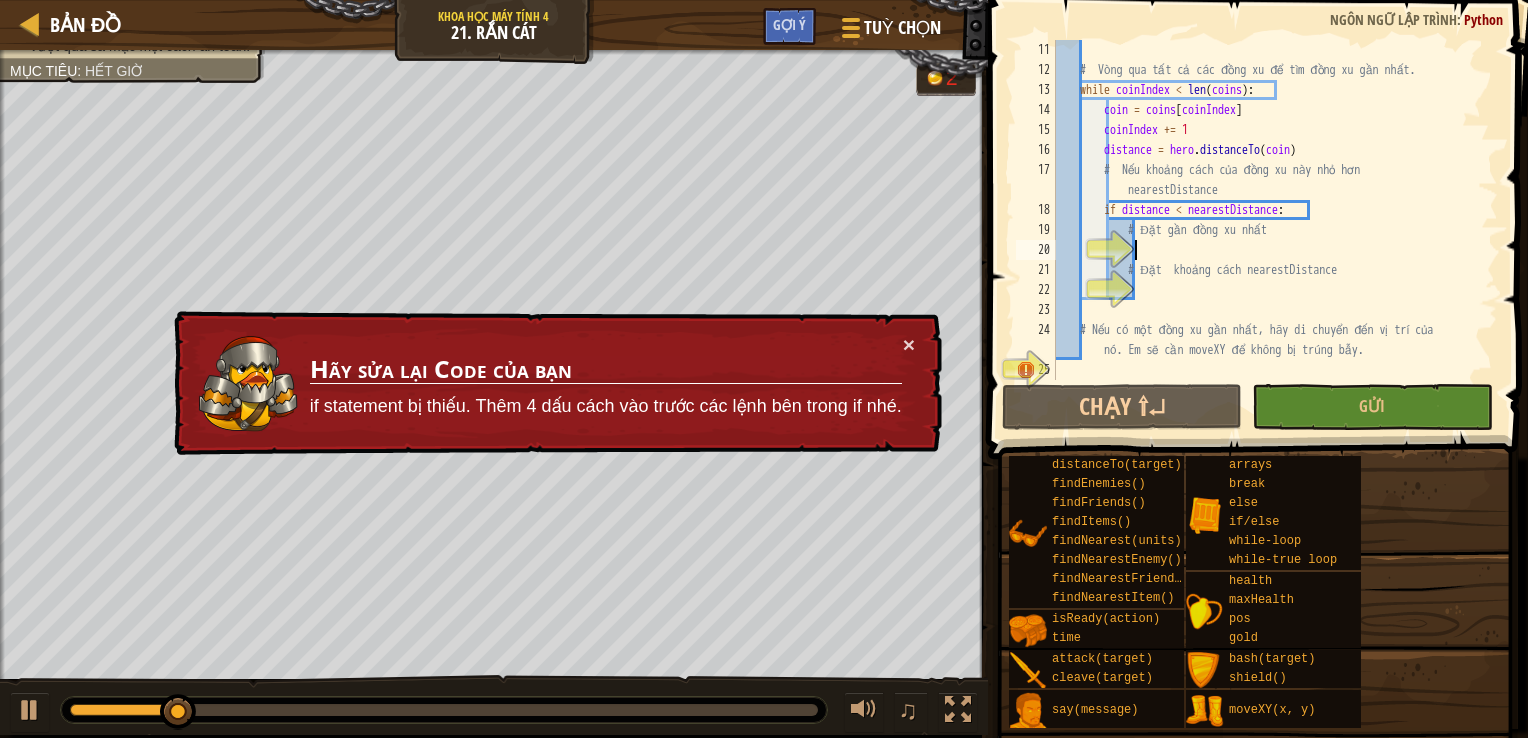 click on "# Vòng qua tất cả các đồng xu để tìm đồng xu gần nhất. while coinIndex < len(coins): coin = coins[coinIndex] coinIndex += 1 distance = hero.distanceTo(coin) # Nếu khoảng cách của đồng xu này nhỏ hơn              nearestDistance if distance < nearestDistance: # Đặt gần đồng xu nhất # Đặt khoảng cách nearestDistance # Nếu có một đồng xu gần nhất, hãy di chuyển đến vị trí của          nó. Em sẽ cần moveXY để không bị trúng bẫy." at bounding box center [1267, 230] 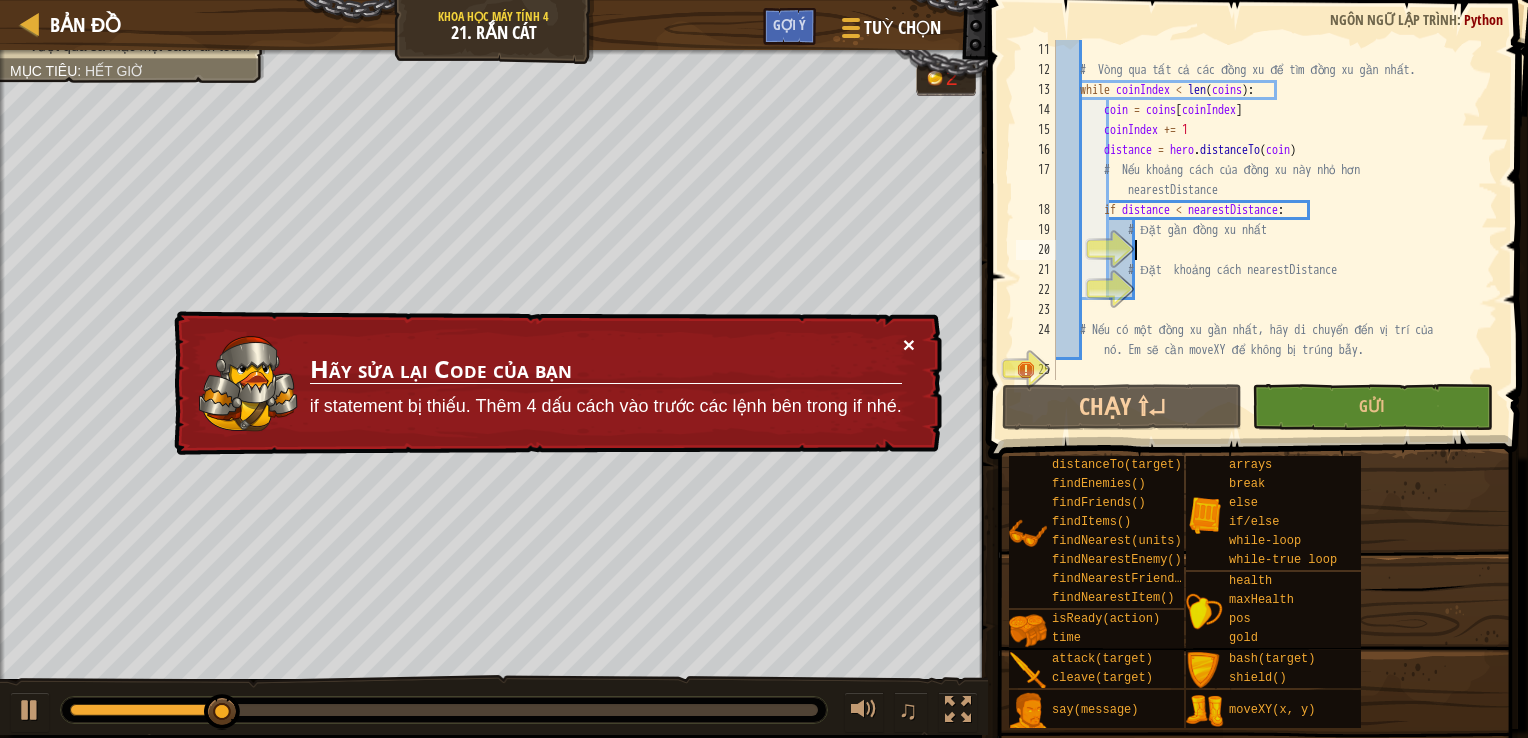 click on "×" at bounding box center (909, 343) 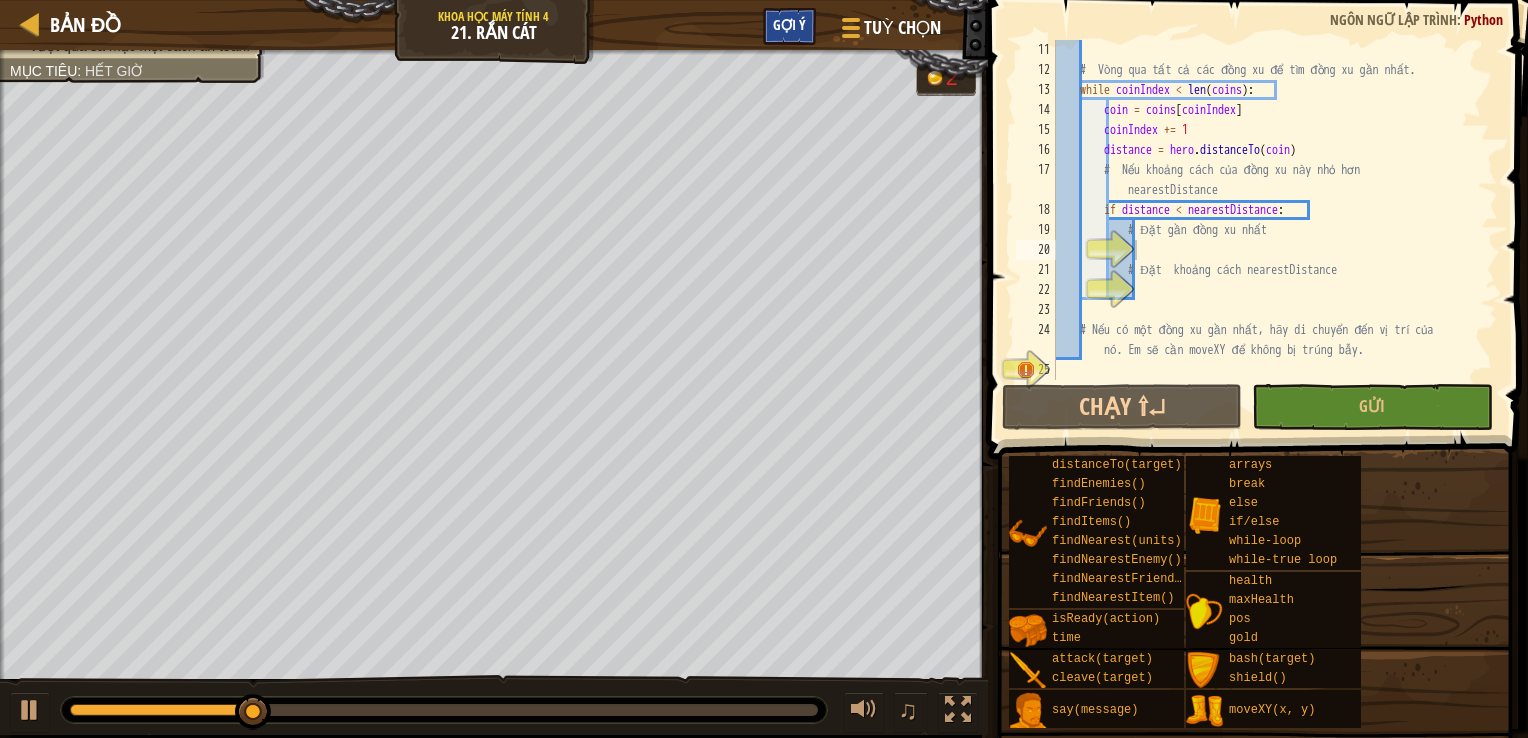 click on "Gợi ý" at bounding box center [789, 26] 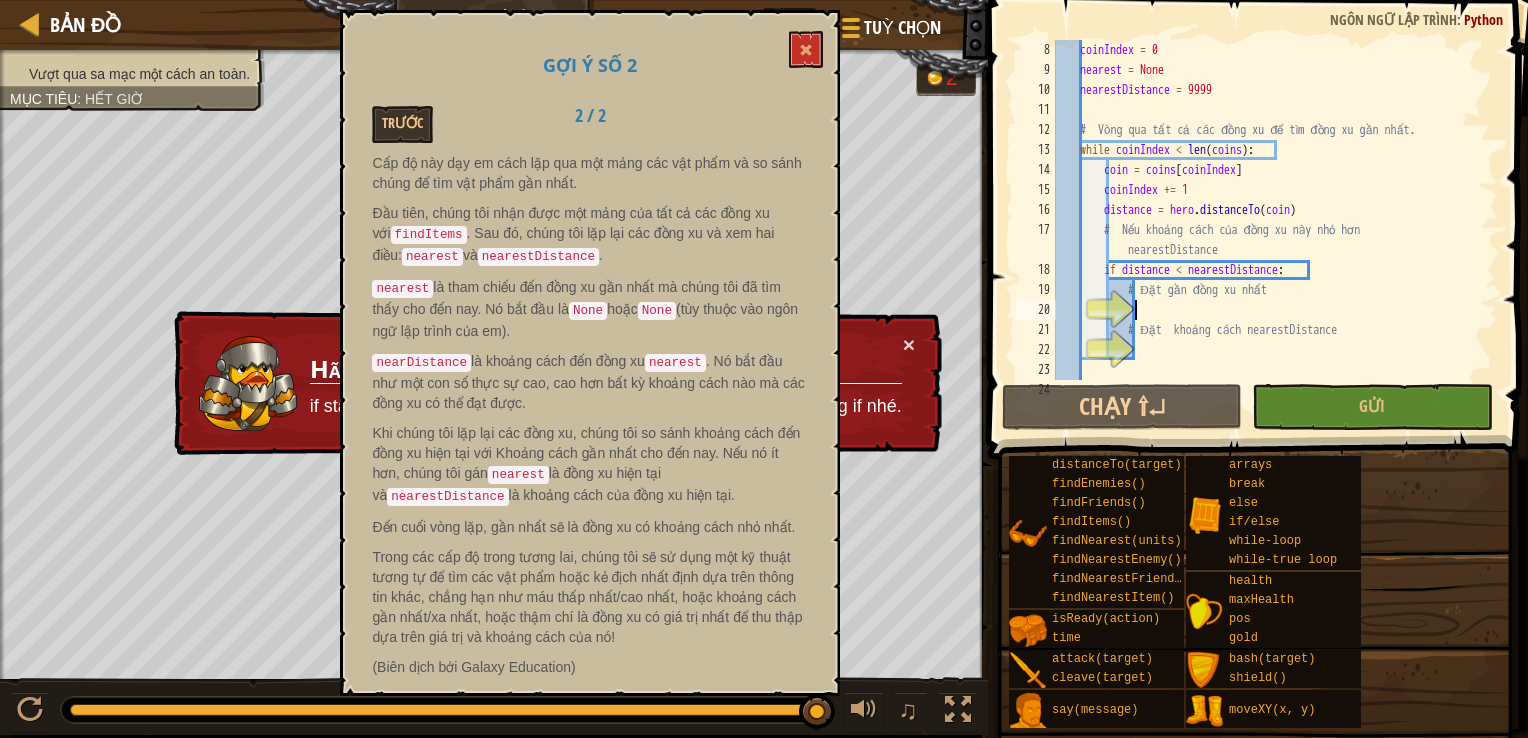 scroll, scrollTop: 280, scrollLeft: 0, axis: vertical 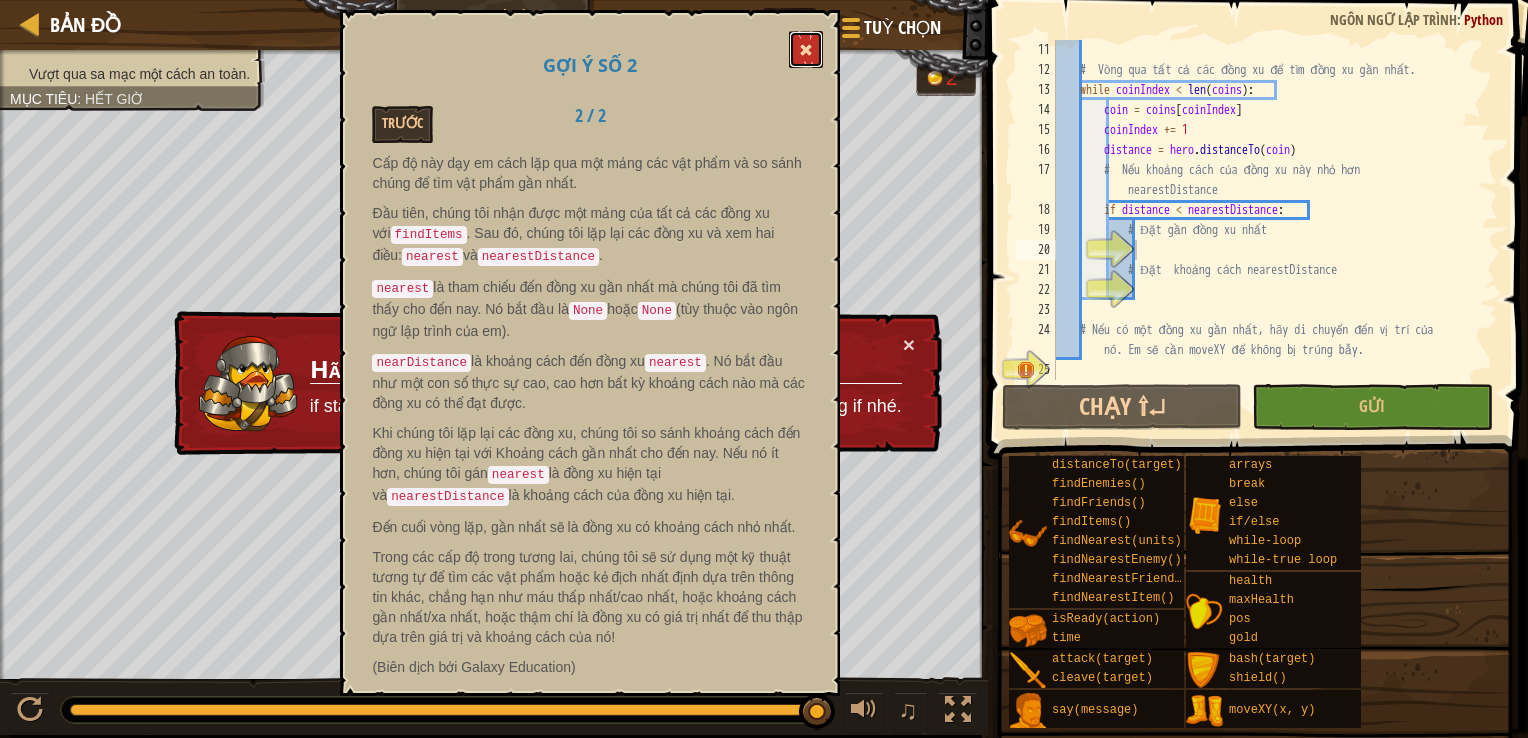 click at bounding box center (806, 49) 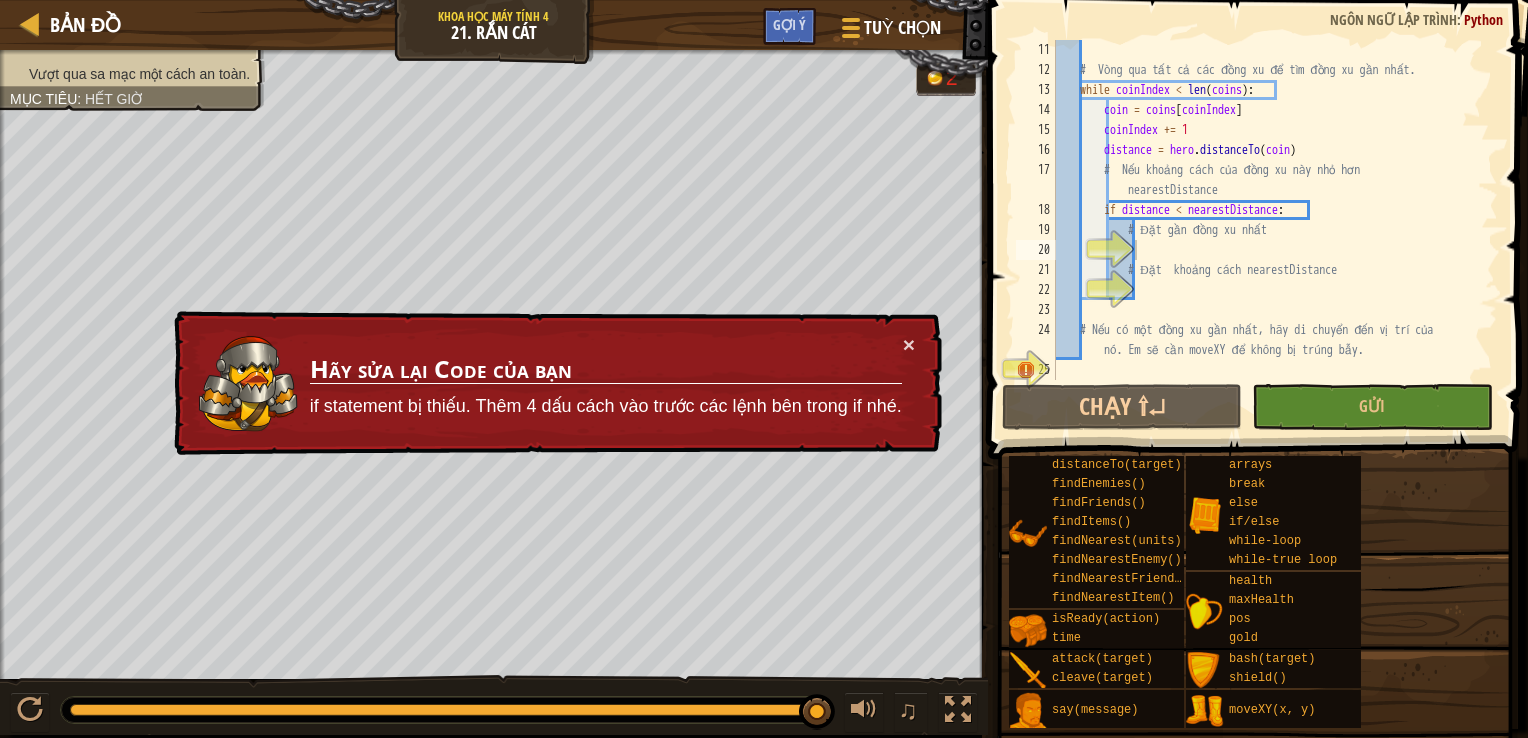 click on "20" at bounding box center (1036, 250) 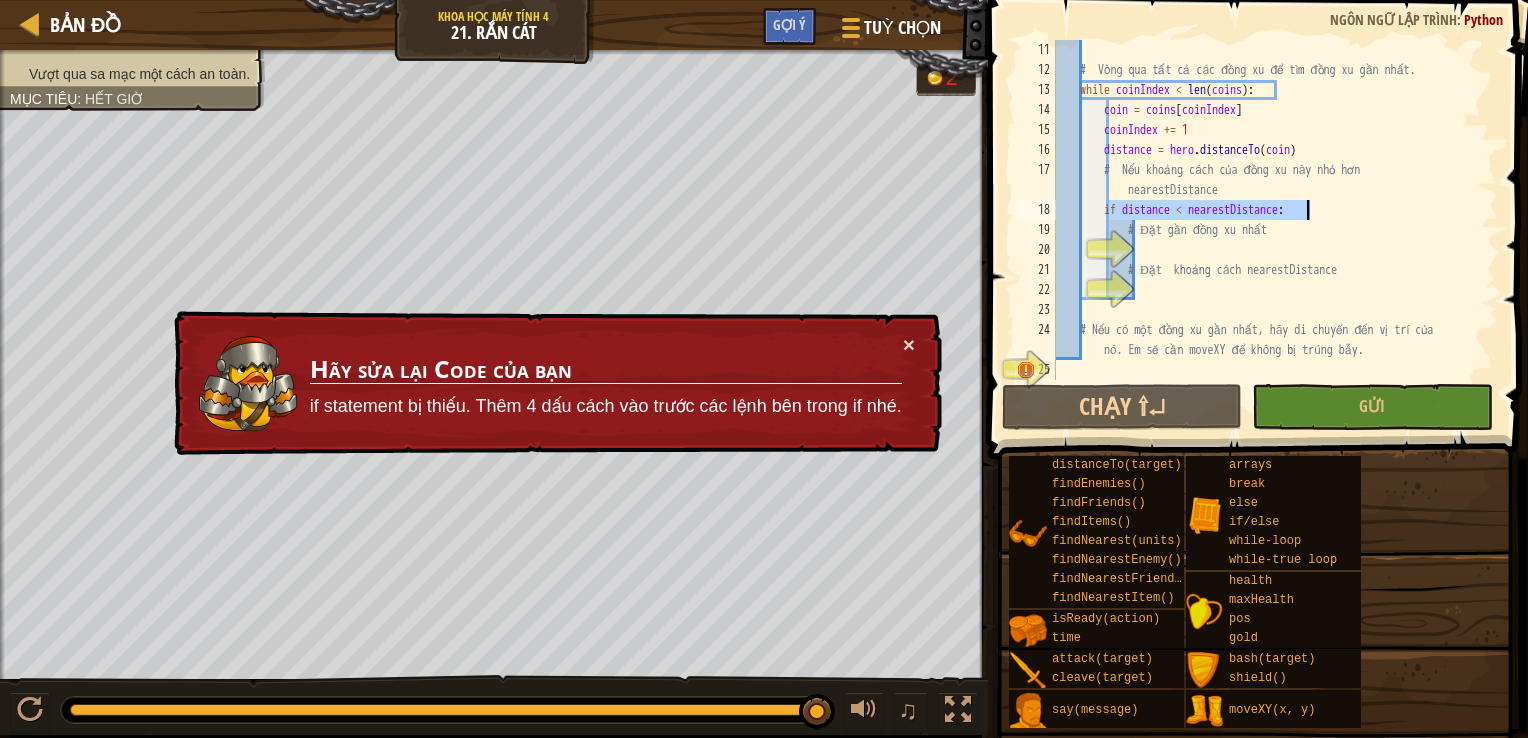 drag, startPoint x: 1108, startPoint y: 202, endPoint x: 1312, endPoint y: 214, distance: 204.35263 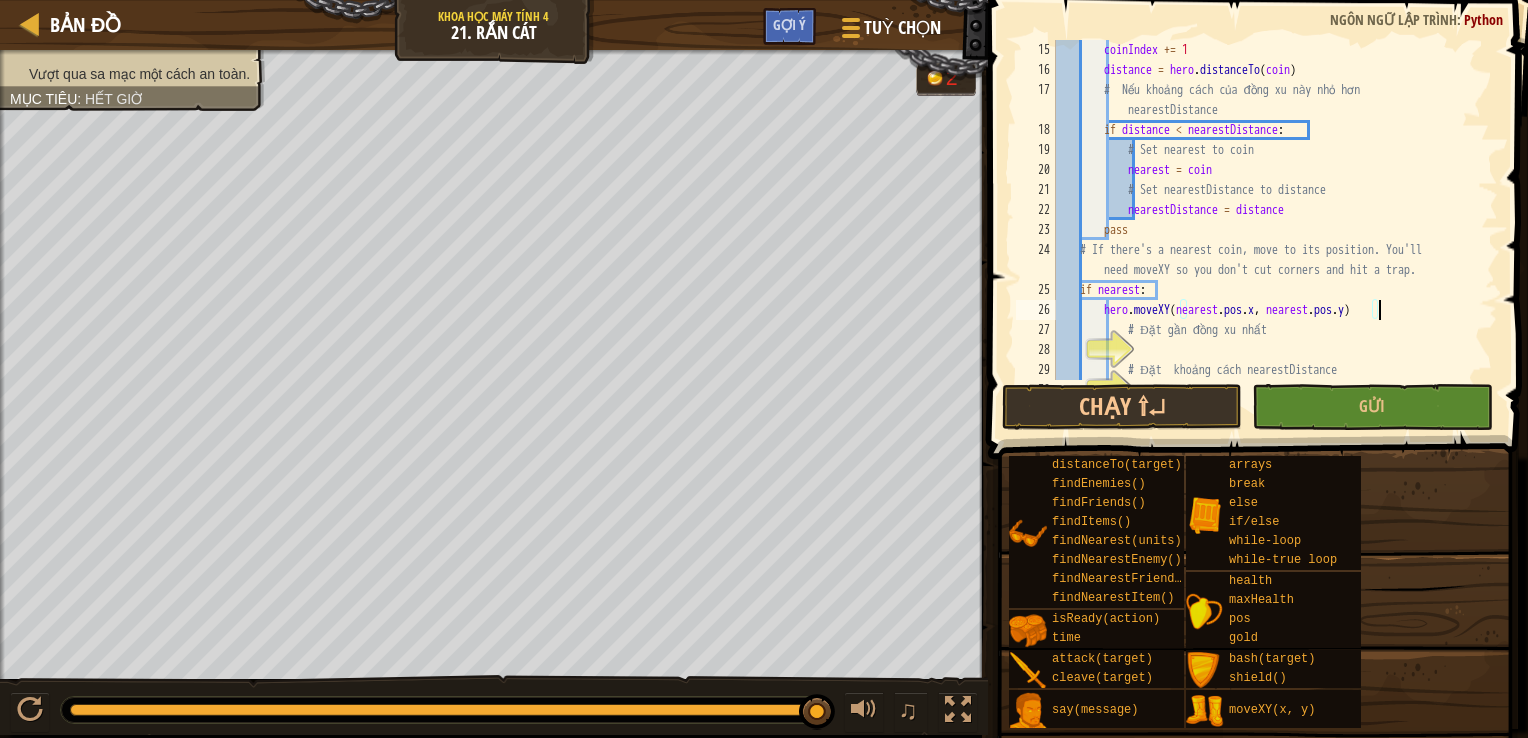 scroll, scrollTop: 460, scrollLeft: 0, axis: vertical 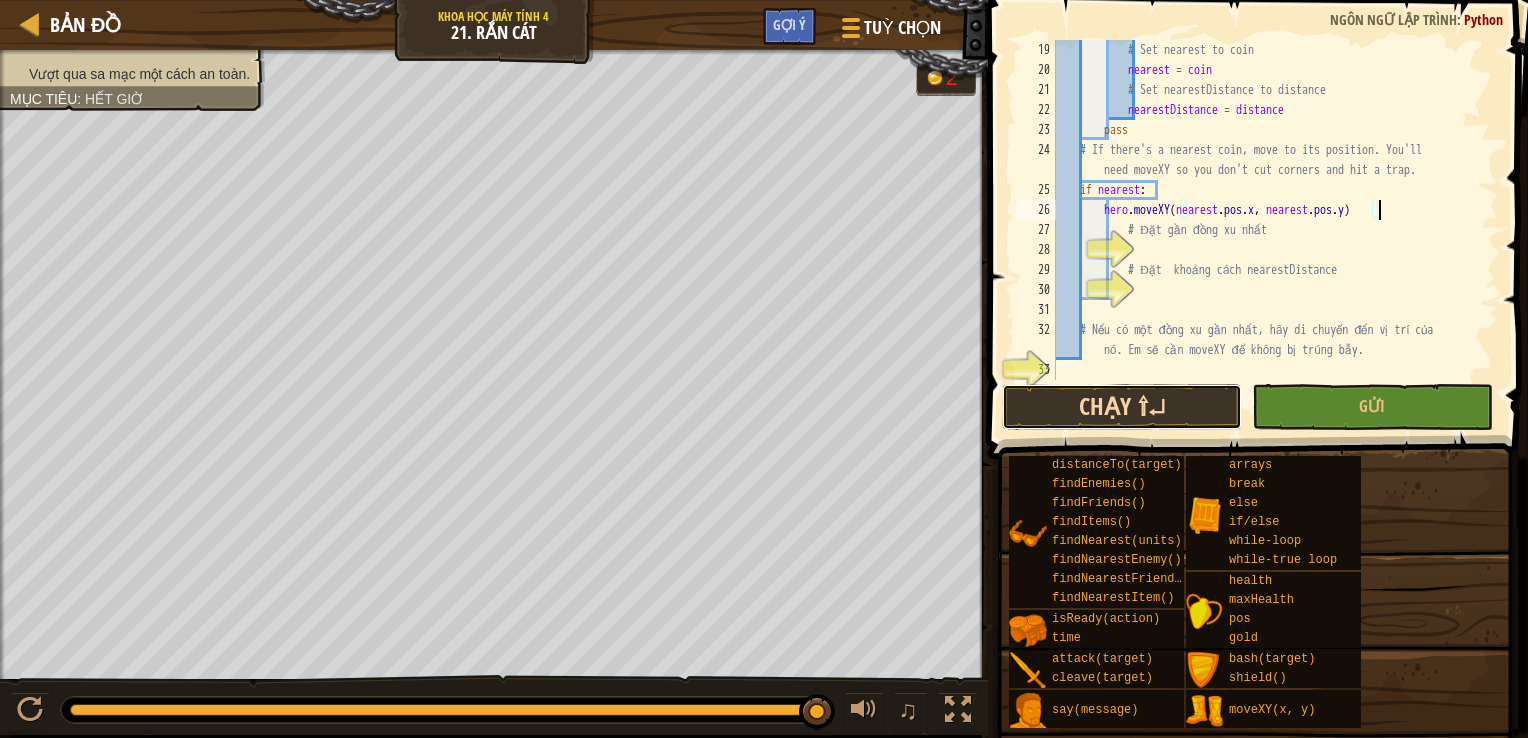click on "Chạy ⇧↵" at bounding box center (1122, 407) 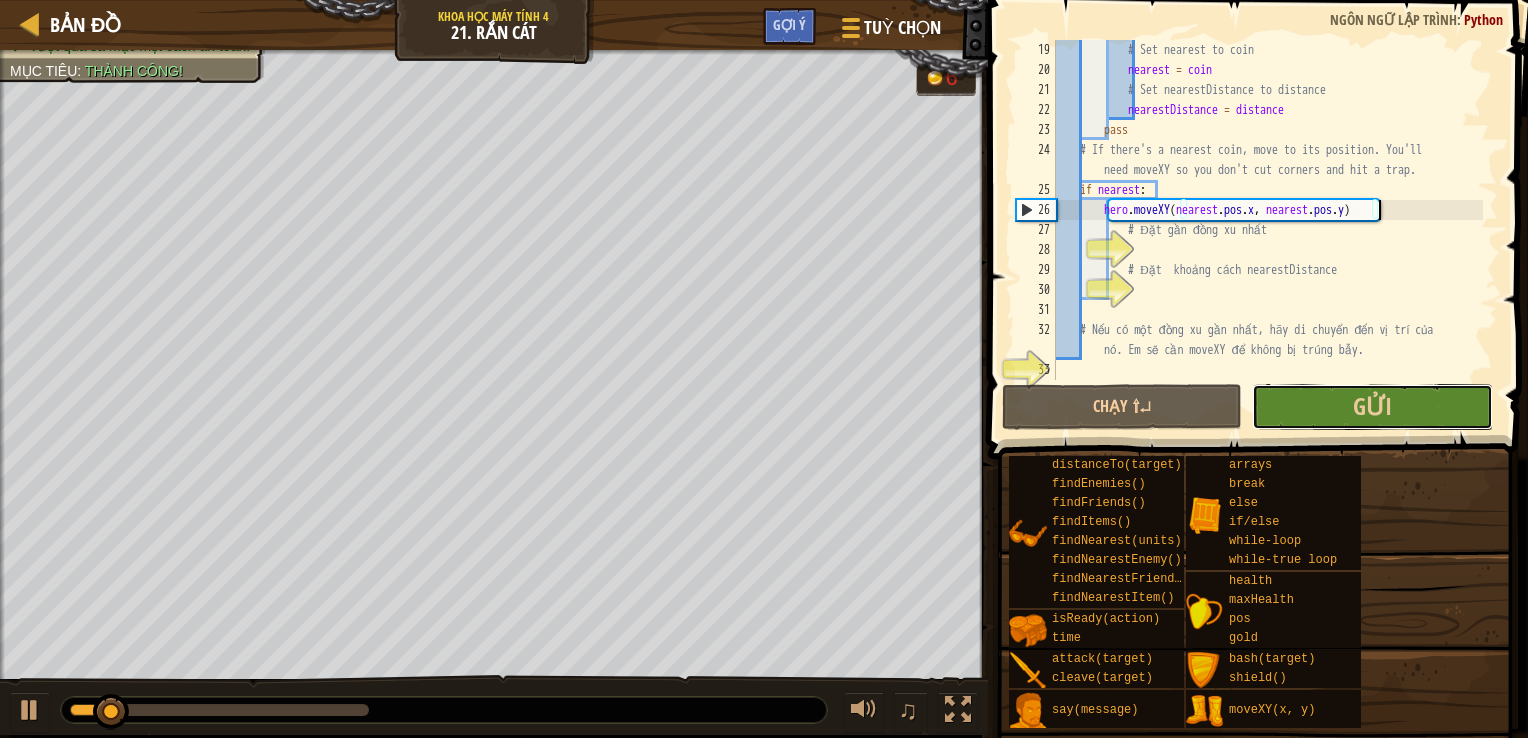 click on "Gửi" at bounding box center (1372, 407) 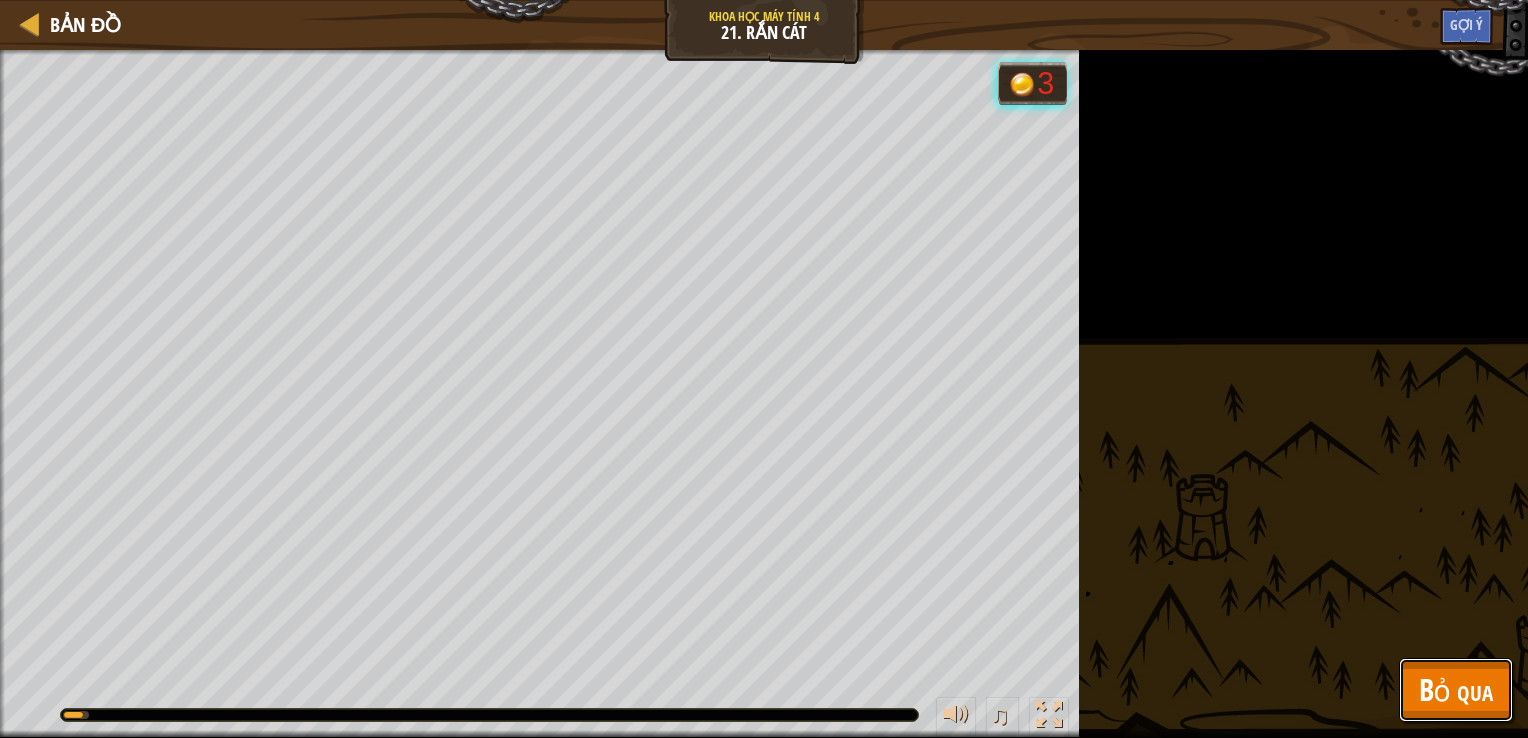click on "Bỏ qua" at bounding box center [1456, 689] 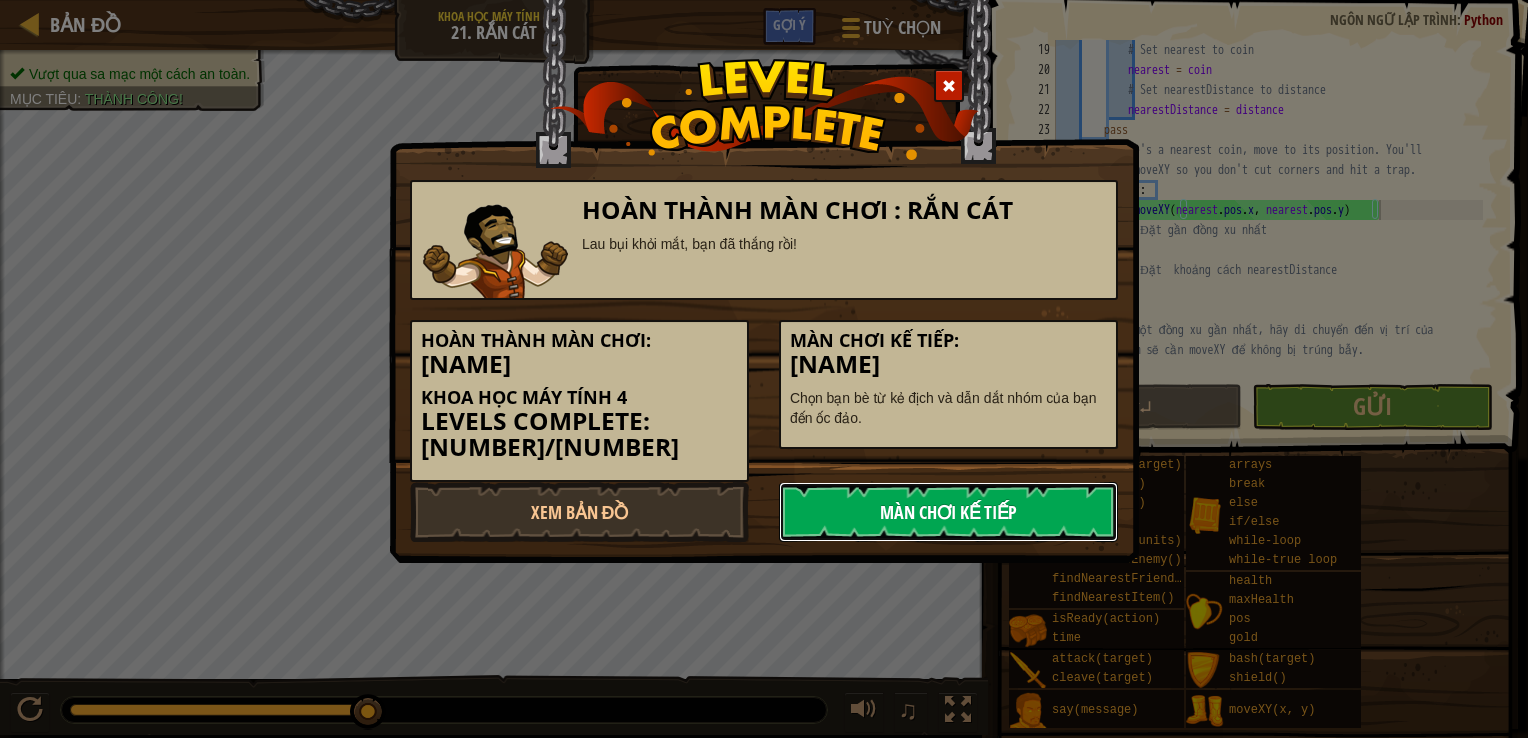 click on "Màn chơi kế tiếp" at bounding box center (948, 512) 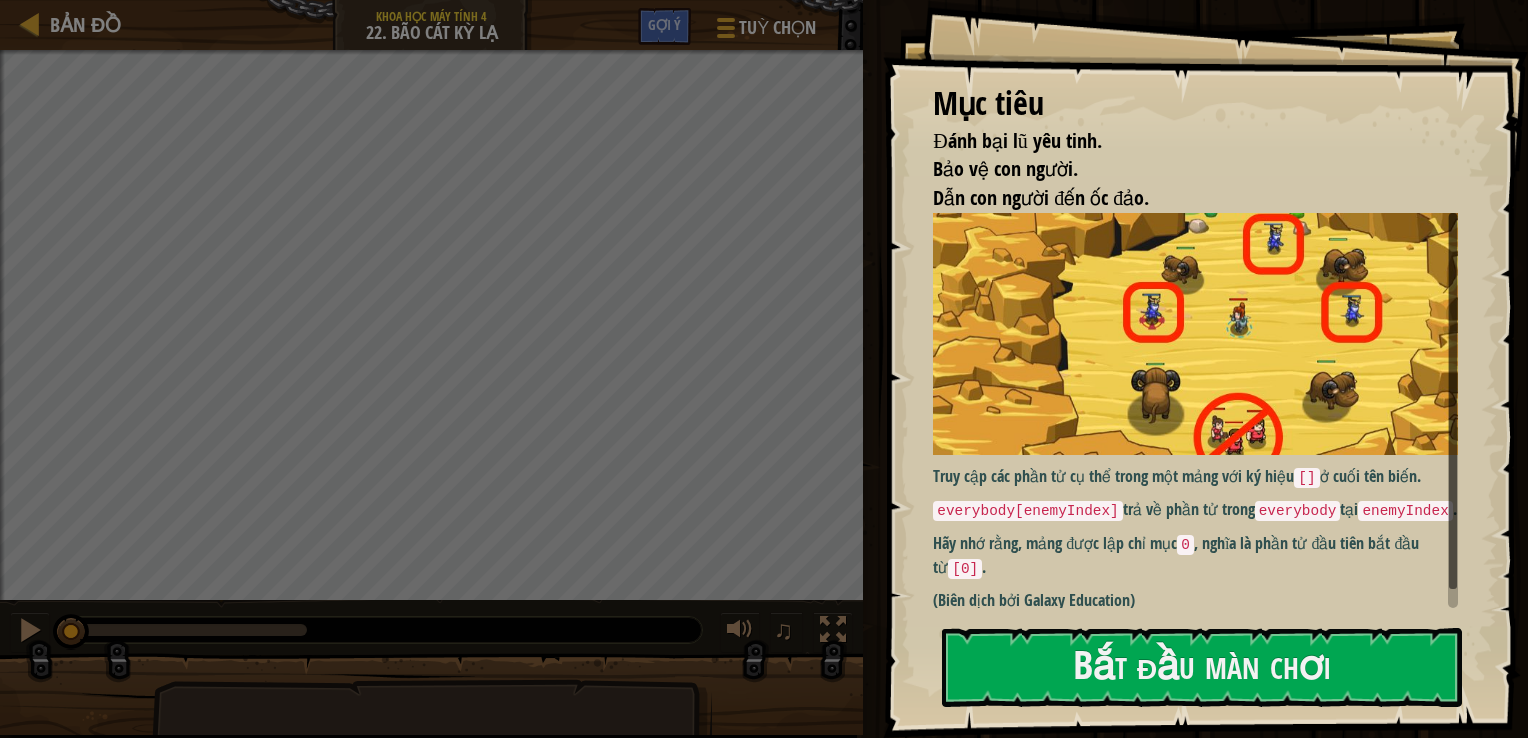 click on "Truy cập các phần tử cụ thể trong một mảng với ký hiệu  []  ở cuối tên biến.
everybody[enemyIndex]   trả về phần tử trong  everybody  tại  enemyIndex .
Hãy nhớ rằng, mảng được lập chỉ mục  0 , nghĩa là phần tử đầu tiên bắt đầu từ  [0] .
(Biên dịch bởi Galaxy Education)" at bounding box center (1203, 412) 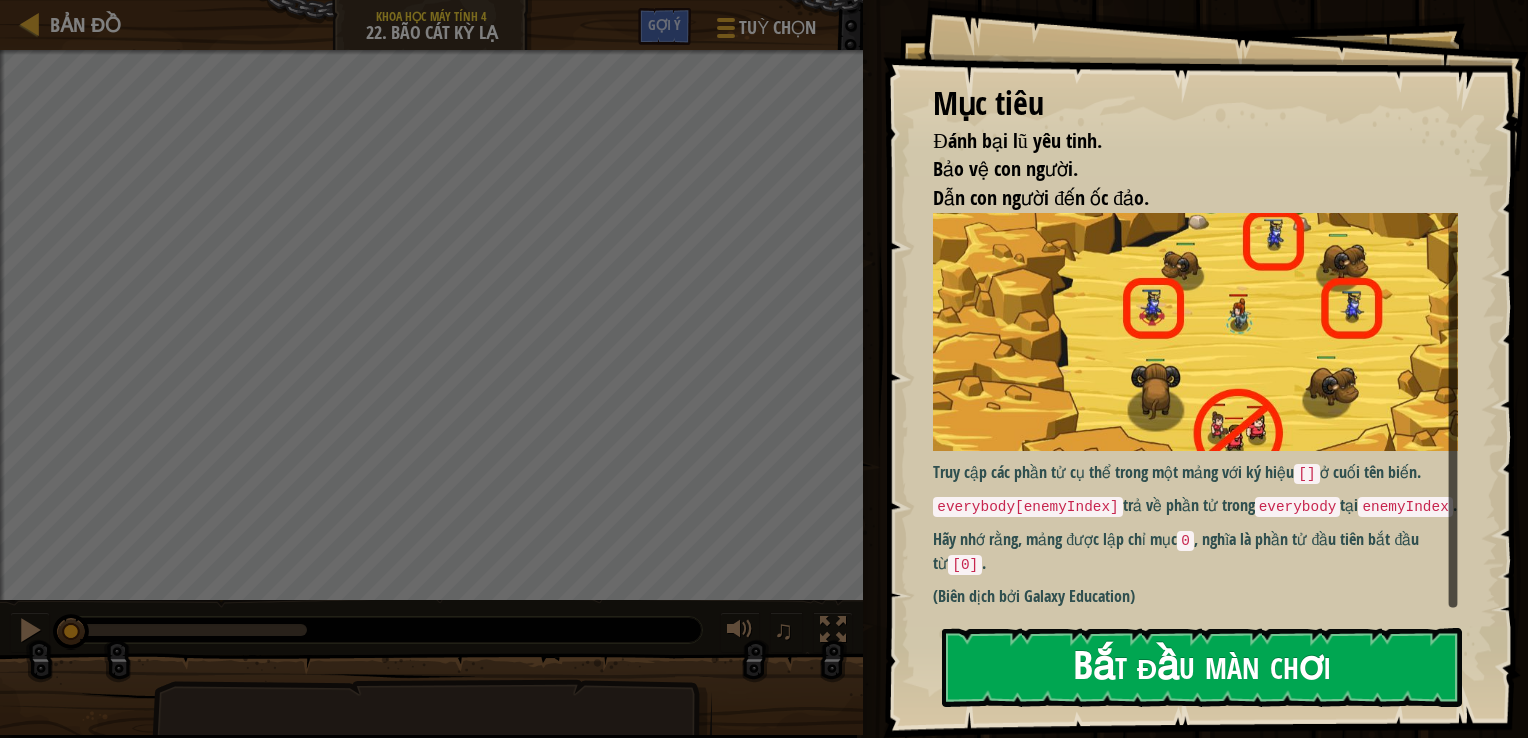 click on "Bắt đầu màn chơi" at bounding box center [1202, 667] 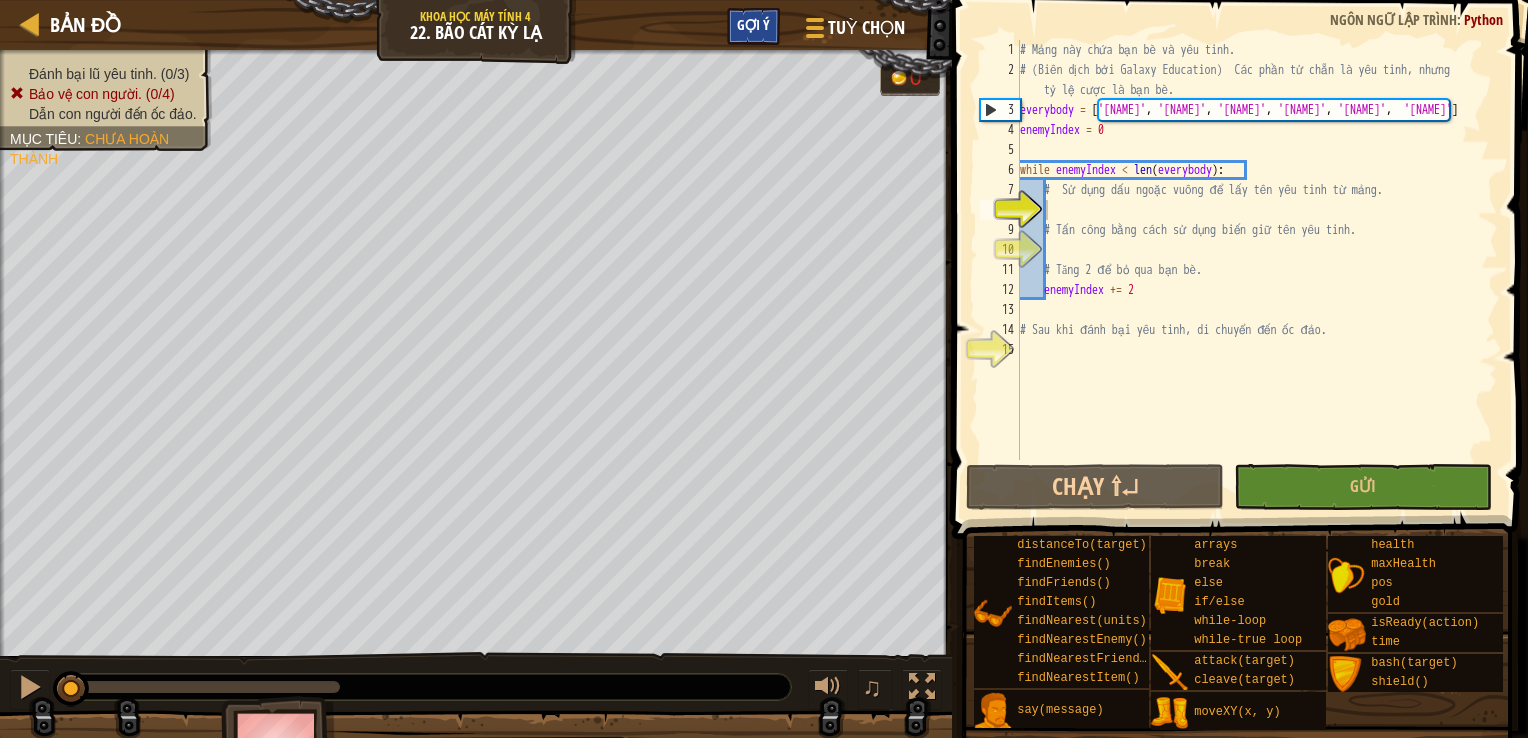 click on "Gợi ý" at bounding box center [753, 24] 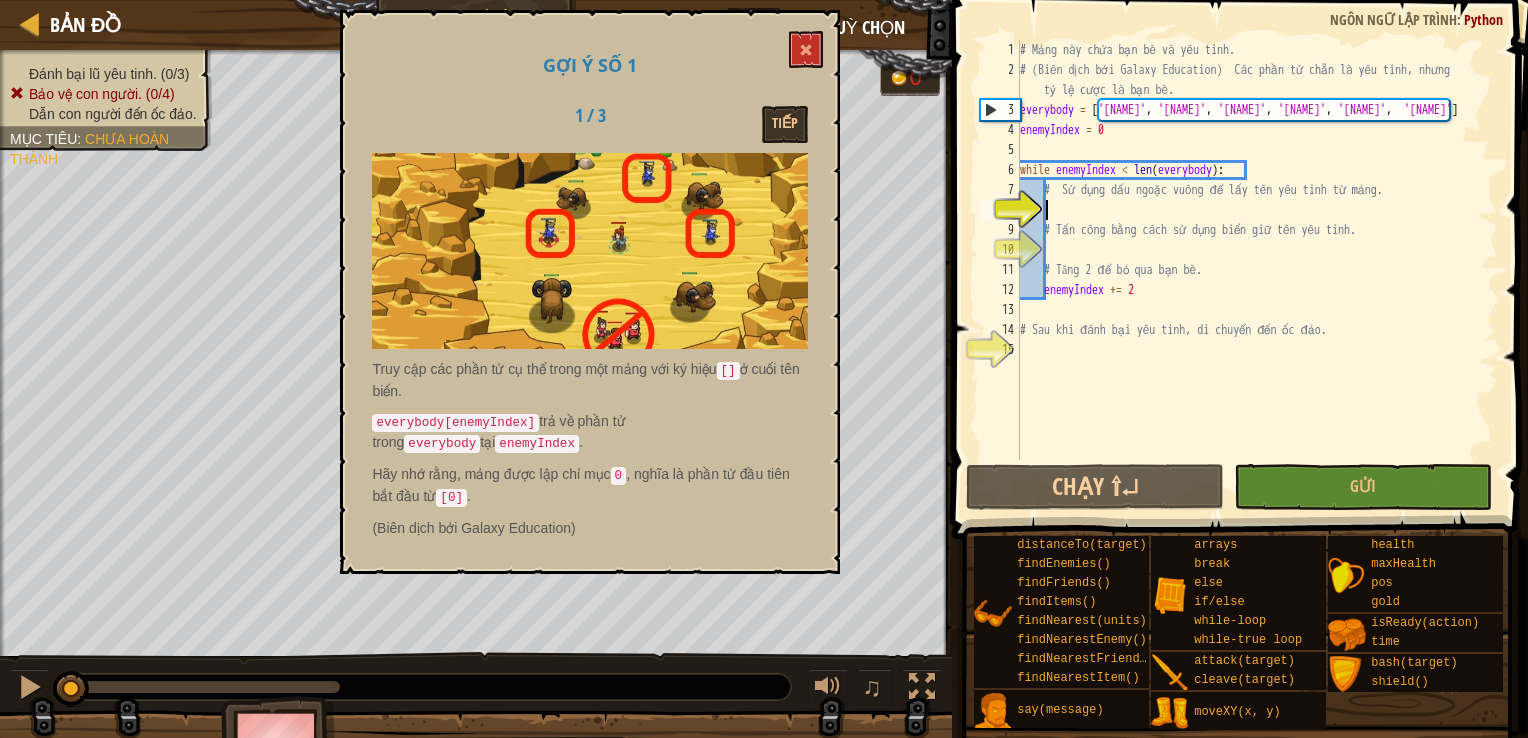 click on "Tiếp" at bounding box center [745, 124] 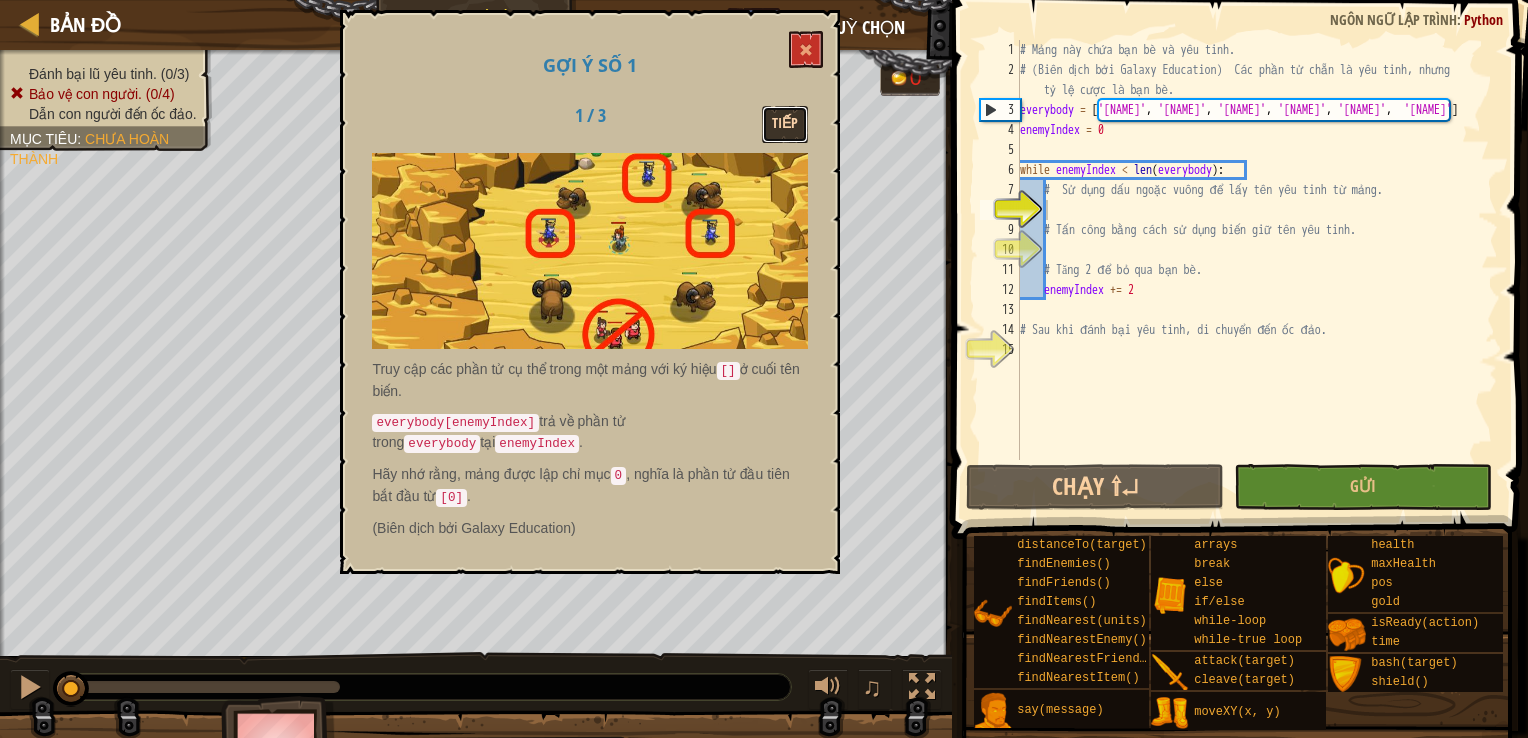 click on "Tiếp" at bounding box center [785, 124] 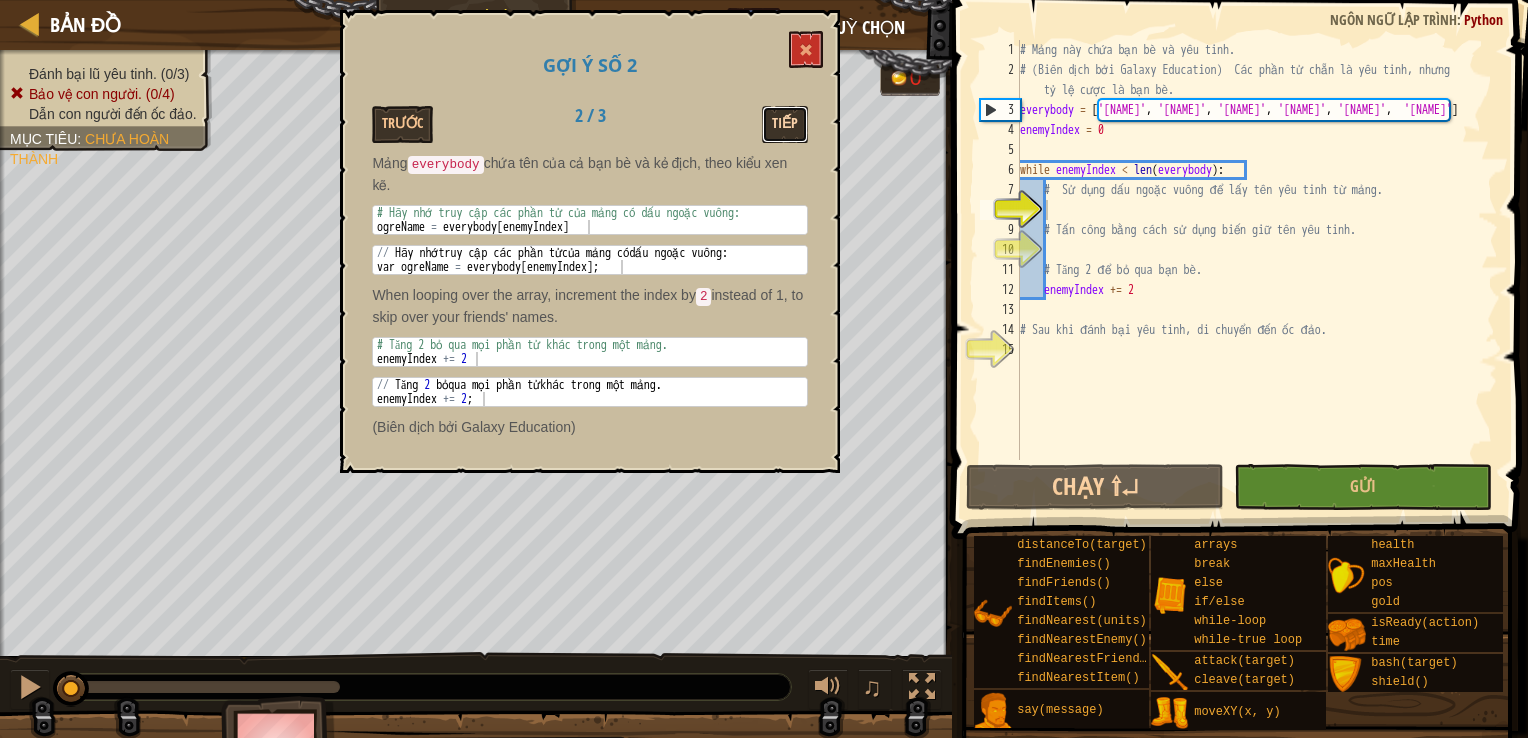 click on "Tiếp" at bounding box center (785, 124) 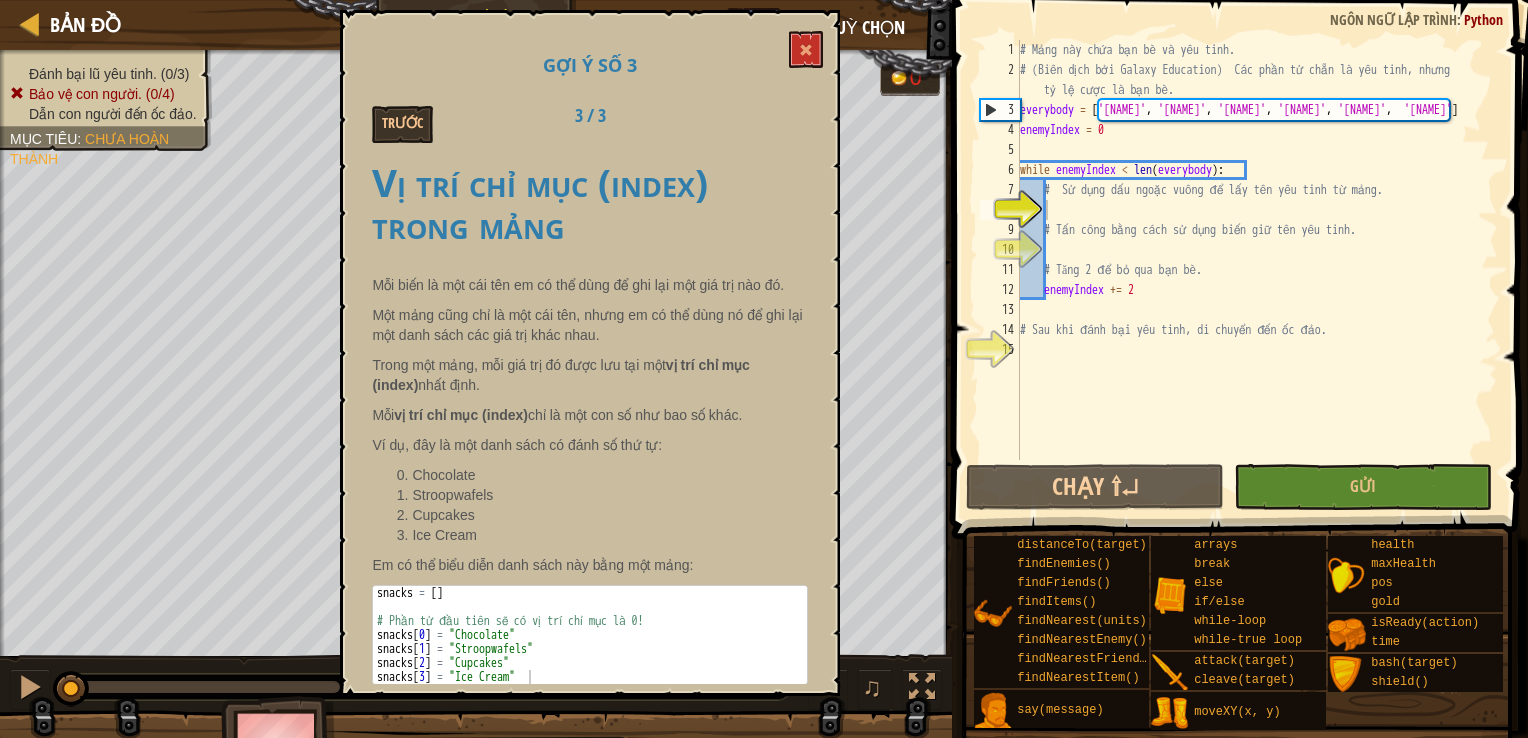 scroll, scrollTop: 22, scrollLeft: 0, axis: vertical 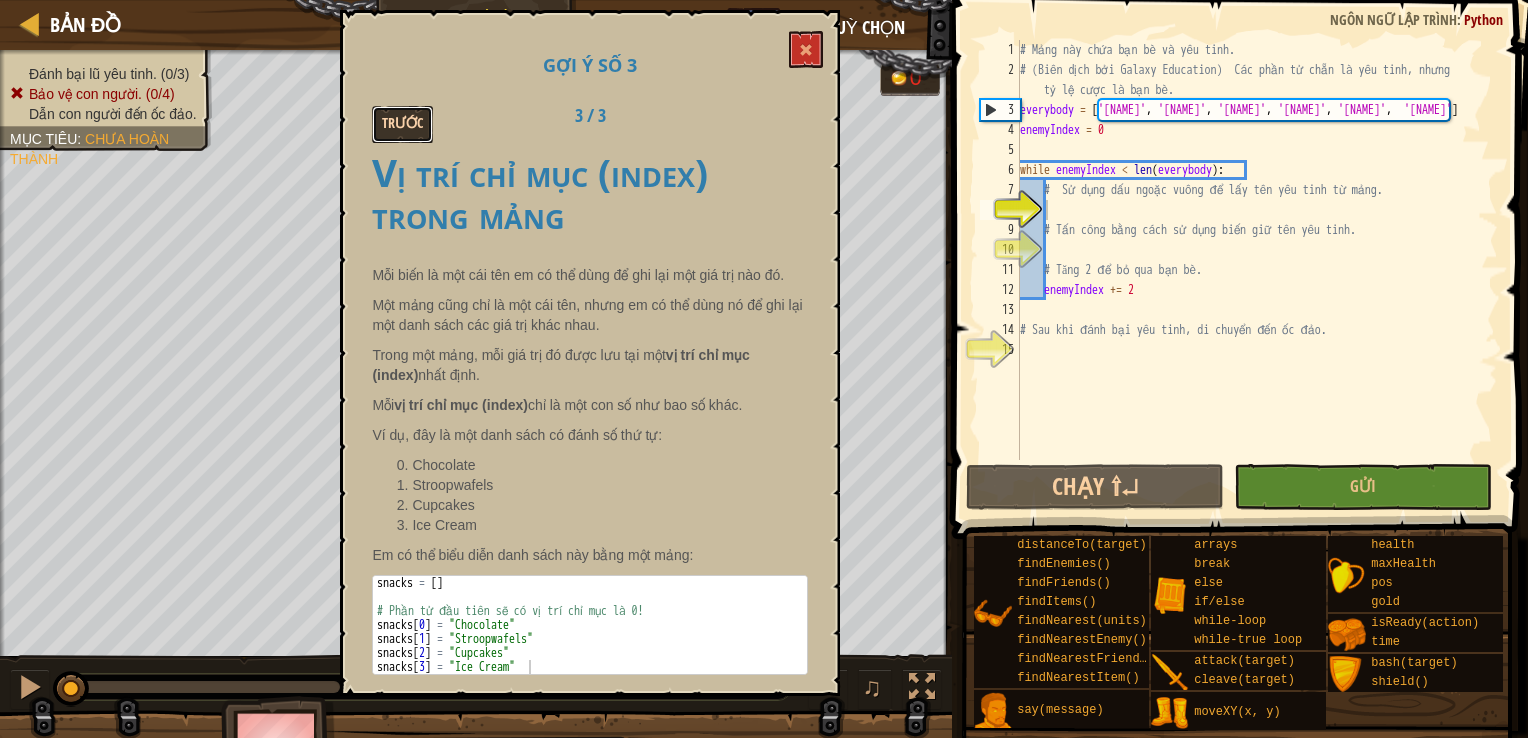 click on "Trước" at bounding box center [402, 124] 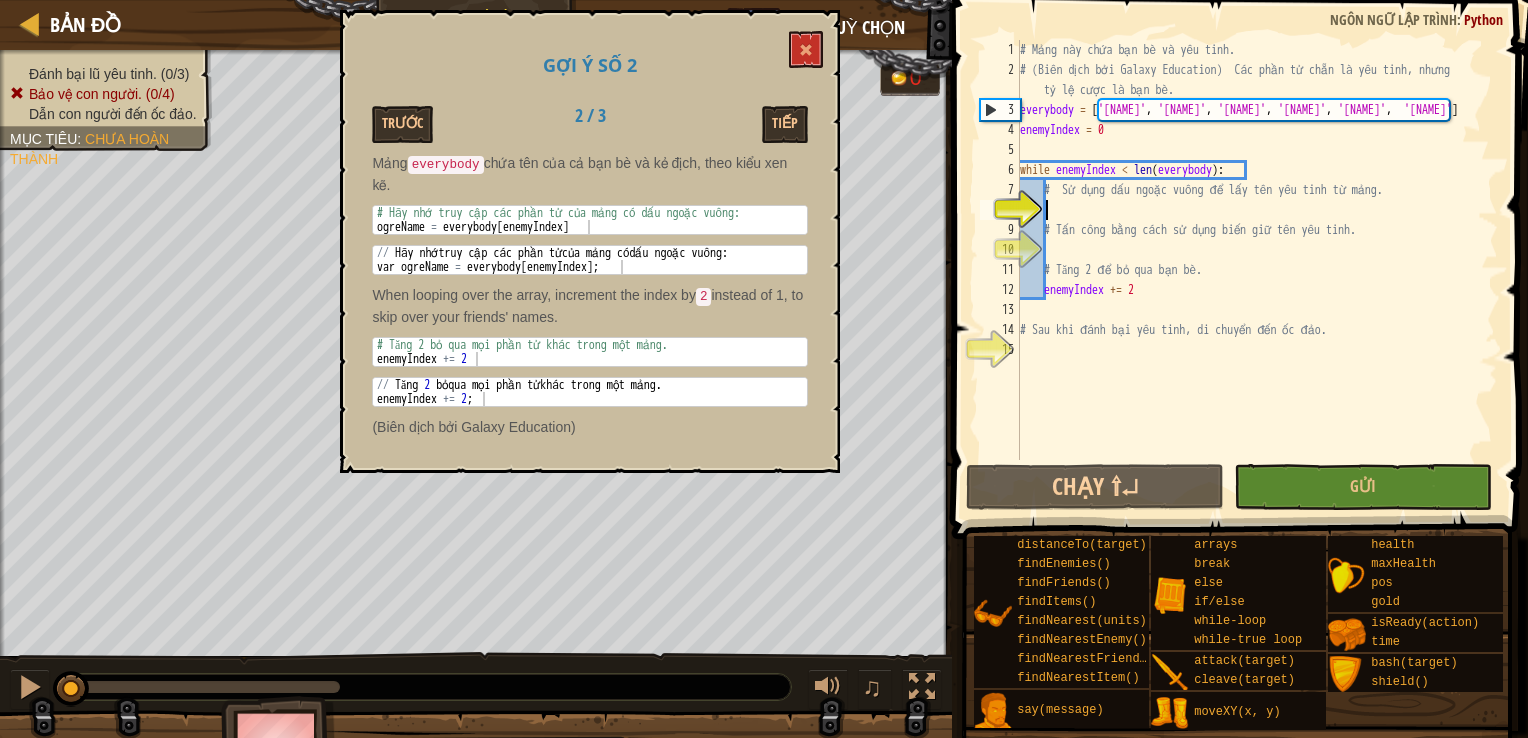 click on "# Mảng này chứa bạn bè và yêu tinh. # (Biên dịch bởi Galaxy Education) Các phần tử chẵn là yêu tinh, nhưng      tỷ lệ cược là bạn bè. everybody = ['[NAME]', '[NAME]', '[NAME]', '[NAME]', '[NAME]', '[NAME]'] enemyIndex = 0 while enemyIndex < len(everybody): # Sử dụng dấu ngoặc vuông để lấy tên yêu tinh từ mảng. # Tấn công bằng cách sử dụng biến giữ tên yêu tinh. # Tăng 2 để bỏ qua bạn bè. enemyIndex += 2 # Sau khi đánh bại yêu tinh, di chuyển đến ốc đảo." at bounding box center [1257, 270] 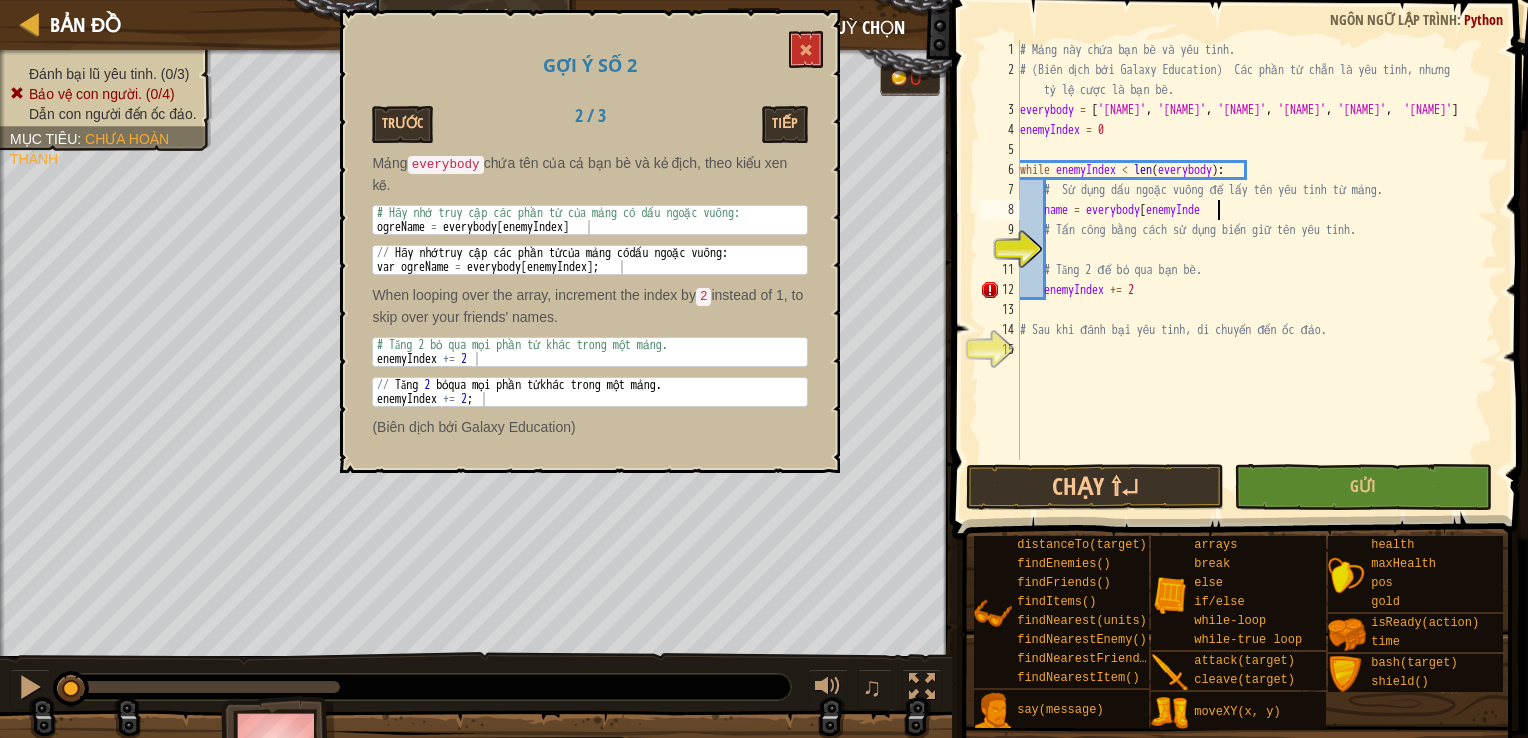 scroll, scrollTop: 9, scrollLeft: 16, axis: both 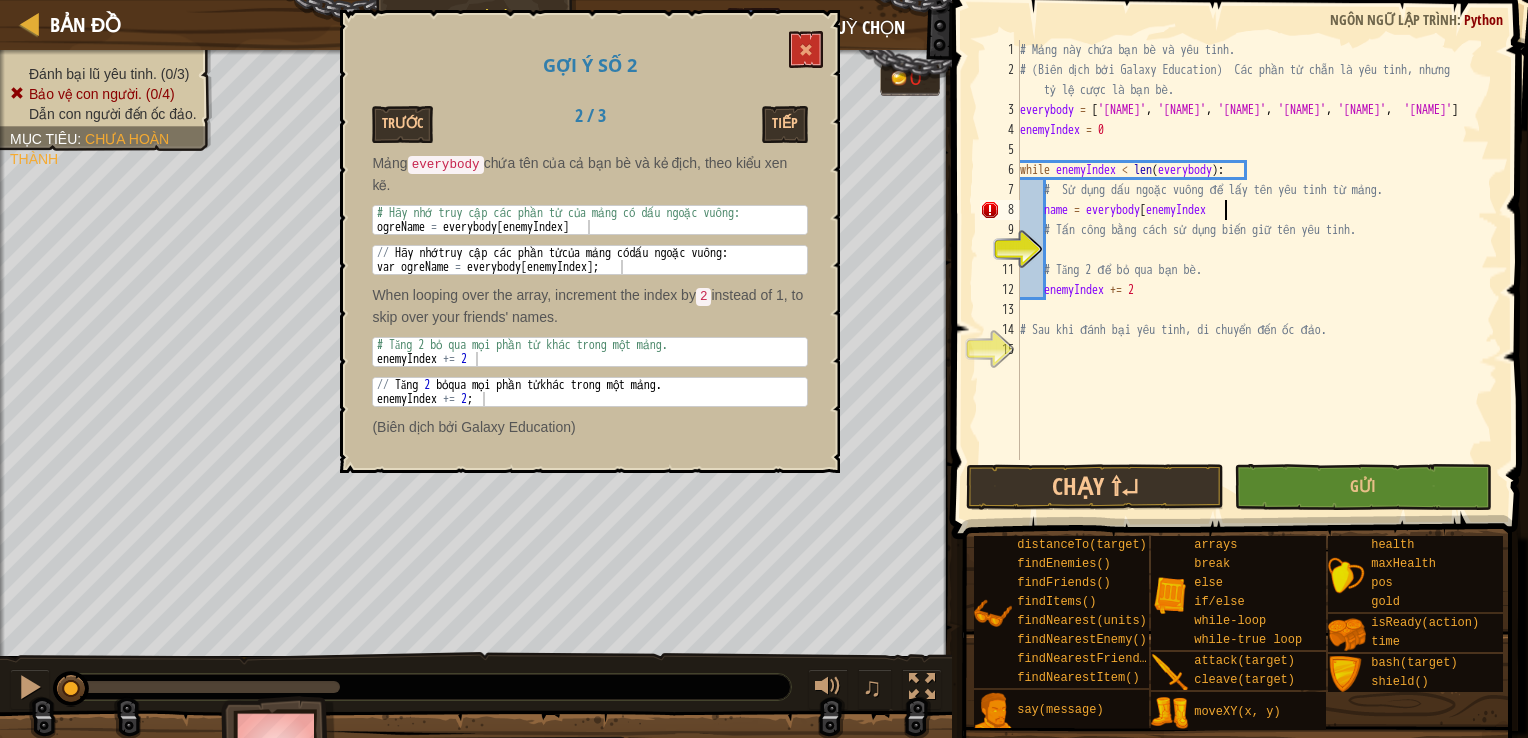 type on "name = everybody[enemyIndex]" 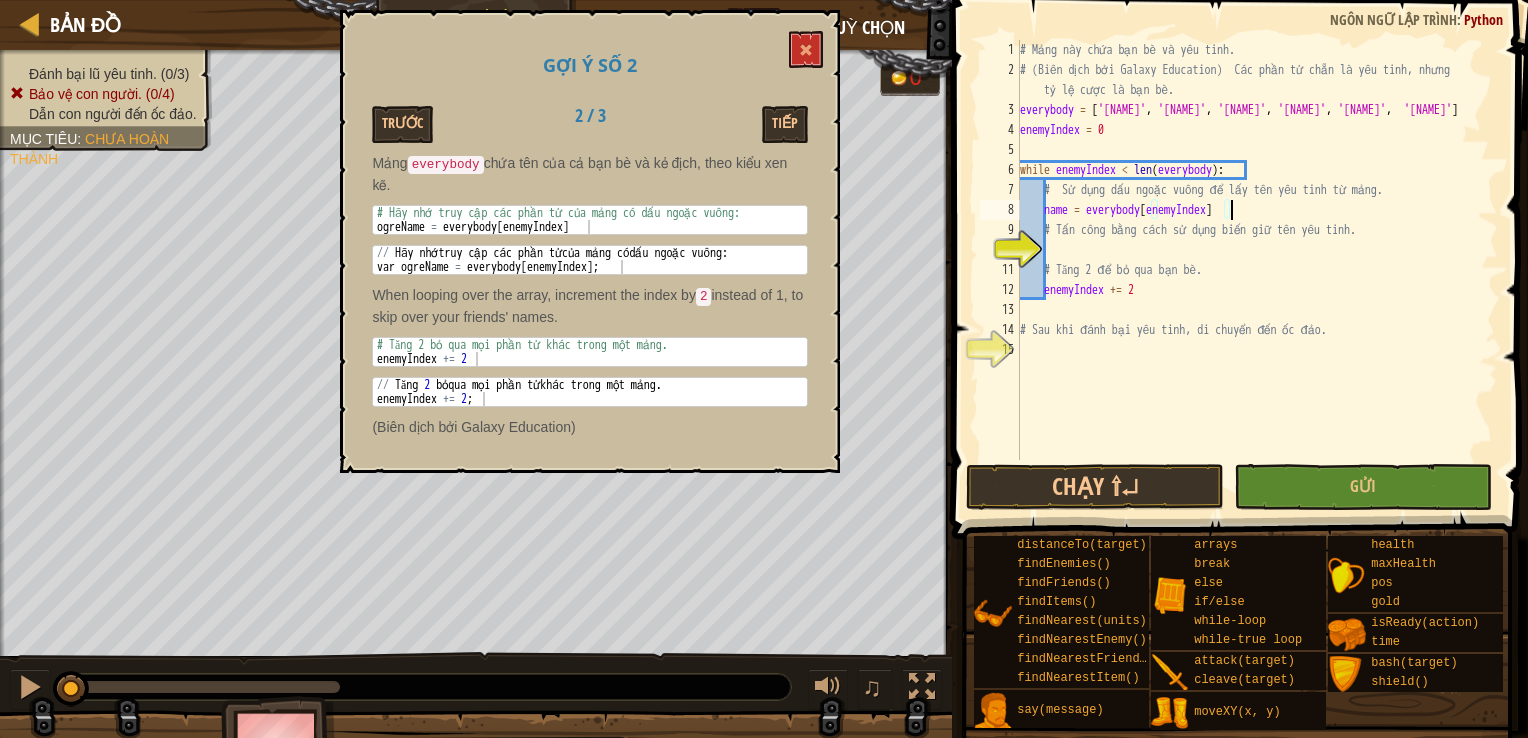 click on "# Mảng này chứa bạn bè và yêu tinh. # (Biên dịch bởi Galaxy Education)  Các phần tử chẵn là yêu tinh, nhưng       tỷ lệ cược là bạn bè. everybody   =   [ 'Yetu' ,   'Tabitha' ,   'Rasha' ,   'Max' ,   'Yazul' ,    'Todd' ] enemyIndex   =   0 while   enemyIndex   <   len ( everybody ) :      #  Sử dụng dấu ngoặc vuông để lấy tên yêu tinh từ mảng.      name   =   everybody [ enemyIndex ]      # Tấn công bằng cách sử dụng biến giữ tên yêu tinh.           # Tăng 2 để bỏ qua bạn bè.      enemyIndex   +=   2 #  Sau khi đánh bại yêu tinh, di chuyển đến ốc đảo." at bounding box center (1257, 270) 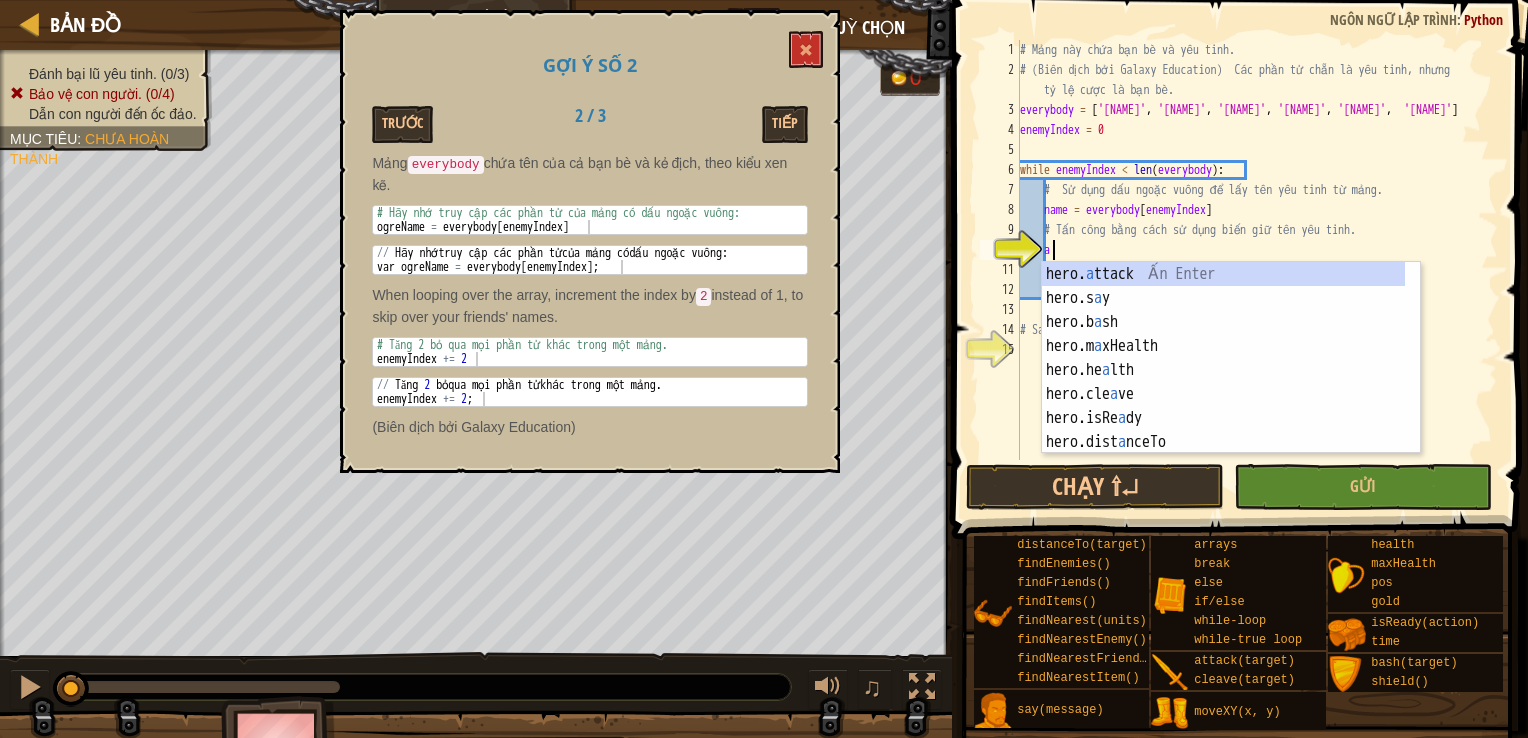 scroll, scrollTop: 9, scrollLeft: 2, axis: both 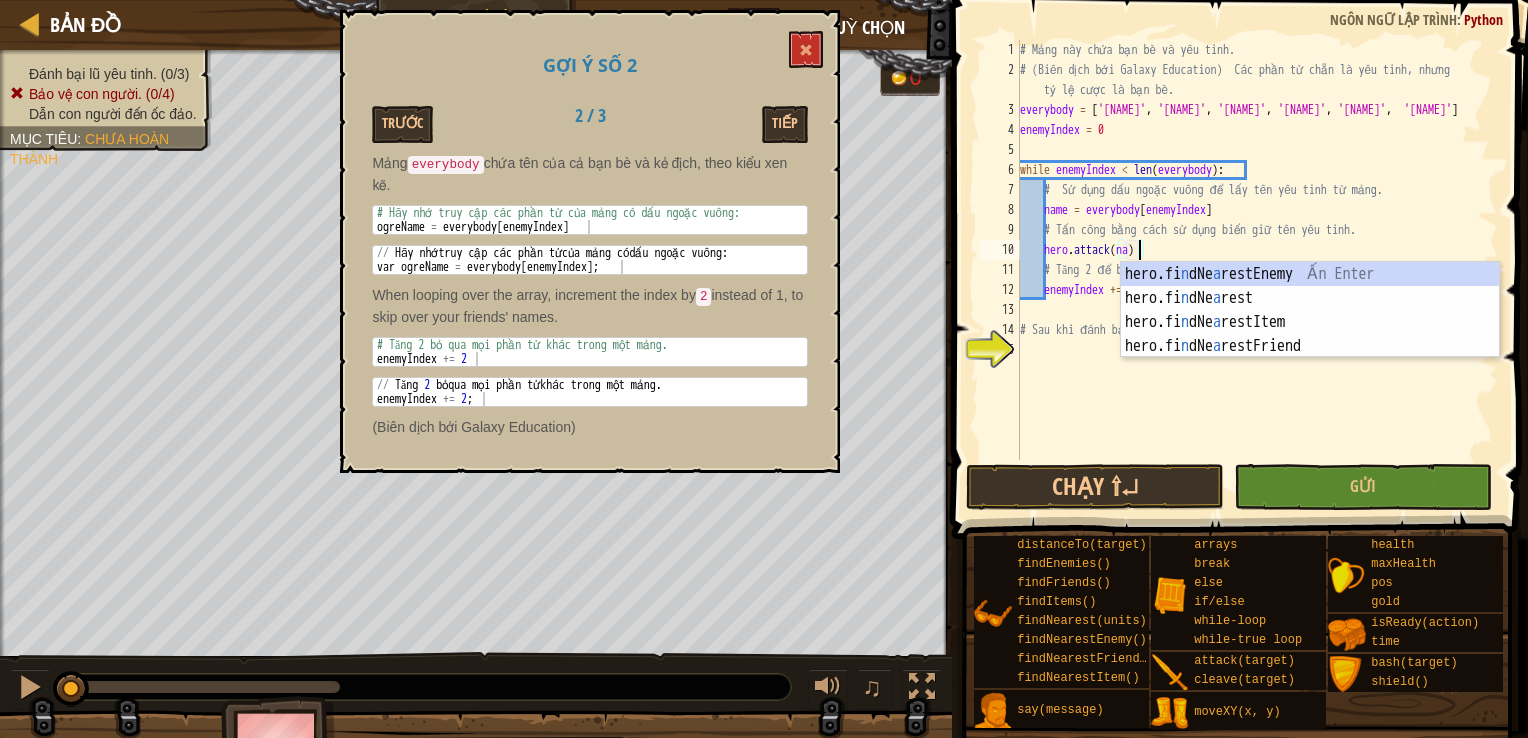 type on "hero.attack(name)" 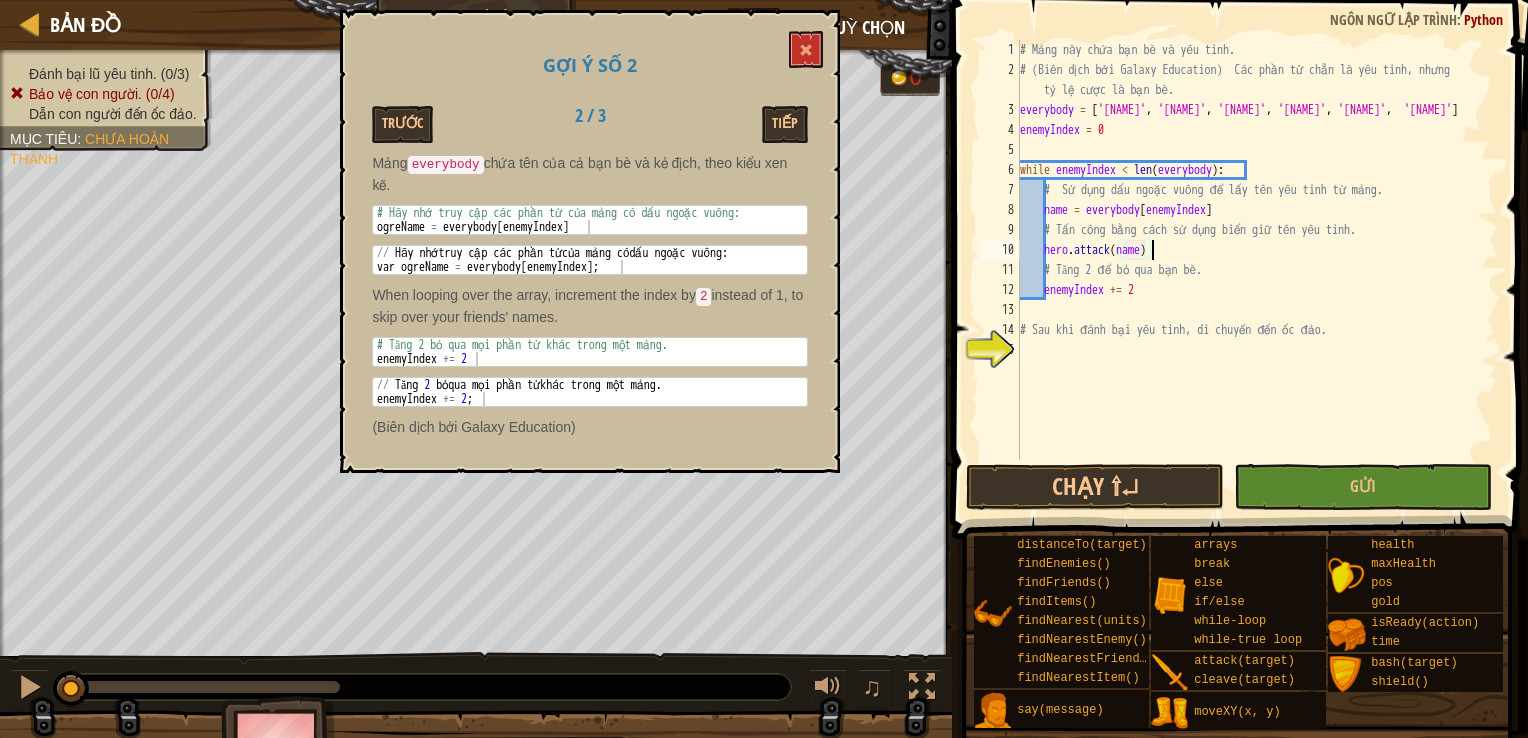 scroll, scrollTop: 9, scrollLeft: 10, axis: both 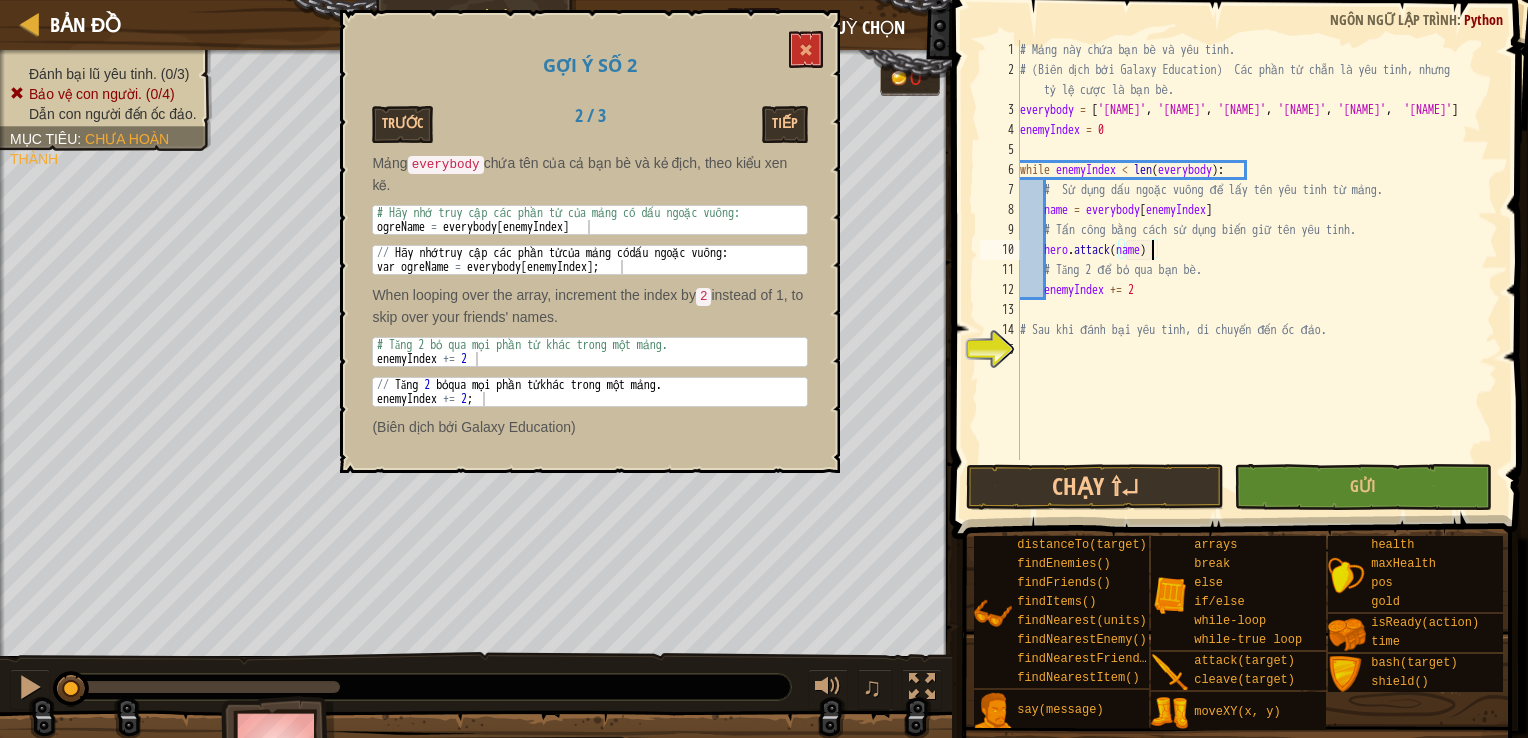 click on "# Mảng này chứa bạn bè và yêu tinh. # (Biên dịch bởi Galaxy Education)  Các phần tử chẵn là yêu tinh, nhưng       tỷ lệ cược là bạn bè. everybody   =   [ '[NAME]' ,   '[NAME]' ,   '[NAME]' ,   '[NAME]' ,   '[NAME]' ,    '[NAME]' ] enemyIndex   =   0 while   enemyIndex   <   len ( everybody ) :      #  Sử dụng dấu ngoặc vuông để lấy tên yêu tinh từ mảng.      name   =   everybody [ enemyIndex ]      # Tấn công bằng cách sử dụng biến giữ tên yêu tinh.      hero . attack ( name )      # Tăng 2 để bỏ qua bạn bè.      enemyIndex   +=   2 #  Sau khi đánh bại yêu tinh, di chuyển đến ốc đảo." at bounding box center (1257, 270) 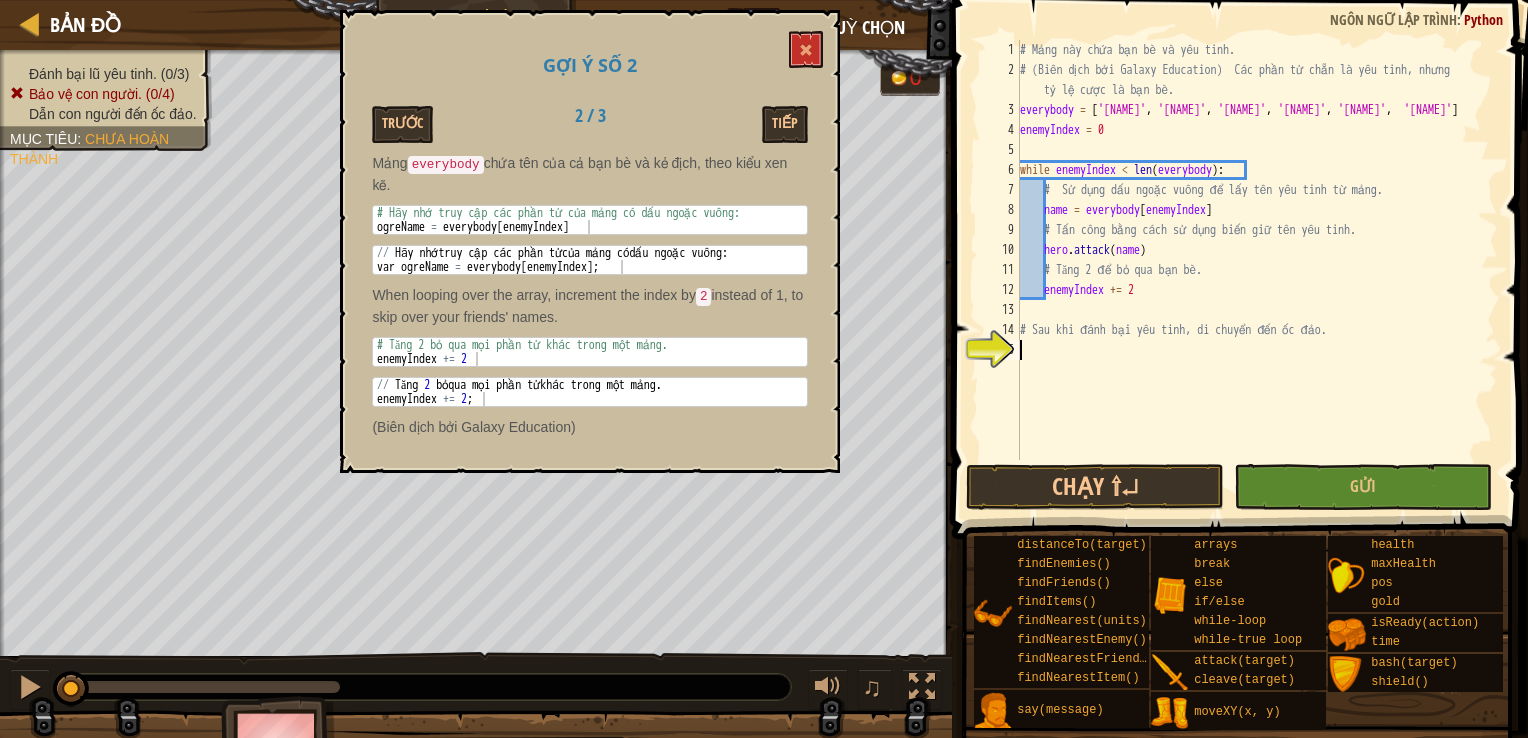 scroll, scrollTop: 9, scrollLeft: 0, axis: vertical 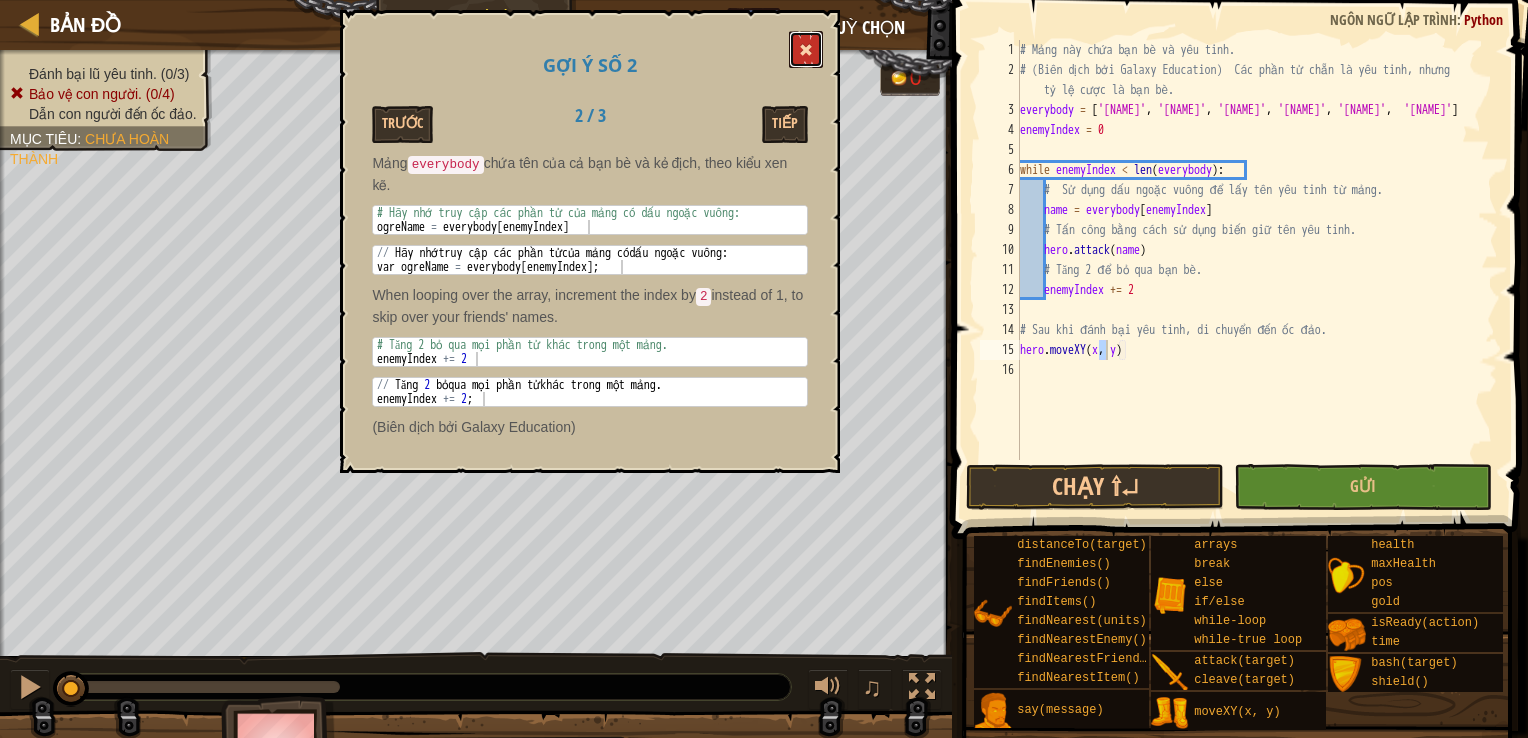 click at bounding box center [806, 49] 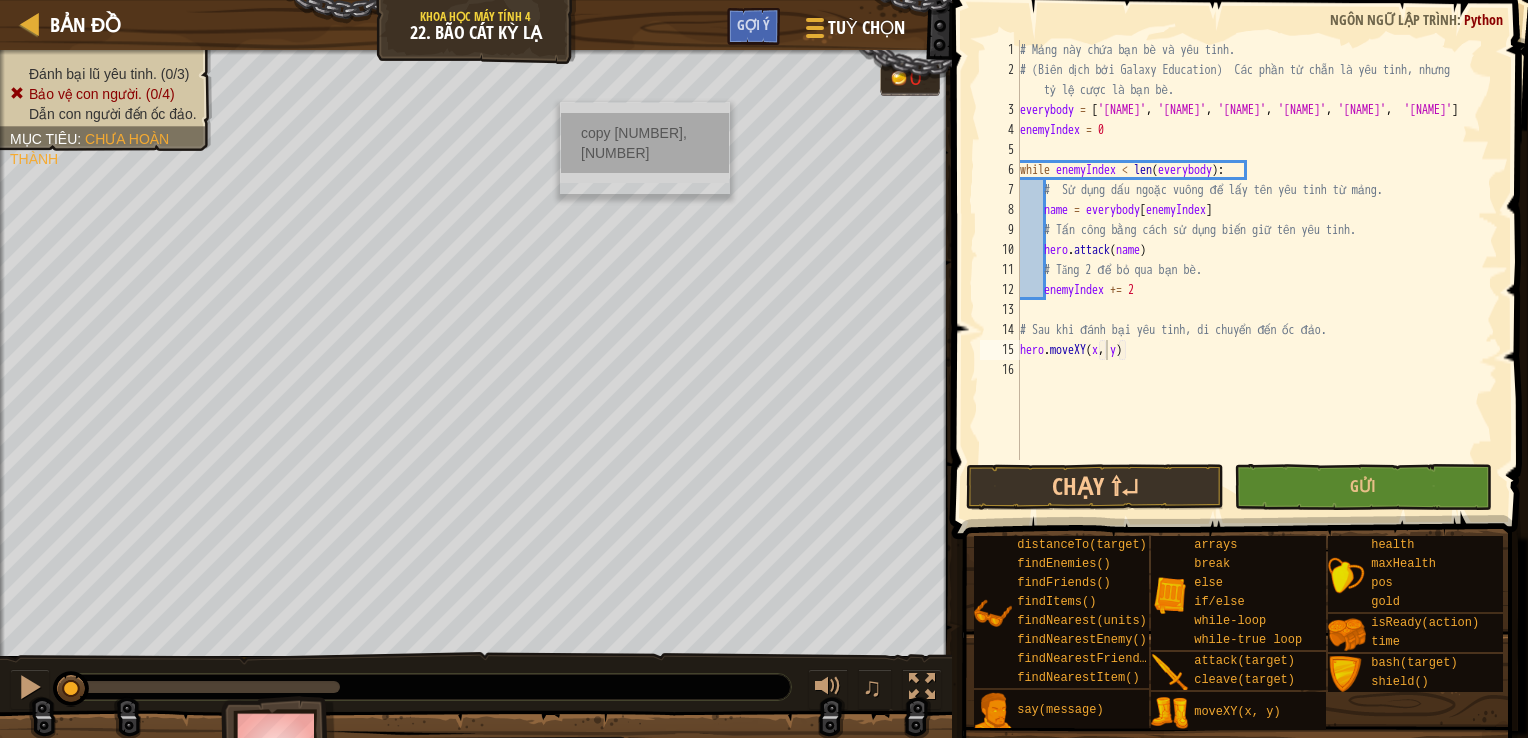 click on "copy [NUMBER], [NUMBER]" at bounding box center [645, 143] 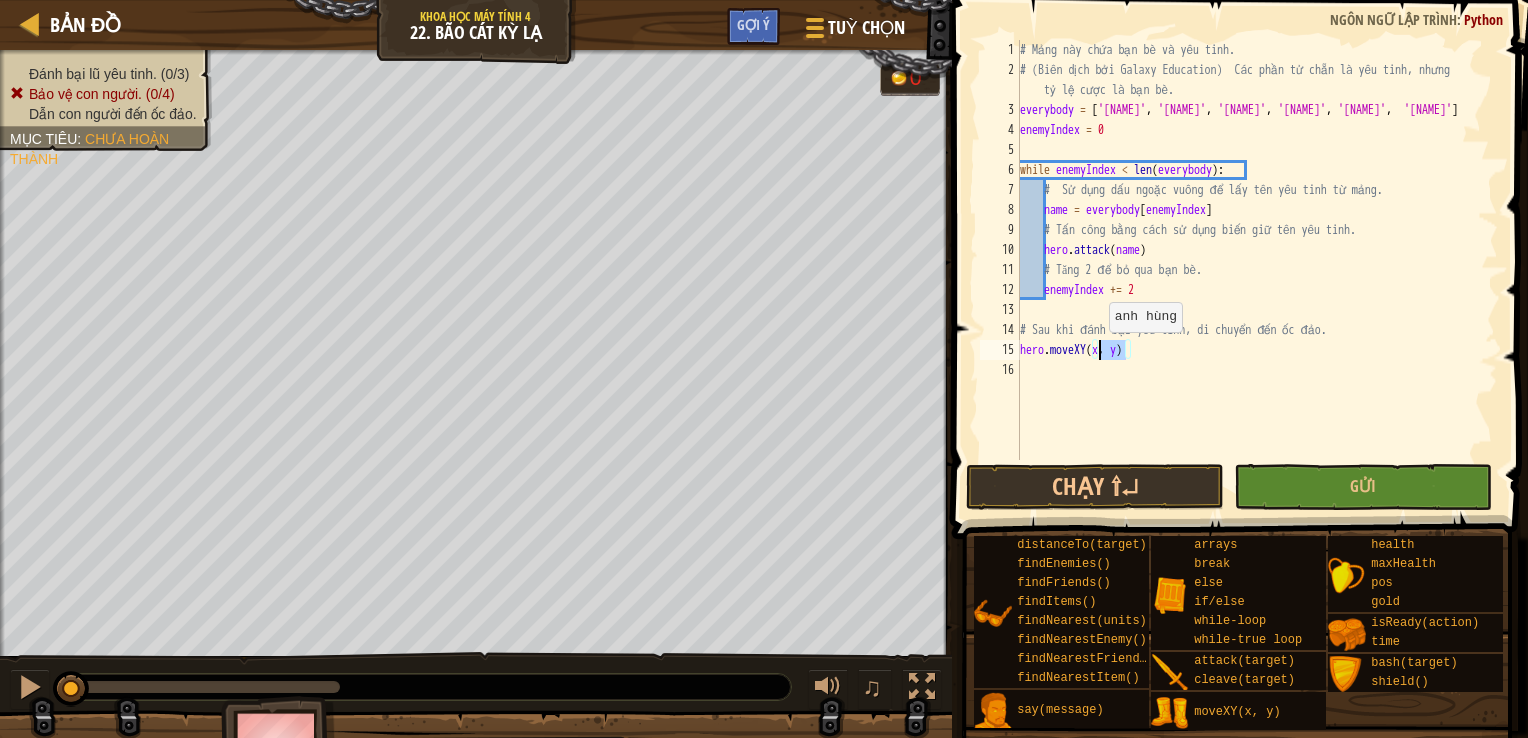 drag, startPoint x: 1127, startPoint y: 350, endPoint x: 1099, endPoint y: 351, distance: 28.01785 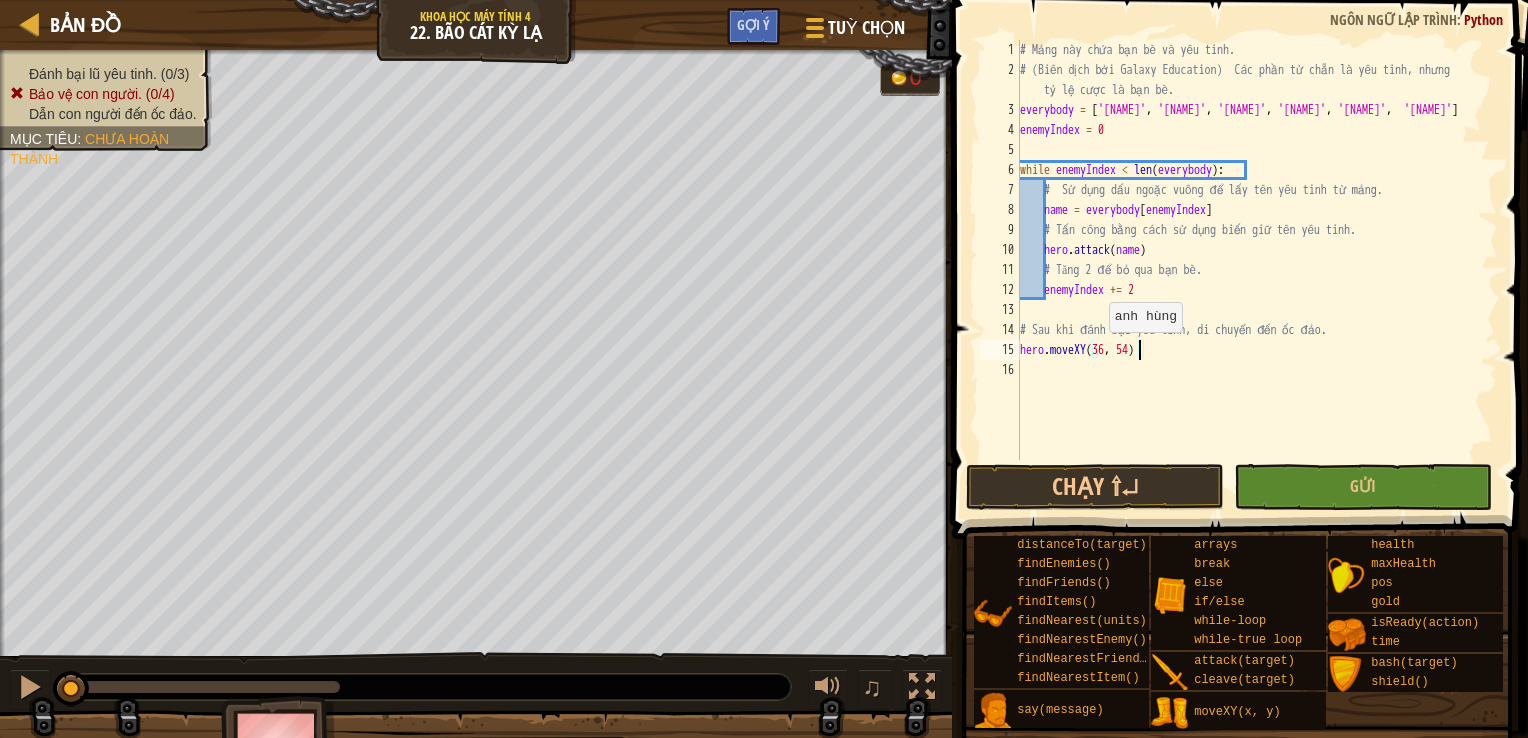 type 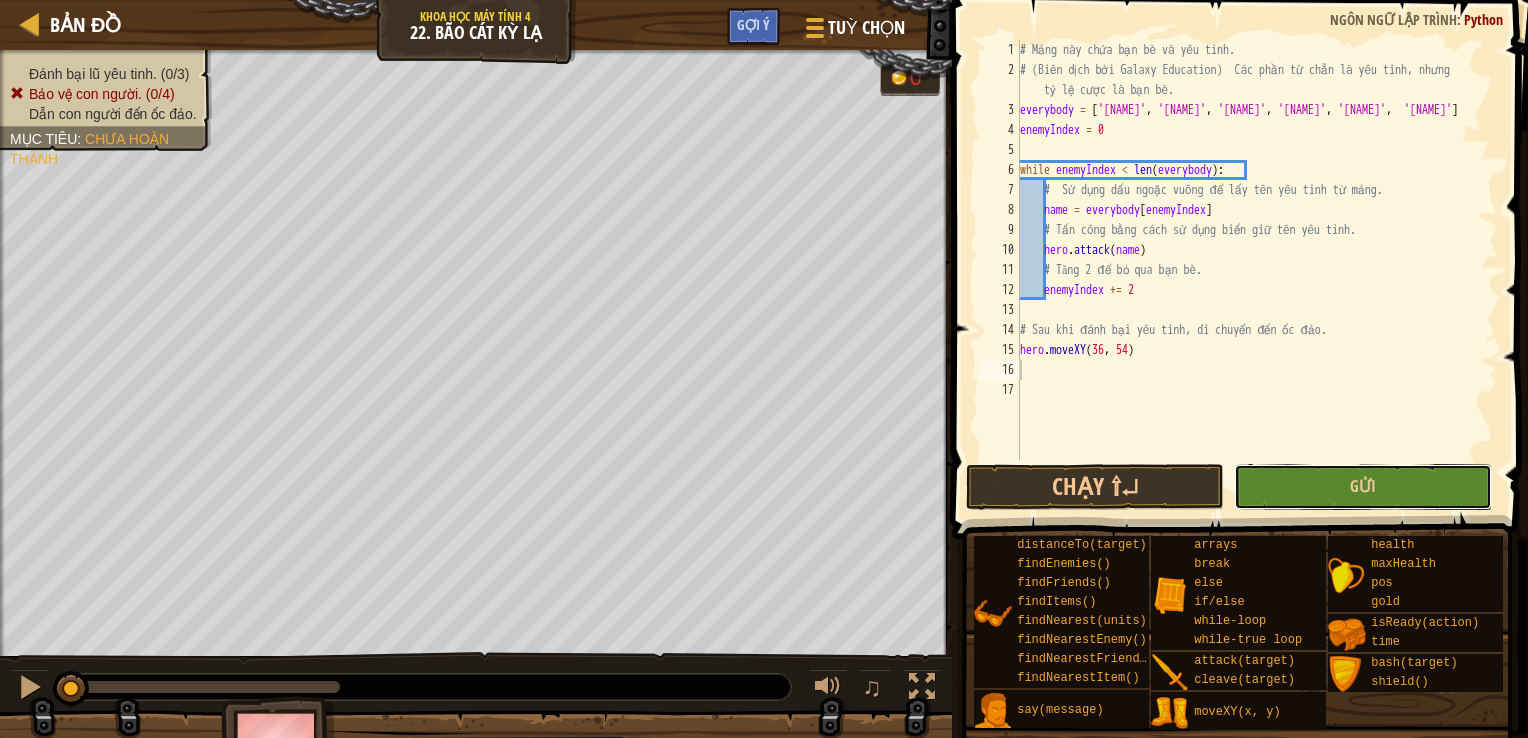 click on "Gửi" at bounding box center [1363, 487] 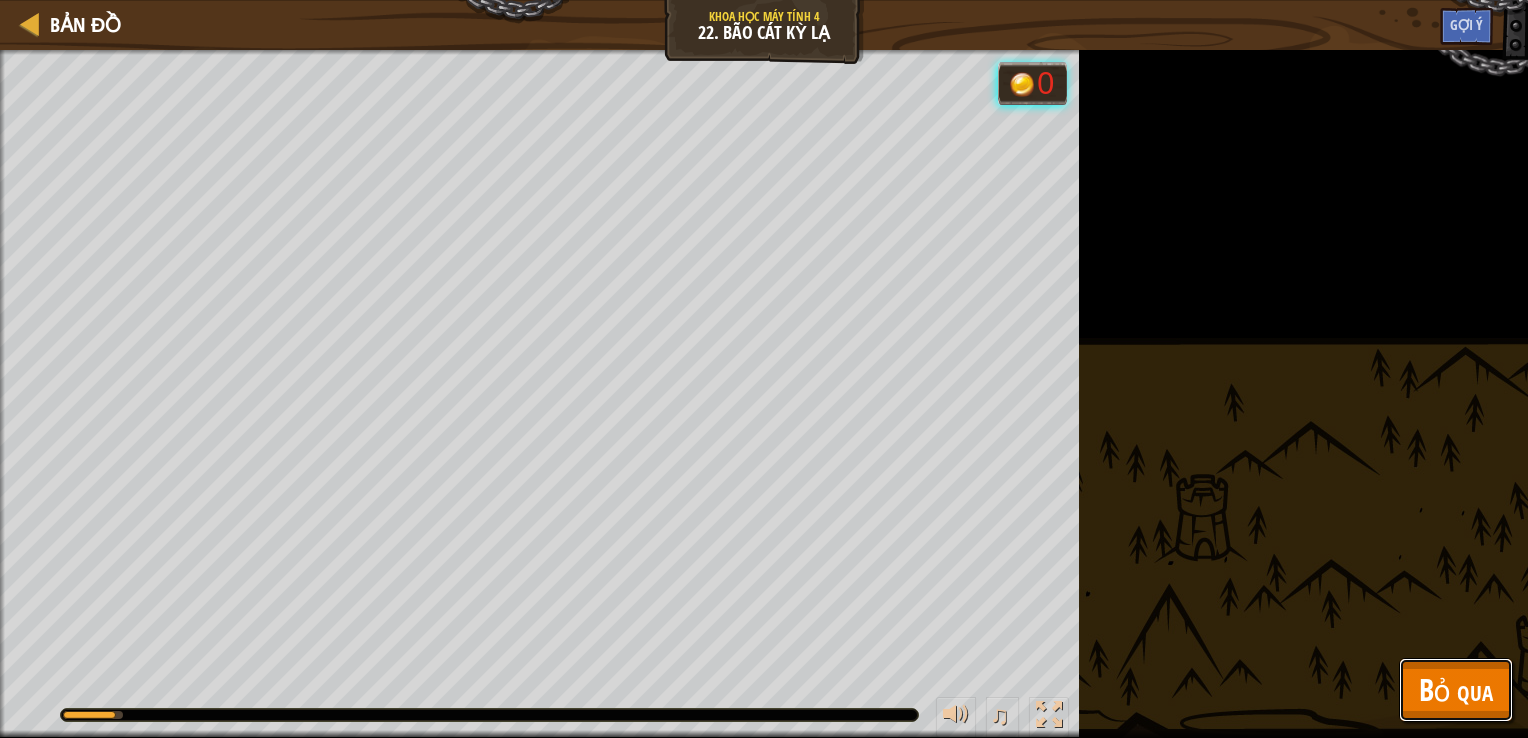 click on "Bỏ qua" at bounding box center (1456, 689) 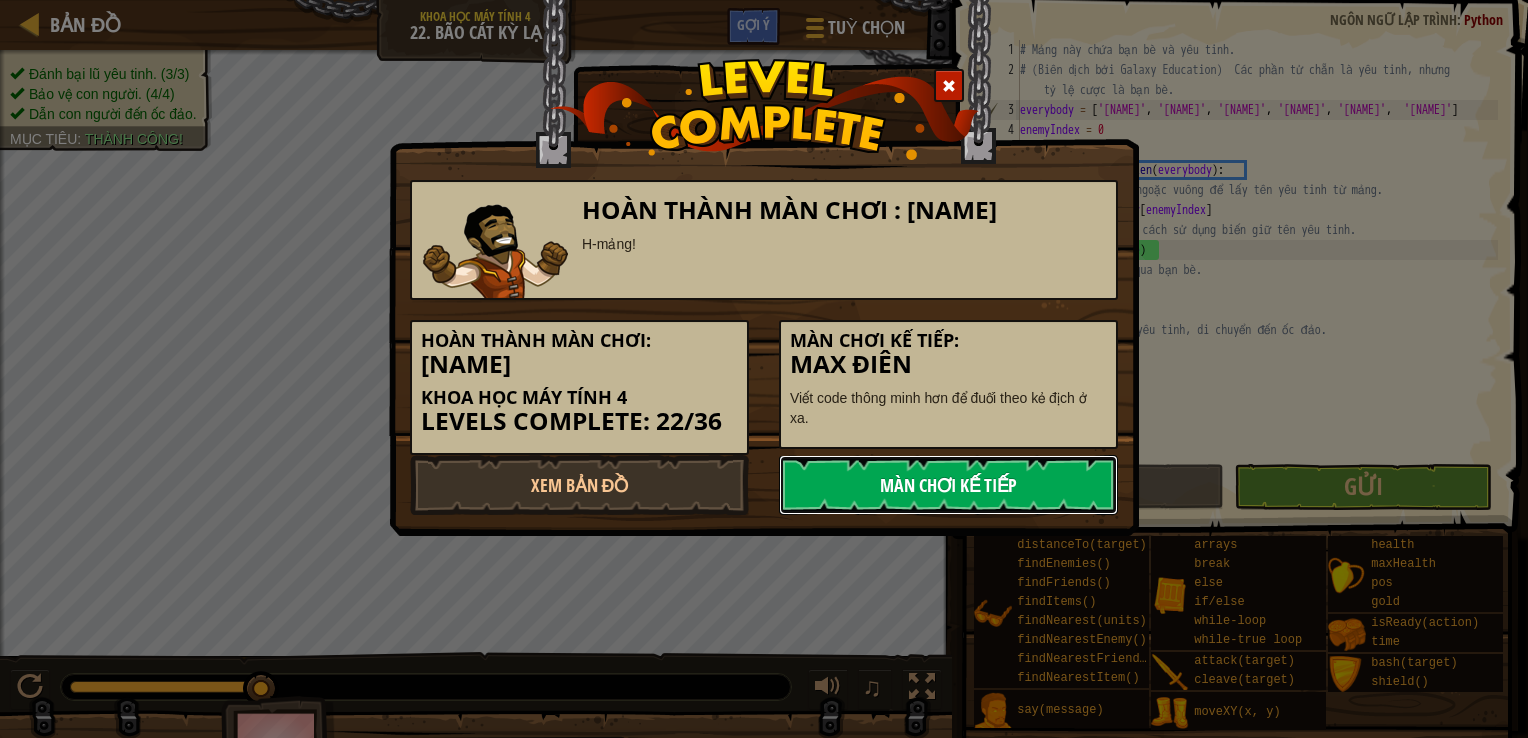 click on "Màn chơi kế tiếp" at bounding box center (948, 485) 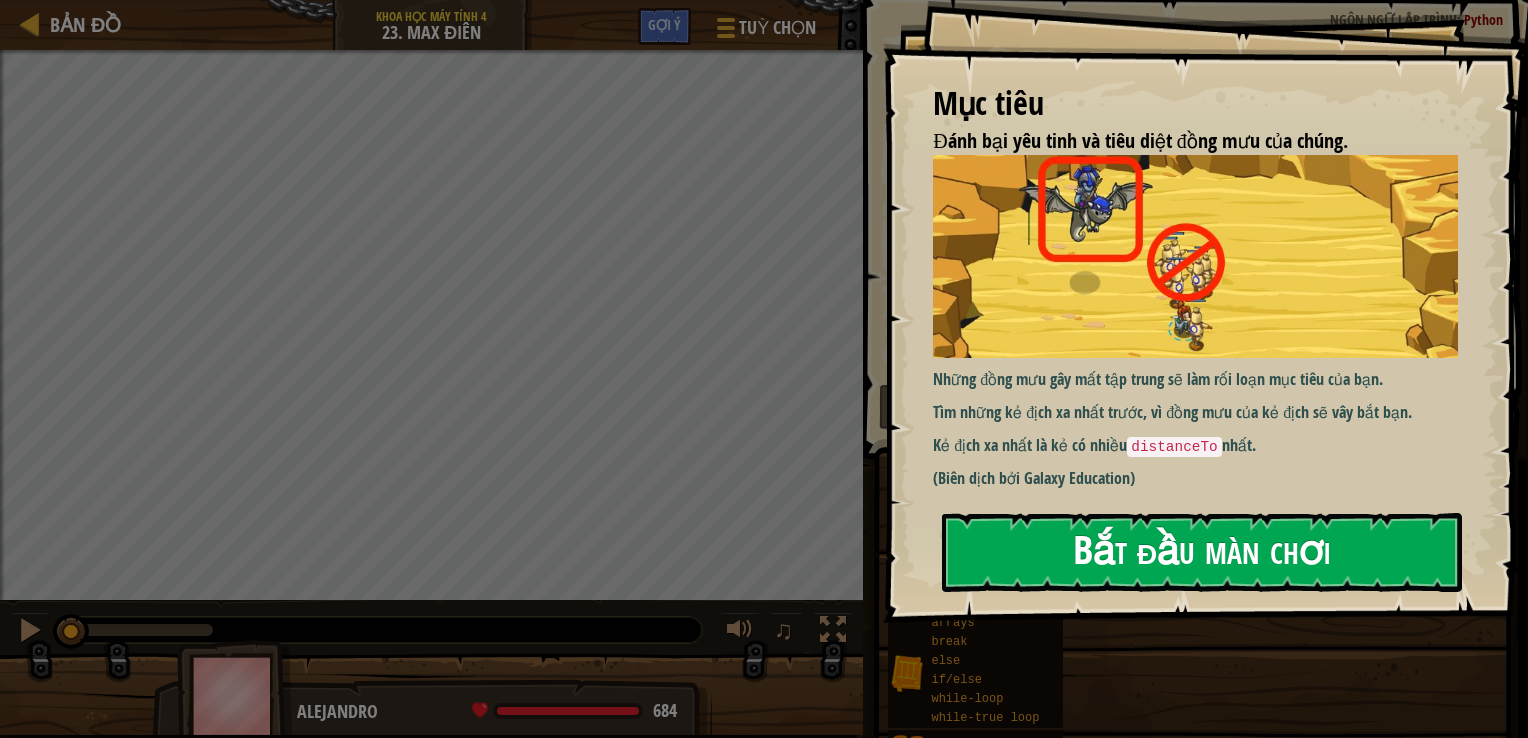 click on "Bắt đầu màn chơi" at bounding box center [1202, 552] 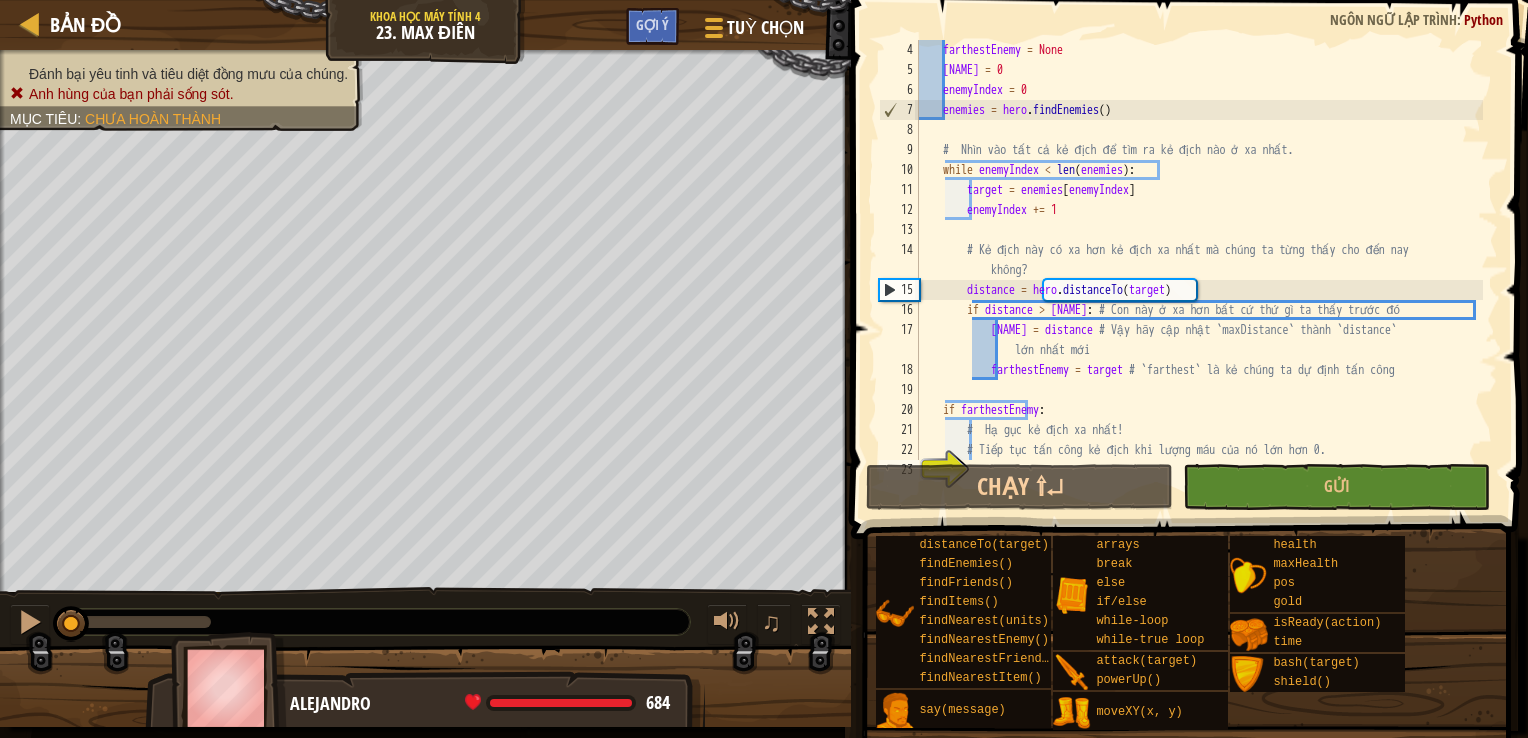 scroll, scrollTop: 120, scrollLeft: 0, axis: vertical 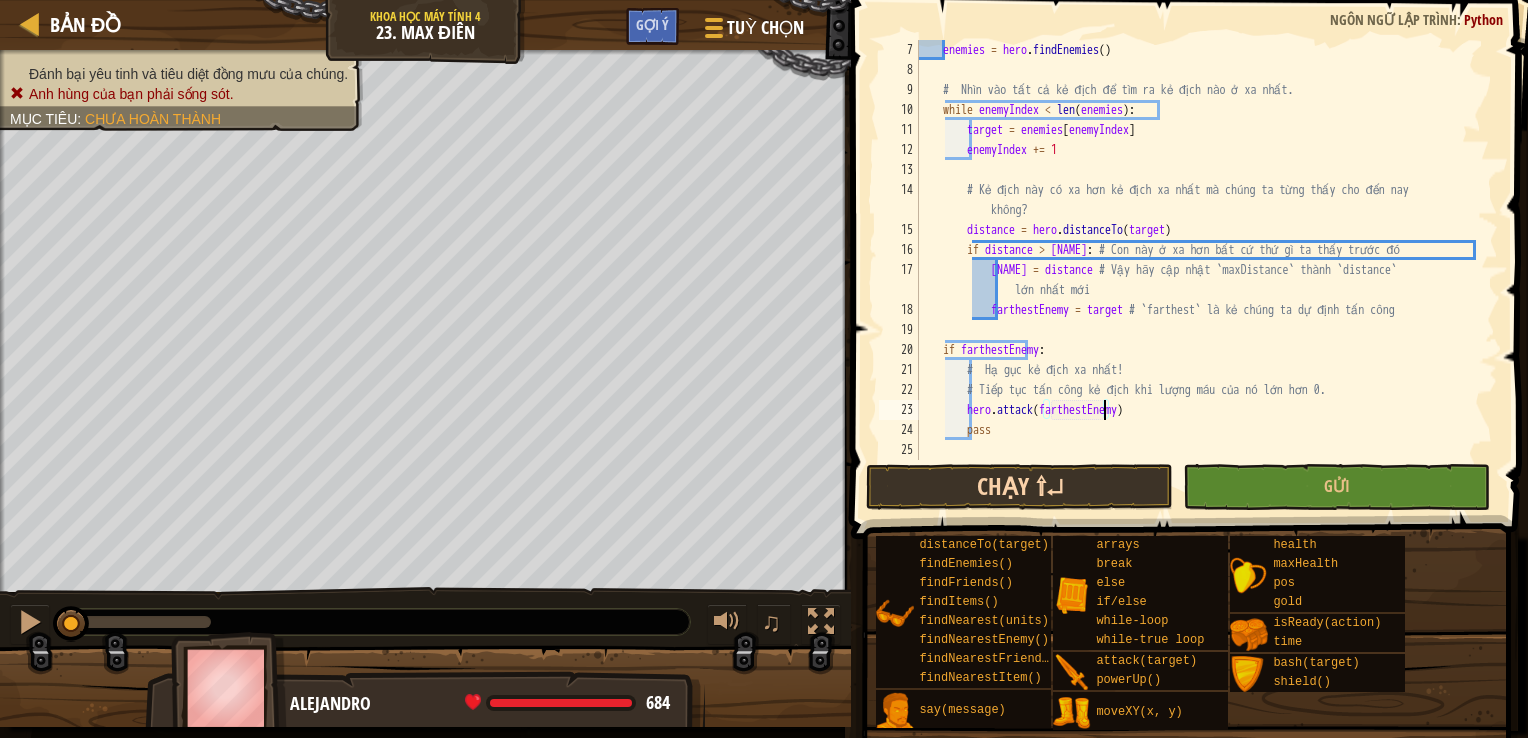 type on "hero.attack([NAME])" 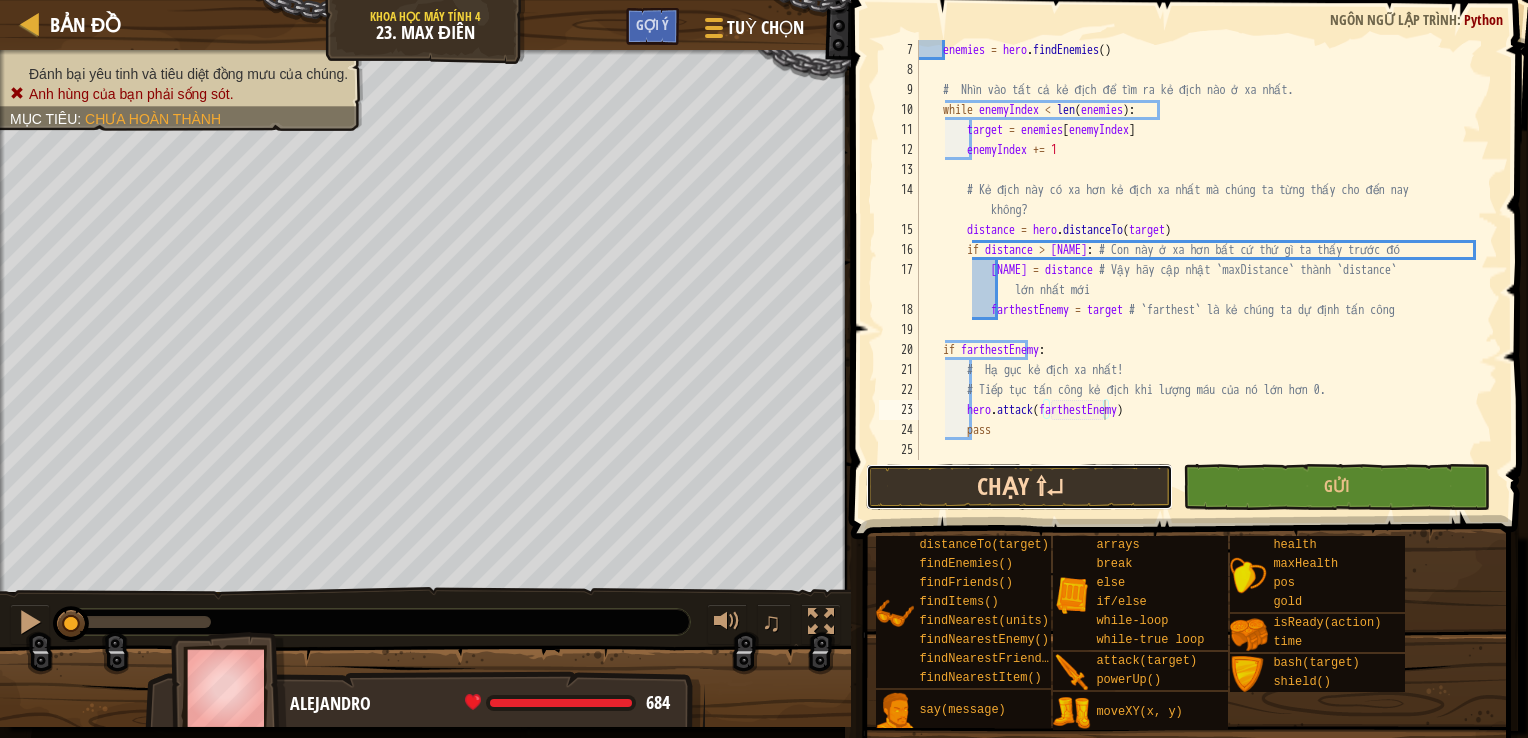 click on "Chạy ⇧↵" at bounding box center (1019, 487) 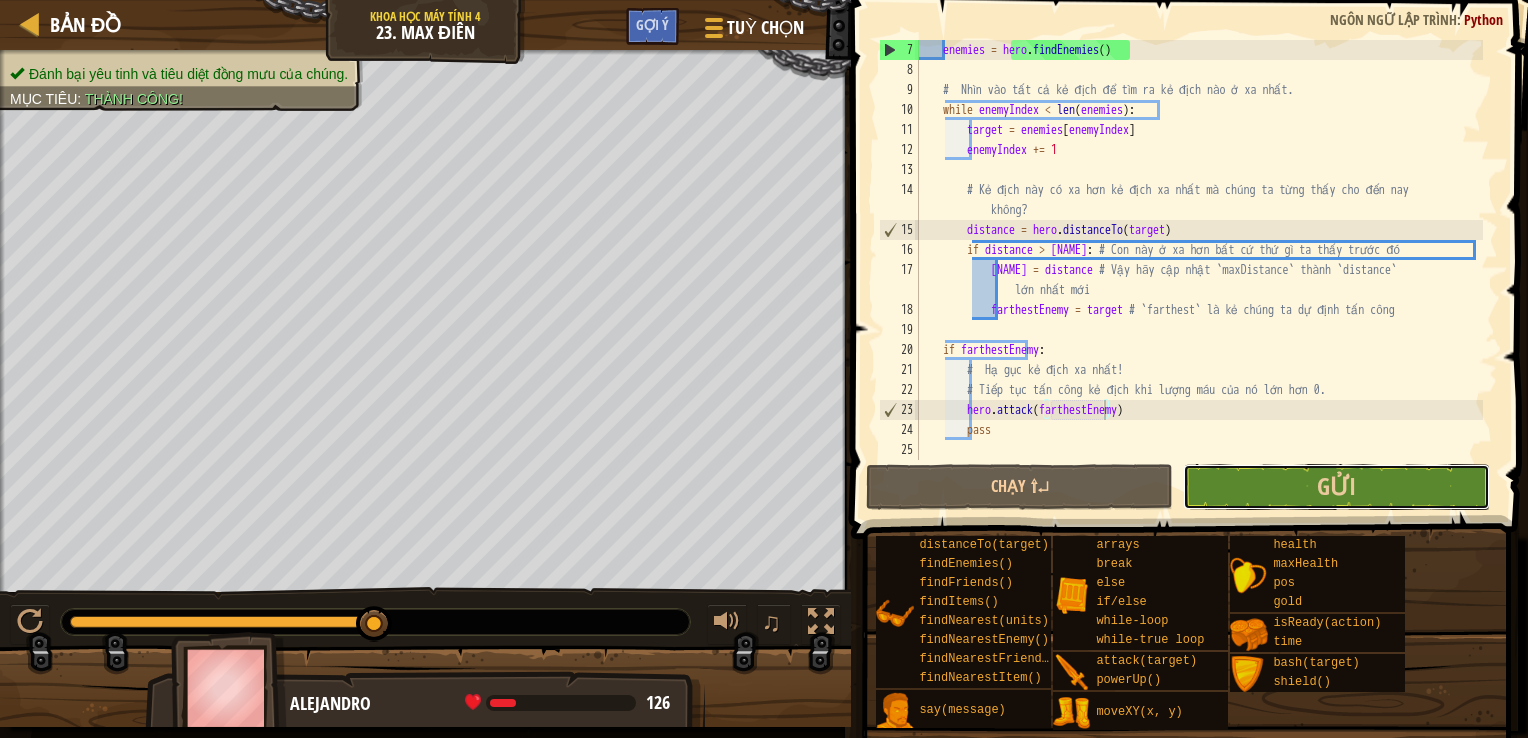 click on "Gửi" at bounding box center (1336, 487) 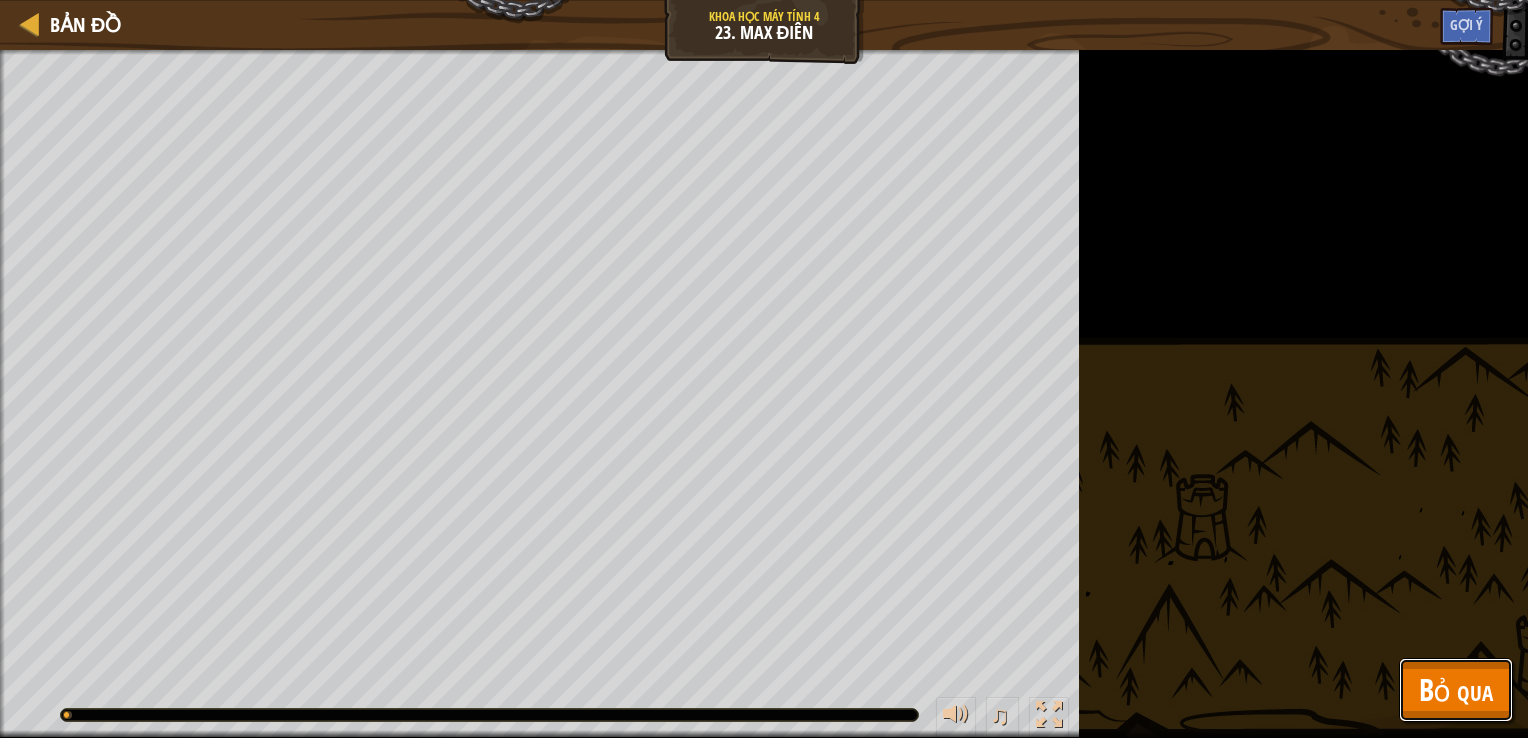 click on "Bỏ qua" at bounding box center [1456, 689] 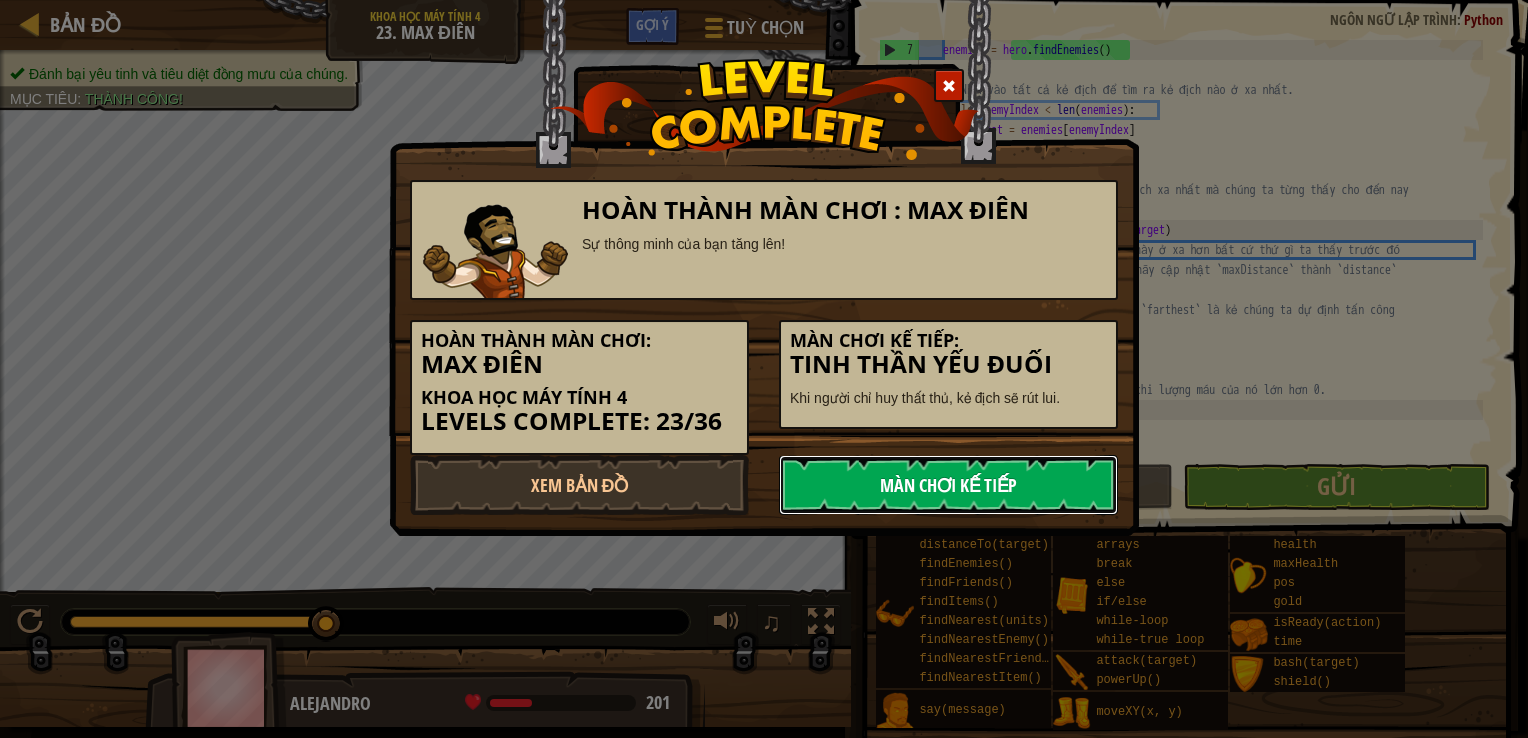 click on "Màn chơi kế tiếp" at bounding box center [948, 485] 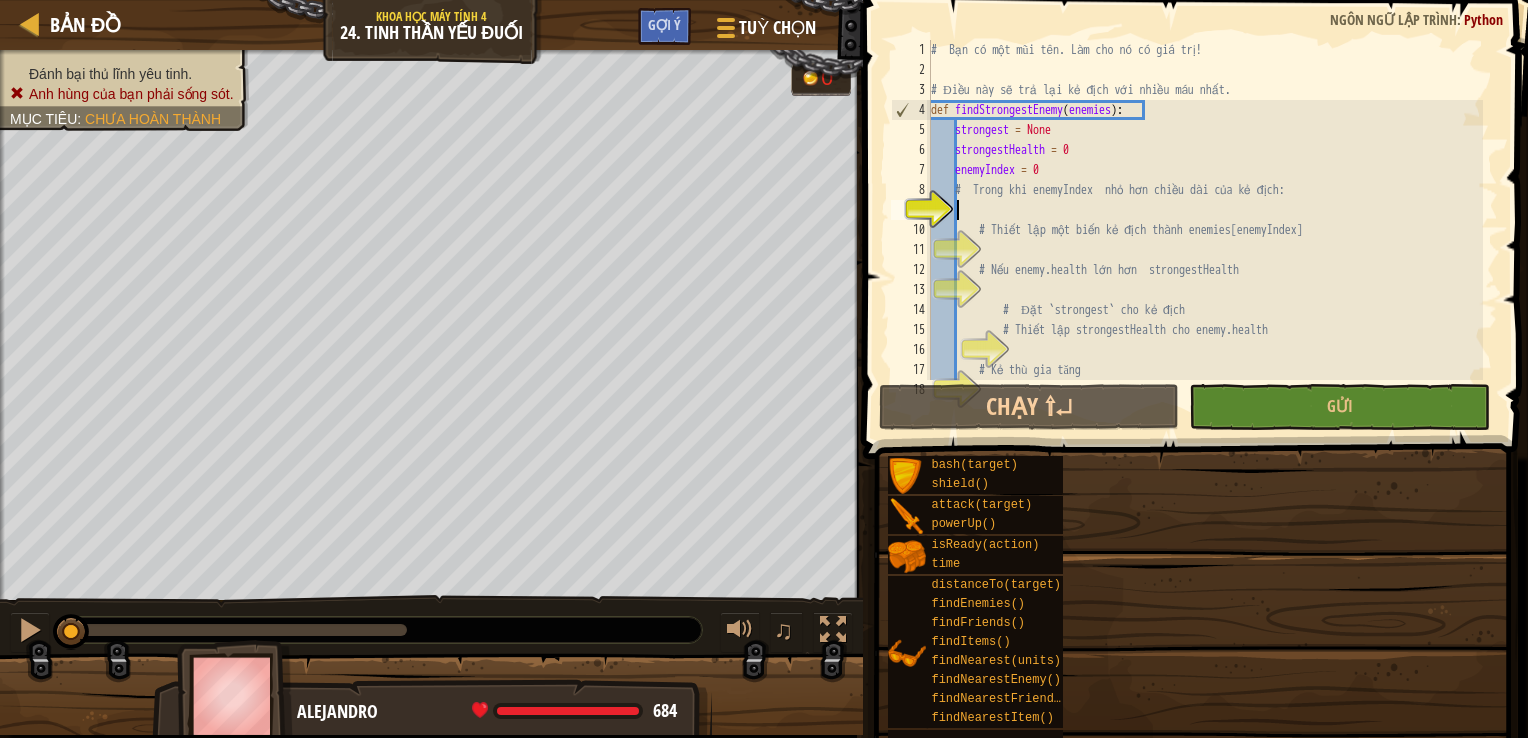 click on "Bắt đầu màn chơi" at bounding box center (1847, 633) 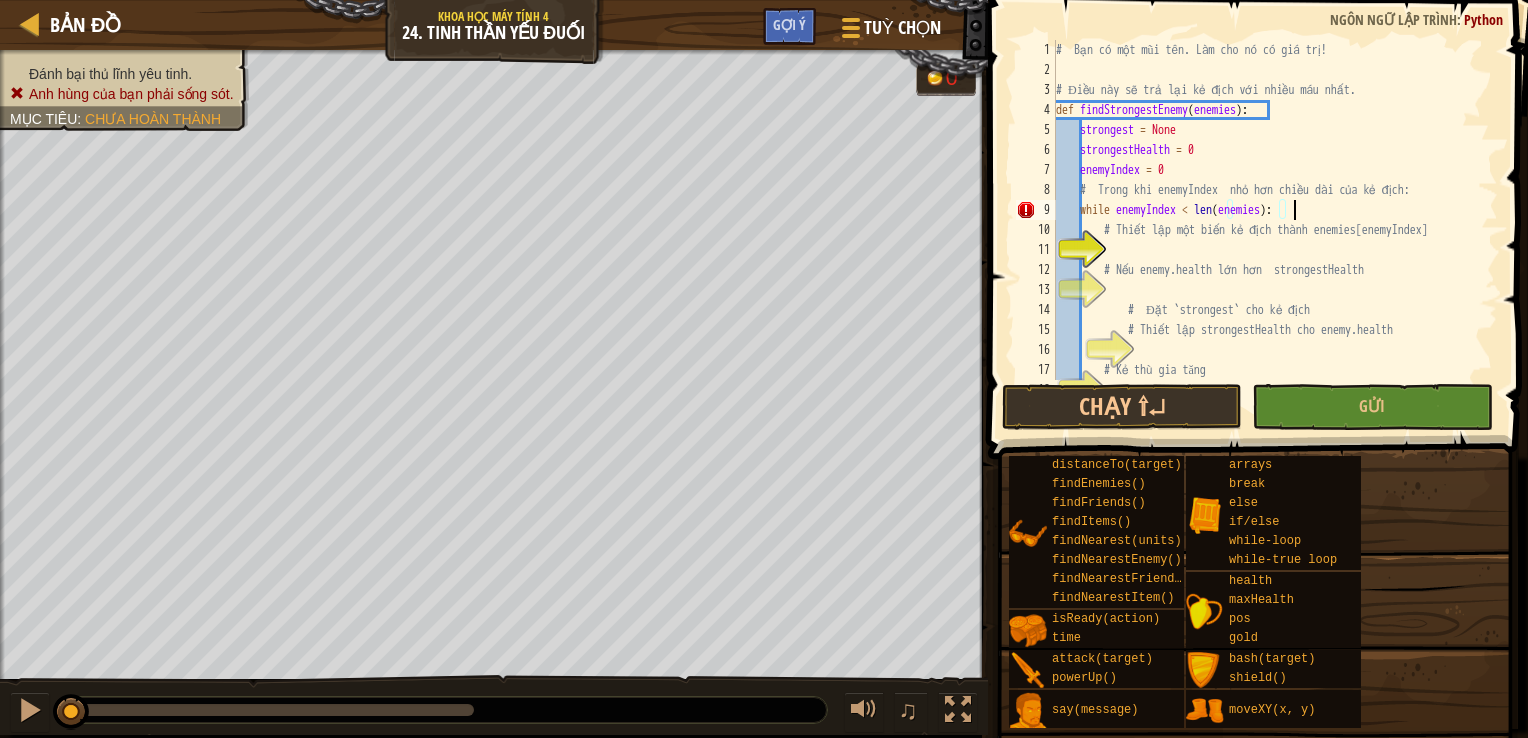 scroll, scrollTop: 9, scrollLeft: 18, axis: both 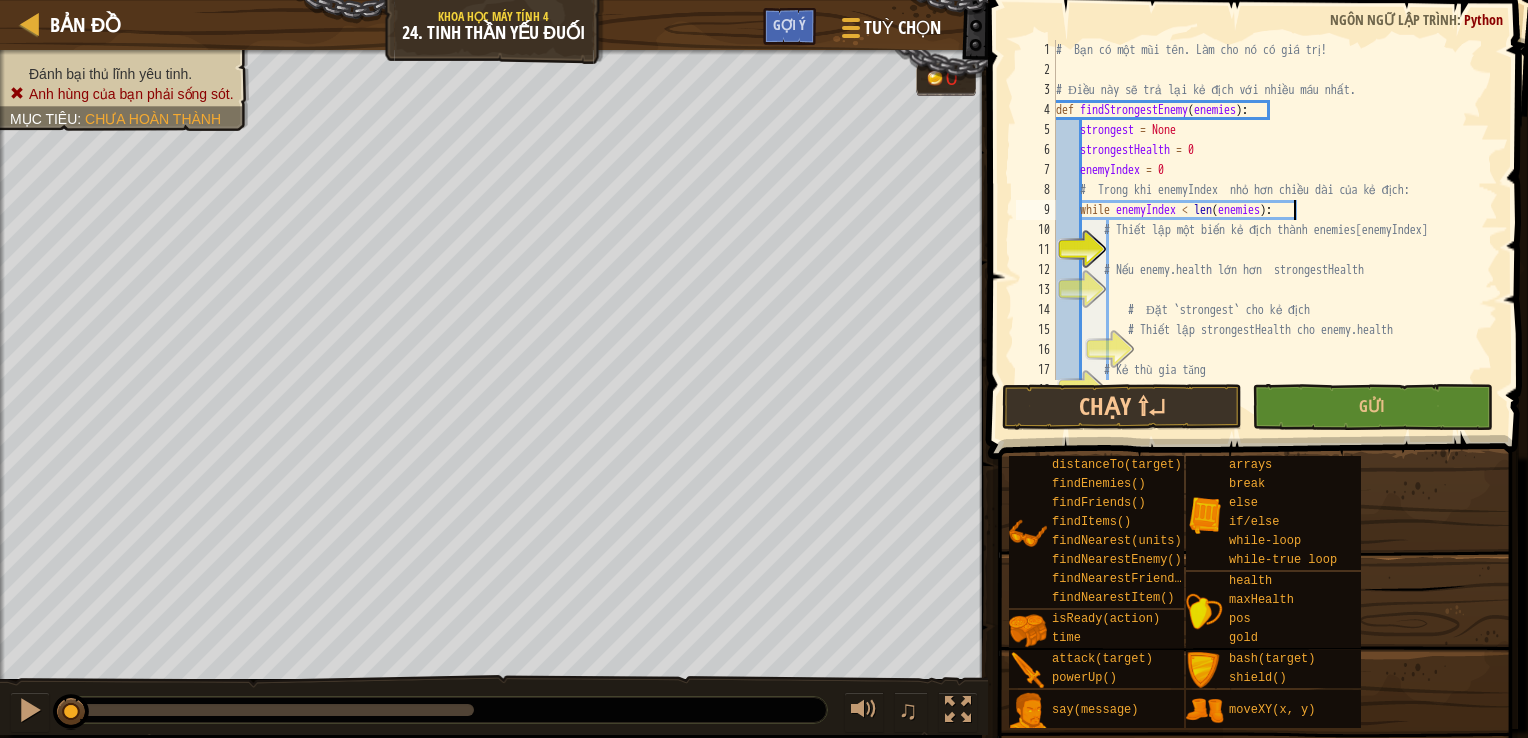click on "# Bạn có một mũi tên. Làm cho nó có giá trị! # Điều này sẽ trả lại kẻ địch với nhiều máu nhất. def findStrongestEnemy(enemies): strongest = None strongestHealth = 0 enemyIndex = 0 # Trong khi enemyIndex nhỏ hơn chiều dài của kẻ địch: while enemyIndex < len(enemies): # Thiết lập một biến kẻ địch thành enemies[enemyIndex] # Nếu enemy.health lớn hơn strongestHealth # Đặt `strongest` cho kẻ địch # Thiết lập strongestHealth cho enemy.health # Kẻ thù gia tăng" at bounding box center [1267, 230] 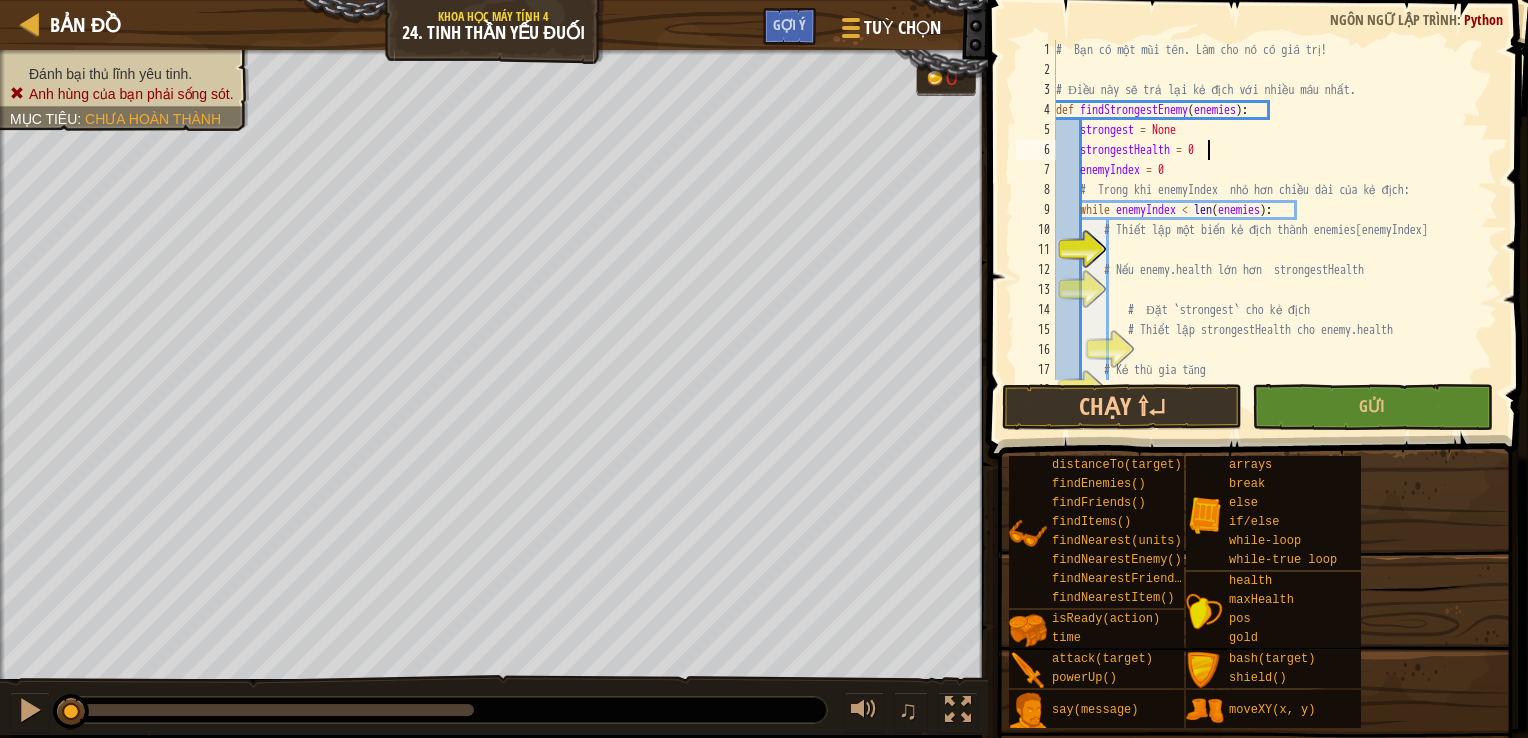 scroll, scrollTop: 9, scrollLeft: 11, axis: both 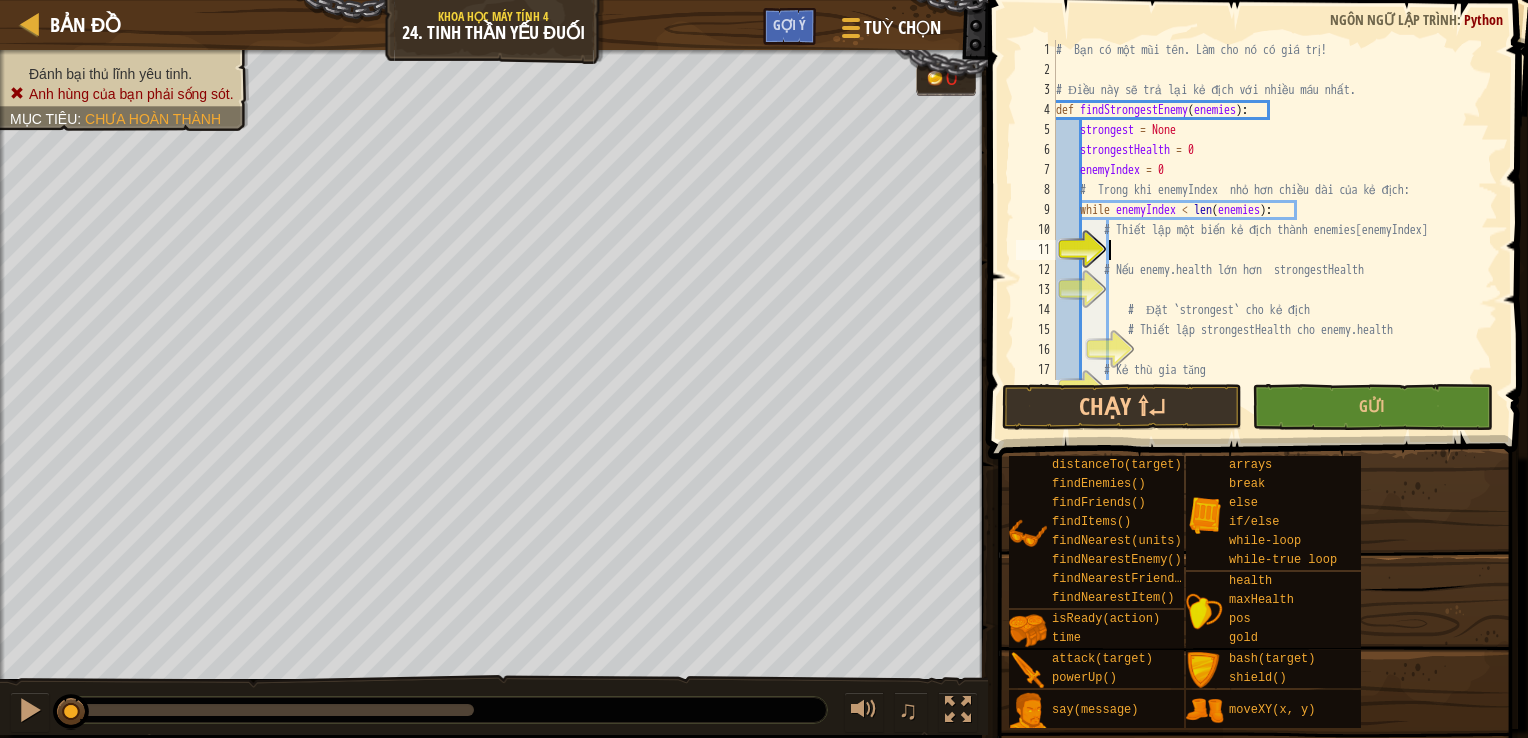 click on "# Bạn có một mũi tên. Làm cho nó có giá trị! # Điều này sẽ trả lại kẻ địch với nhiều máu nhất. def findStrongestEnemy(enemies): strongest = None strongestHealth = 0 enemyIndex = 0 # Trong khi enemyIndex nhỏ hơn chiều dài của kẻ địch: while enemyIndex < len(enemies): # Thiết lập một biến kẻ địch thành enemies[enemyIndex] # Nếu enemy.health lớn hơn strongestHealth # Đặt `strongest` cho kẻ địch # Thiết lập strongestHealth cho enemy.health # Kẻ thù gia tăng" at bounding box center (1267, 230) 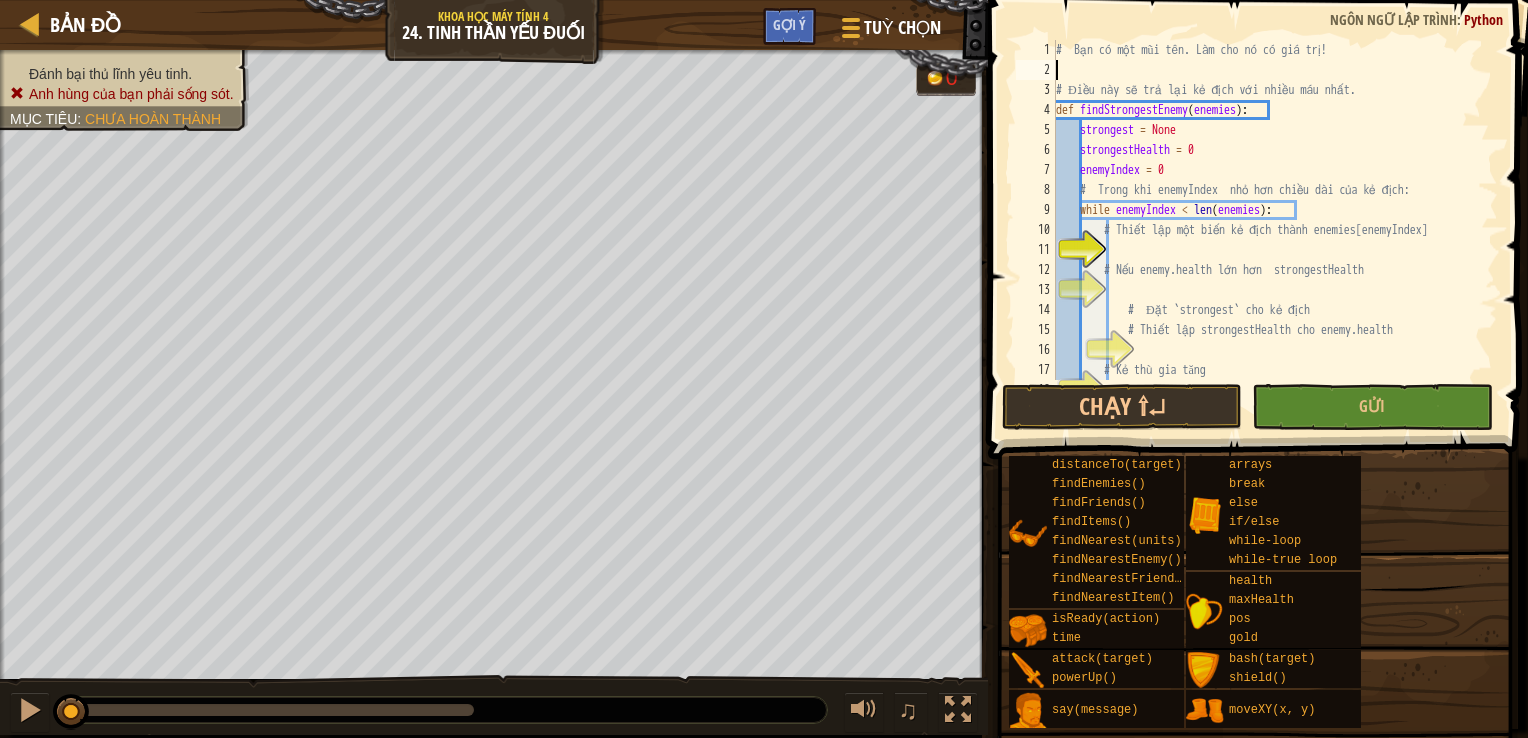 click on "# Bạn có một mũi tên. Làm cho nó có giá trị! # Điều này sẽ trả lại kẻ địch với nhiều máu nhất. def findStrongestEnemy(enemies): strongest = None strongestHealth = 0 enemyIndex = 0 # Trong khi enemyIndex nhỏ hơn chiều dài của kẻ địch: while enemyIndex < len(enemies): # Thiết lập một biến kẻ địch thành enemies[enemyIndex] # Nếu enemy.health lớn hơn strongestHealth # Đặt `strongest` cho kẻ địch # Thiết lập strongestHealth cho enemy.health # Kẻ thù gia tăng" at bounding box center [1267, 230] 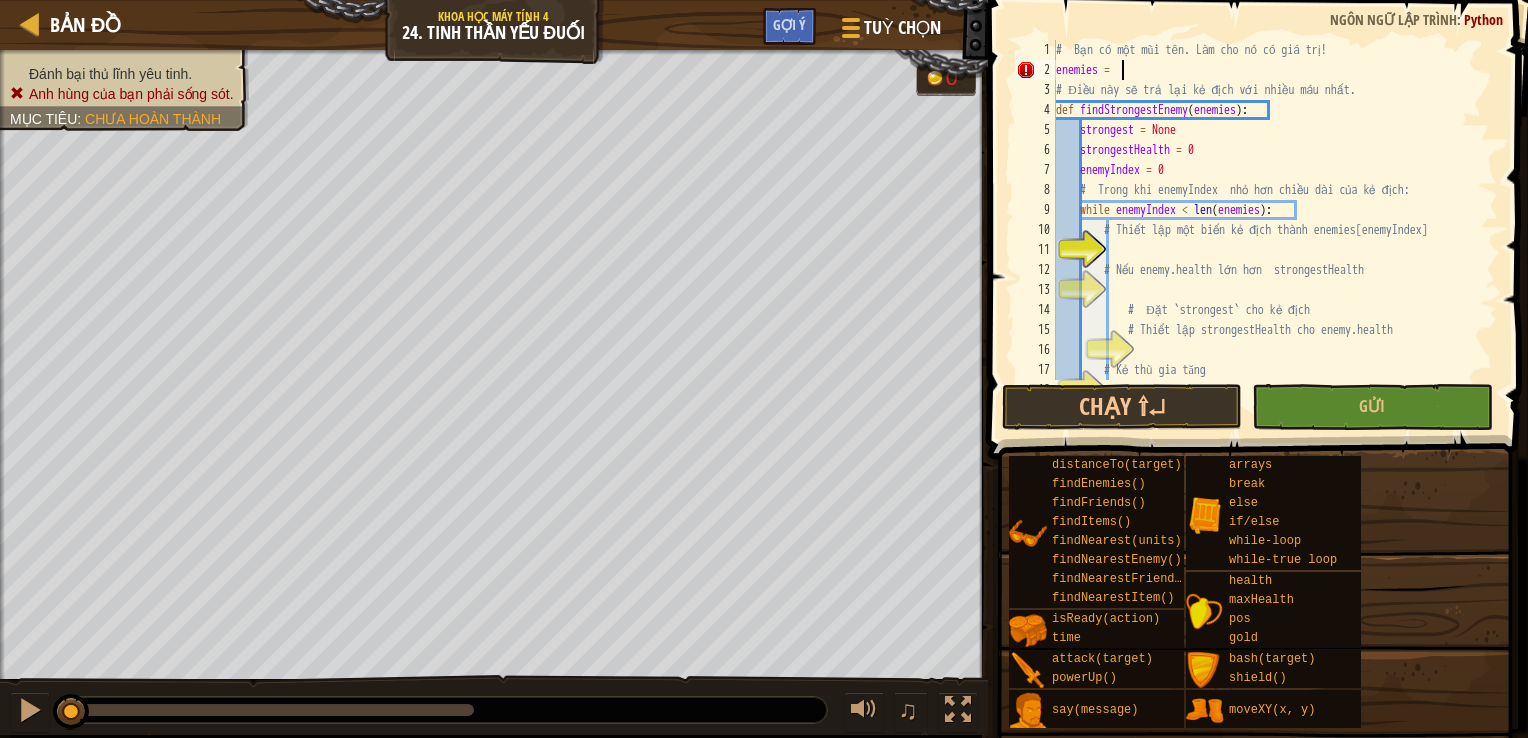 scroll, scrollTop: 9, scrollLeft: 5, axis: both 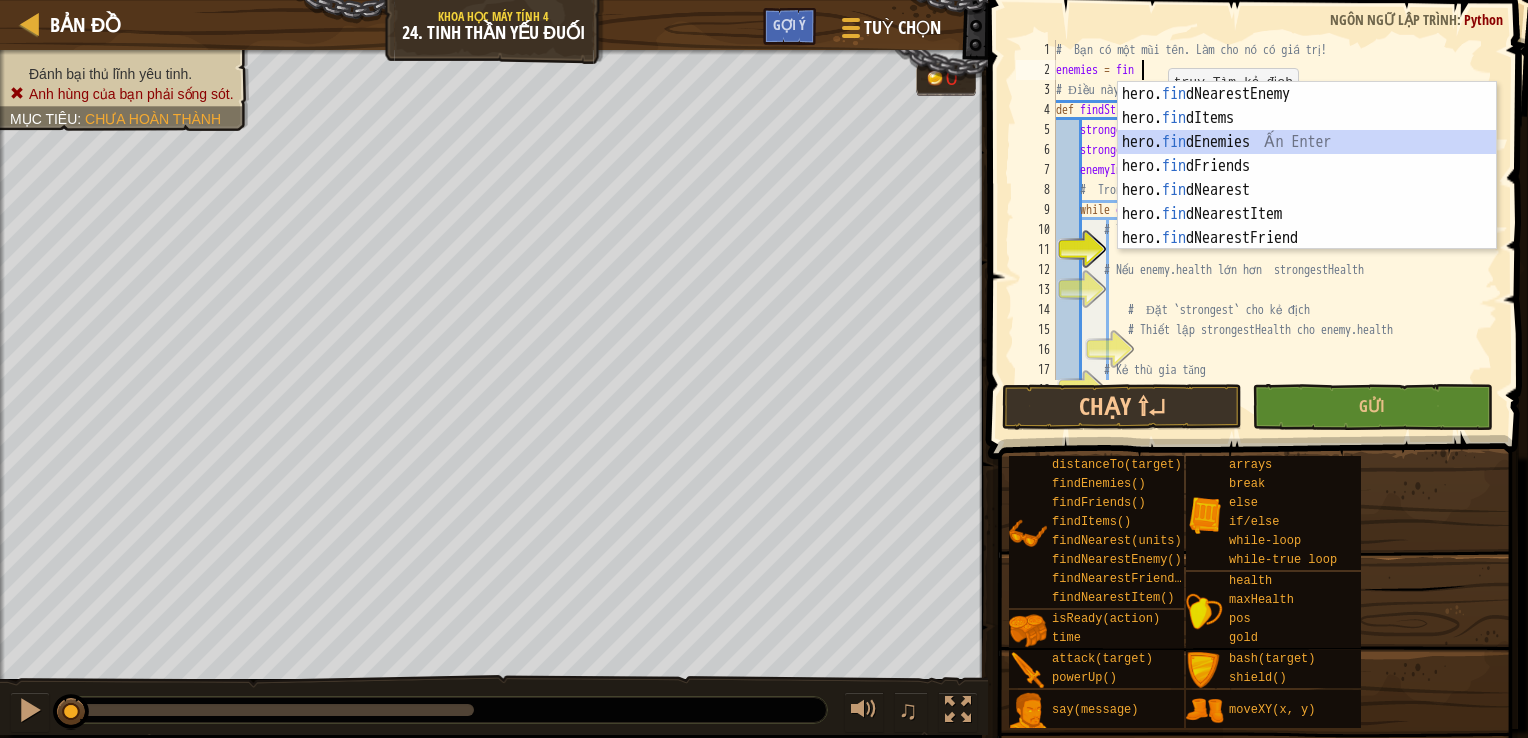 click on "hero. fin dNearestEnemy Ấn Enter hero. fin dItems Ấn Enter hero. fin dEnemies Ấn Enter hero. fin dFriends Ấn Enter hero. fin dNearest Ấn Enter hero. fin dNearestItem Ấn Enter hero. fin dNearestFriend Ấn Enter" at bounding box center (1307, 190) 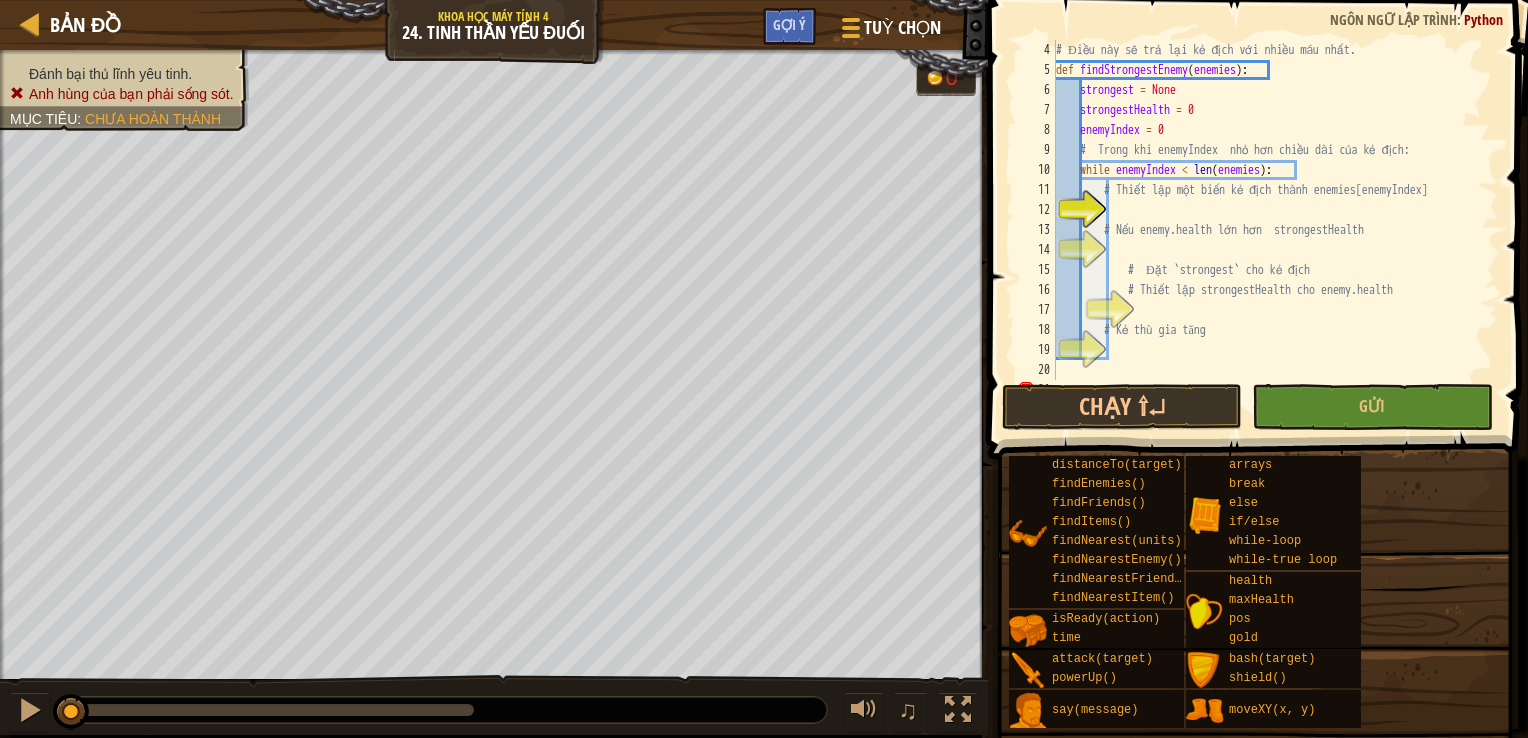 scroll, scrollTop: 60, scrollLeft: 0, axis: vertical 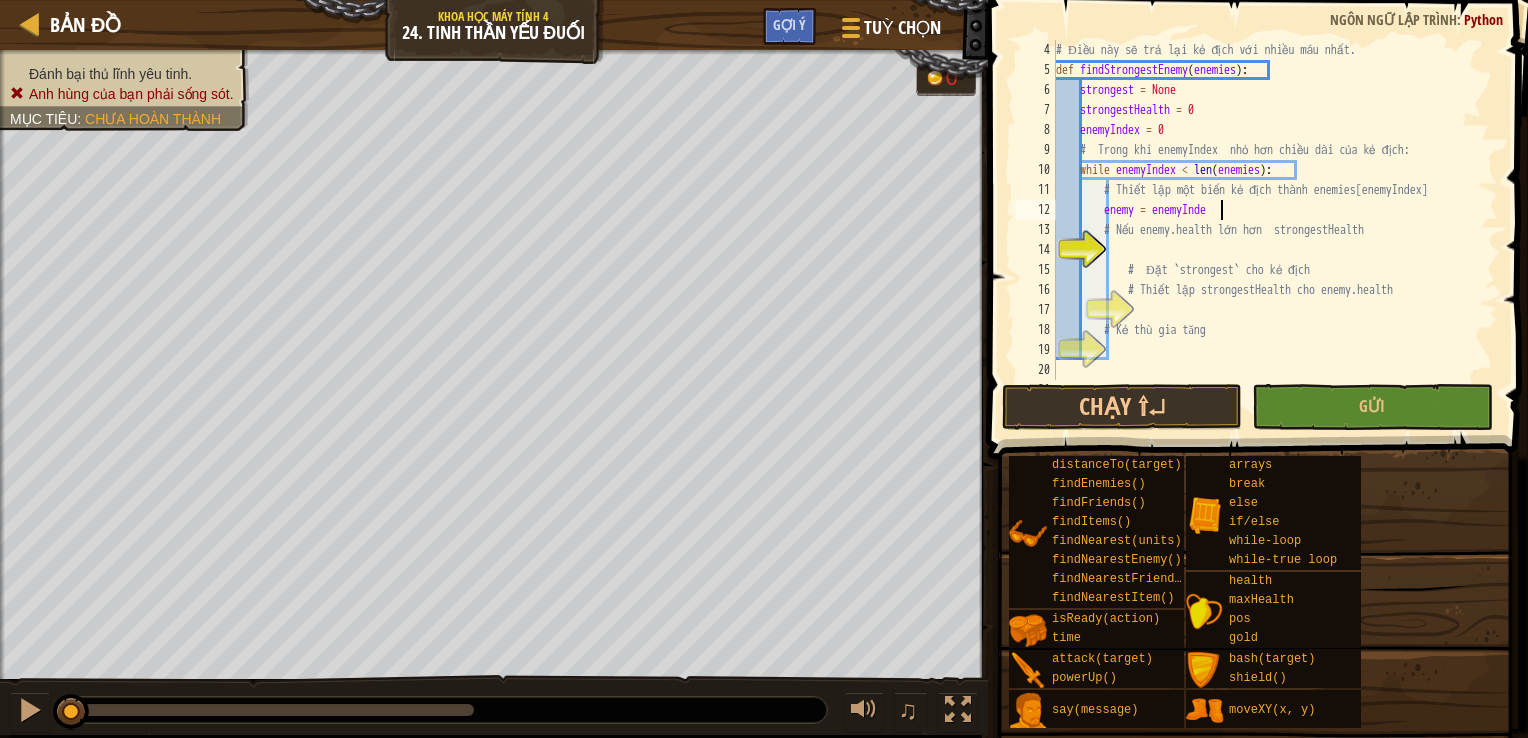 type on "enemy = enemyIndex" 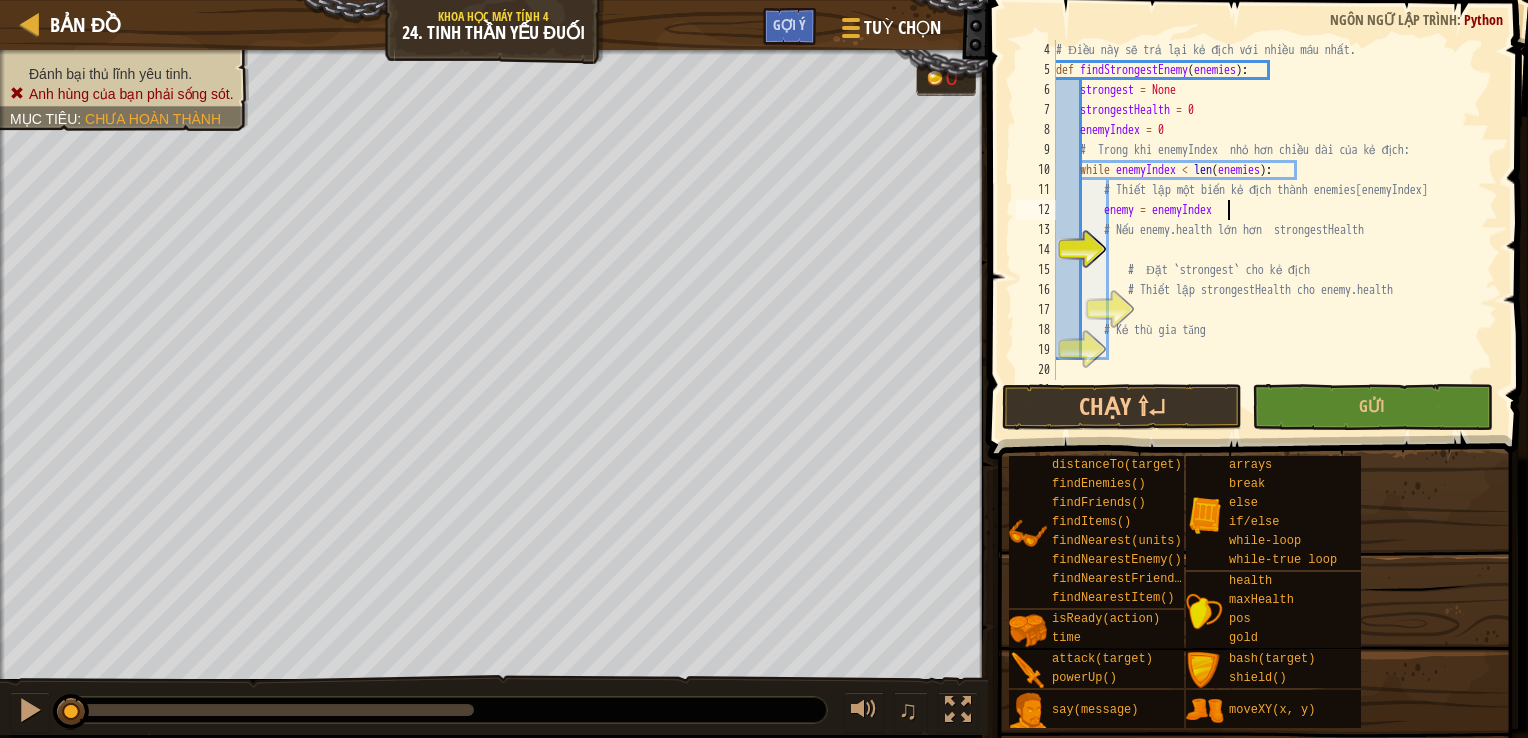 click on "# Điều này sẽ trả lại kẻ địch với nhiều máu nhất. def   findStrongestEnemy ( enemies ) :      strongest   =   None      strongestHealth   =   0      enemyIndex   =   0      #  Trong khi enemyIndex  nhỏ hơn chiều dài của kẻ địch:      while   enemyIndex   <   len ( enemies ) :          # Thiết lập một biến kẻ địch thành enemies[enemyIndex]          enemy   =   enemyIndex          # Nếu enemy.health lớn hơn  strongestHealth                       #  Đặt `strongest` cho kẻ địch              # Thiết lập strongestHealth cho enemy.health                       # Kẻ thù gia tăng               return   strongest" at bounding box center [1267, 230] 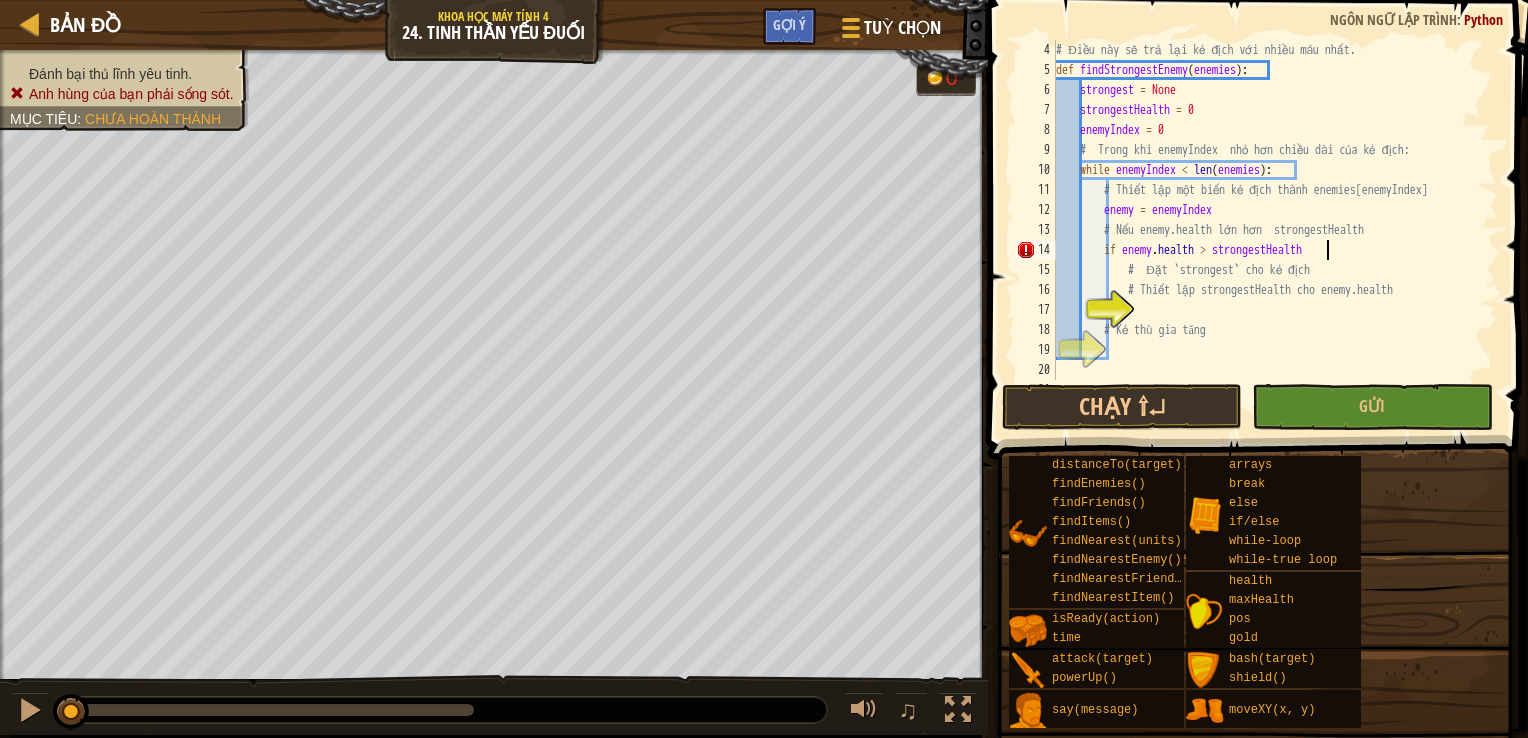 scroll, scrollTop: 9, scrollLeft: 21, axis: both 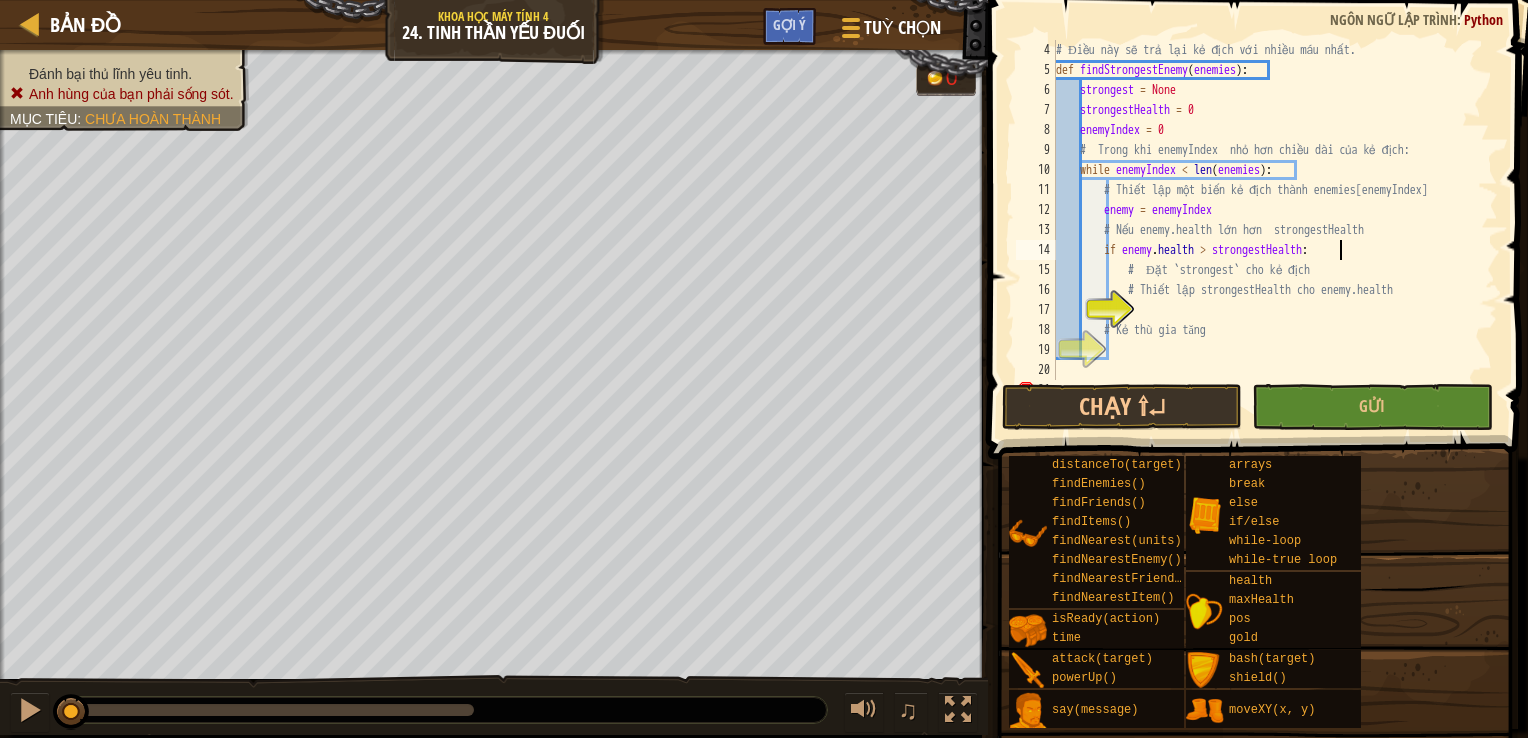 click on "def findStrongestEnemy ( enemies ) :      strongest   =   None      strongestHealth   =   0      enemyIndex   =   0      while   enemyIndex   <   len ( enemies ) :          enemy   =   enemies [ enemyIndex ]          if   enemy . health   >   strongestHealth :              strongest   =   enemy              strongestHealth   =   enemy . health          enemyIndex   +=   1      return   strongest" at bounding box center [1267, 230] 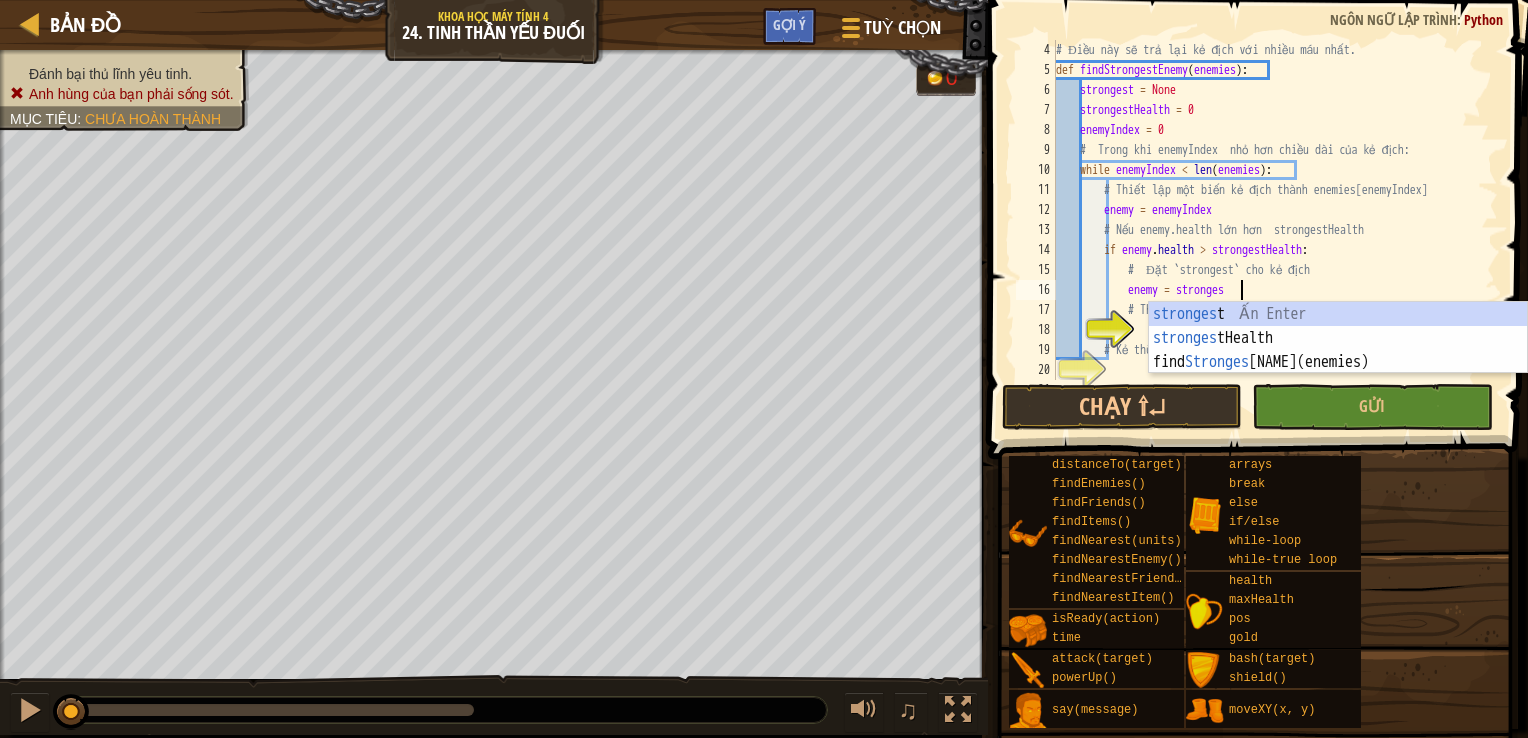 scroll, scrollTop: 9, scrollLeft: 14, axis: both 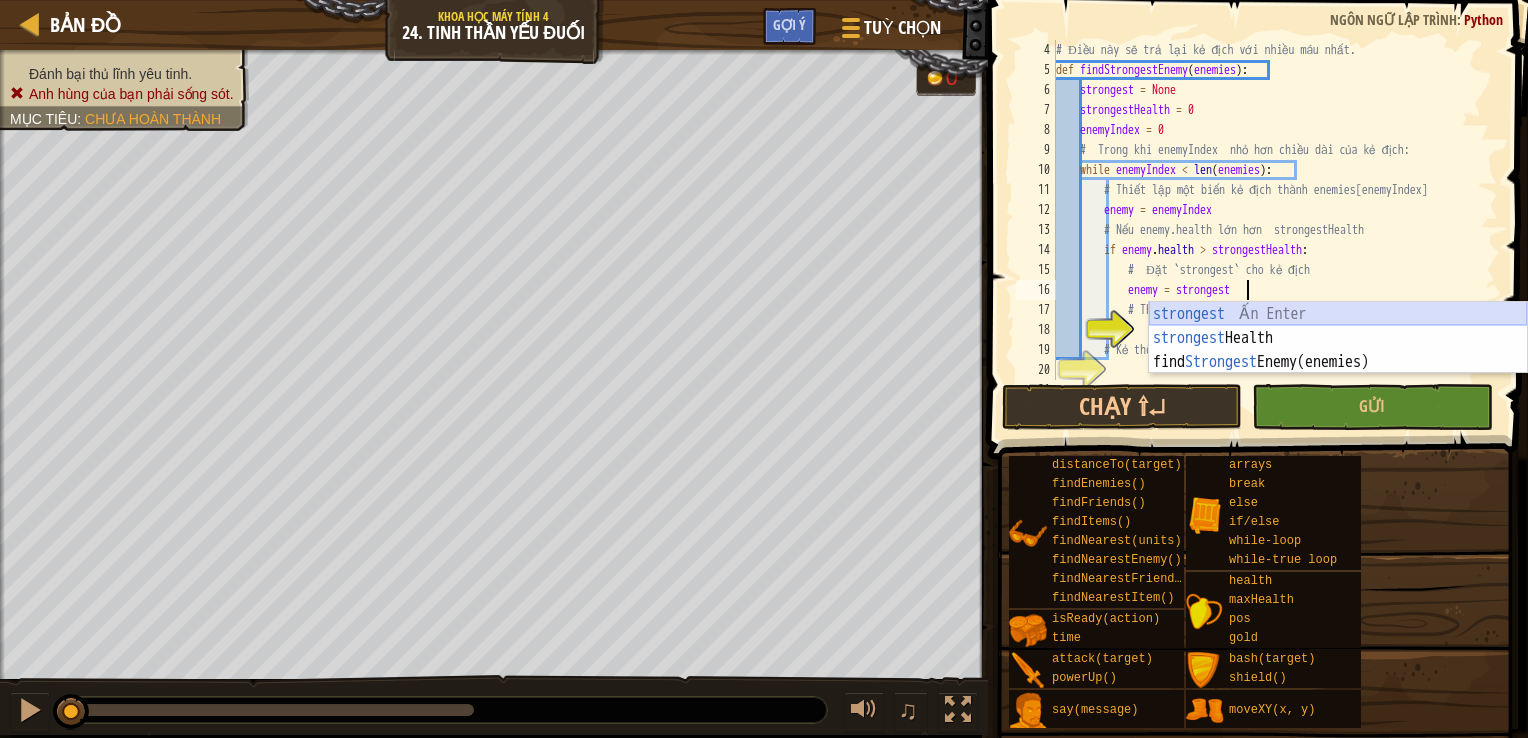 click on "strongest Ấn Enter strongest Health Ấn Enter find Strongest Enemy(enemies) Ấn Enter" at bounding box center (1338, 362) 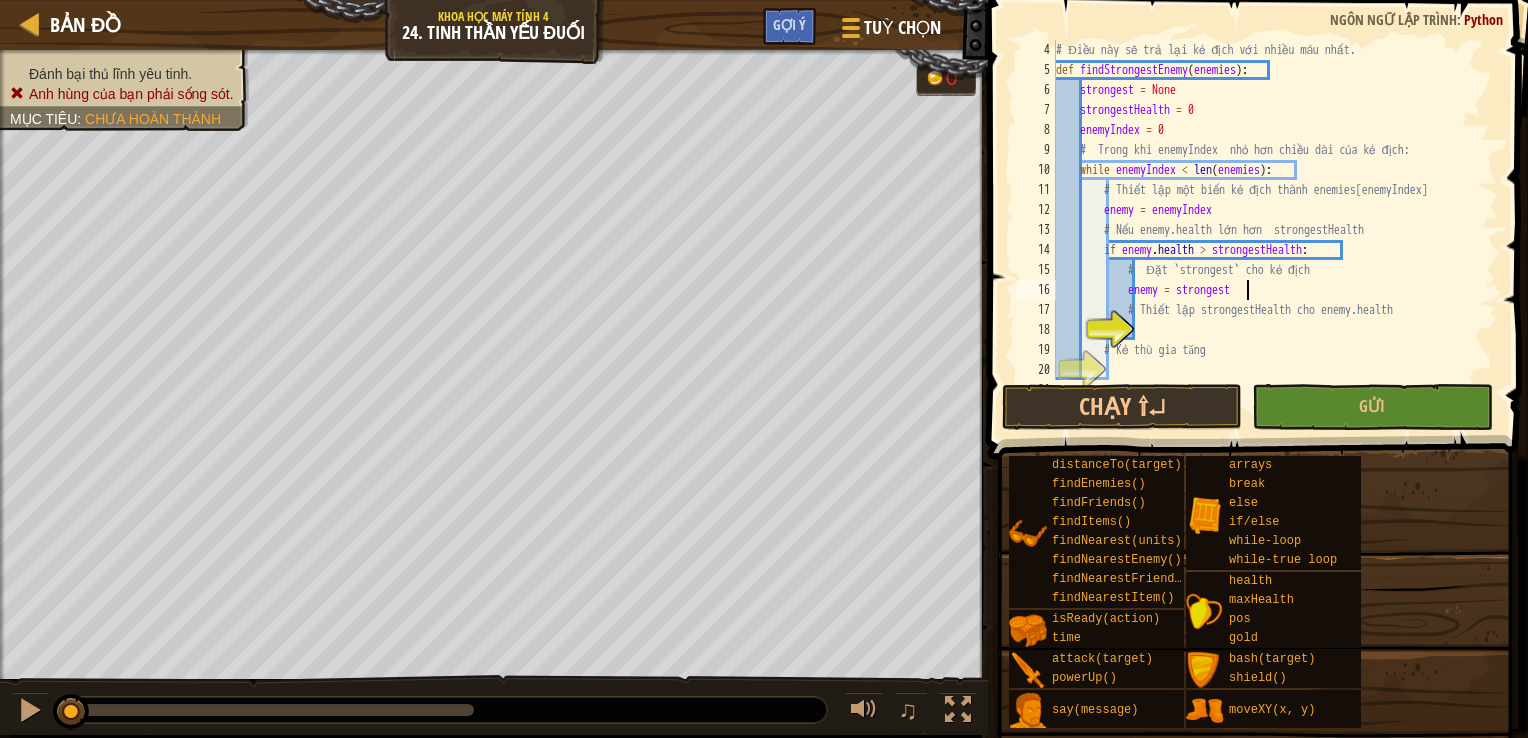 click on "def findStrongestEnemy ( enemies ) :      strongest   =   None      strongestHealth   =   0      enemyIndex   =   0      while   enemyIndex   <   len ( enemies ) :          enemy   =   enemies [ enemyIndex ]          if   enemy . health   >   strongestHealth :              strongest   =   enemy              strongestHealth   =   enemy . health          enemyIndex   +=   1" at bounding box center (1267, 230) 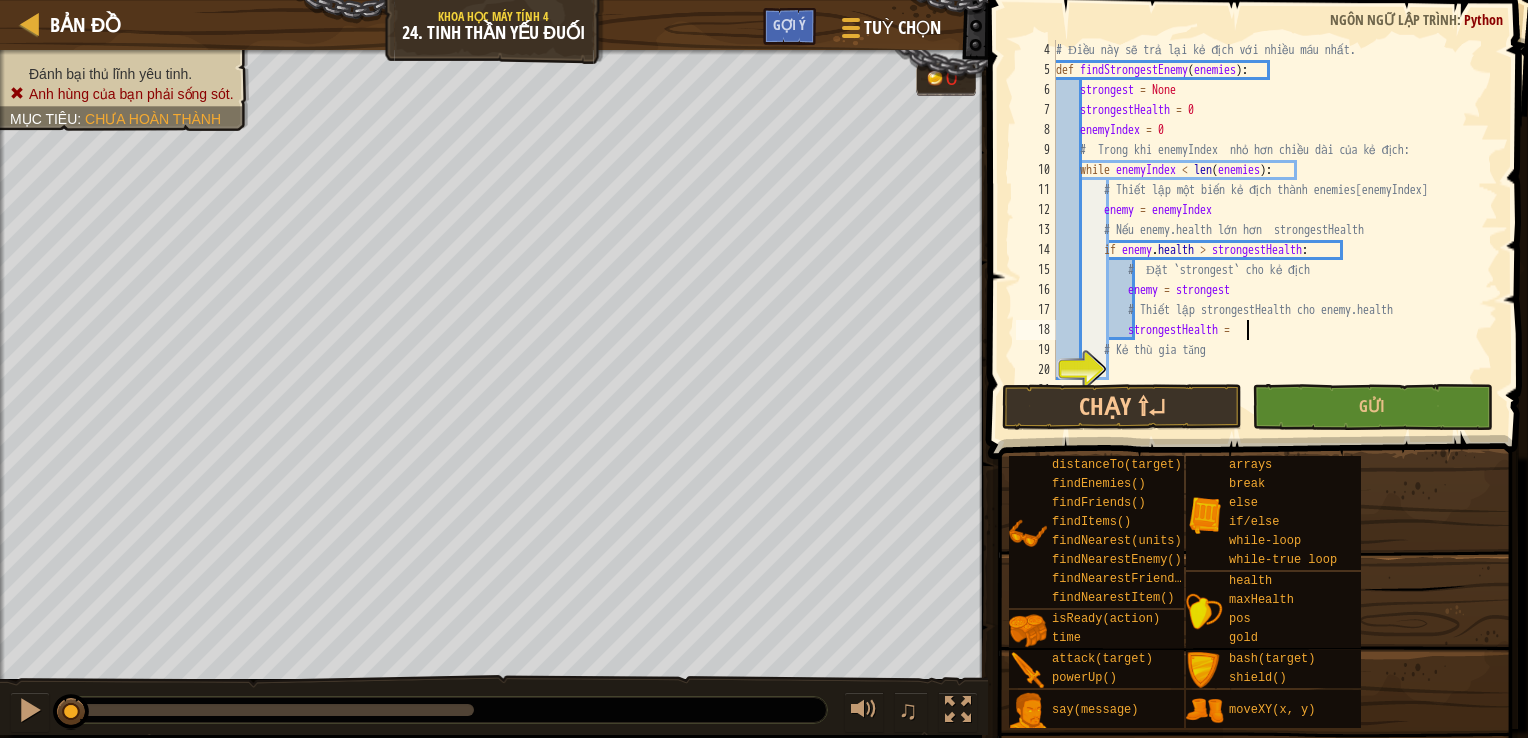 scroll, scrollTop: 9, scrollLeft: 14, axis: both 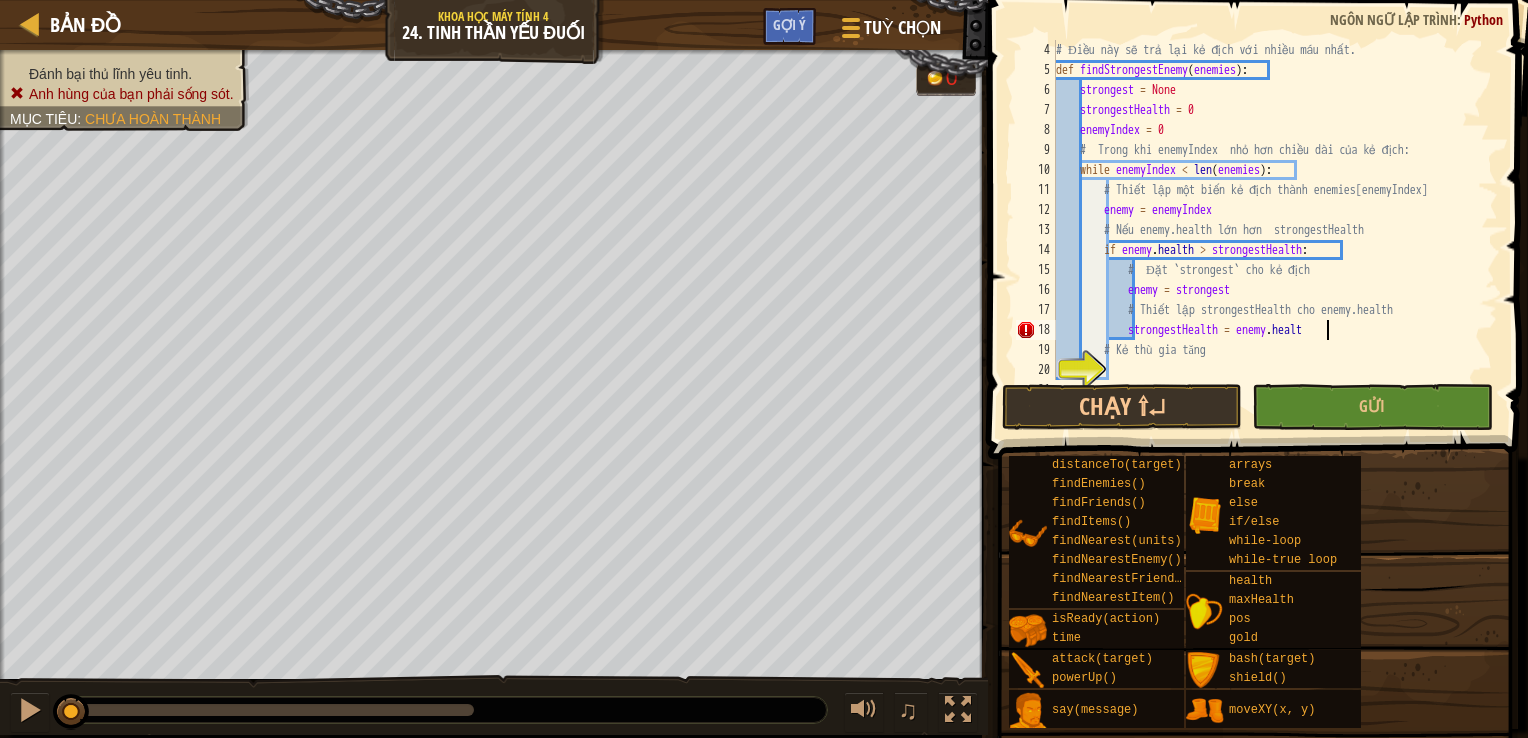 type on "strongestHealth = enemy.health" 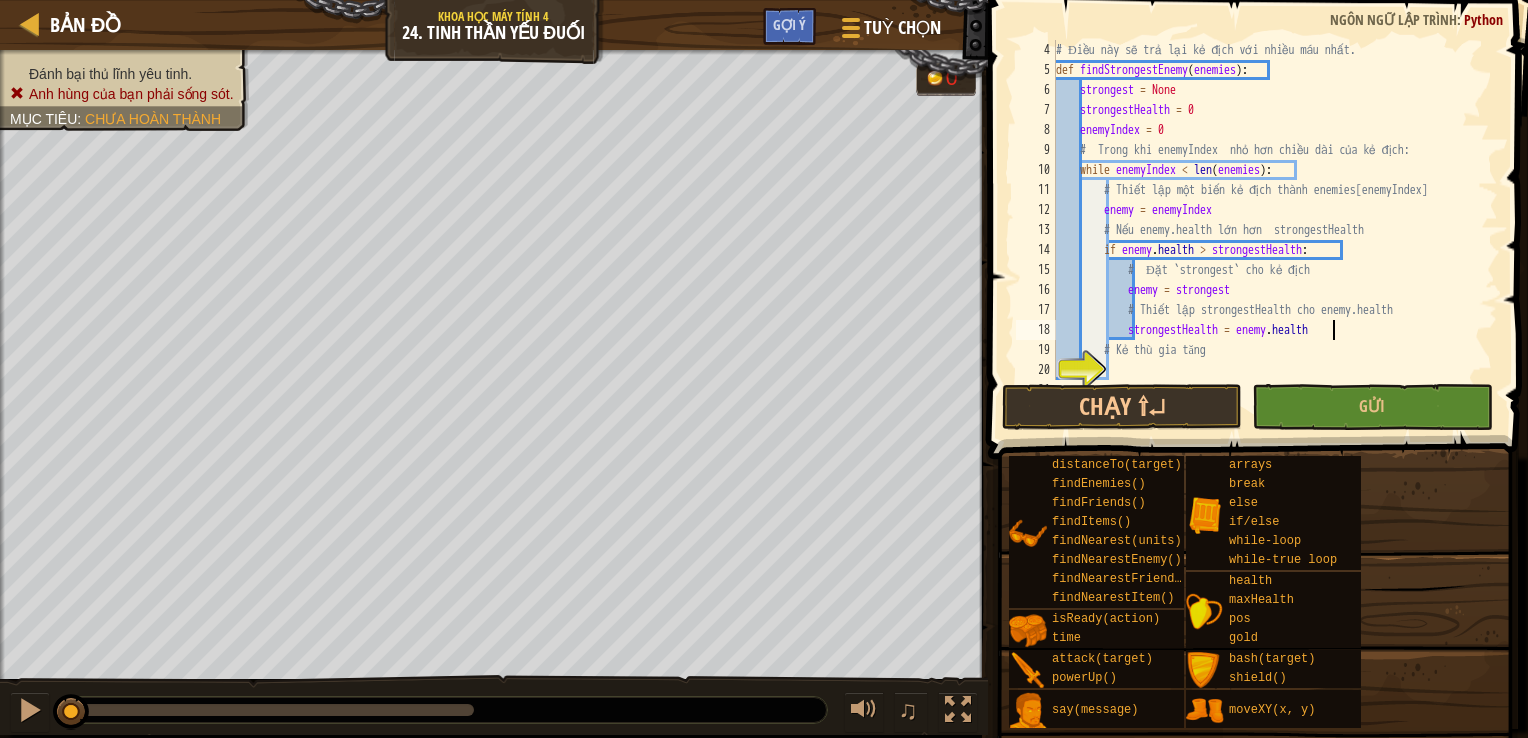 scroll, scrollTop: 180, scrollLeft: 0, axis: vertical 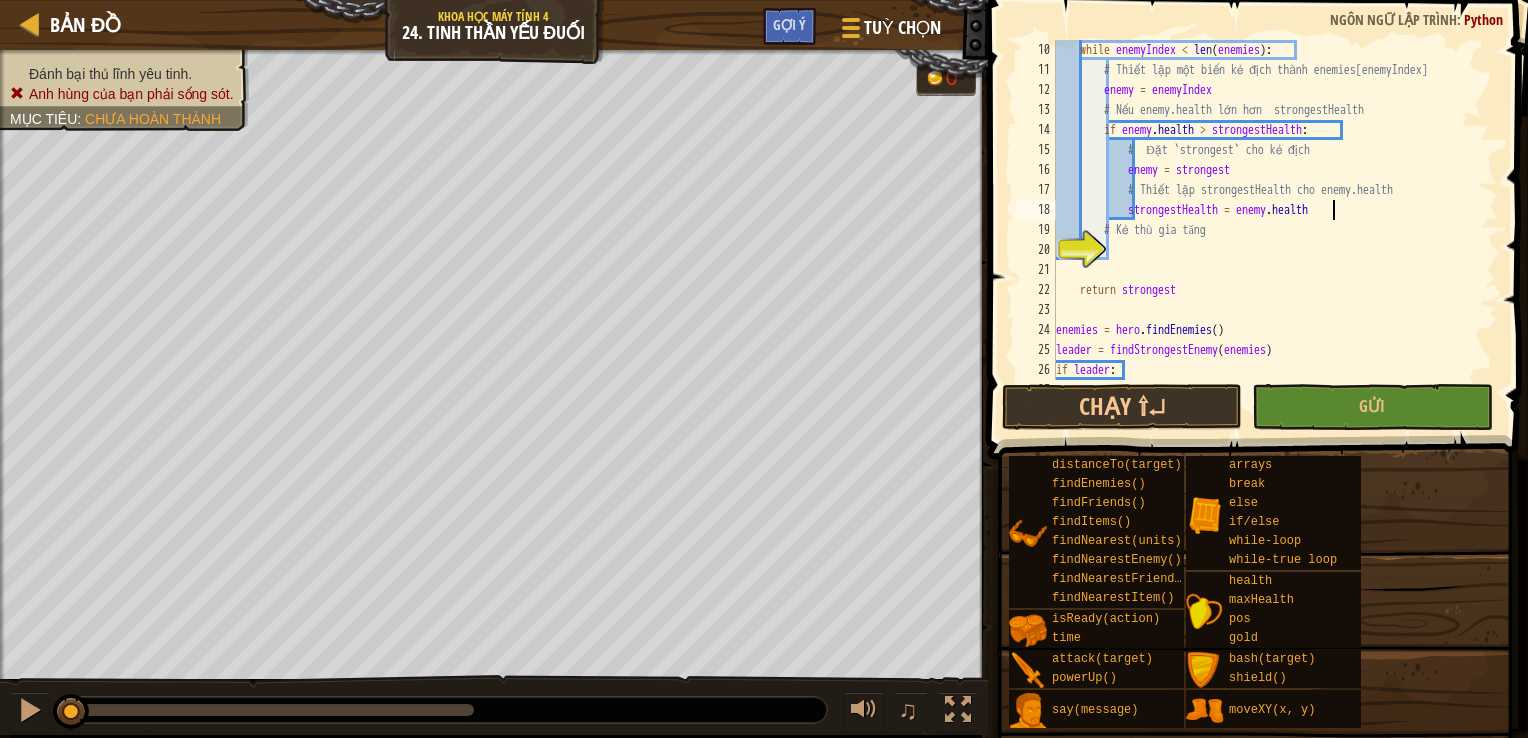 click on "while   enemyIndex   <   len ( enemies ) :          enemy   =   enemies [ enemyIndex ]          if   enemy . health   >   strongestHealth :              strongest   =   enemy              strongestHealth   =   enemy . health          enemyIndex   +=   1      return   strongest enemies   =   hero . findEnemies ( ) leader   =   findStrongestEnemy ( enemies ) if   leader :      hero . say ( leader )" at bounding box center (1267, 230) 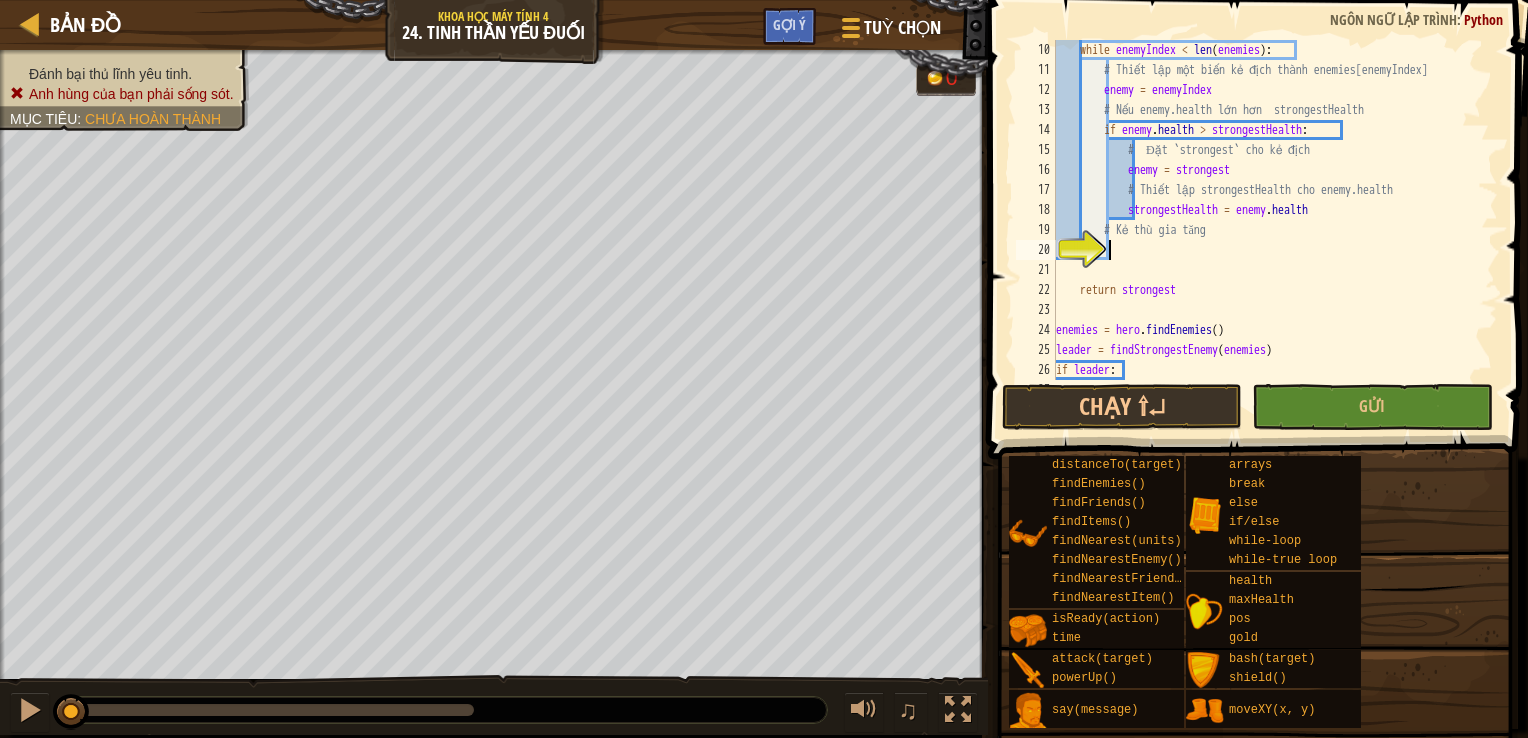 scroll, scrollTop: 9, scrollLeft: 3, axis: both 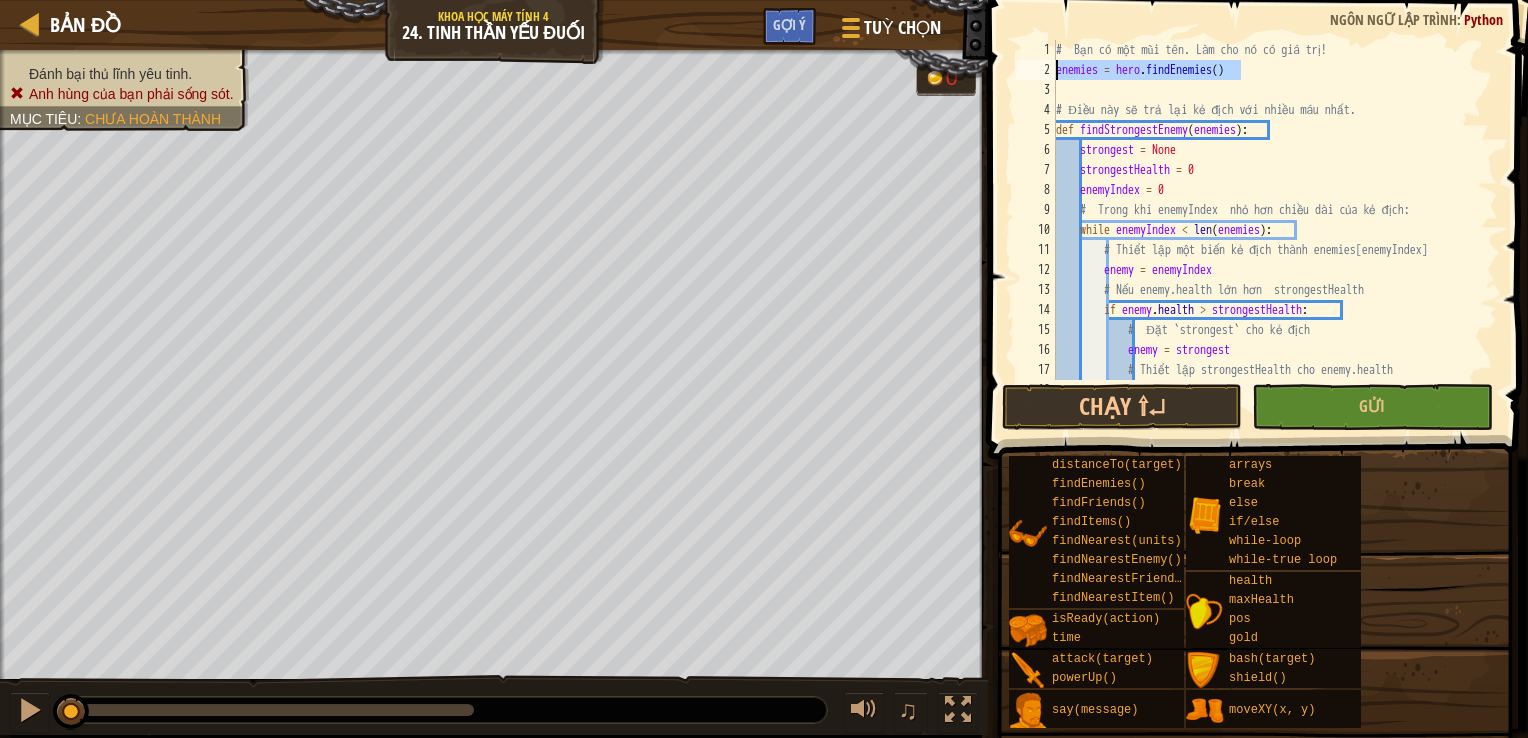 drag, startPoint x: 1285, startPoint y: 71, endPoint x: 985, endPoint y: 67, distance: 300.02667 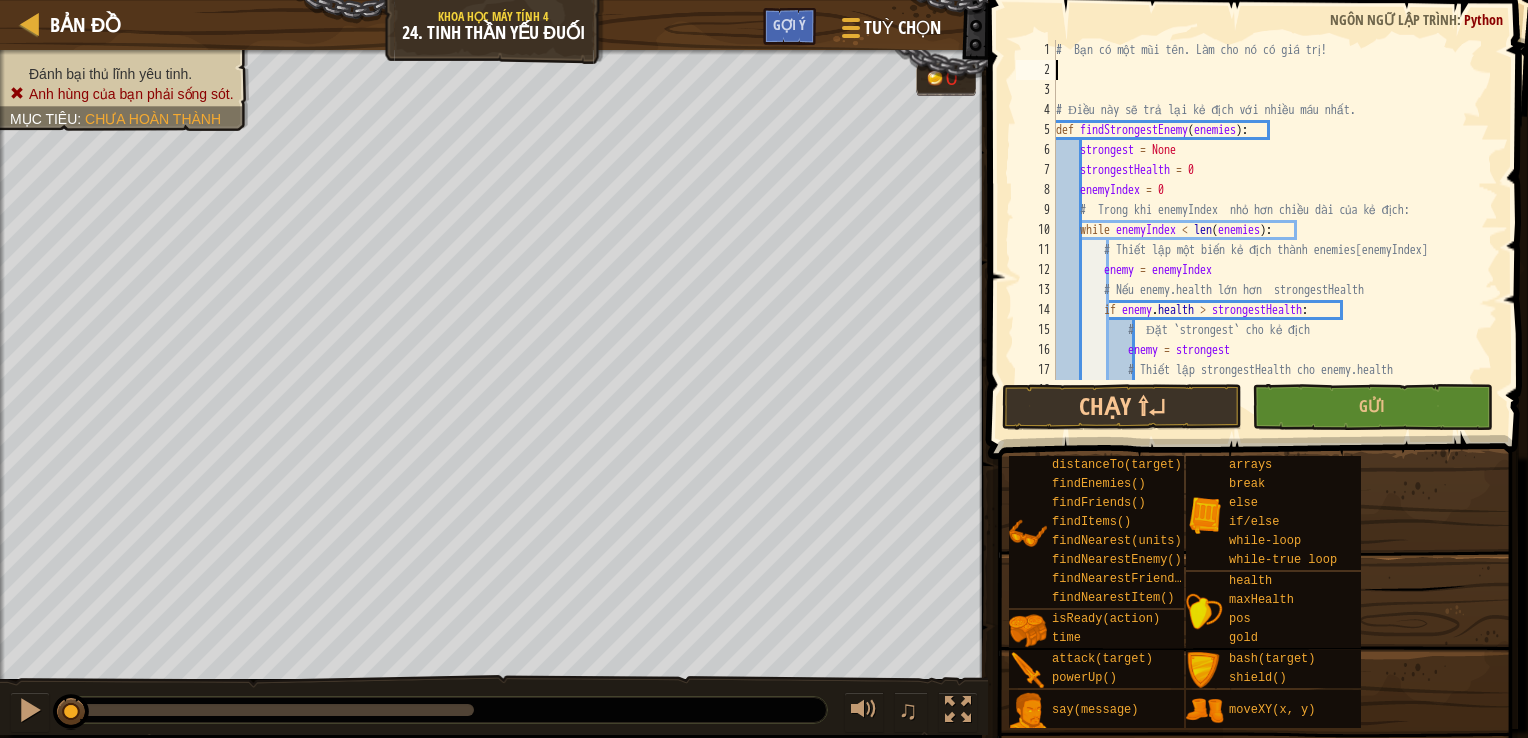 scroll, scrollTop: 9, scrollLeft: 0, axis: vertical 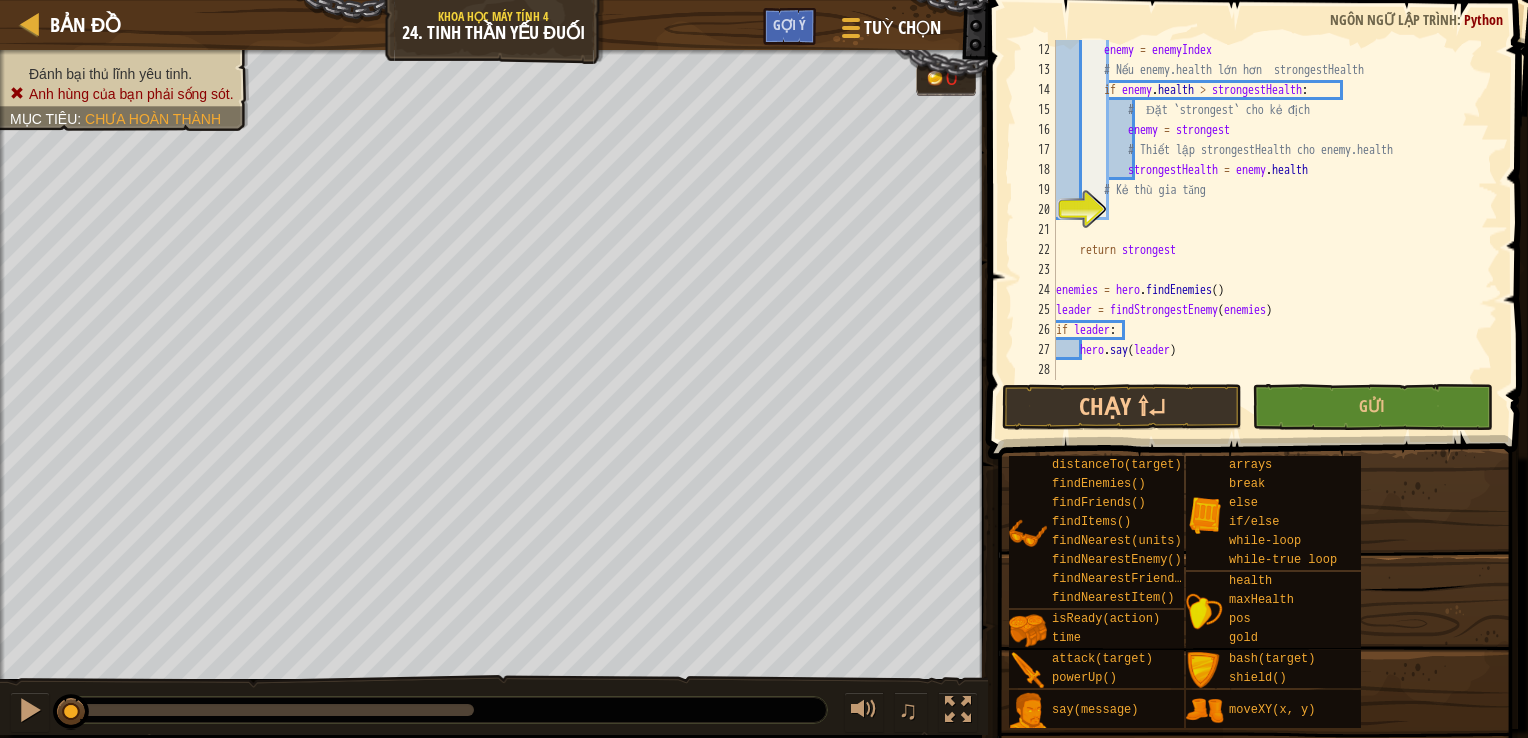 click on "enemy = enemyIndex          # Nếu enemy.health lớn hơn  strongestHealth          if   enemy . health   >   strongestHealth :                #  Đặt `strongest` cho kẻ địch              enemy   =   strongest              # Thiết lập strongestHealth cho enemy.health              strongestHealth   =   enemy . health          # Kẻ thù gia tăng               return   strongest enemies   =   hero . findEnemies ( ) leader   =   findStrongestEnemy ( enemies ) if   leader :      hero . say ( leader )" at bounding box center (1267, 230) 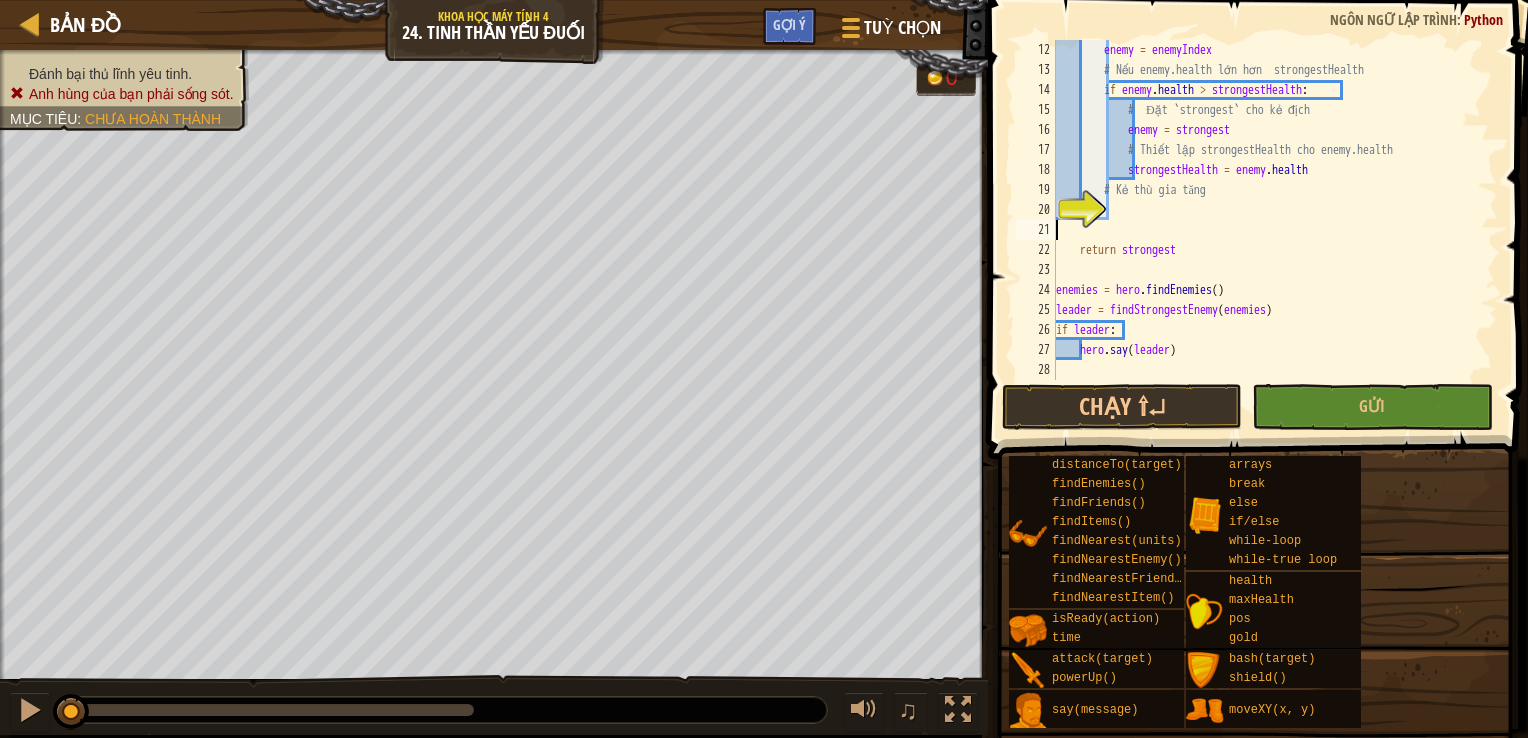 click on "enemy = enemyIndex          # Nếu enemy.health lớn hơn  strongestHealth          if   enemy . health   >   strongestHealth :                #  Đặt `strongest` cho kẻ địch              enemy   =   strongest              # Thiết lập strongestHealth cho enemy.health              strongestHealth   =   enemy . health          # Kẻ thù gia tăng               return   strongest enemies   =   hero . findEnemies ( ) leader   =   findStrongestEnemy ( enemies ) if   leader :      hero . say ( leader )" at bounding box center (1267, 230) 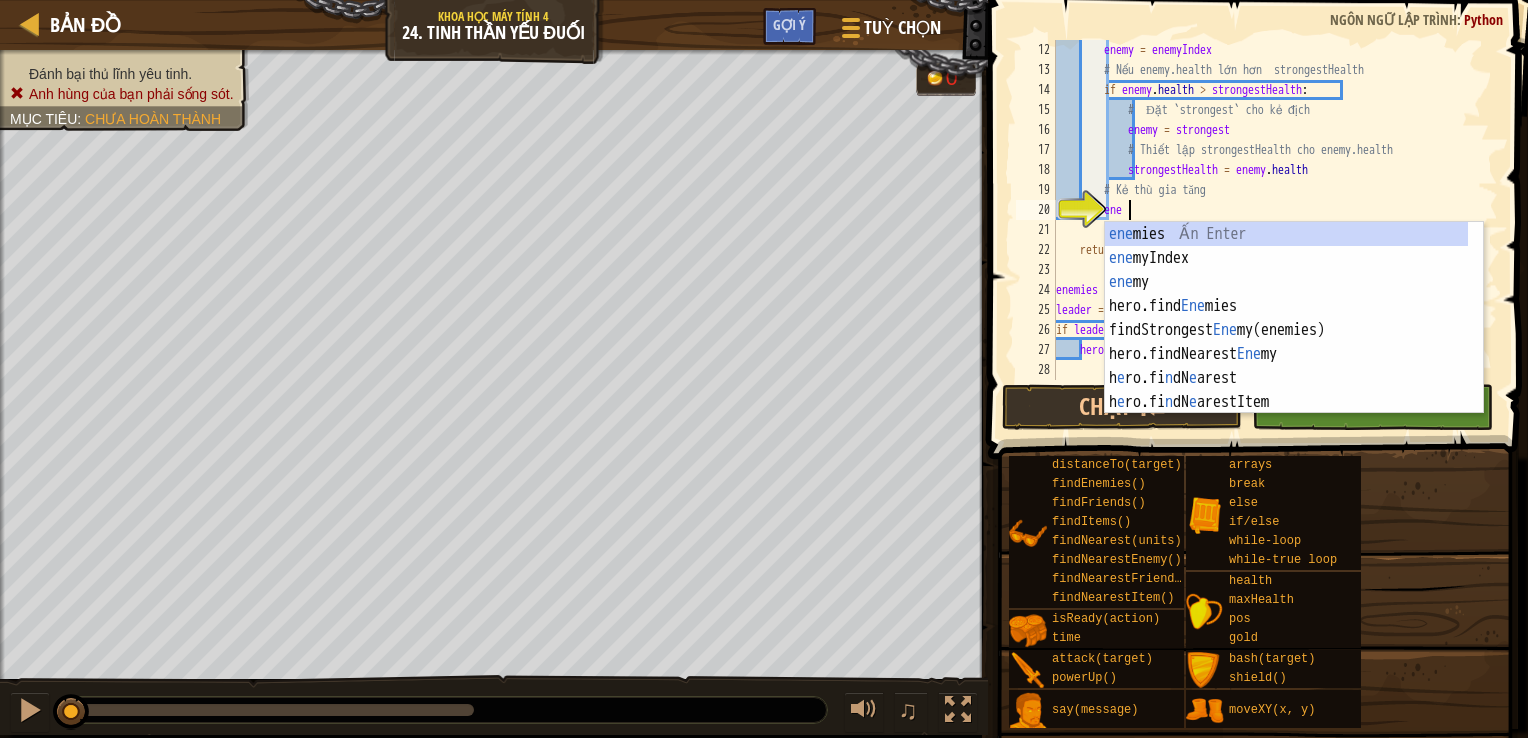 scroll, scrollTop: 9, scrollLeft: 5, axis: both 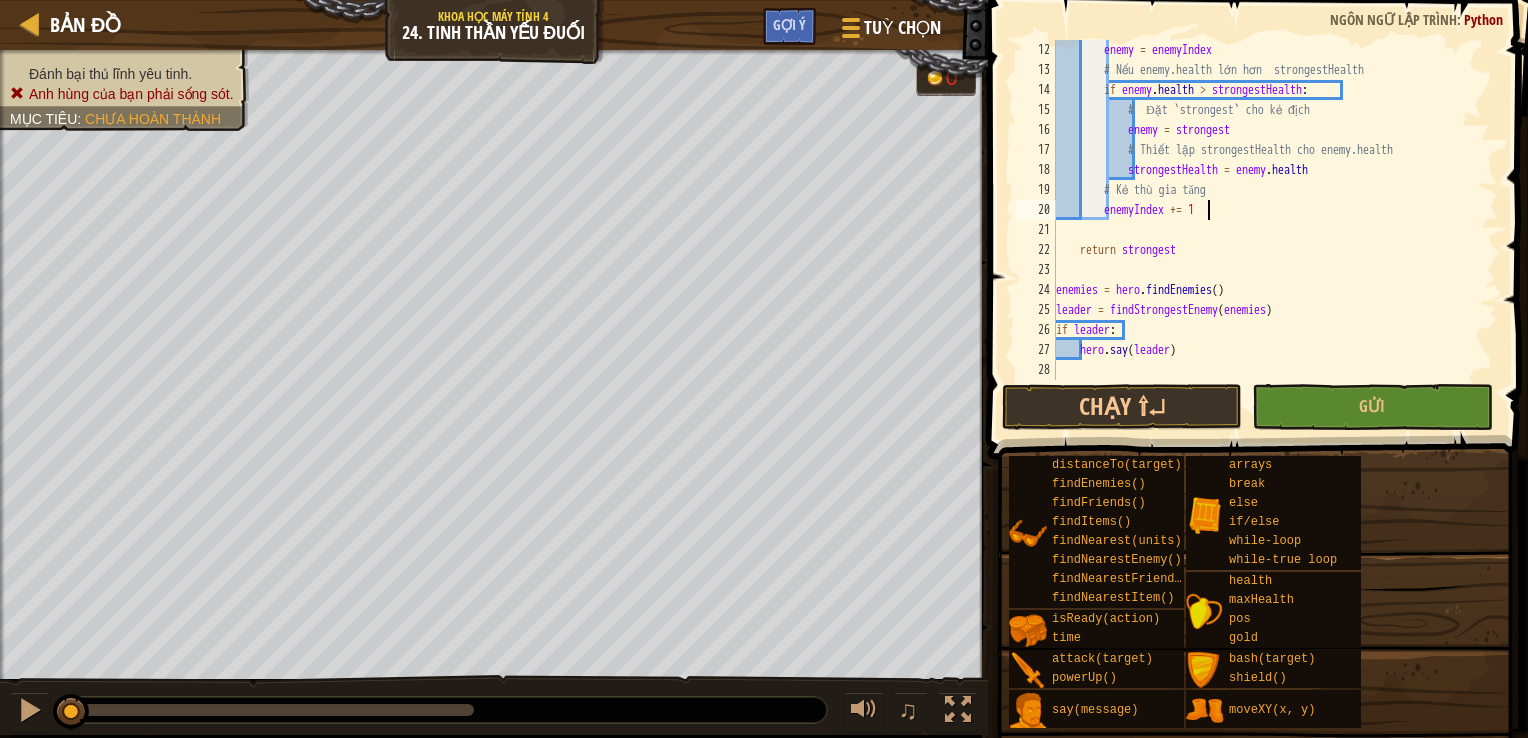 click at bounding box center [1260, 201] 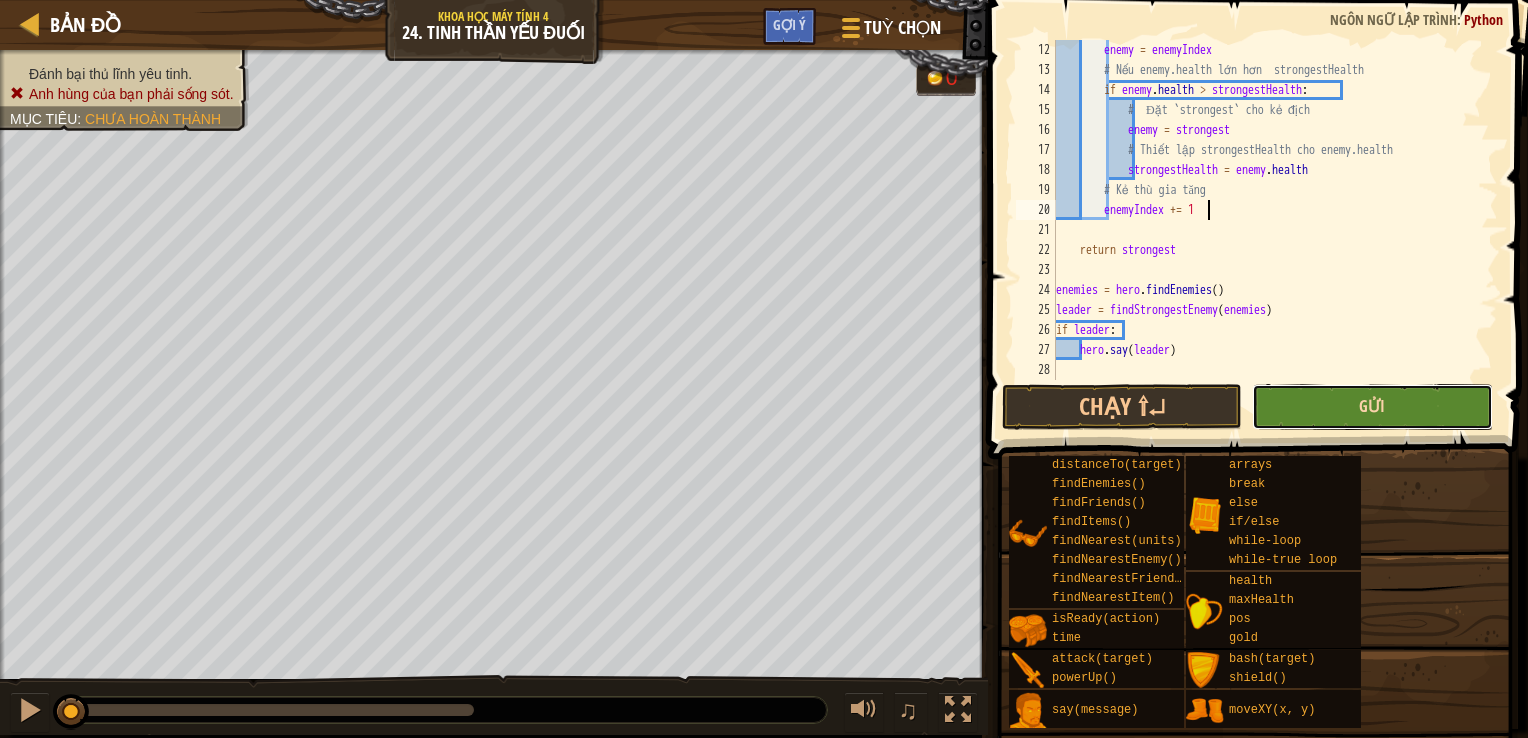 click on "Gửi" at bounding box center [1372, 406] 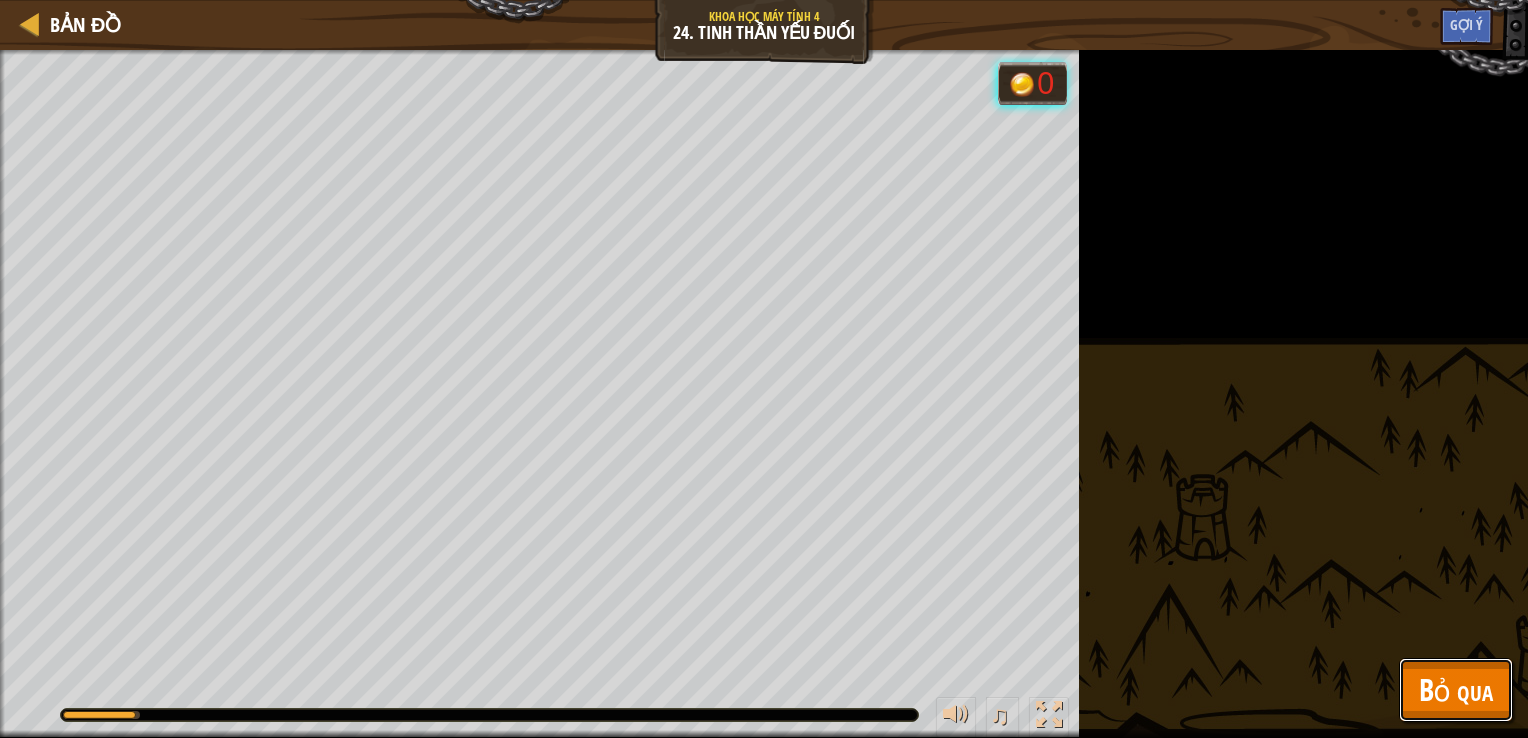 click on "Bỏ qua" at bounding box center [1456, 689] 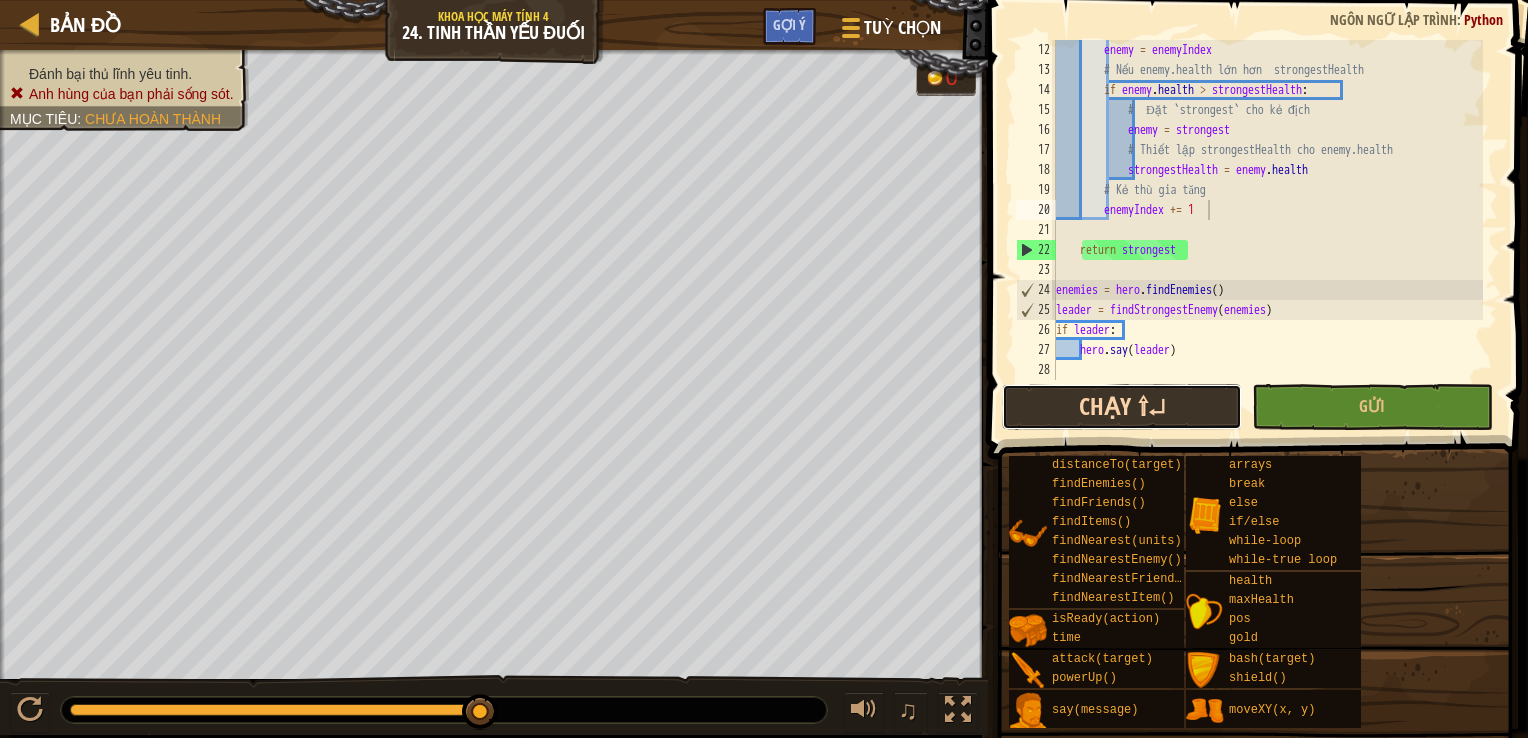 click on "Chạy ⇧↵" at bounding box center (1122, 407) 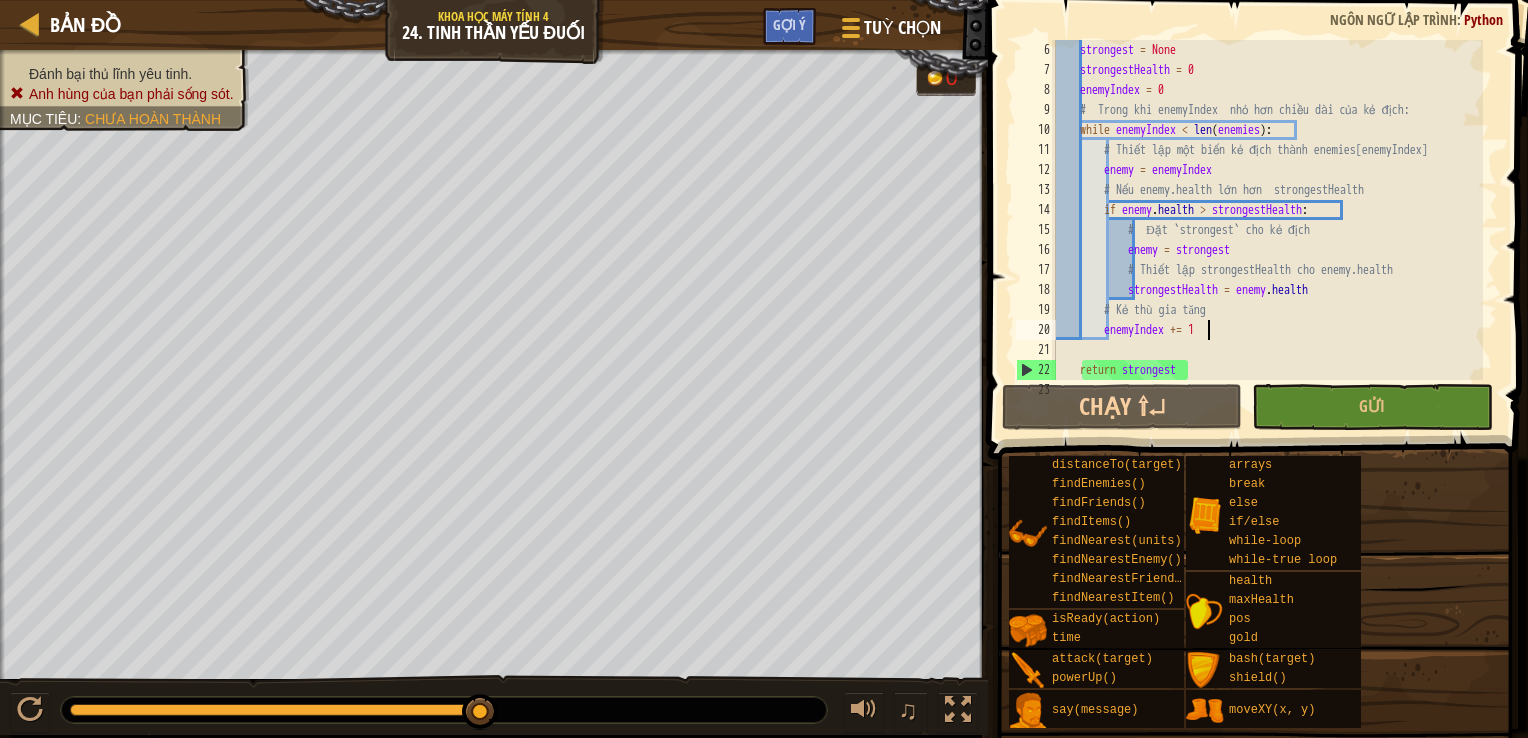 scroll, scrollTop: 0, scrollLeft: 0, axis: both 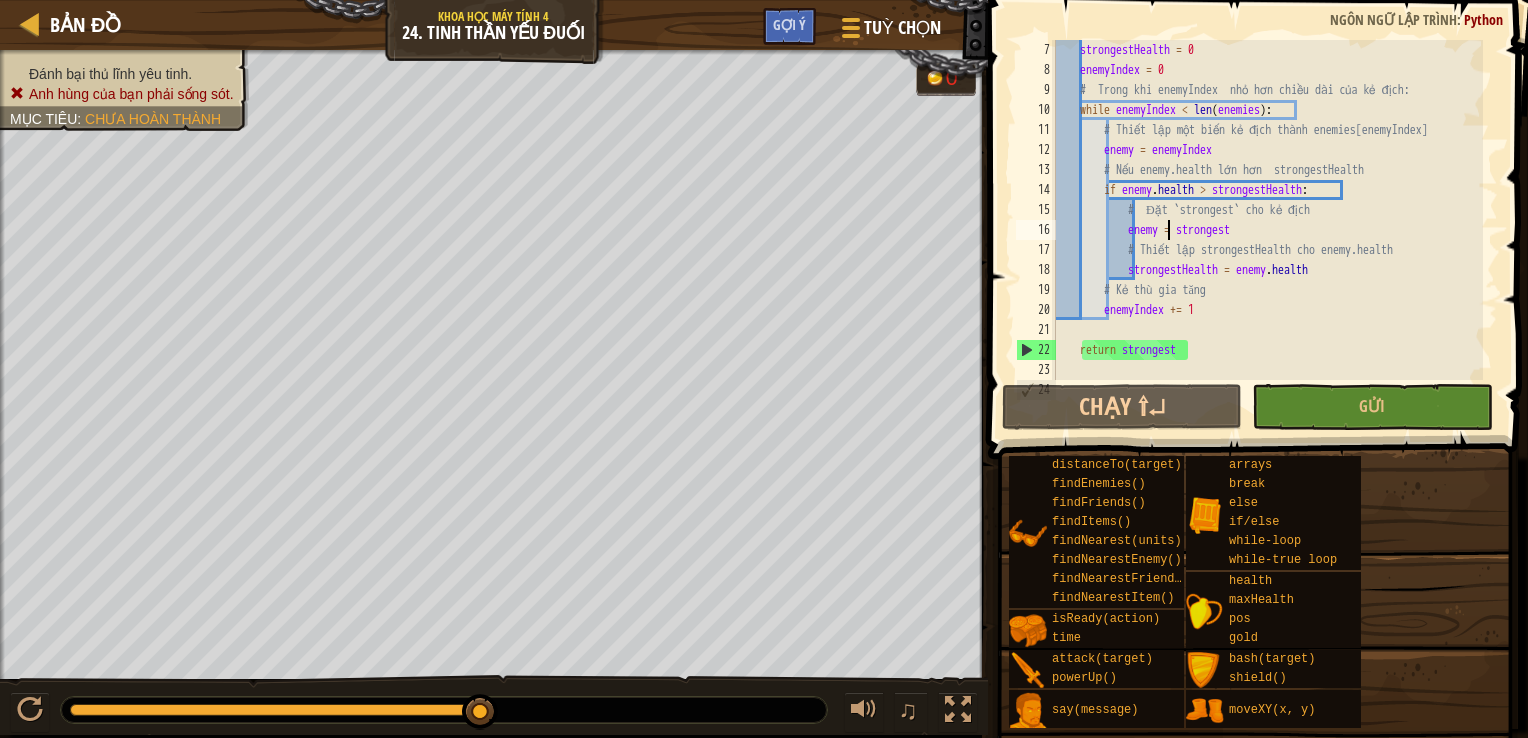 click on "strongestHealth   =   0      enemyIndex   =   0      #  Trong khi enemyIndex  nhỏ hơn chiều dài của kẻ địch:      while   enemyIndex   <   len ( enemies ) :          # Thiết lập một biến kẻ địch thành enemies[enemyIndex]          enemy   =   enemyIndex          # Nếu enemy.health lớn hơn  strongestHealth          if   enemy . health   >   strongestHealth :                #  Đặt `strongest` cho kẻ địch              enemy   =   strongest              # Thiết lập strongestHealth cho enemy.health              strongestHealth   =   enemy . health          # Kẻ thù gia tăng          enemyIndex   +=   1      return   strongest enemies   =   hero . findEnemies ( )" at bounding box center (1267, 230) 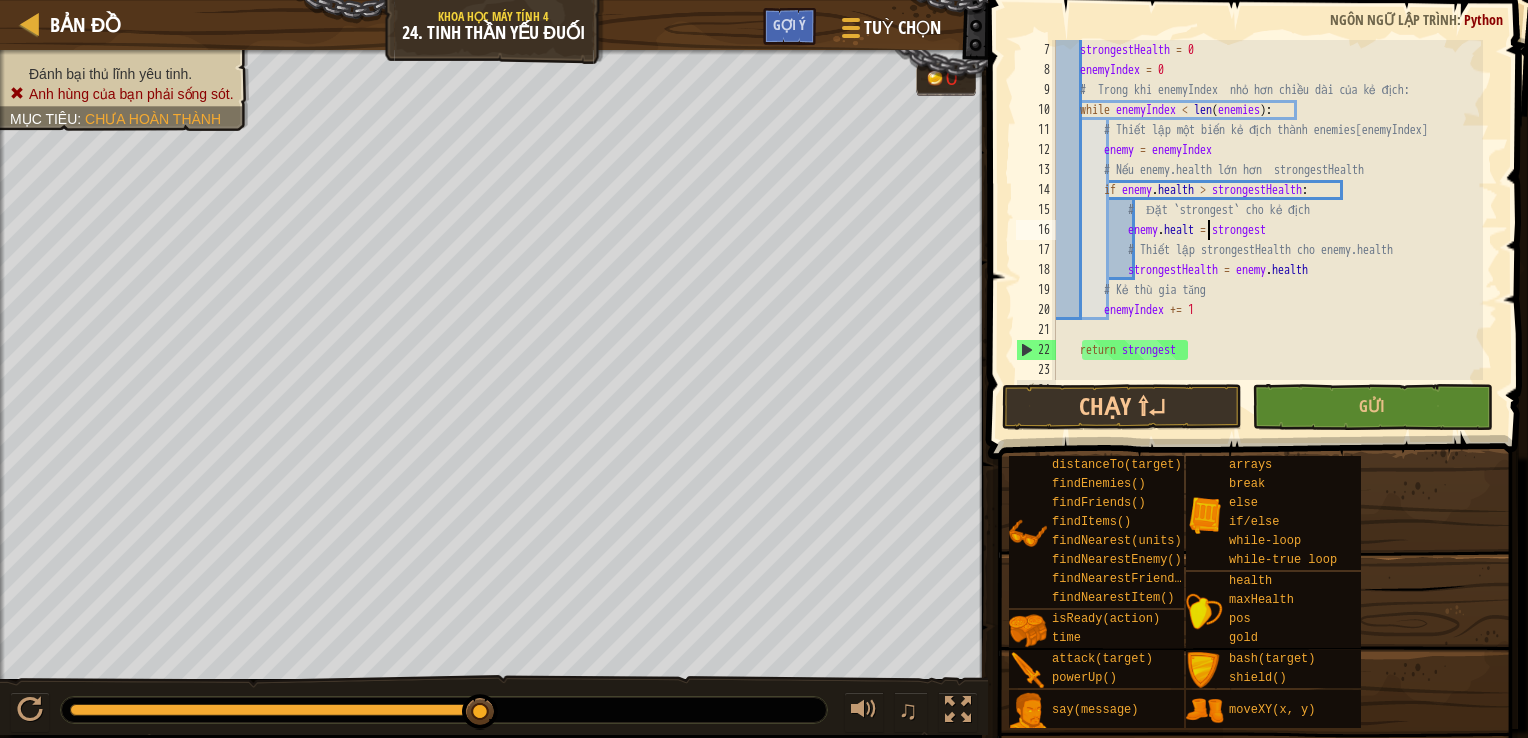 scroll, scrollTop: 9, scrollLeft: 12, axis: both 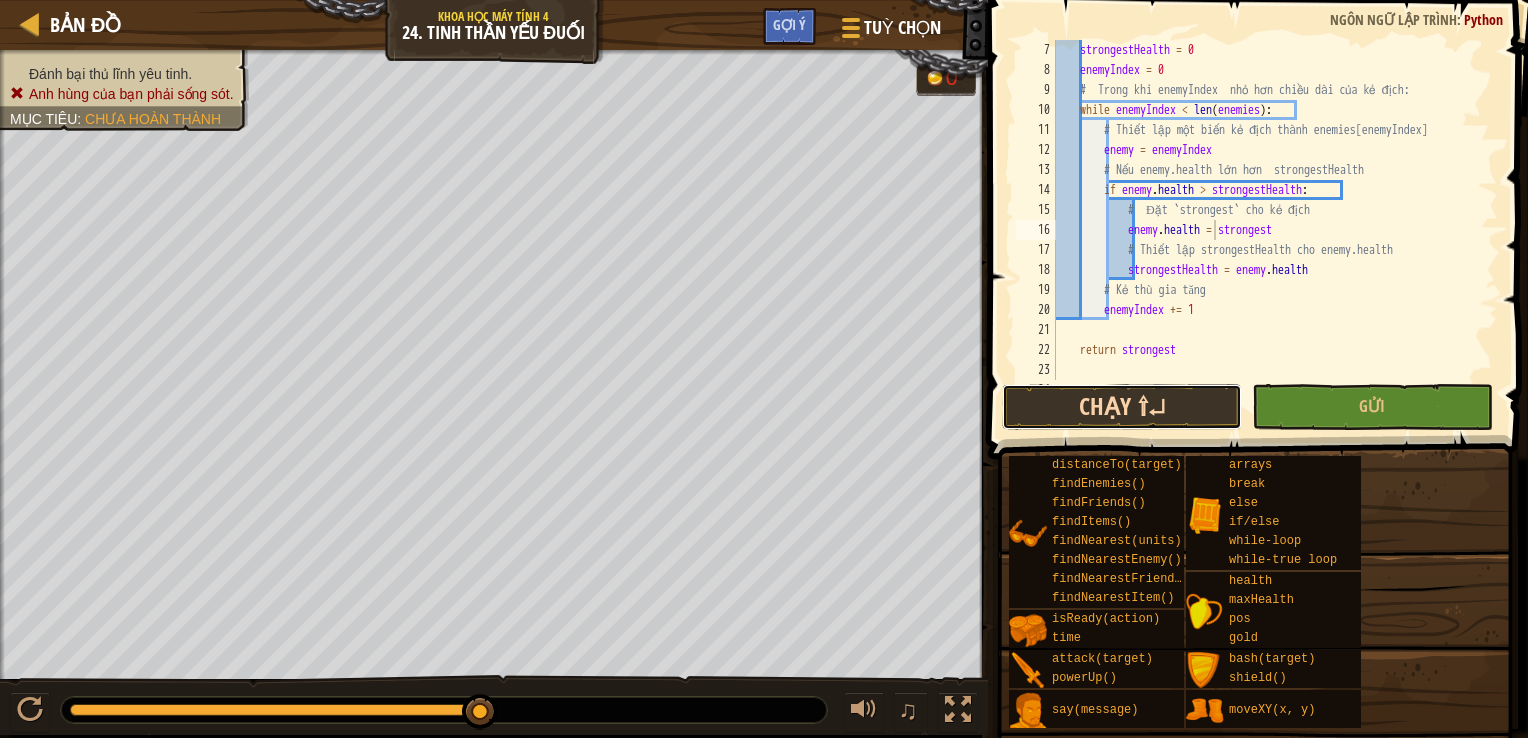 click on "Chạy ⇧↵" at bounding box center (1122, 407) 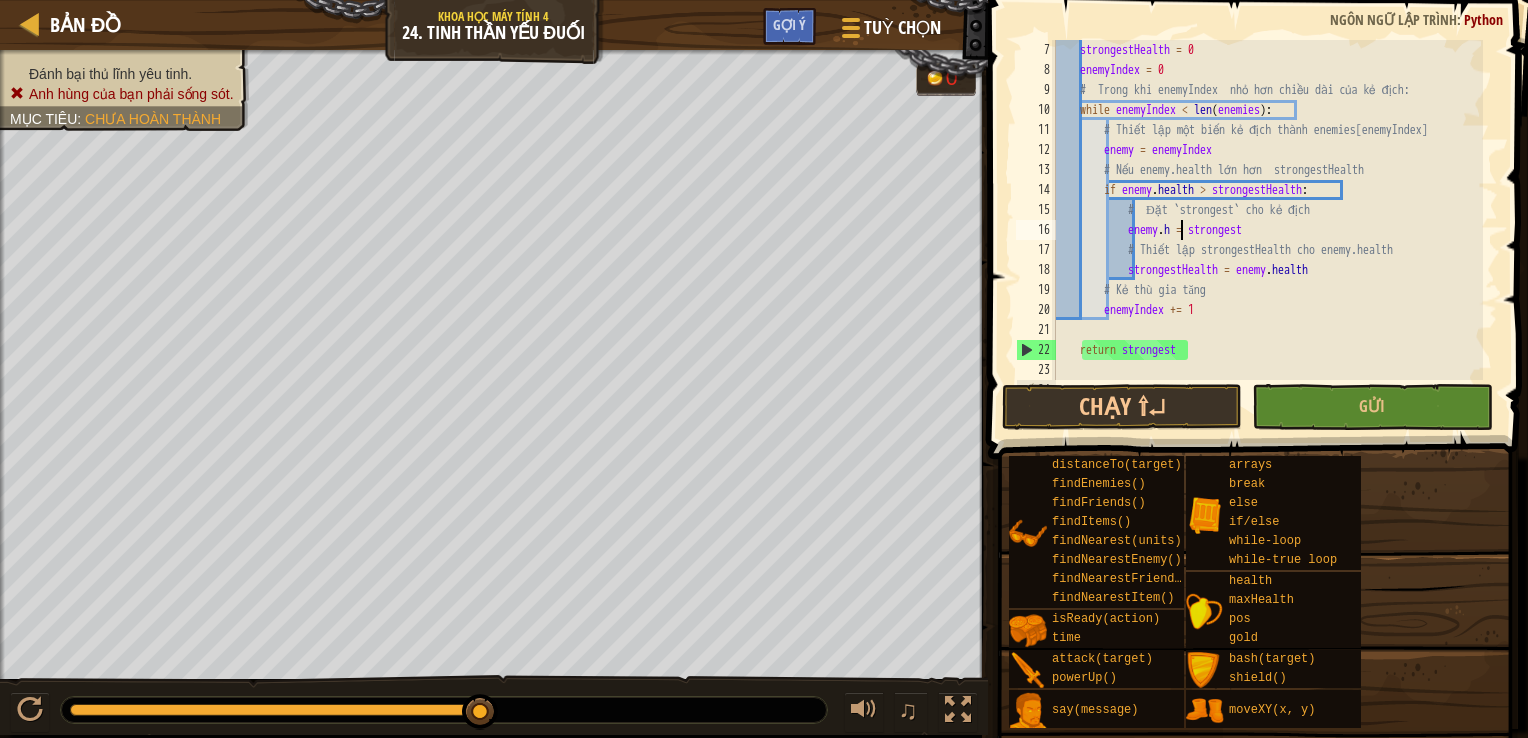 type on "enemy. = [NAME]" 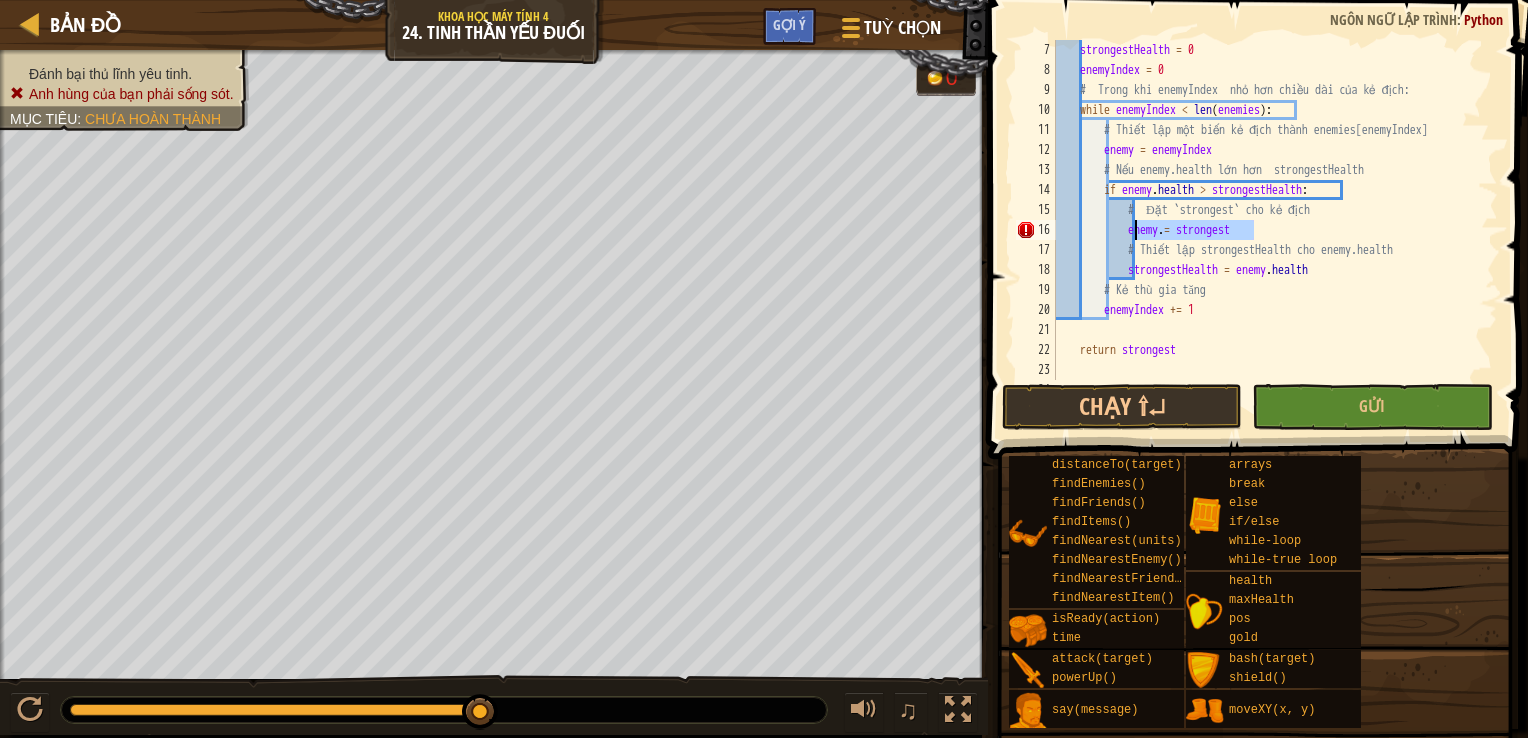drag, startPoint x: 1279, startPoint y: 230, endPoint x: 1135, endPoint y: 235, distance: 144.08678 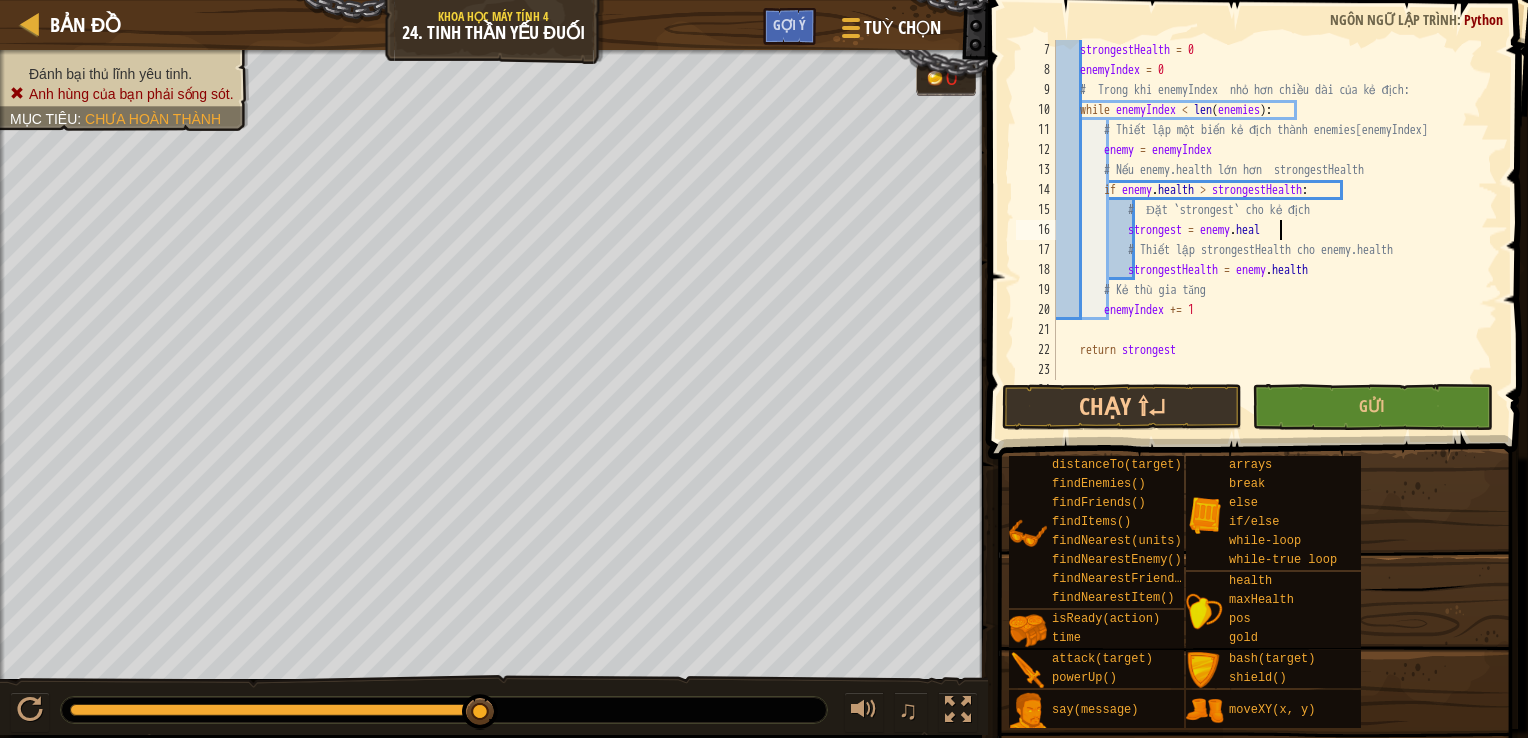 scroll, scrollTop: 9, scrollLeft: 18, axis: both 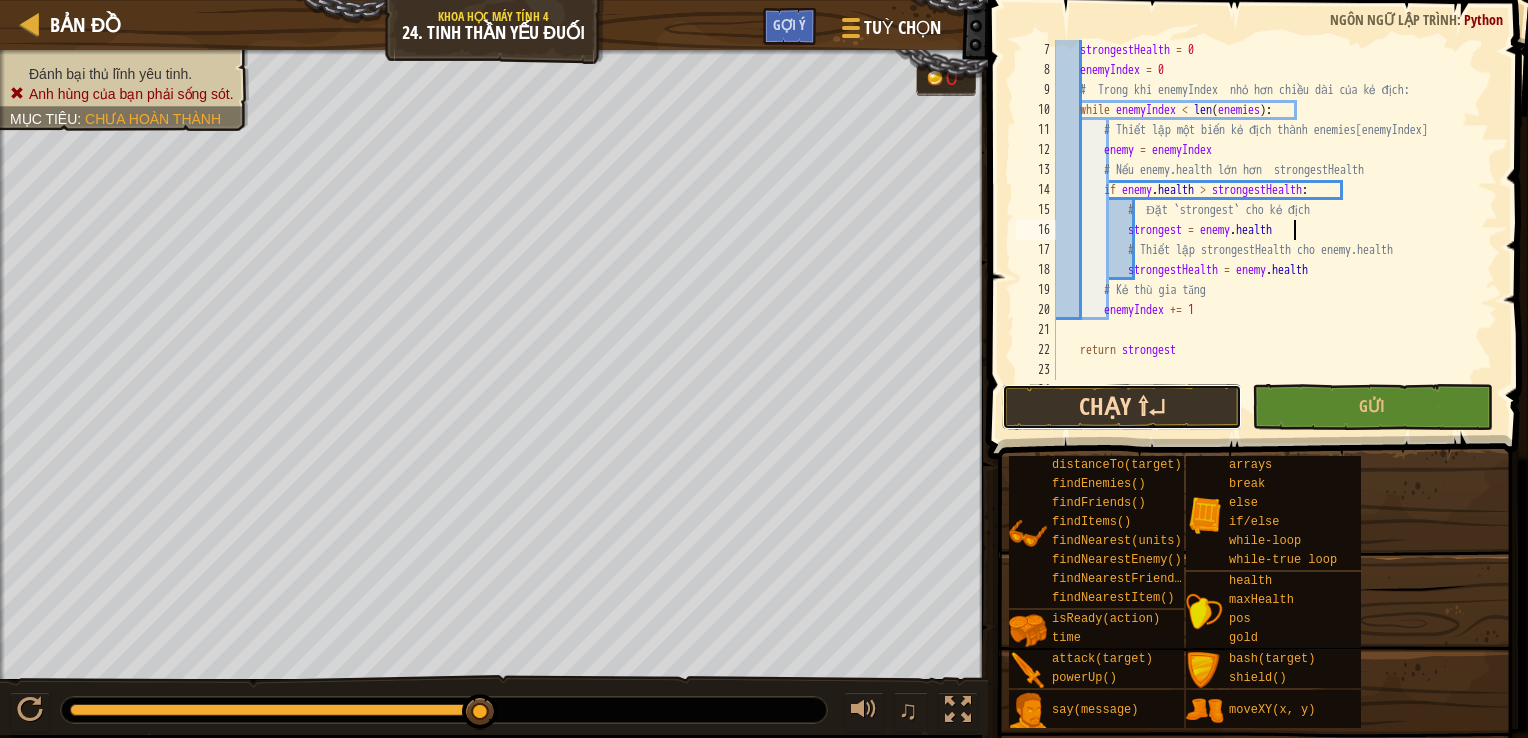 click on "Chạy ⇧↵" at bounding box center [1122, 407] 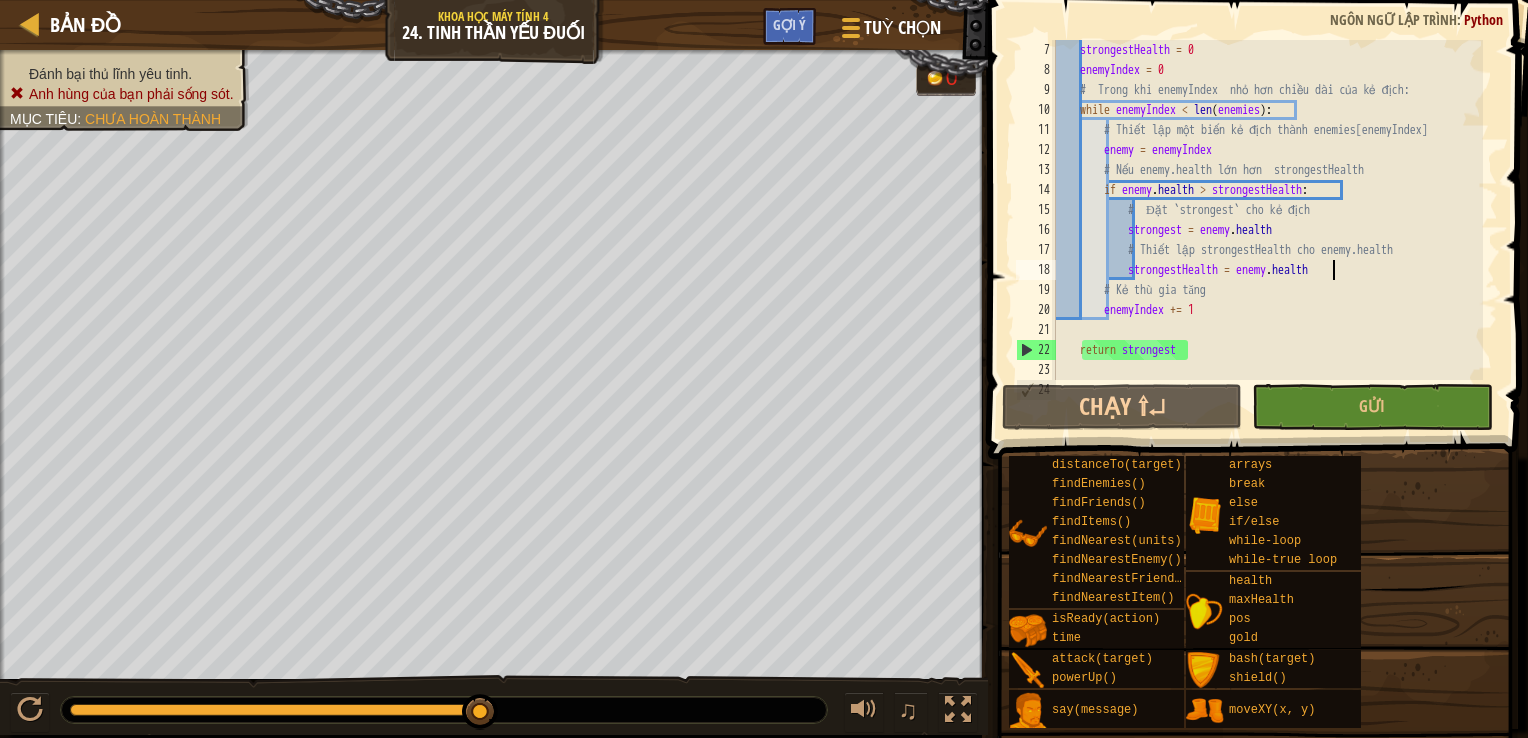 click on "strongestHealth   =   0      enemyIndex   =   0      #  Trong khi enemyIndex  nhỏ hơn chiều dài của kẻ địch:      while   enemyIndex   <   len ( enemies ) :          # Thiết lập một biến kẻ địch thành enemies[enemyIndex]          enemy   =   enemyIndex          # Nếu enemy.health lớn hơn  strongestHealth          if   enemy . health   >   strongestHealth :                #  Đặt `strongest` cho kẻ địch              strongest   =   enemy . health              # Thiết lập strongestHealth cho enemy.health              strongestHealth   =   enemy . health          # Kẻ thù gia tăng          enemyIndex   +=   1      return   strongest enemies   =   hero . findEnemies ( )" at bounding box center (1267, 230) 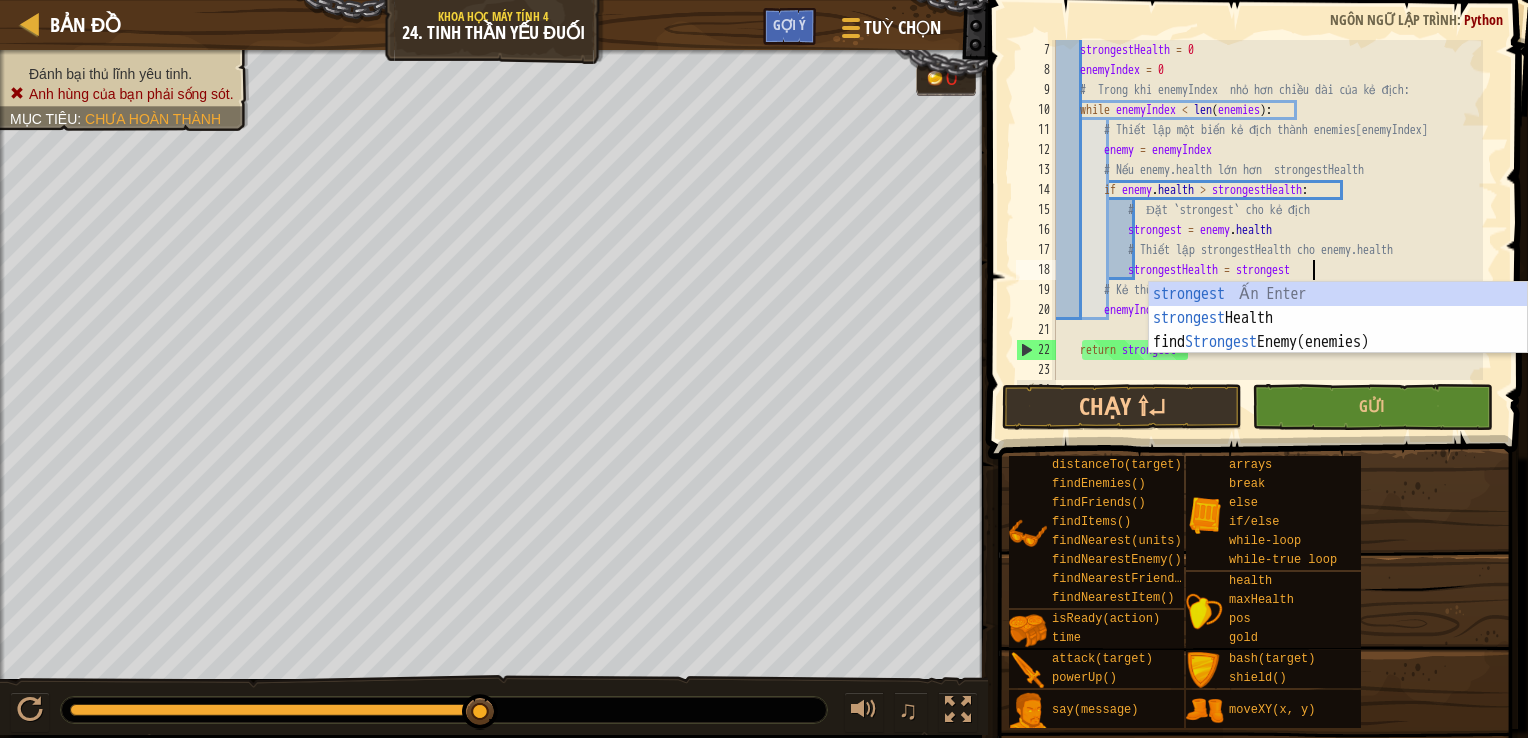 scroll, scrollTop: 9, scrollLeft: 20, axis: both 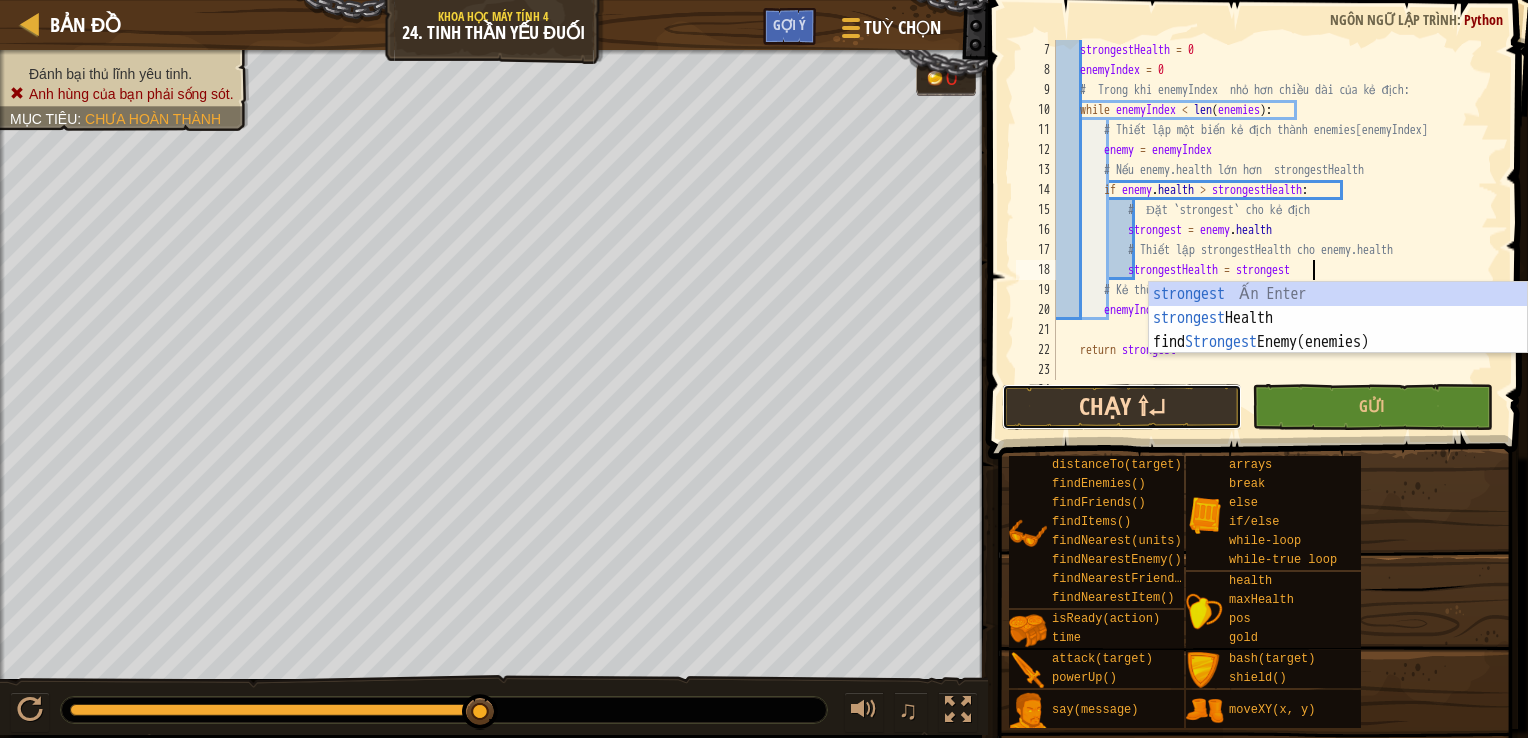 click on "Chạy ⇧↵" at bounding box center [1122, 407] 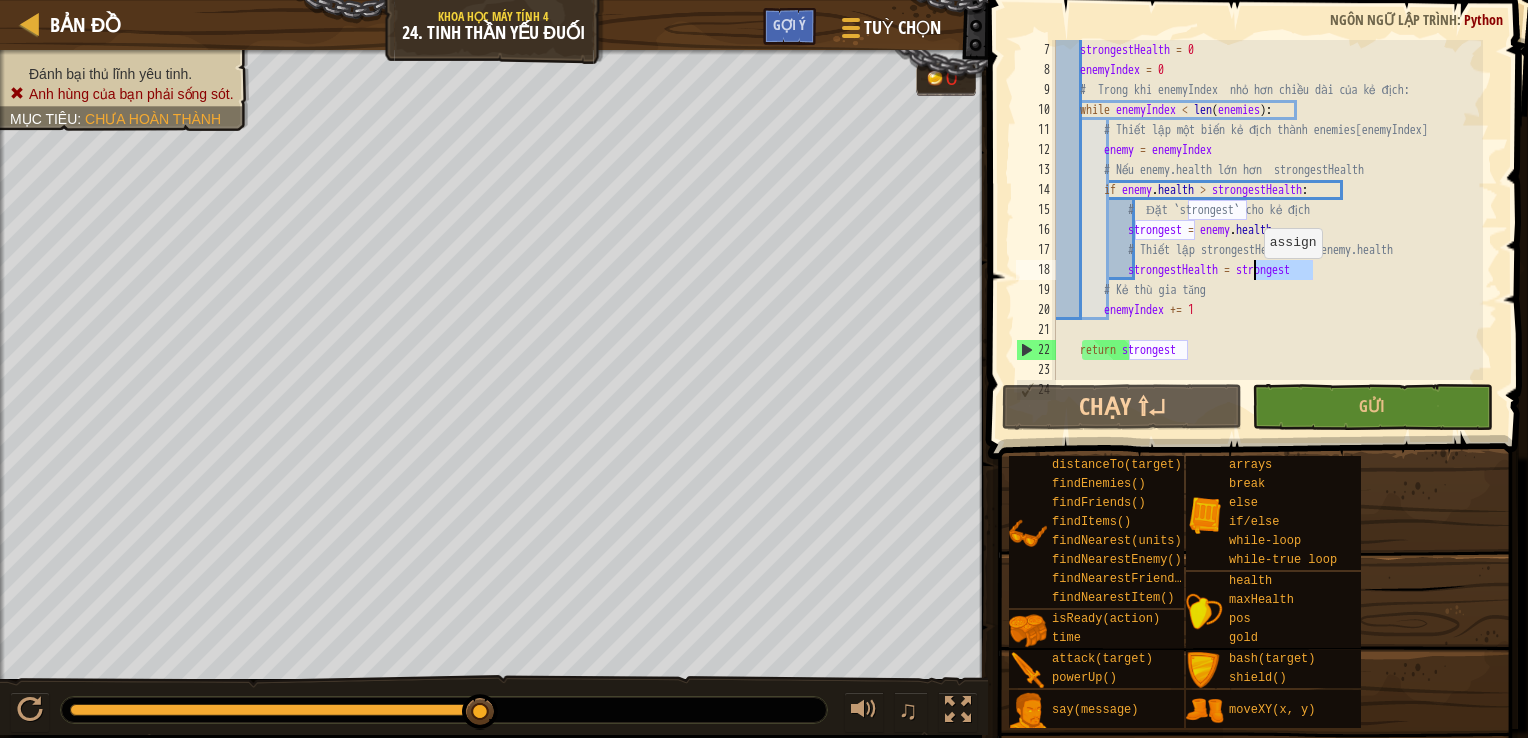 drag, startPoint x: 1337, startPoint y: 278, endPoint x: 1253, endPoint y: 278, distance: 84 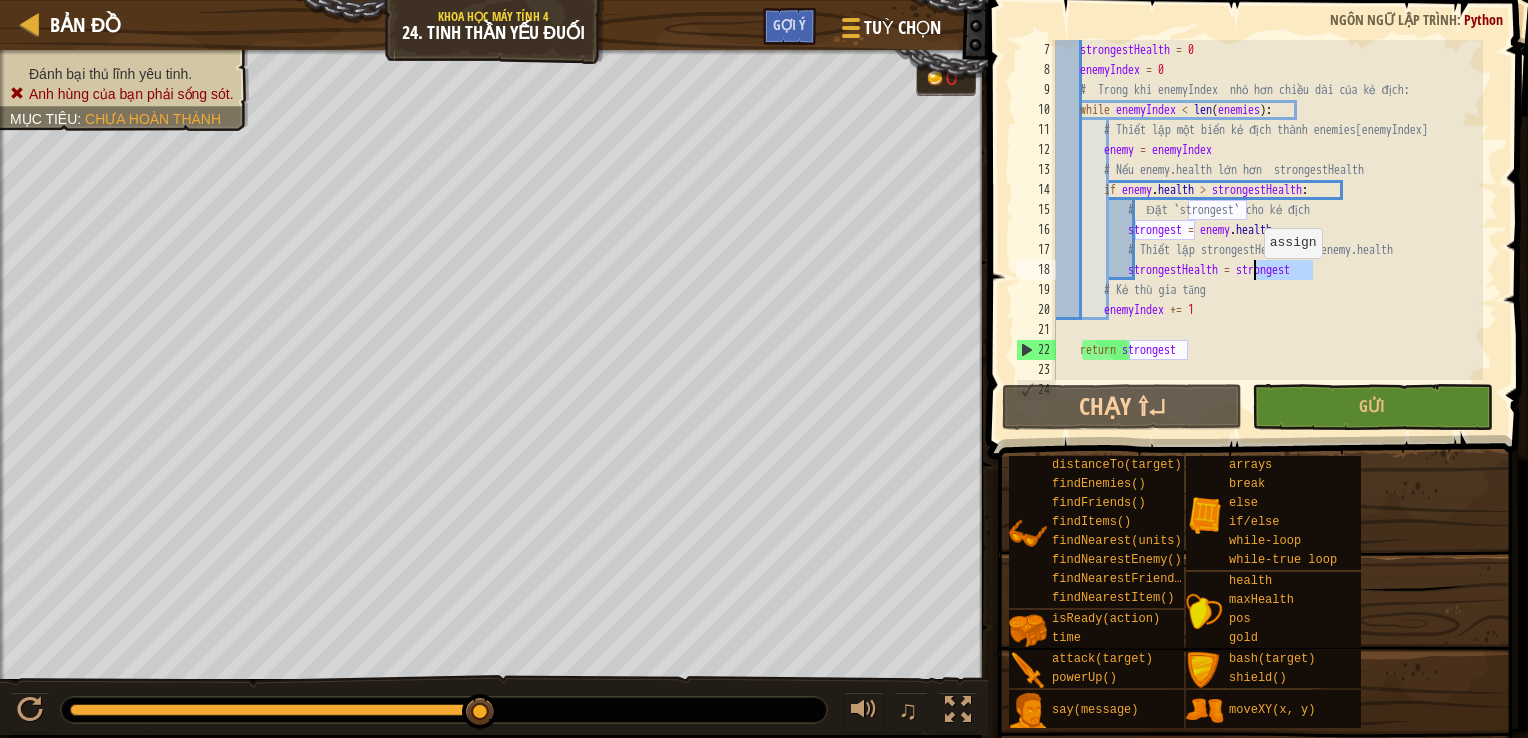 click on "strongestHealth   =   0      enemyIndex   =   0      #  Trong khi enemyIndex  nhỏ hơn chiều dài của kẻ địch:      while   enemyIndex   <   len ( enemies ) :          # Thiết lập một biến kẻ địch thành enemies[enemyIndex]          enemy   =   enemyIndex          # Nếu enemy.health lớn hơn  strongestHealth          if   enemy . health   >   strongestHealth :                #  Đặt `strongest` cho kẻ địch              strongest   =   enemy . health              # Thiết lập strongestHealth cho enemy.health              strongestHealth   =   strongest          # Kẻ thù gia tăng          enemyIndex   +=   1      return   strongest enemies   =   hero . findEnemies ( )" at bounding box center [1267, 230] 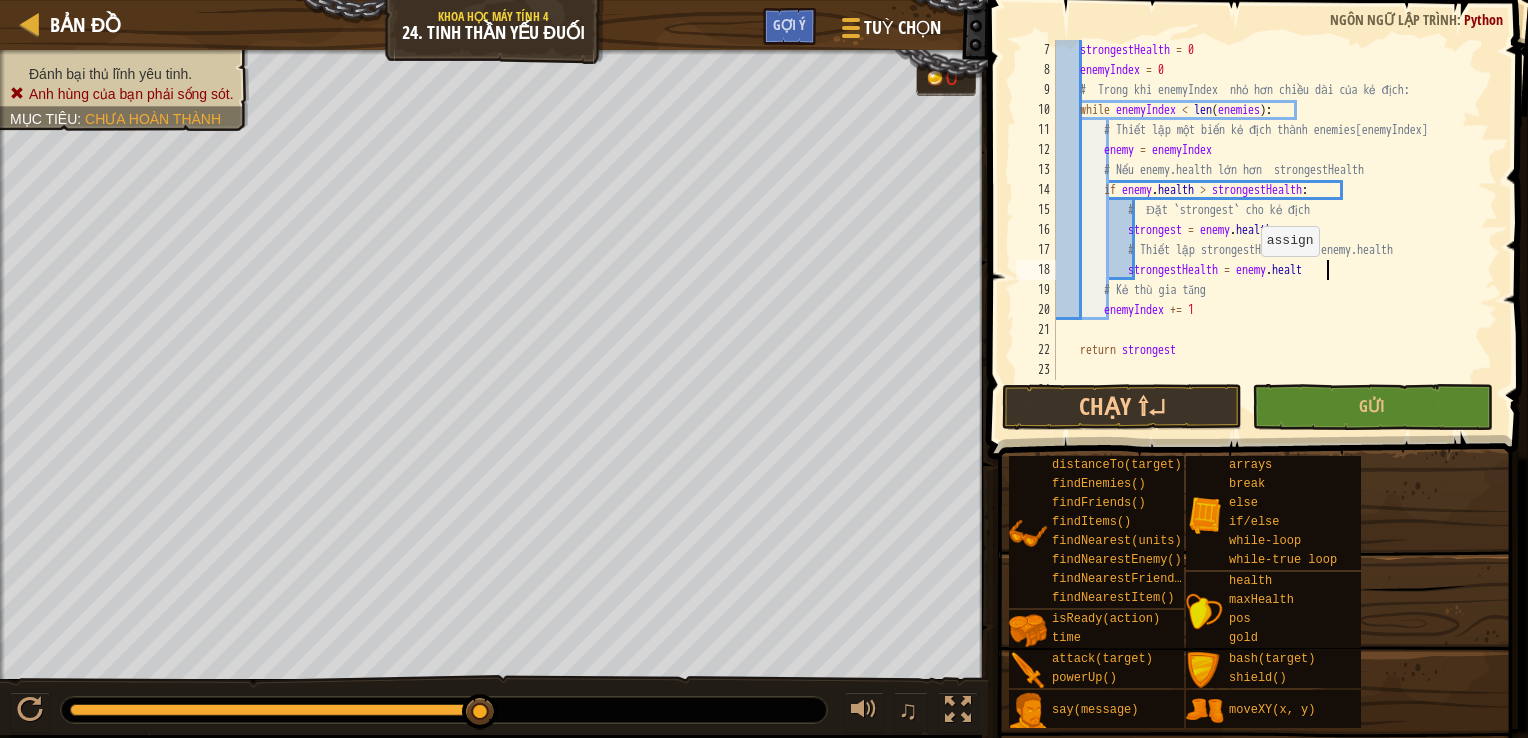 scroll, scrollTop: 9, scrollLeft: 21, axis: both 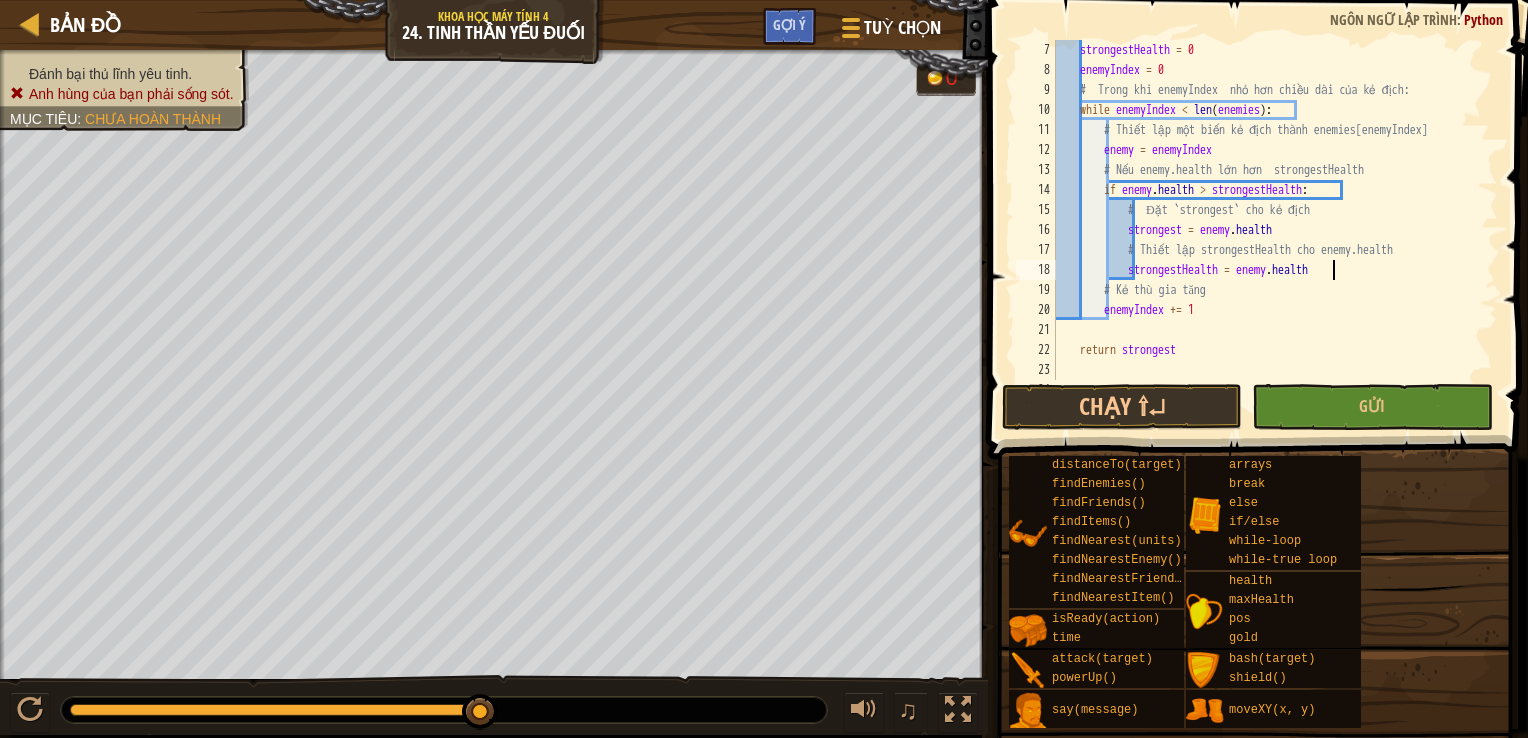 click on "strongestHealth   =   0      enemyIndex   =   0      #  Trong khi enemyIndex  nhỏ hơn chiều dài của kẻ địch:      while   enemyIndex   <   len ( enemies ) :          # Thiết lập một biến kẻ địch thành enemies[enemyIndex]          enemy   =   enemyIndex          # Nếu enemy.health lớn hơn  strongestHealth          if   enemy . health   >   strongestHealth :                #  Đặt `strongest` cho kẻ địch              strongest   =   enemy . health              # Thiết lập strongestHealth cho enemy.health              strongestHealth   =   enemy . health          # Kẻ thù gia tăng          enemyIndex   +=   1      return   strongest enemies   =   hero . findEnemies ( )" at bounding box center (1267, 230) 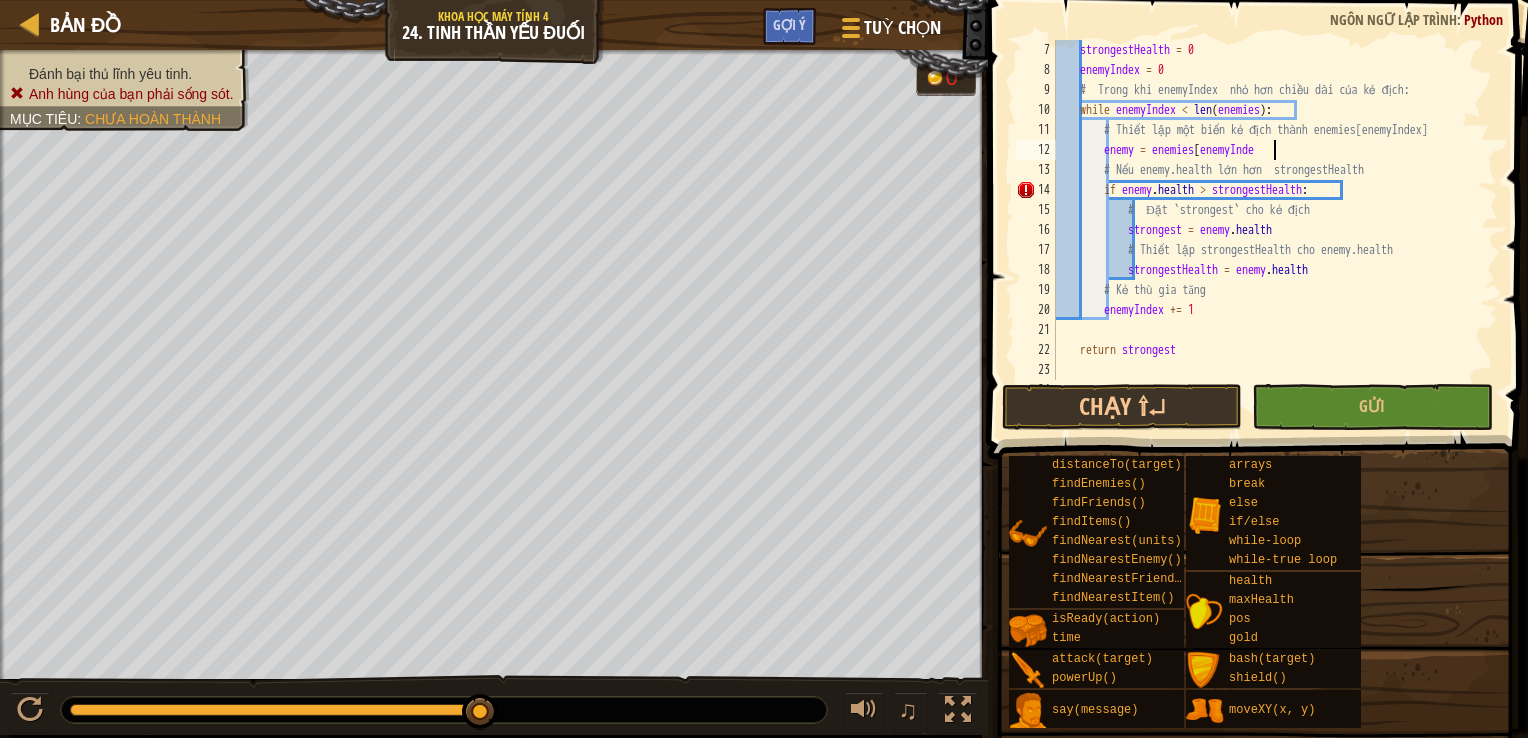 scroll, scrollTop: 9, scrollLeft: 17, axis: both 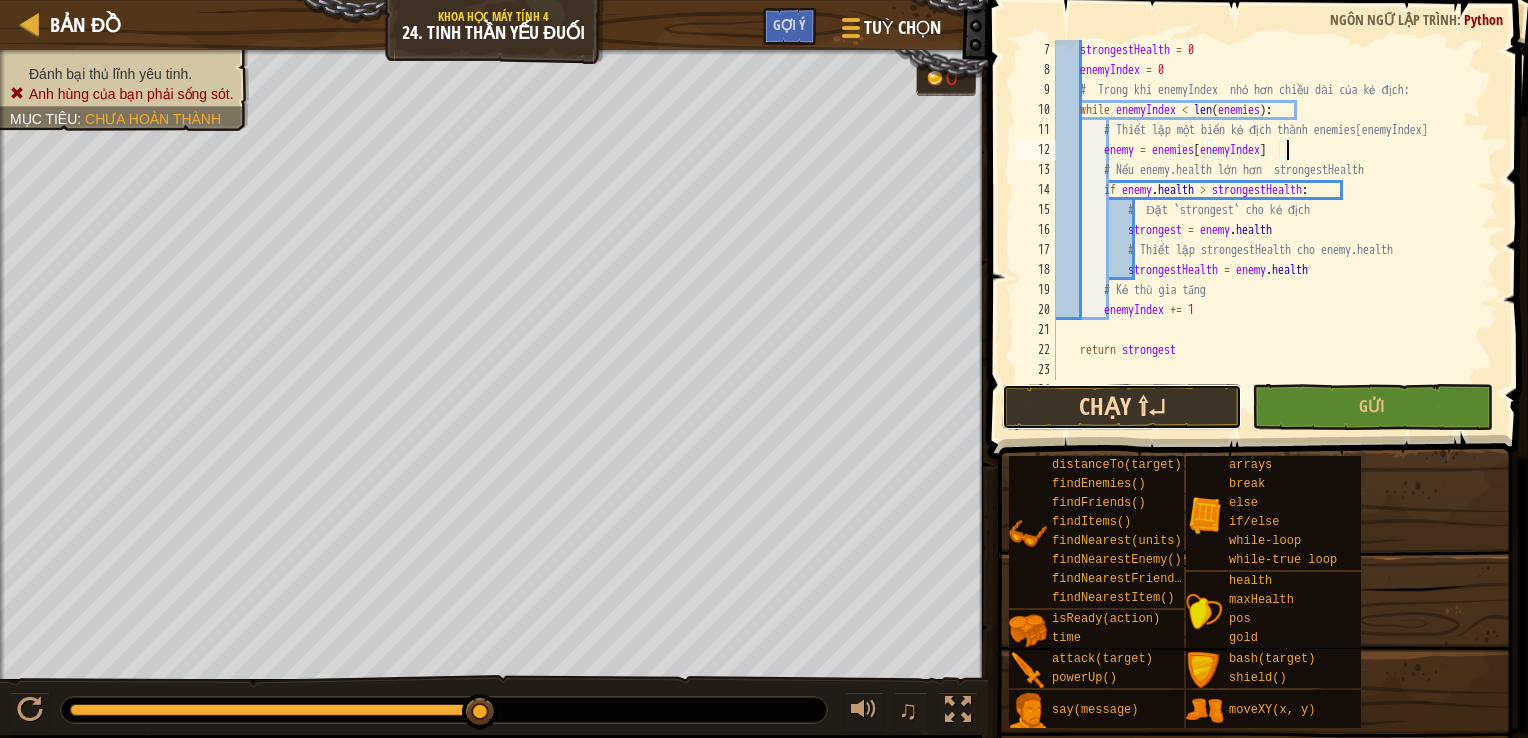 click on "Chạy ⇧↵" at bounding box center (1122, 407) 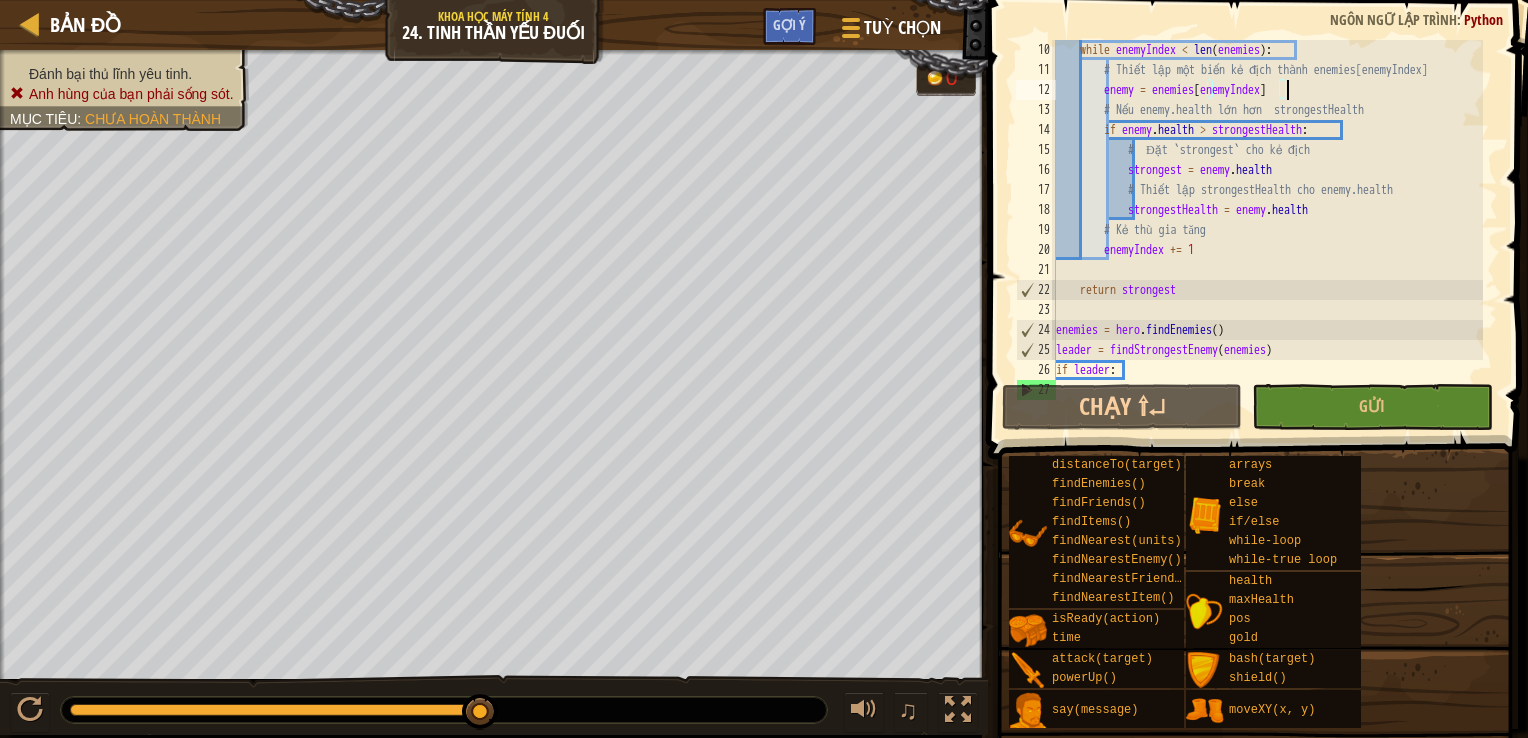 scroll, scrollTop: 220, scrollLeft: 0, axis: vertical 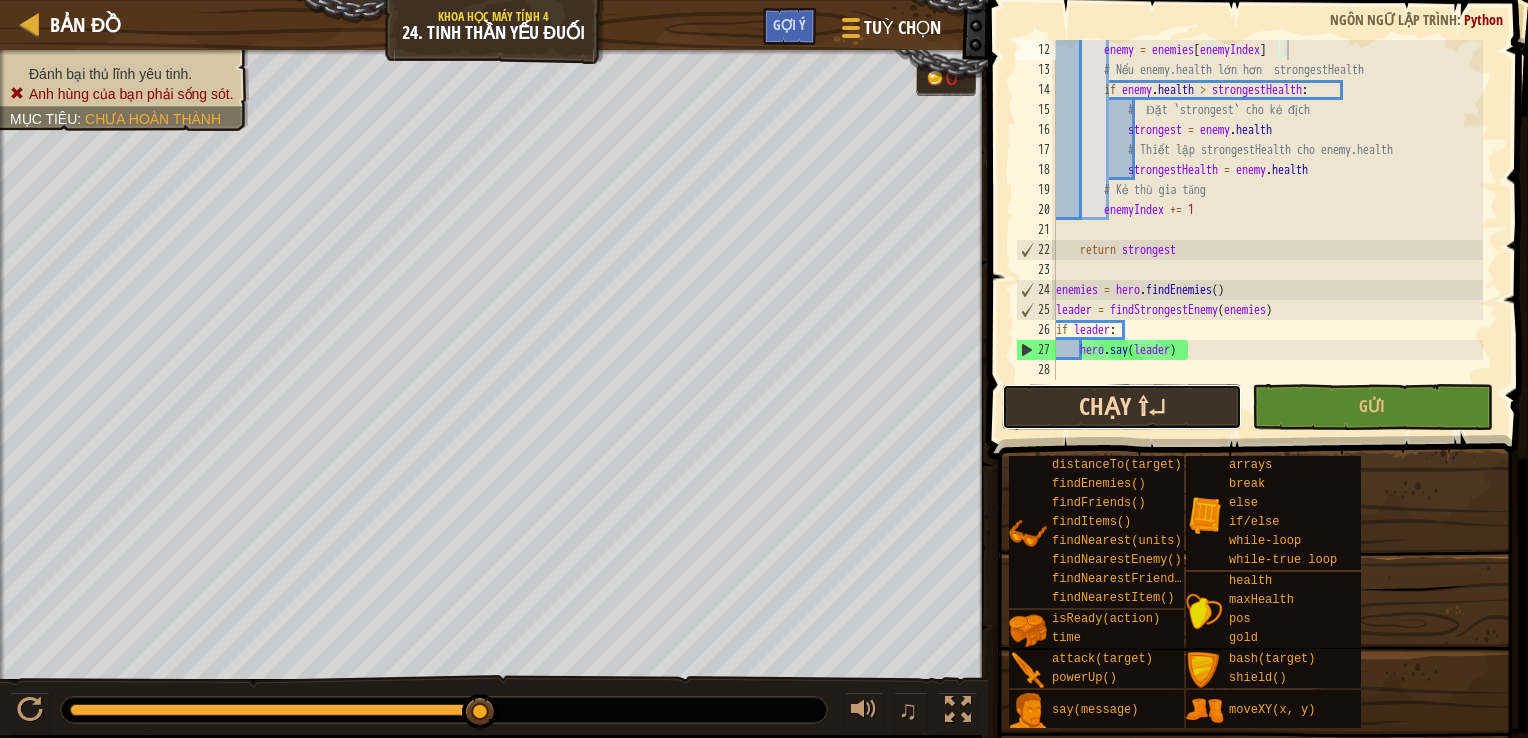click on "Chạy ⇧↵" at bounding box center (1122, 407) 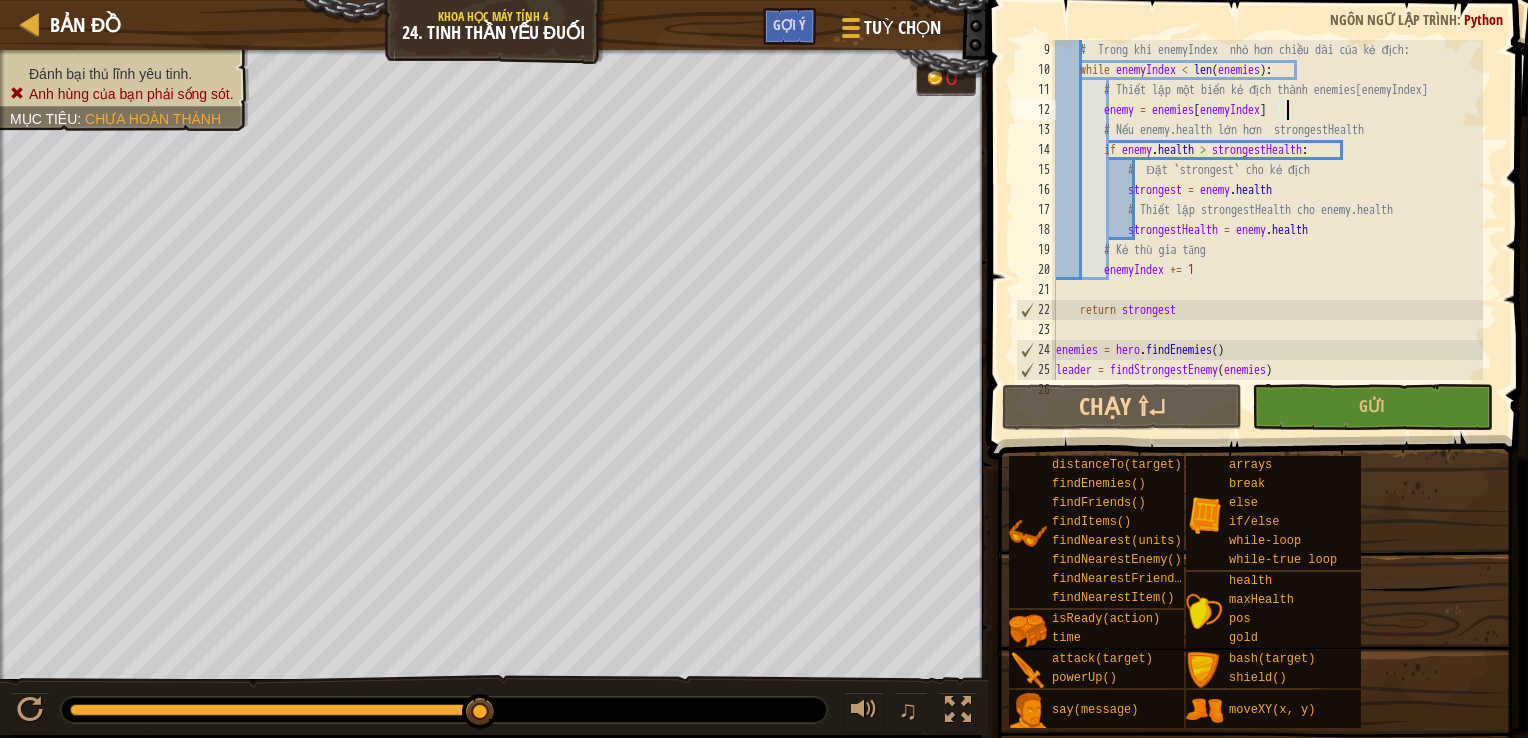 scroll, scrollTop: 160, scrollLeft: 0, axis: vertical 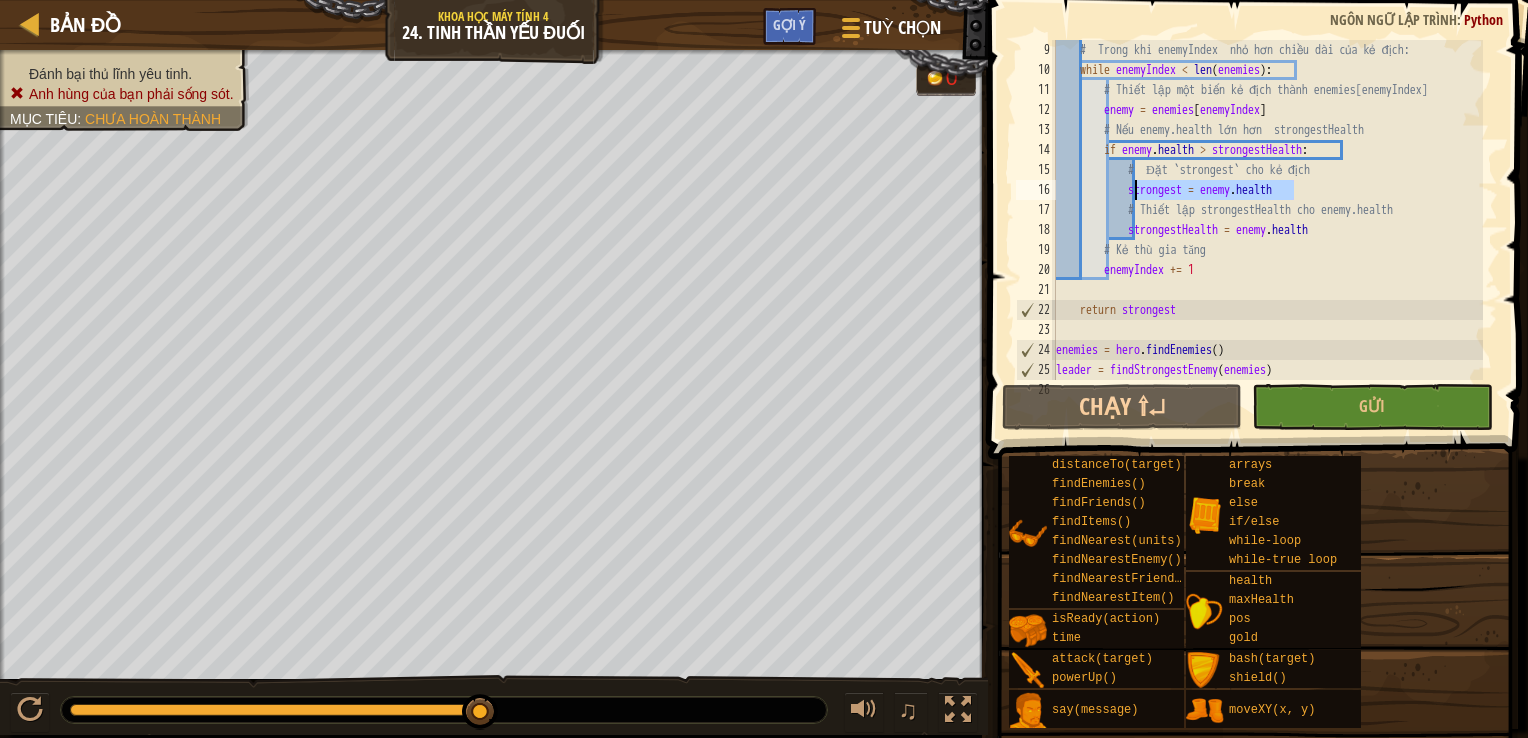 drag, startPoint x: 1317, startPoint y: 187, endPoint x: 1133, endPoint y: 182, distance: 184.06792 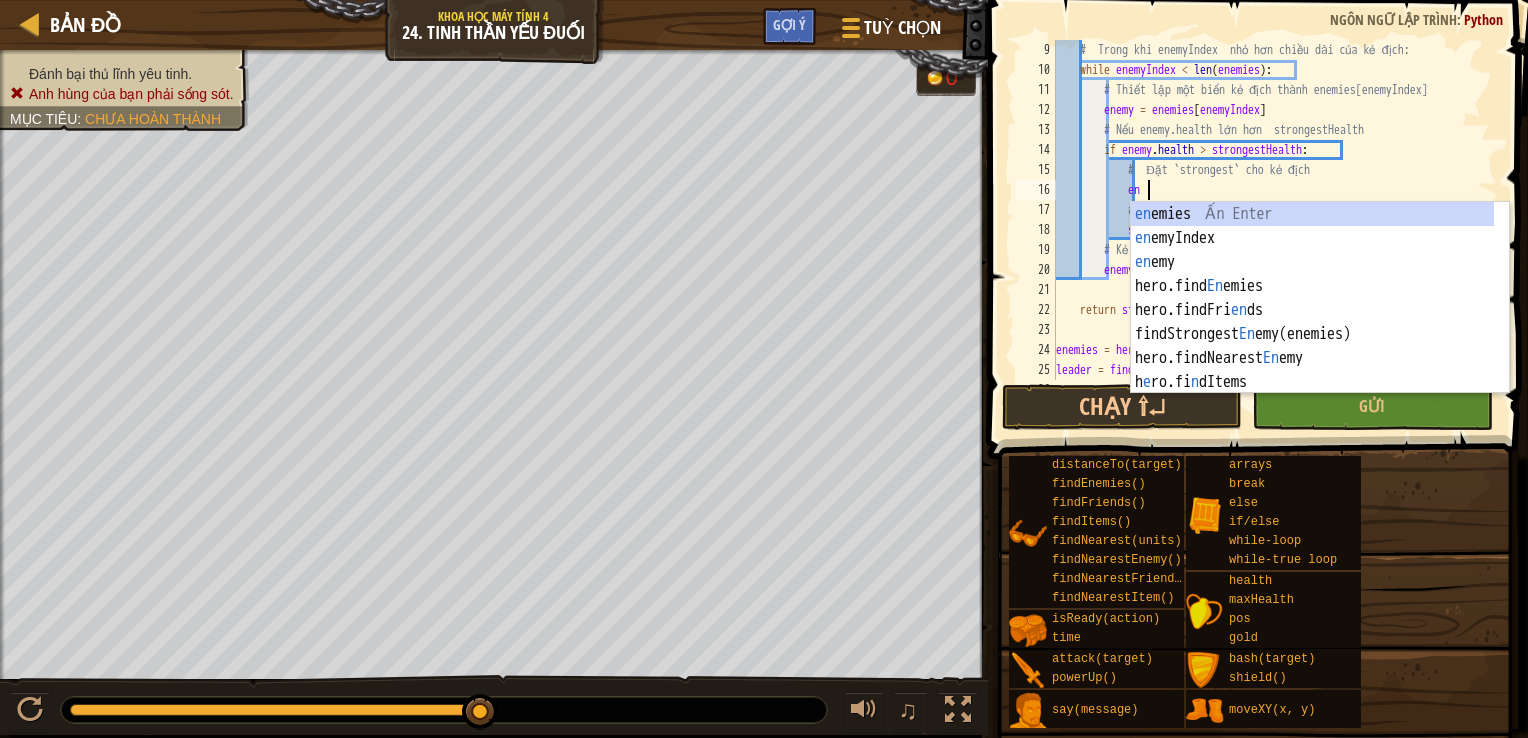 scroll, scrollTop: 9, scrollLeft: 5, axis: both 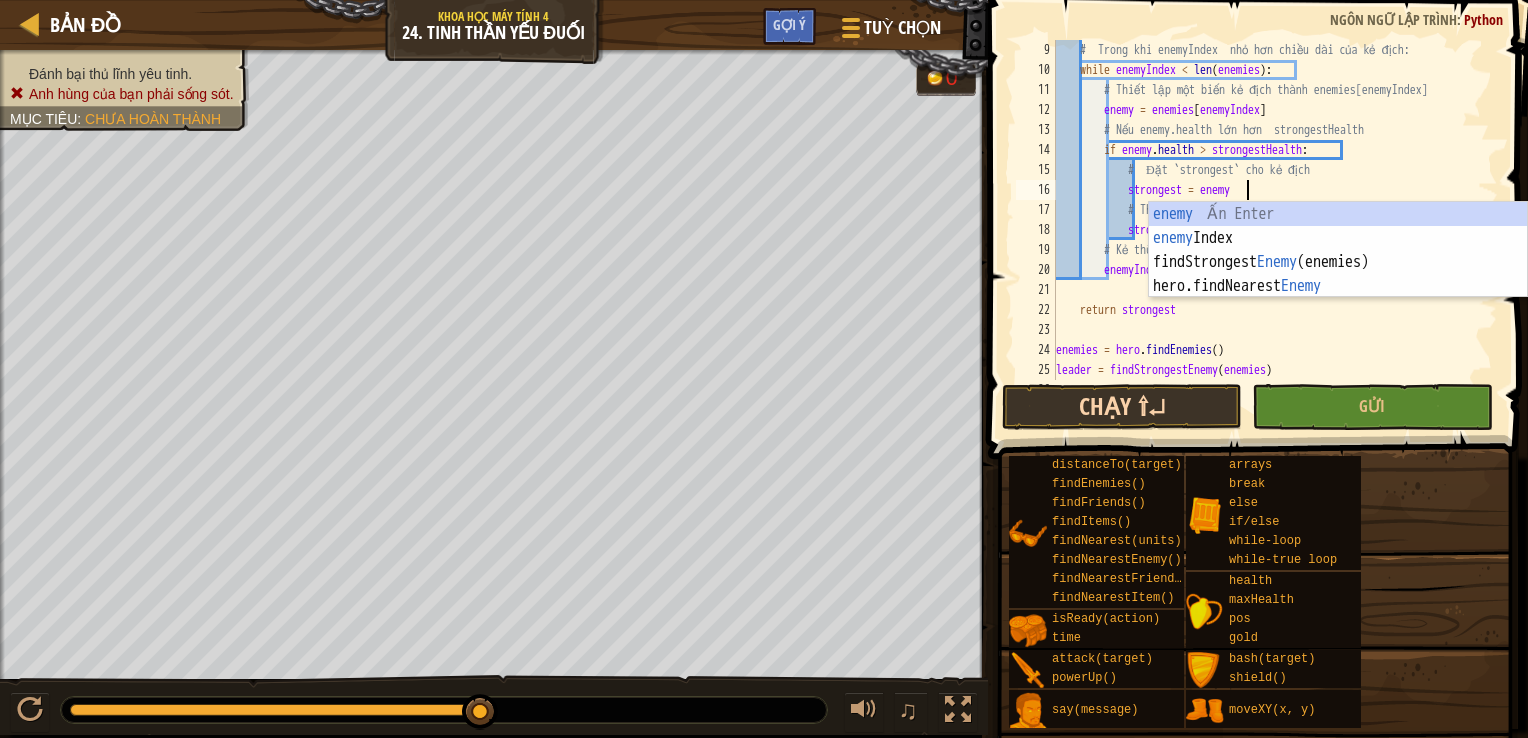 type on "strongest = enemy" 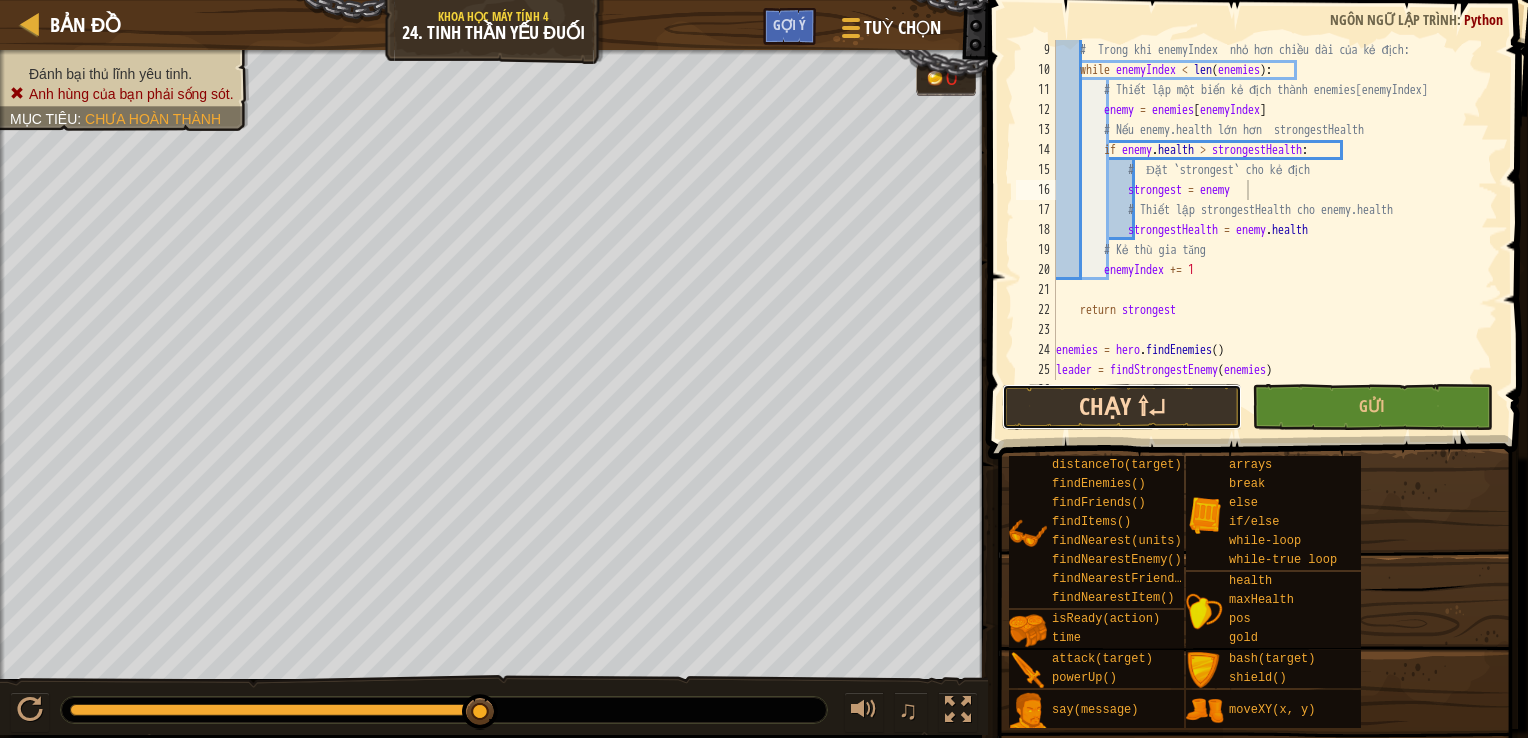 click on "Chạy ⇧↵" at bounding box center (1122, 407) 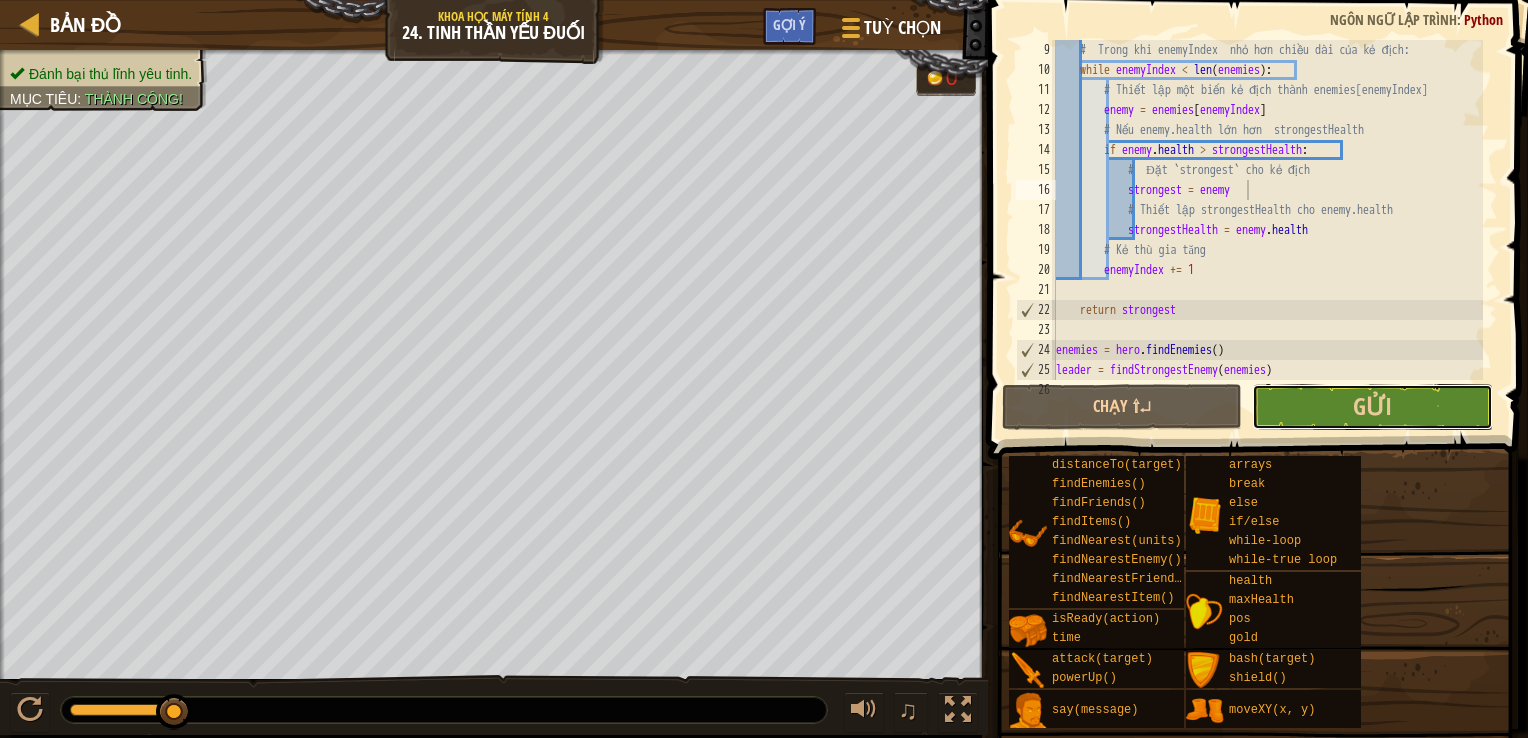 click on "Gửi" at bounding box center [1372, 407] 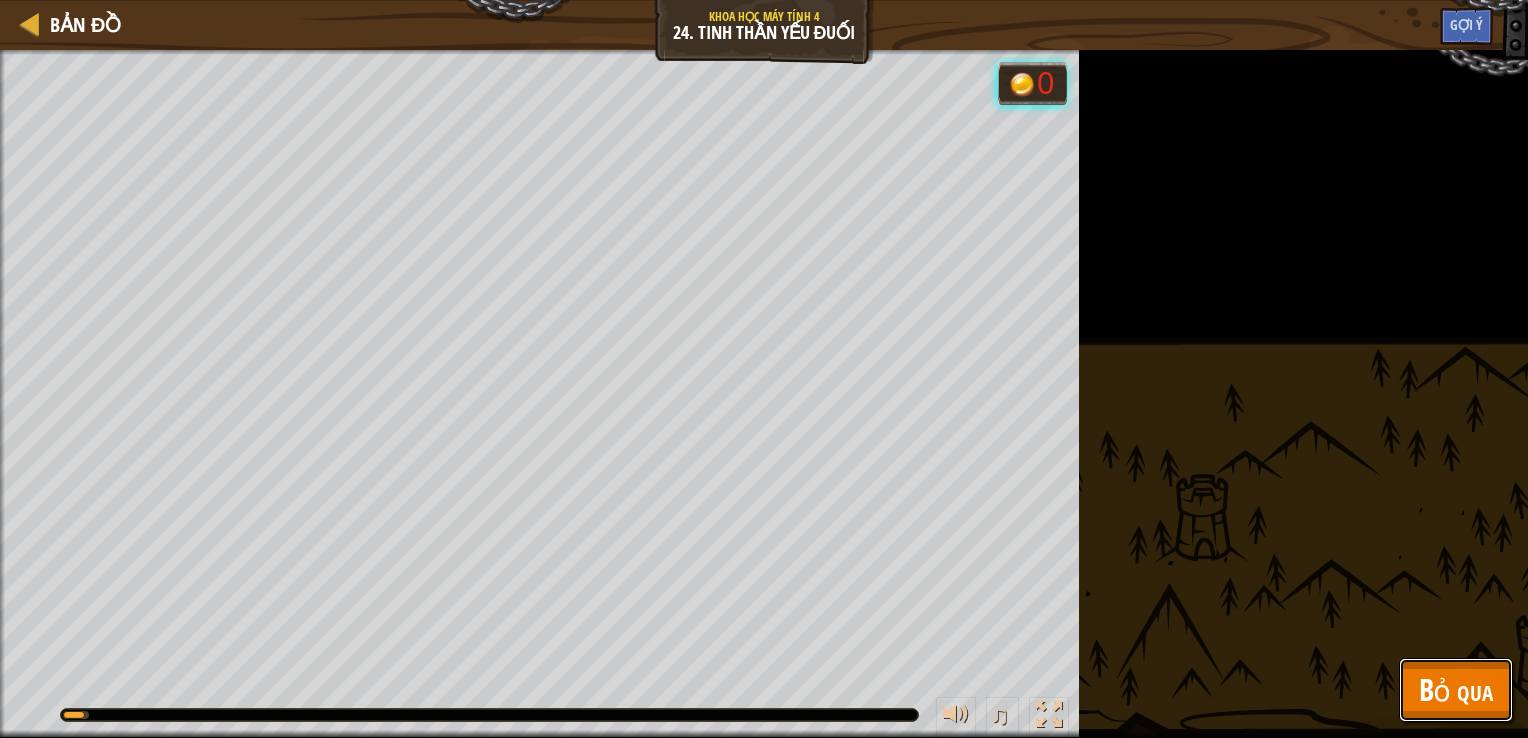click on "Bỏ qua" at bounding box center [1456, 689] 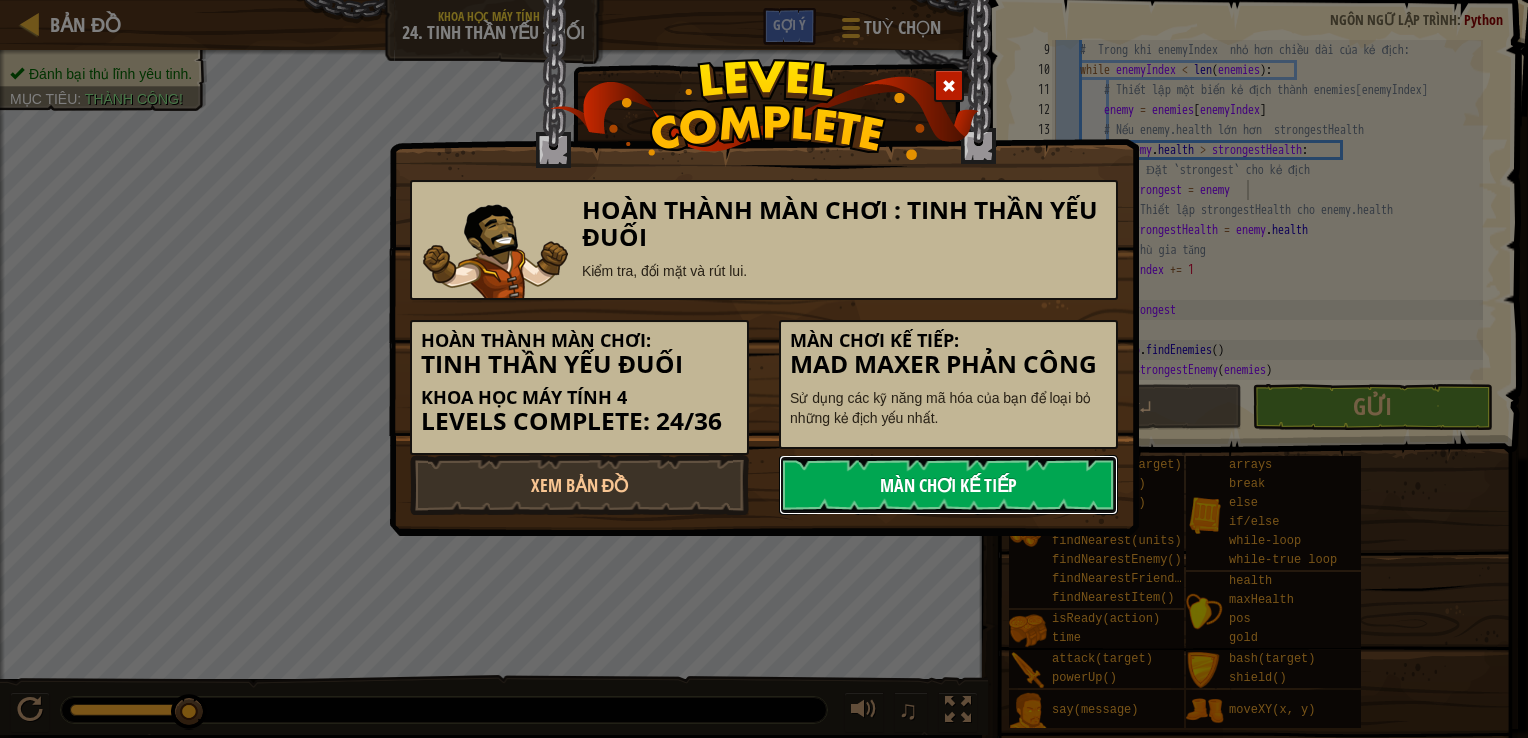 click on "Màn chơi kế tiếp" at bounding box center (948, 485) 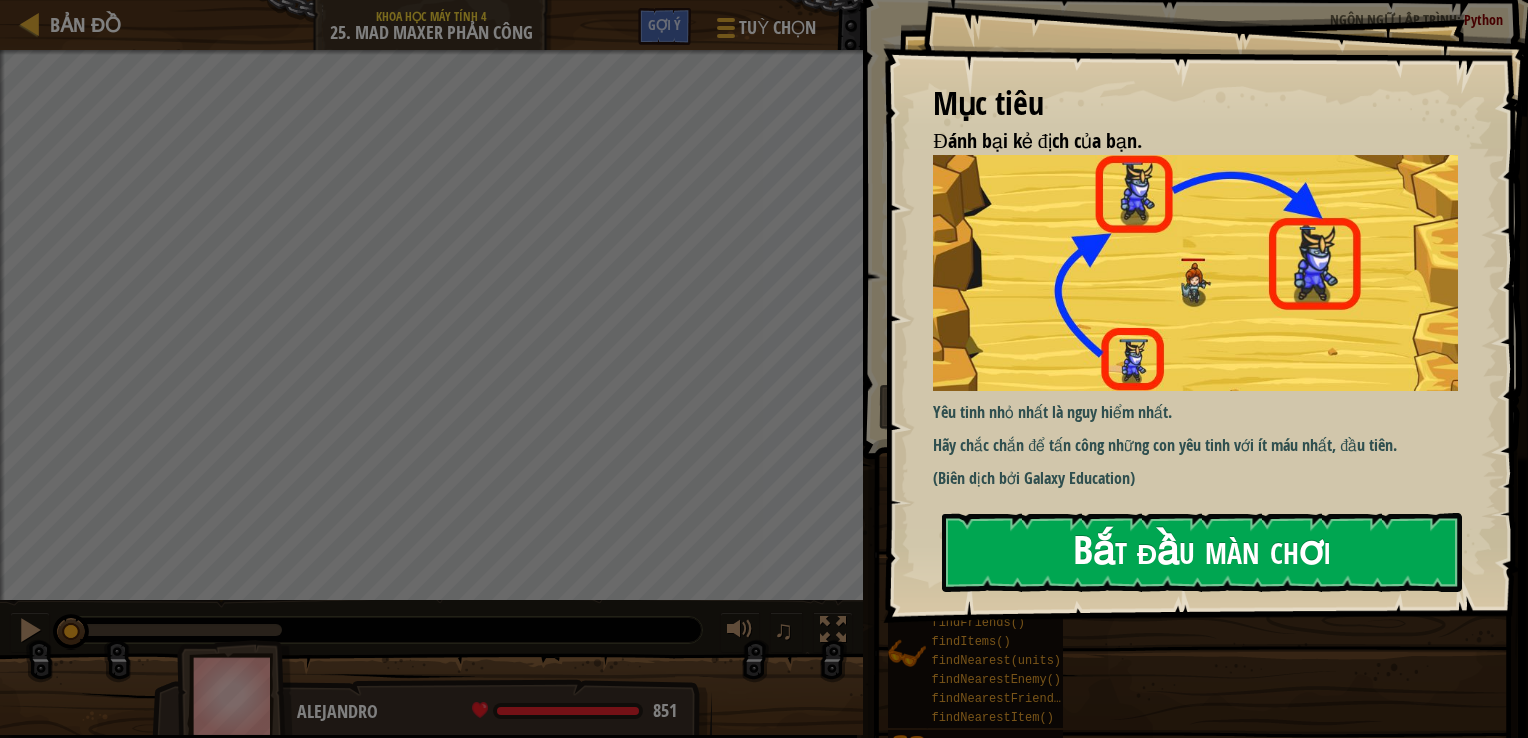 click on "Bắt đầu màn chơi" at bounding box center [1202, 552] 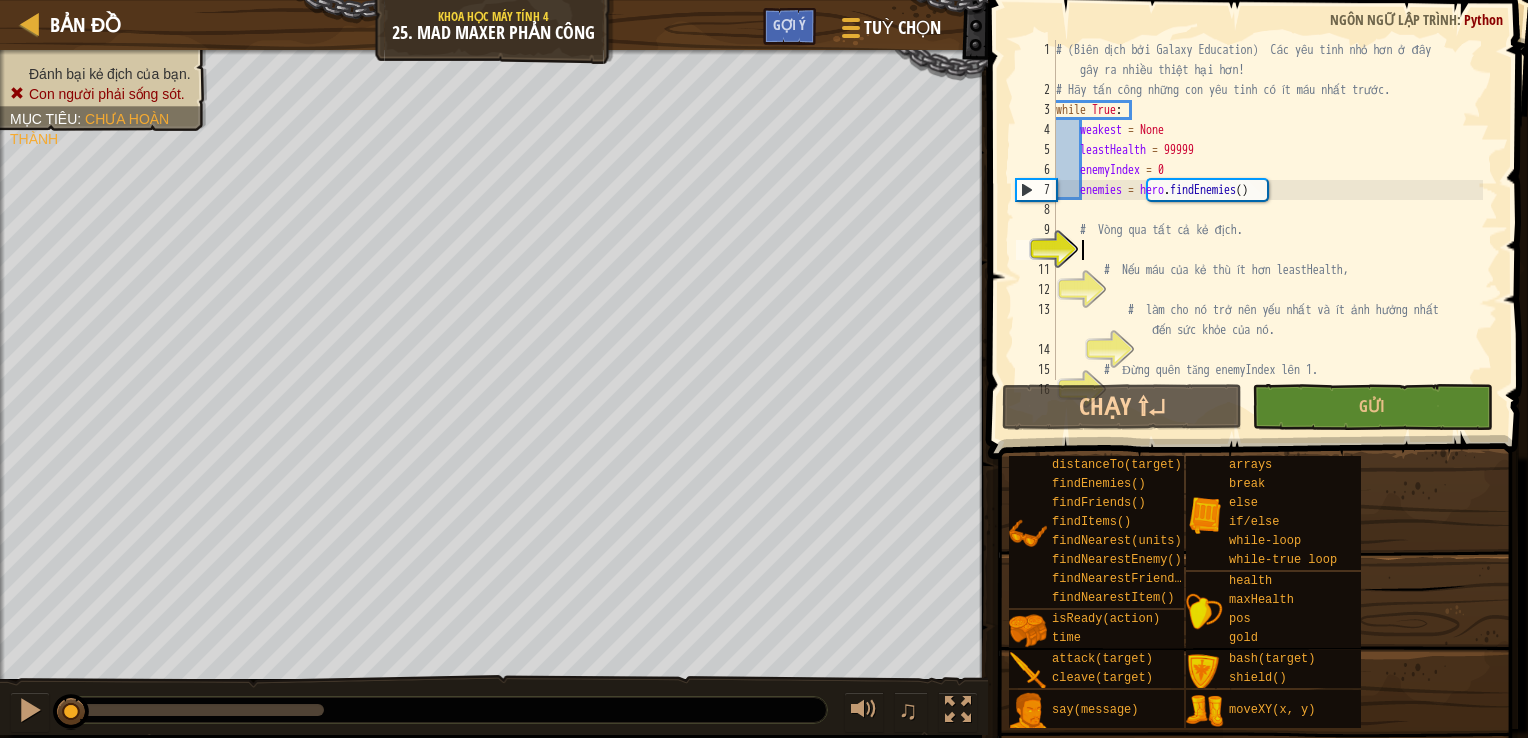 scroll, scrollTop: 0, scrollLeft: 0, axis: both 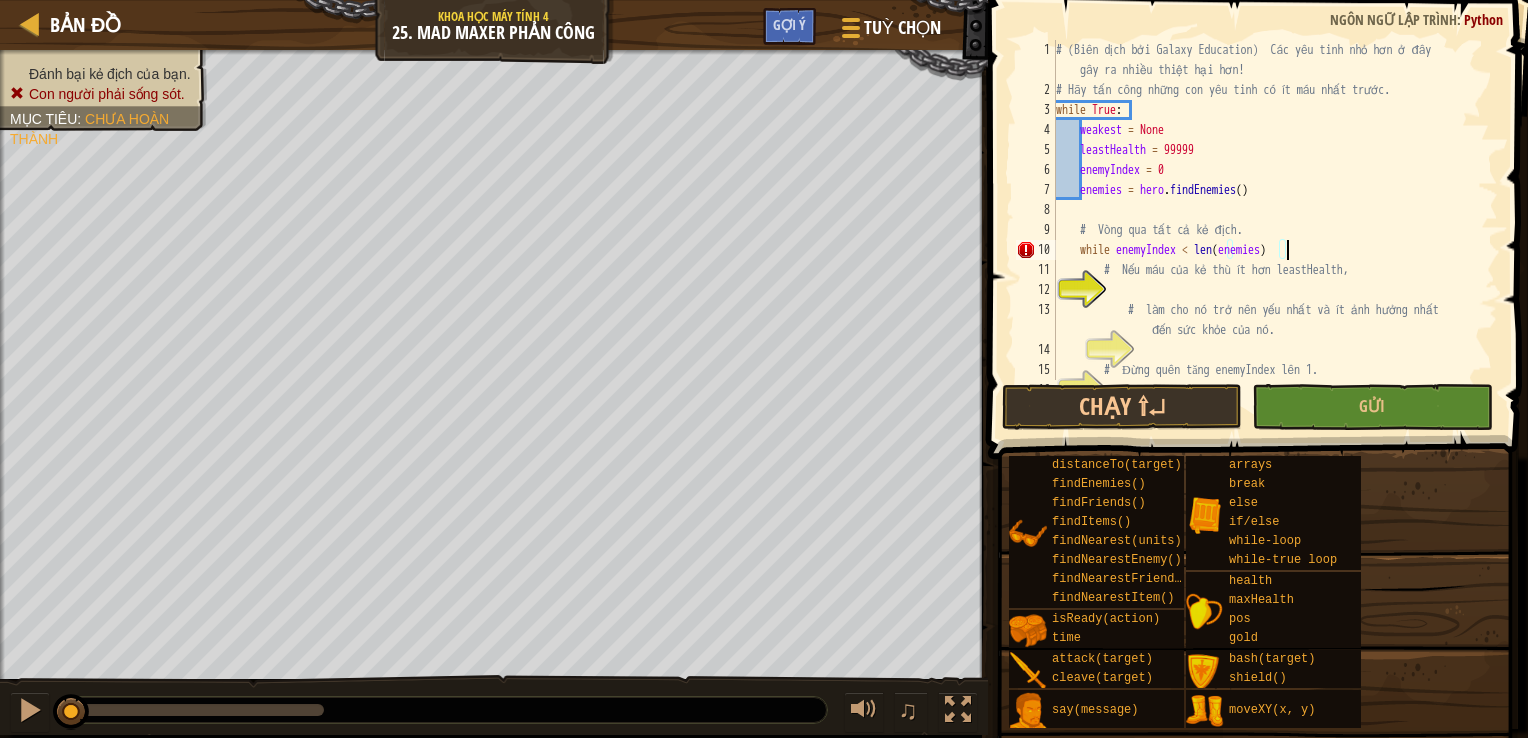 type on "while enemyIndex < len(enemies):" 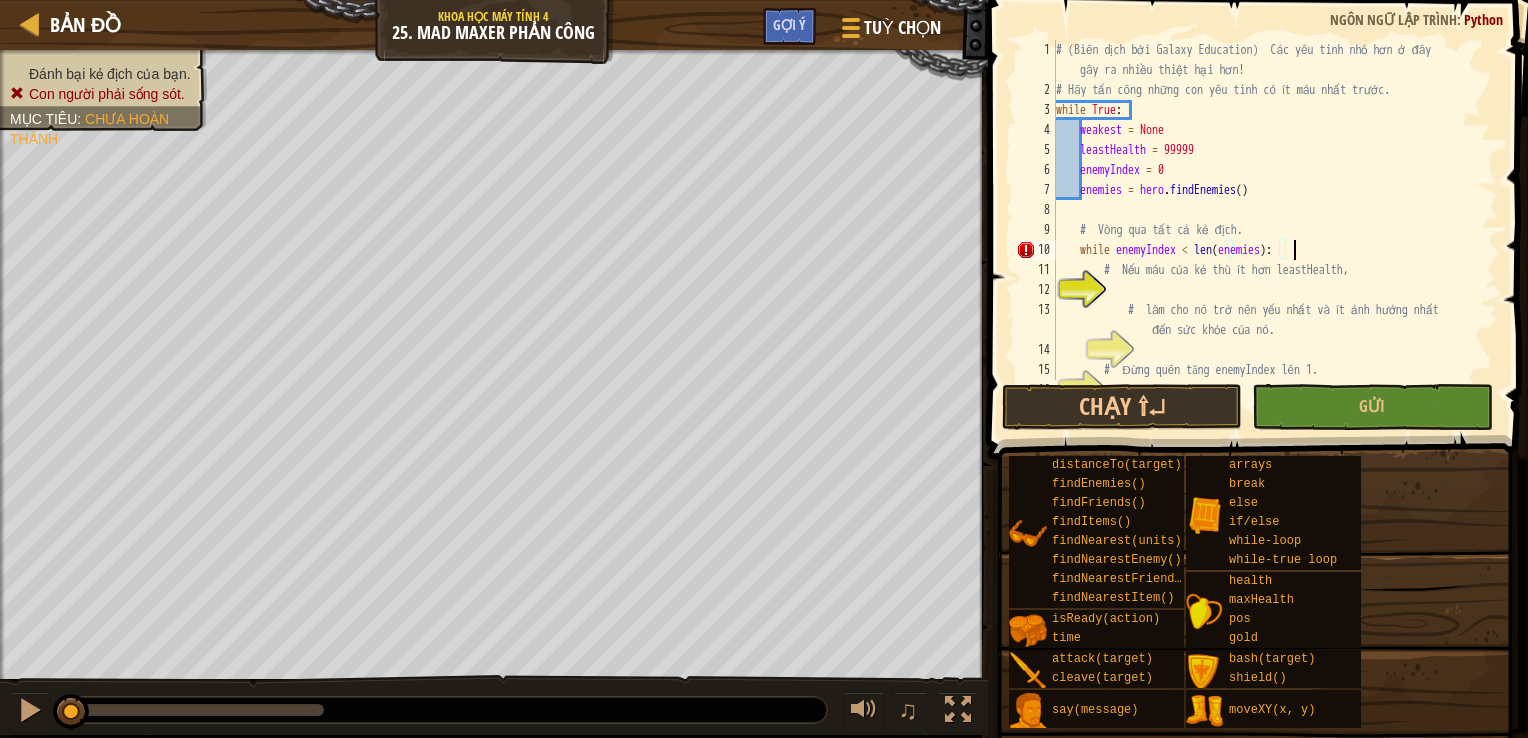 scroll, scrollTop: 9, scrollLeft: 18, axis: both 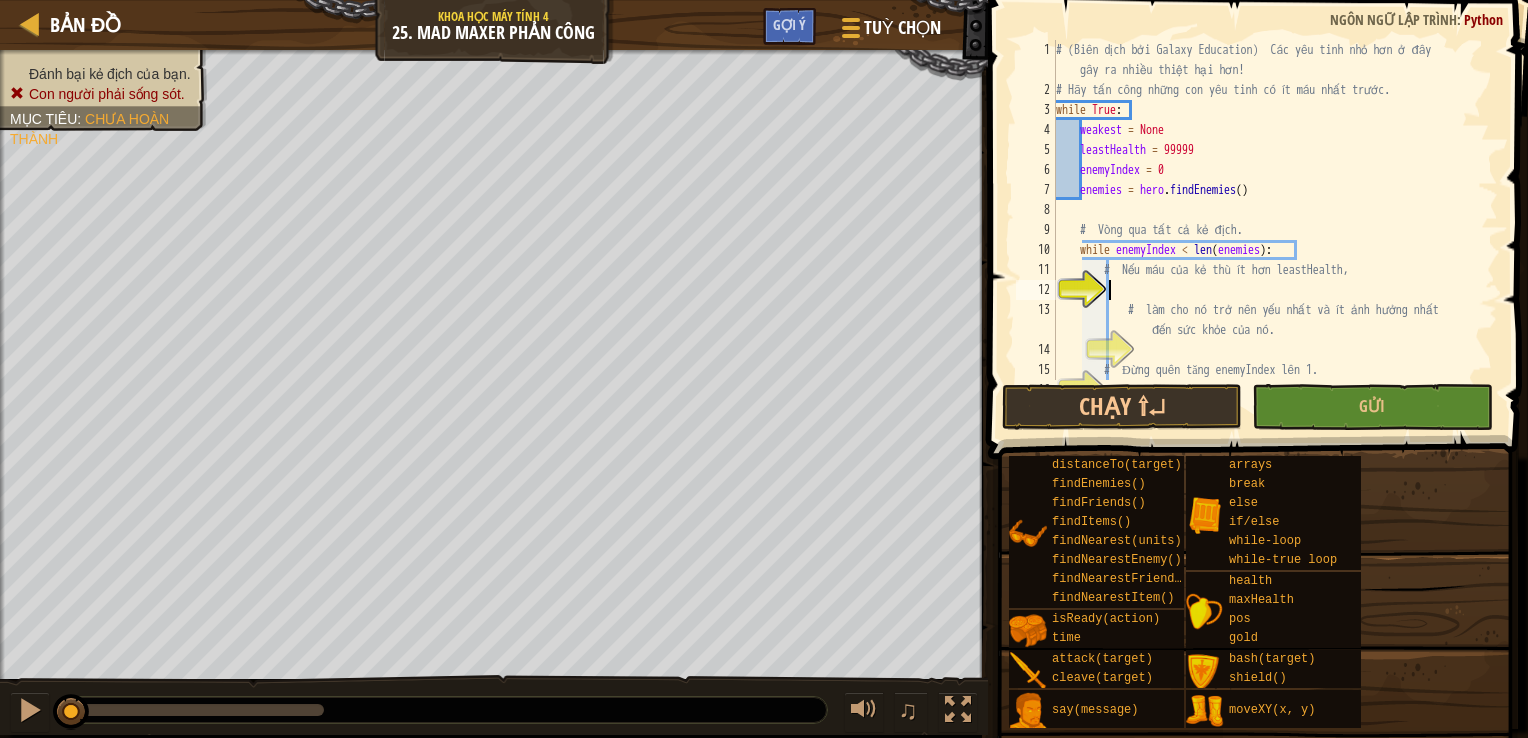 click on "# (Biên dịch bởi Galaxy Education)  Các yêu tinh nhỏ hơn ở đây       gây ra nhiều thiệt hại hơn! #  Hãy tấn công những con yêu tinh có ít máu nhất trước. while   True :      weakest   =   None      leastHealth   =   99999      enemyIndex   =   0      enemies   =   hero . findEnemies ( )      #  Vòng qua tất cả kẻ địch.      while   enemyIndex   <   len ( enemies ) :          #  Nếu máu của kẻ thù ít hơn leastHealth,                       #  làm cho nó trở nên yếu nhất và ít ảnh hưởng nhất                   đến sức khỏe của nó.                       #  Đừng quên tăng enemyIndex lên 1." at bounding box center [1267, 240] 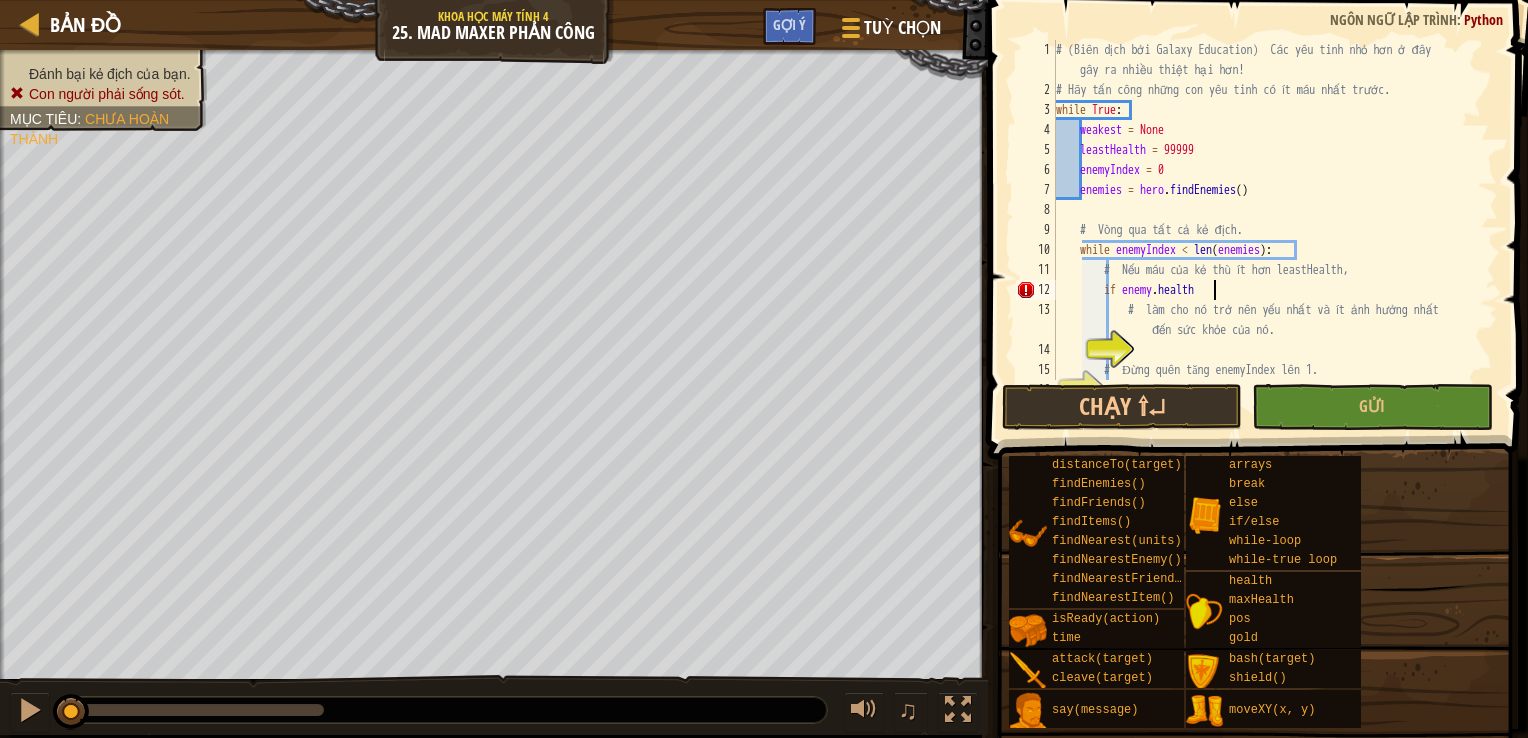 scroll, scrollTop: 9, scrollLeft: 12, axis: both 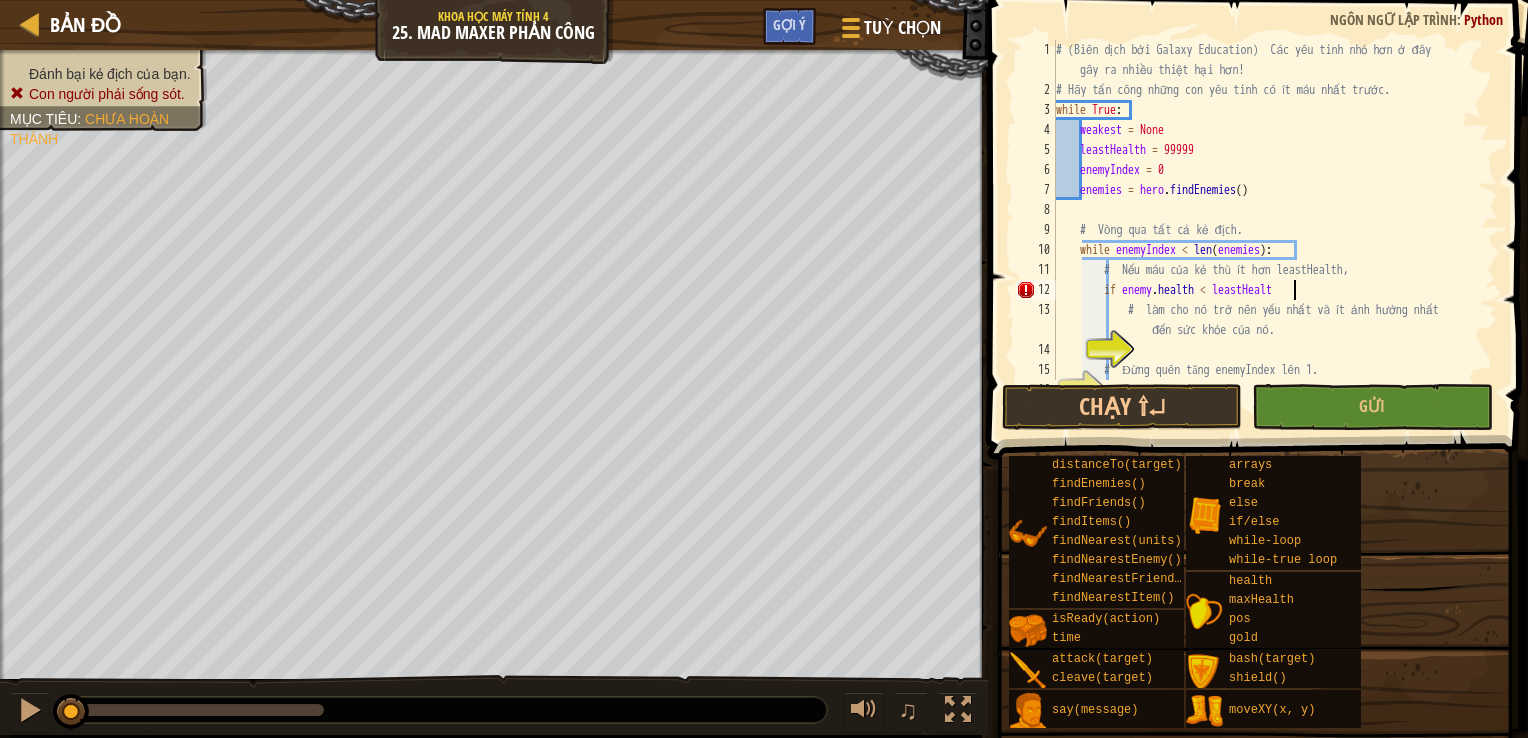 type on "if enemy.health < leastHealth" 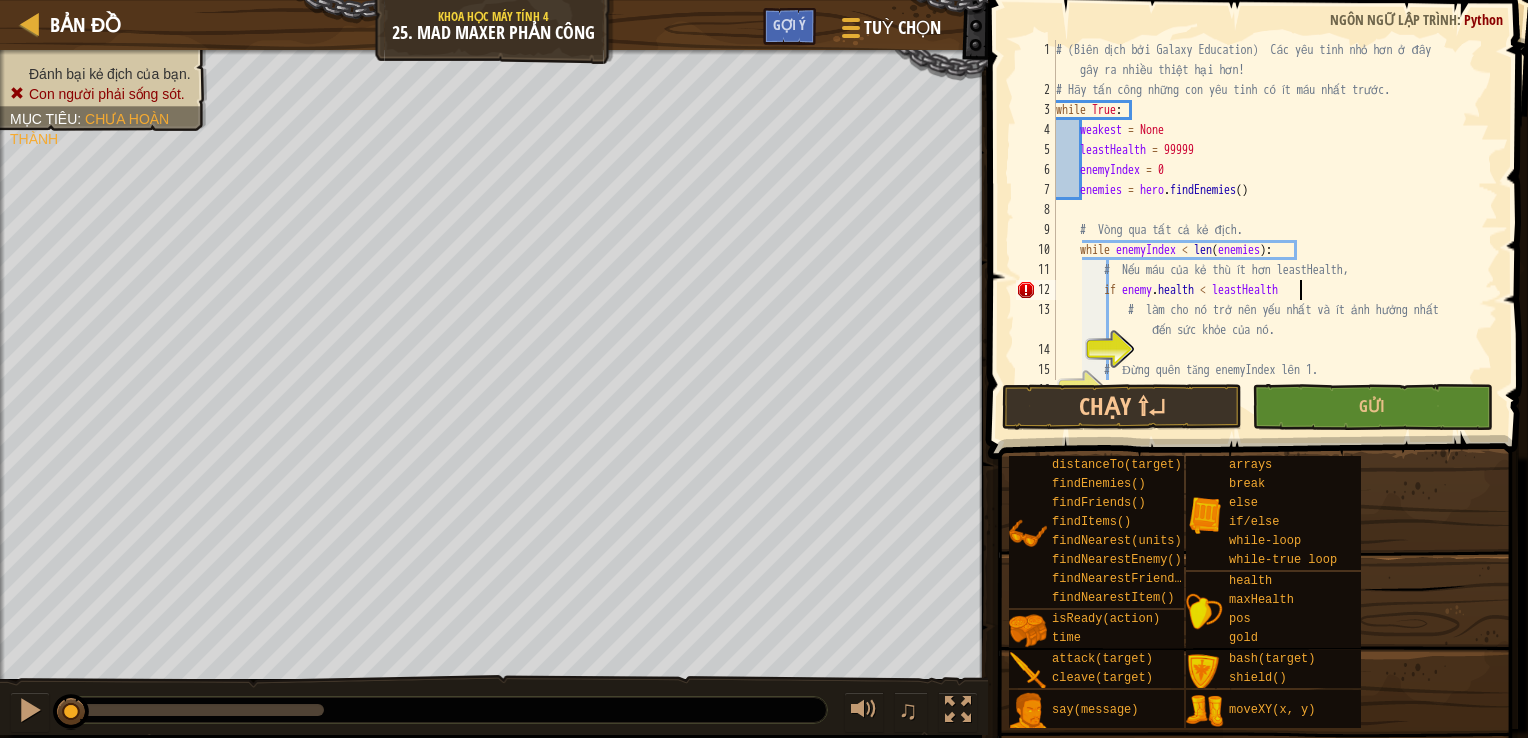 click on "# (Biên dịch bởi Galaxy Education)  Các yêu tinh nhỏ hơn ở đây       gây ra nhiều thiệt hại hơn! #  Hãy tấn công những con yêu tinh có ít máu nhất trước. while   True :      weakest   =   None      leastHealth   =   99999      enemyIndex   =   0      enemies   =   hero . findEnemies ( )      #  Vòng qua tất cả kẻ địch.      while   enemyIndex   <   len ( enemies ) :          #  Nếu máu của kẻ thù ít hơn leastHealth,          if   enemy . health   <   leastHealth              #  làm cho nó trở nên yếu nhất và ít ảnh hưởng nhất                   đến sức khỏe của nó.                       #  Đừng quên tăng enemyIndex lên 1." at bounding box center [1267, 240] 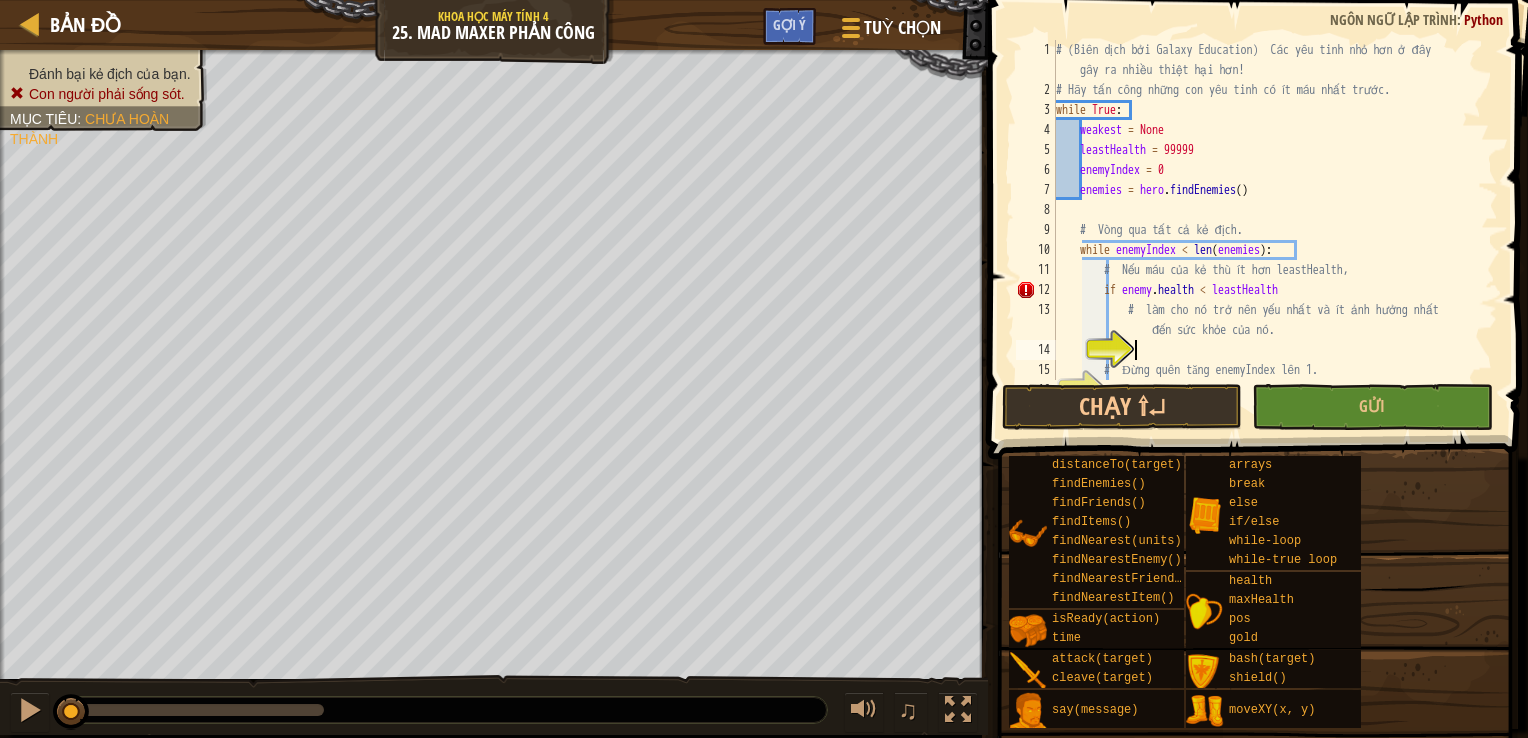 click on "# (Biên dịch bởi Galaxy Education)  Các yêu tinh nhỏ hơn ở đây       gây ra nhiều thiệt hại hơn! #  Hãy tấn công những con yêu tinh có ít máu nhất trước. while   True :      weakest   =   None      leastHealth   =   99999      enemyIndex   =   0      enemies   =   hero . findEnemies ( )      #  Vòng qua tất cả kẻ địch.      while   enemyIndex   <   len ( enemies ) :          #  Nếu máu của kẻ thù ít hơn leastHealth,          if   enemy . health   <   leastHealth              #  làm cho nó trở nên yếu nhất và ít ảnh hưởng nhất                   đến sức khỏe của nó.                       #  Đừng quên tăng enemyIndex lên 1." at bounding box center (1267, 240) 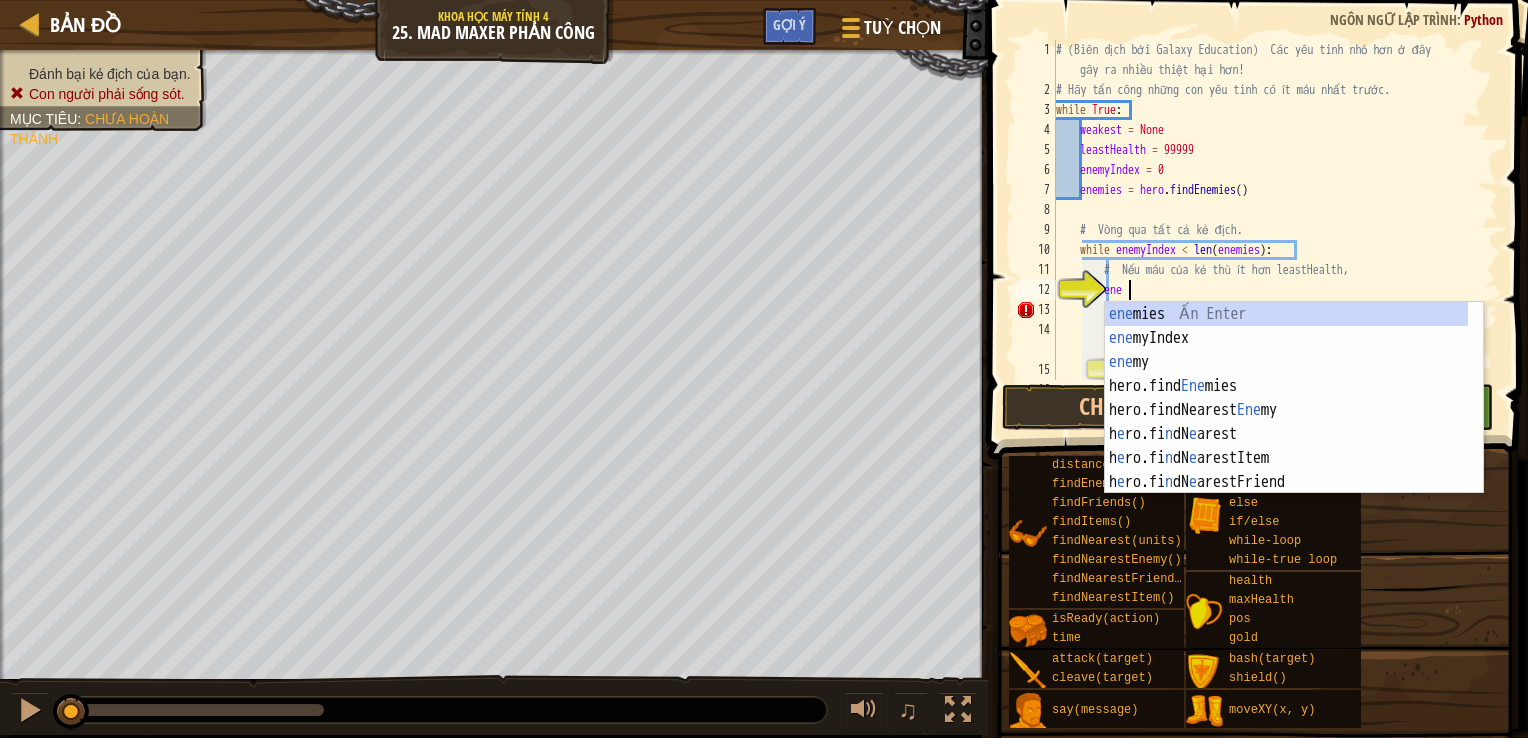 scroll, scrollTop: 9, scrollLeft: 5, axis: both 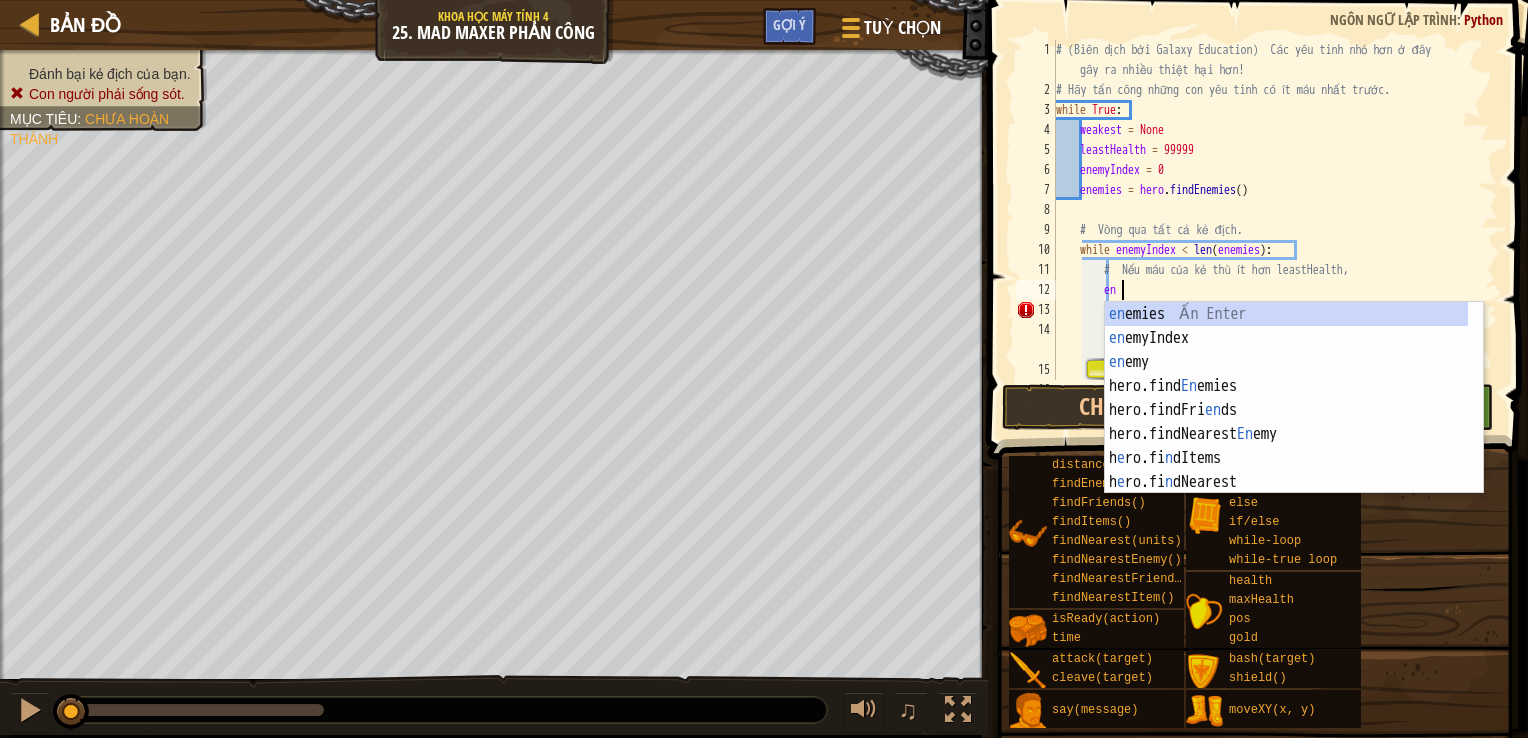 type on "e" 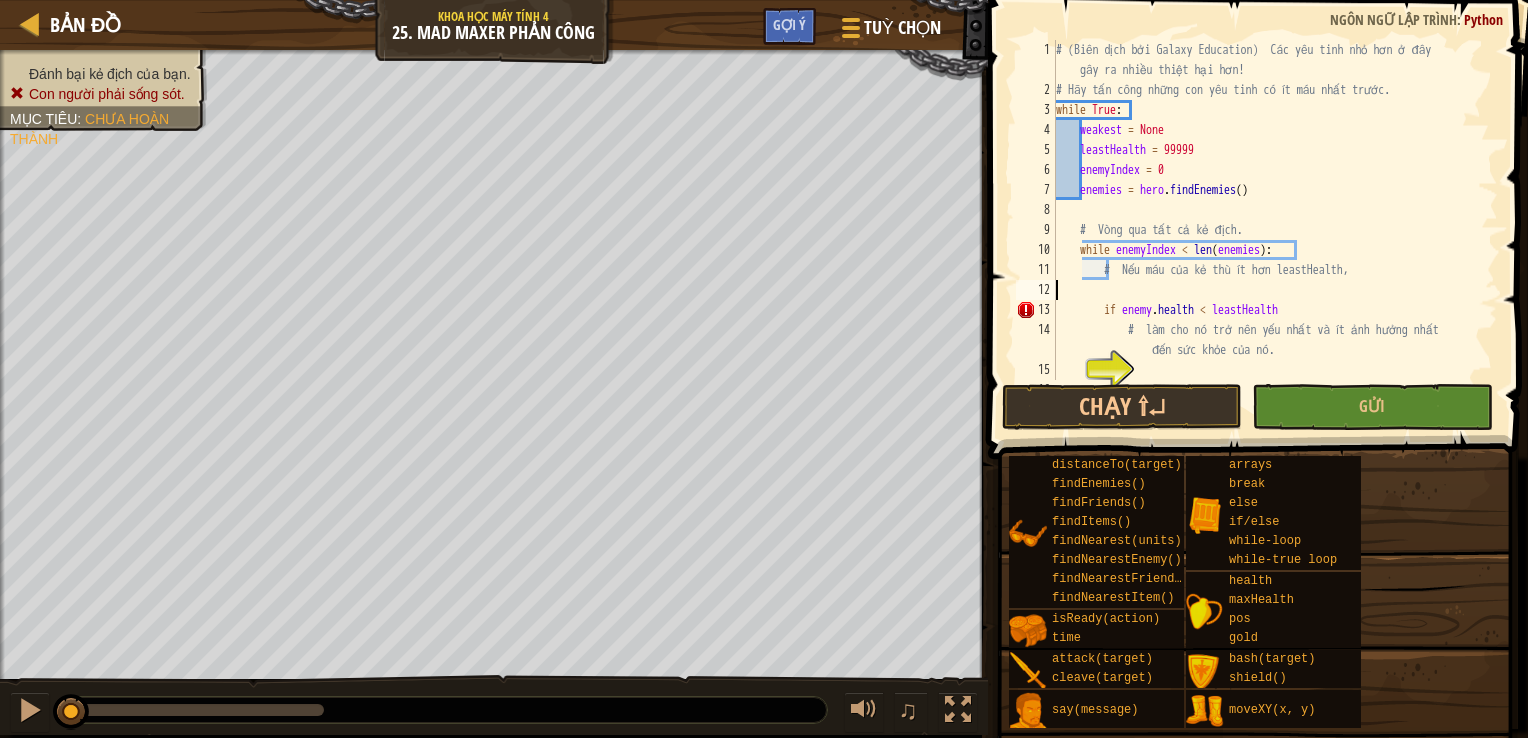 scroll, scrollTop: 9, scrollLeft: 0, axis: vertical 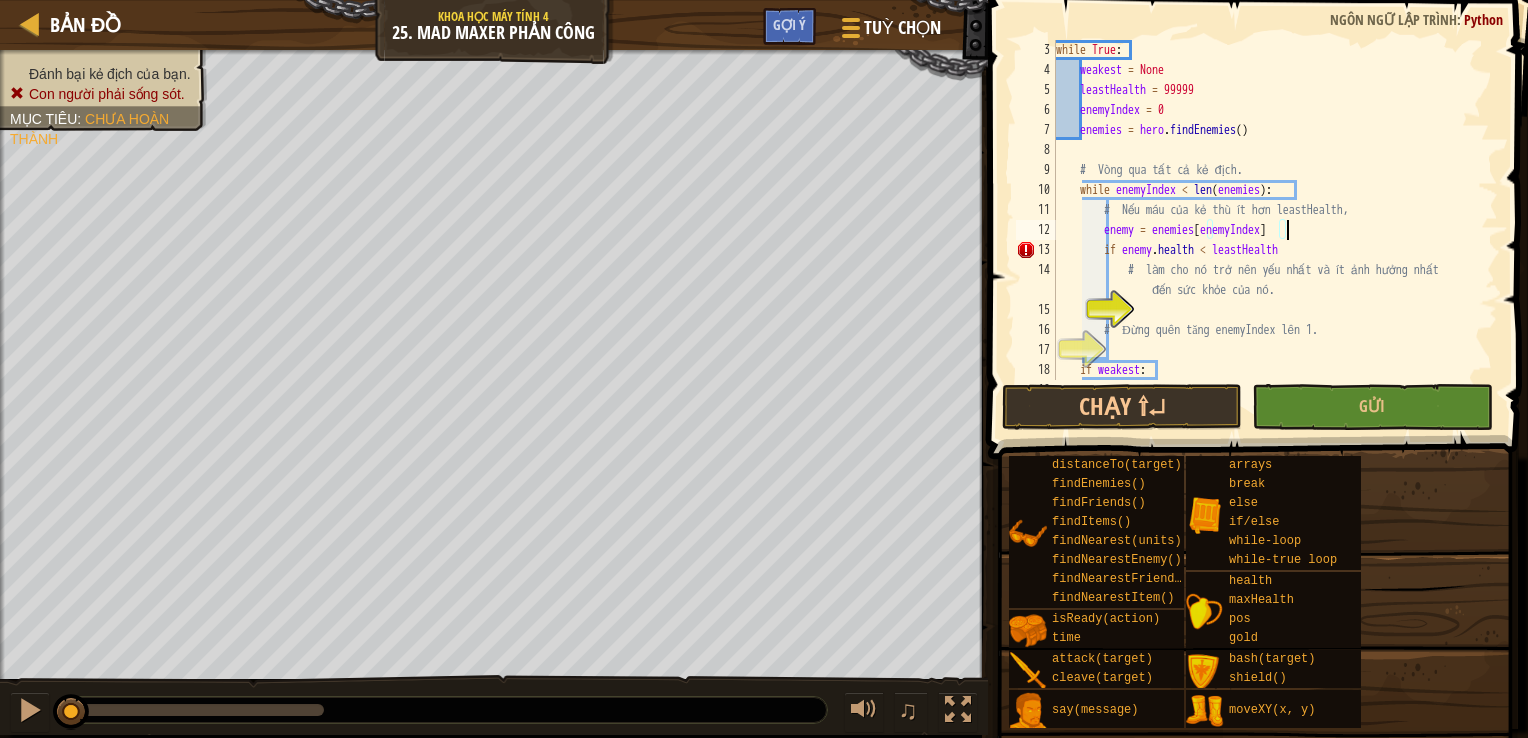 click on "while True: weakest = None leastHealth = 99999 enemyIndex = 0 enemies = hero.findEnemies() # Vòng qua tất cả kẻ địch. while enemyIndex < len(enemies): # Nếu máu của kẻ thù ít hơn leastHealth, enemy = enemies[enemyIndex] if enemy.health < leastHealth # làm cho nó trở nên yếu nhất và ít ảnh hưởng nhất                  đến sức khỏe của nó. # Đừng quên tăng enemyIndex lên 1. if weakest: # Tấn công yêu tinh yếu nhất." at bounding box center (1267, 230) 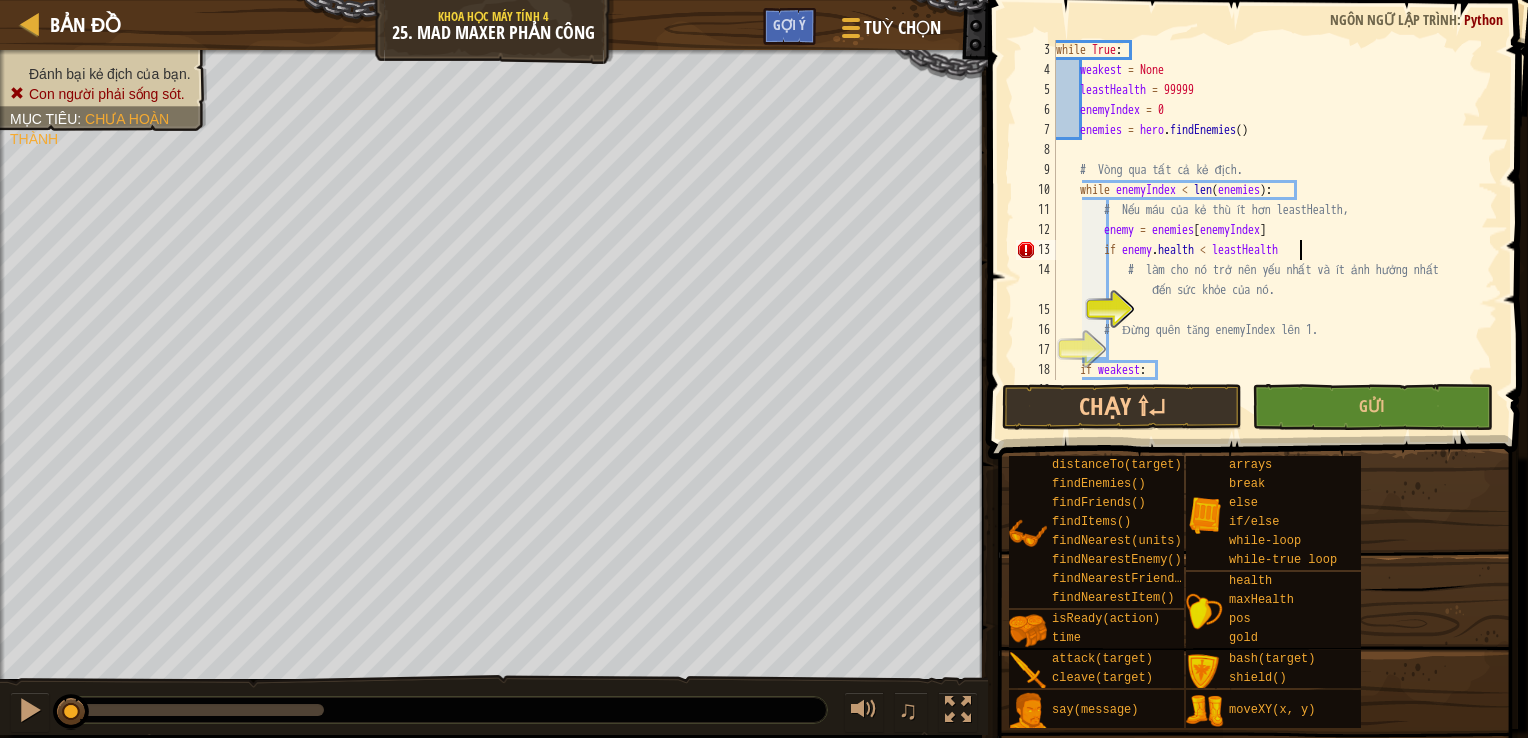 type on "if enemy.health < leastHealth:" 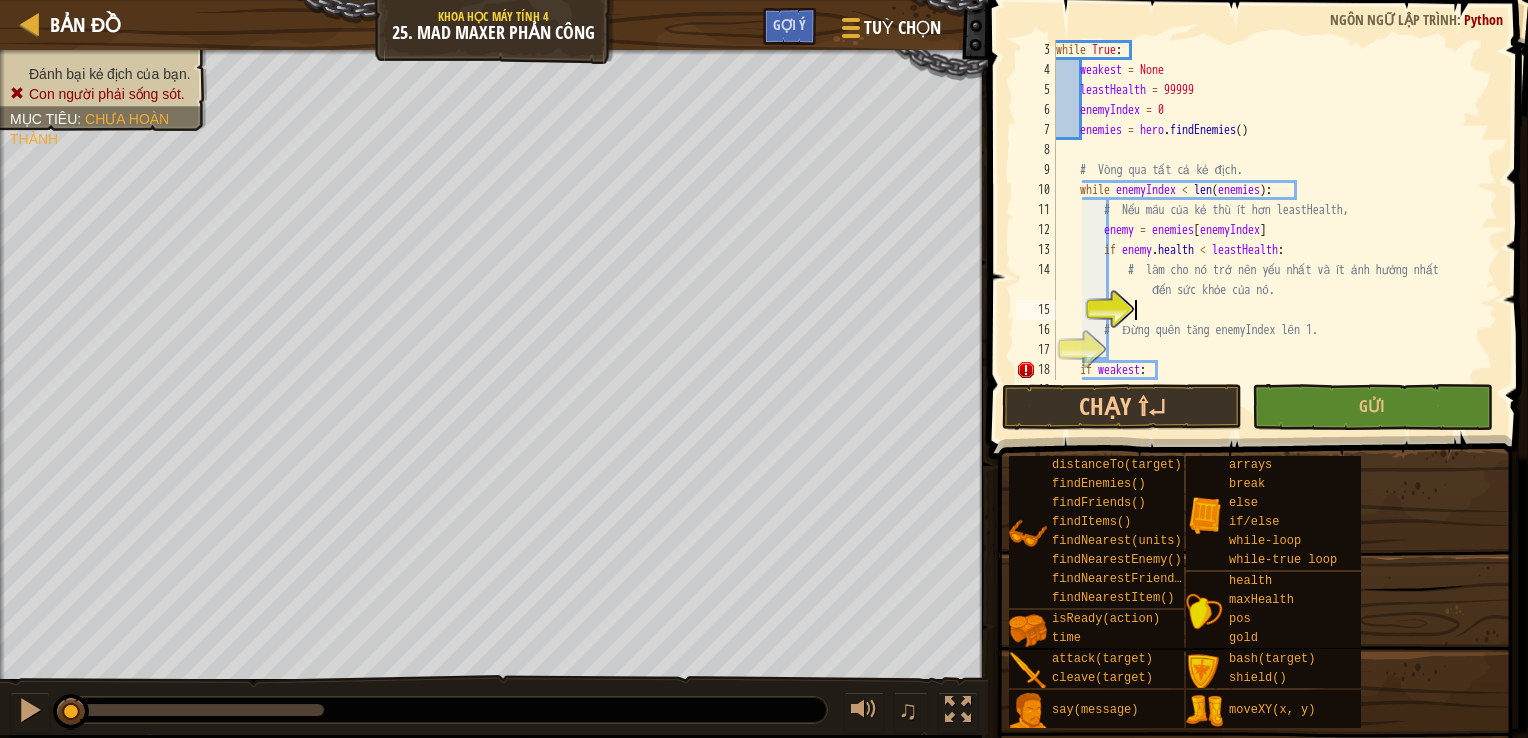 click on "while True: weakest = None leastHealth = 99999 enemyIndex = 0 enemies = hero.findEnemies() # Vòng qua tất cả kẻ địch. while enemyIndex < len(enemies): # Nếu máu của kẻ thù ít hơn leastHealth, enemy = enemies[enemyIndex] if enemy.health < leastHealth # làm cho nó trở nên yếu nhất và ít ảnh hưởng nhất                  đến sức khỏe của nó. # Đừng quên tăng enemyIndex lên 1. if weakest: # Tấn công yêu tinh yếu nhất." at bounding box center (1267, 230) 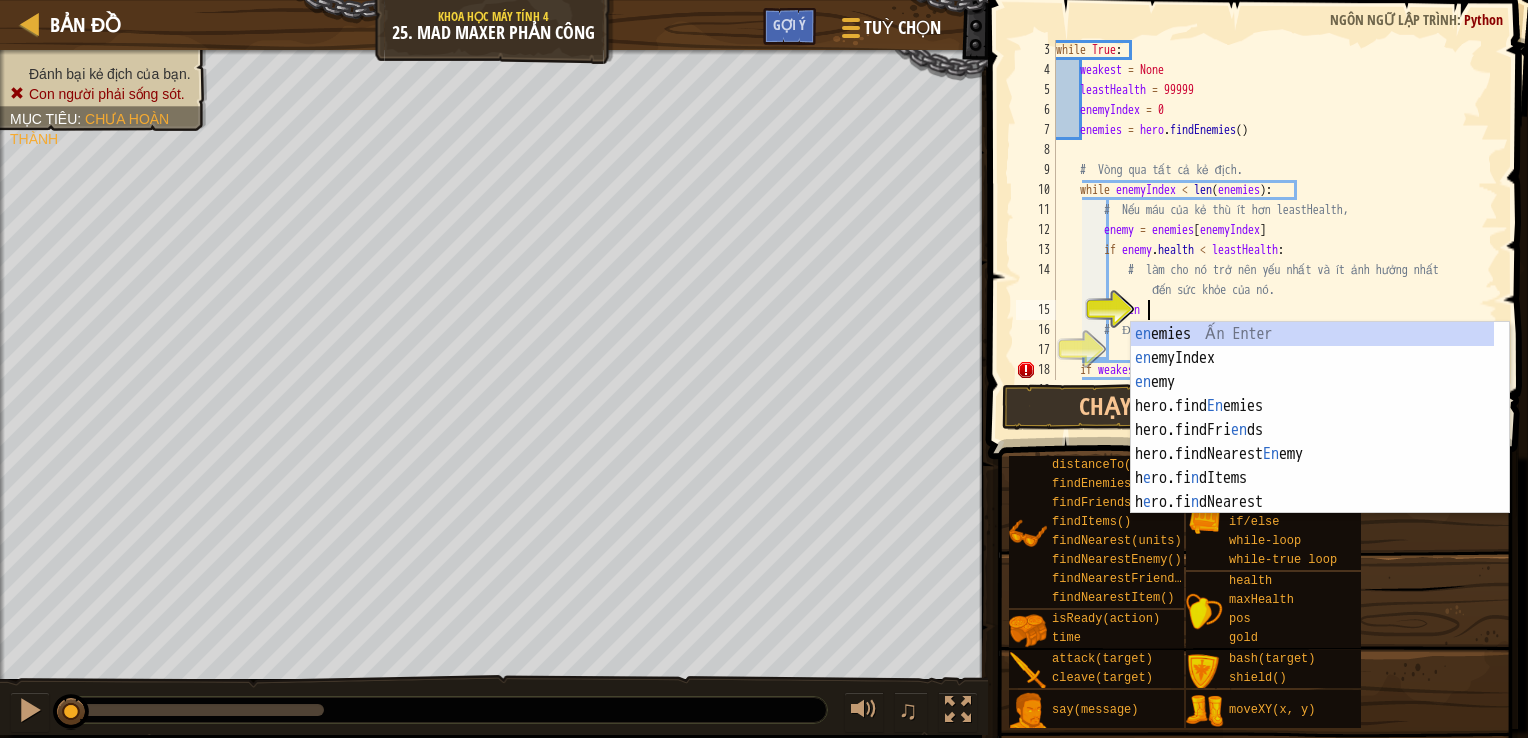 scroll, scrollTop: 9, scrollLeft: 7, axis: both 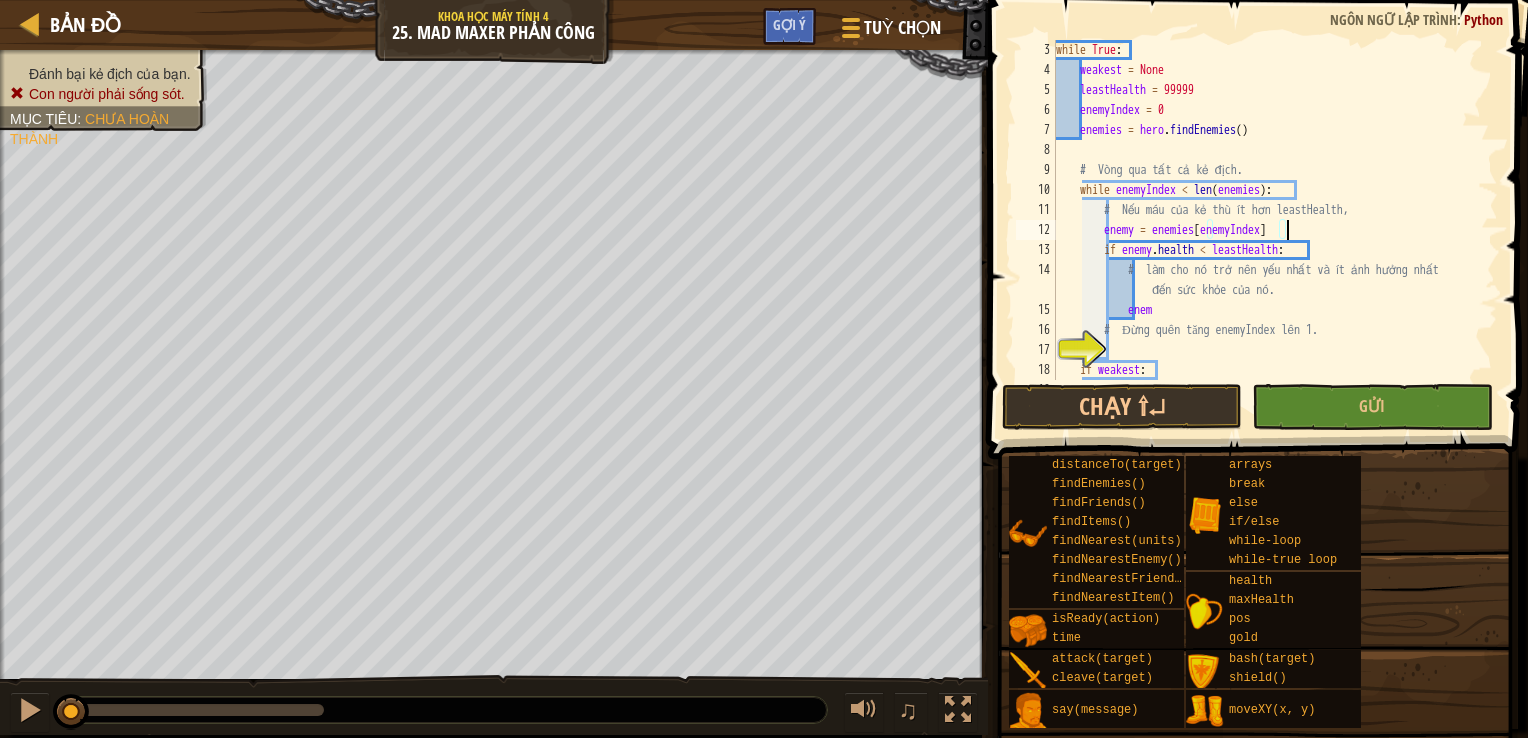 click on "while   True :      weakest   =   None      leastHealth   =   99999      enemyIndex   =   0      enemies   =   hero . findEnemies ( )      while   enemyIndex   <   len ( enemies ) :          enemy   =   enemies [ enemyIndex ]          if   enemy . health   <   leastHealth :              weakest   =   enemy          enemyIndex   +=   1      if   weakest :" at bounding box center [1267, 230] 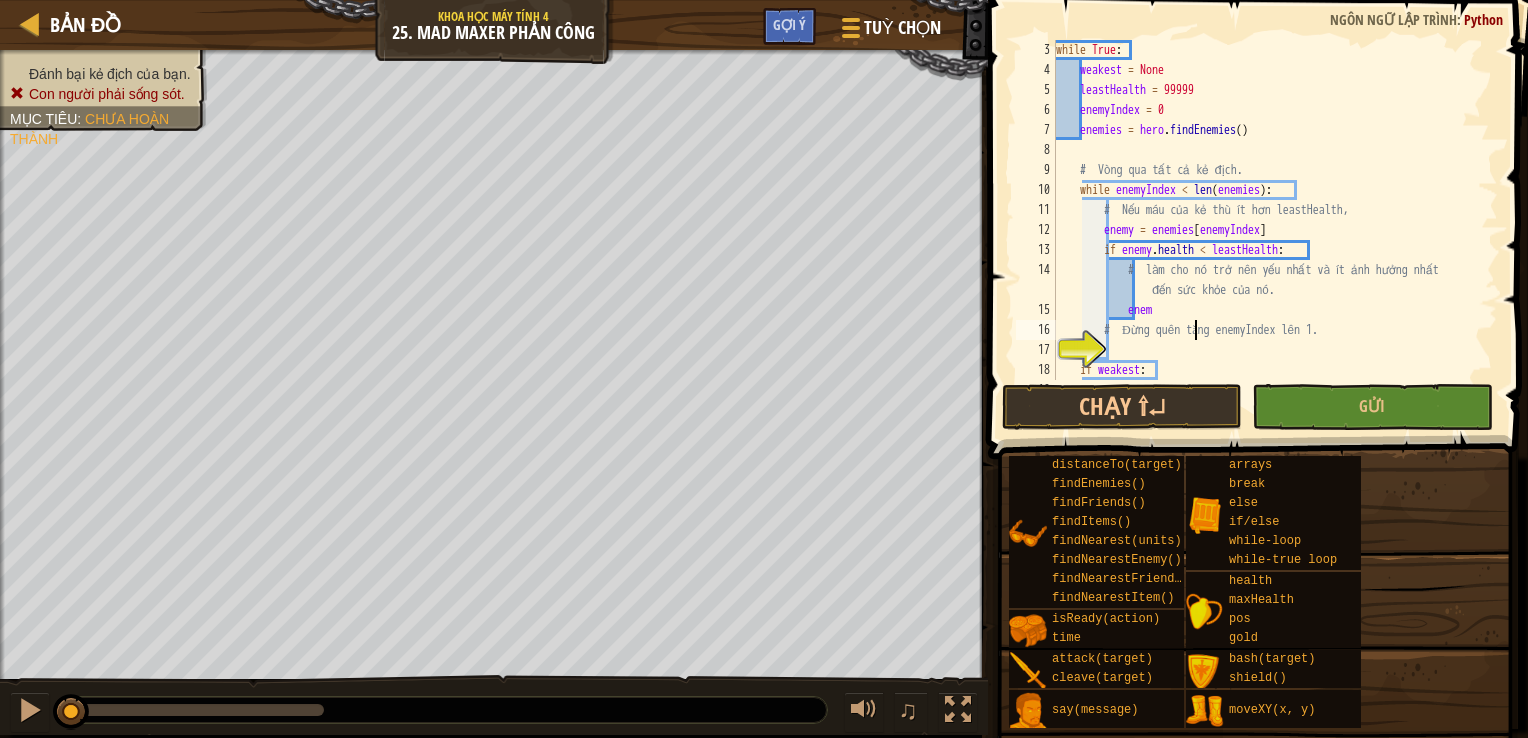 click on "while   True :      weakest   =   None      leastHealth   =   99999      enemyIndex   =   0      enemies   =   hero . findEnemies ( )      while   enemyIndex   <   len ( enemies ) :          enemy   =   enemies [ enemyIndex ]          if   enemy . health   <   leastHealth :              weakest   =   enemy          enemyIndex   +=   1      if   weakest :" at bounding box center (1267, 230) 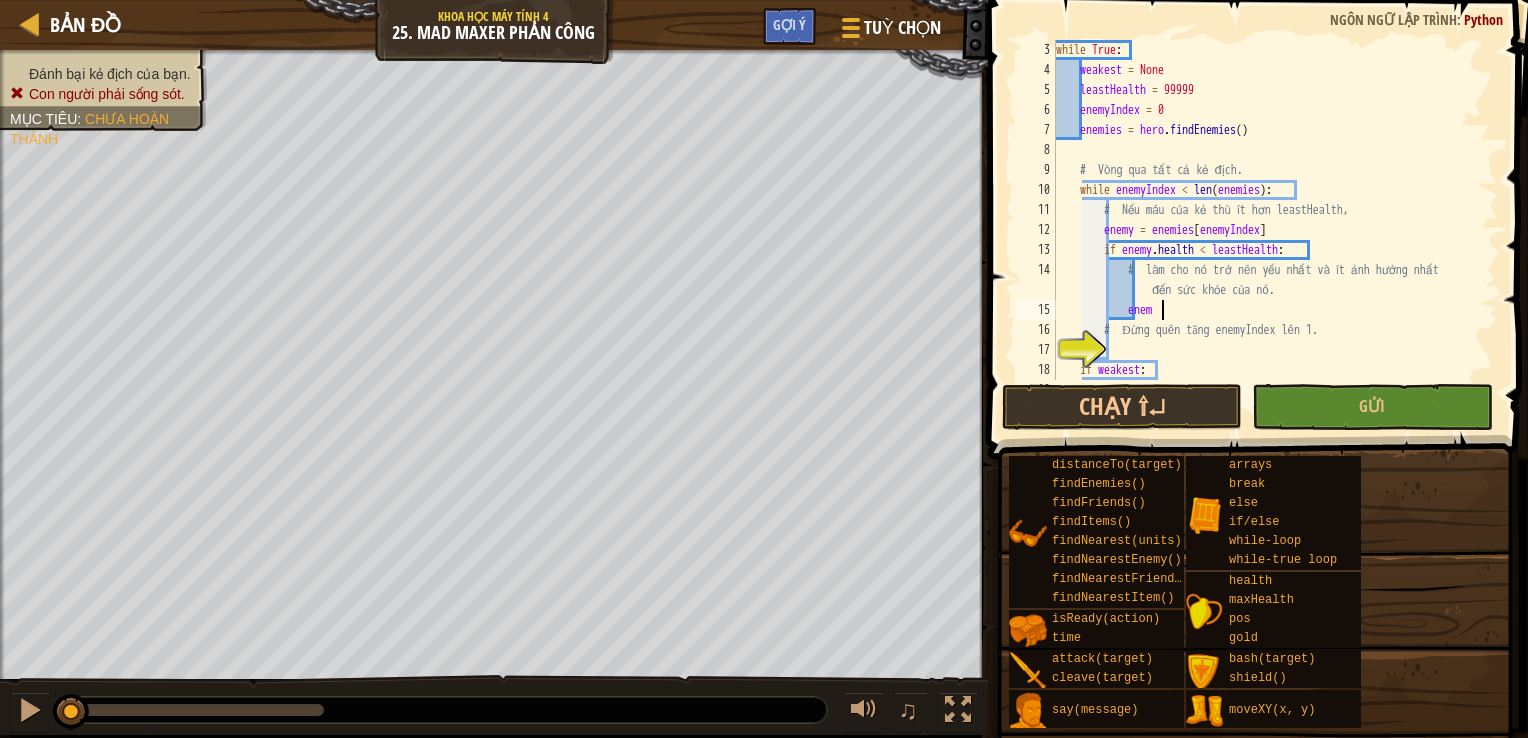 click on "while   True :      weakest   =   None      leastHealth   =   99999      enemyIndex   =   0      enemies   =   hero . findEnemies ( )      while   enemyIndex   <   len ( enemies ) :          enemy   =   enemies [ enemyIndex ]          if   enemy . health   <   leastHealth :              weakest   =   enemy          enemyIndex   +=   1      if   weakest :" at bounding box center (1267, 230) 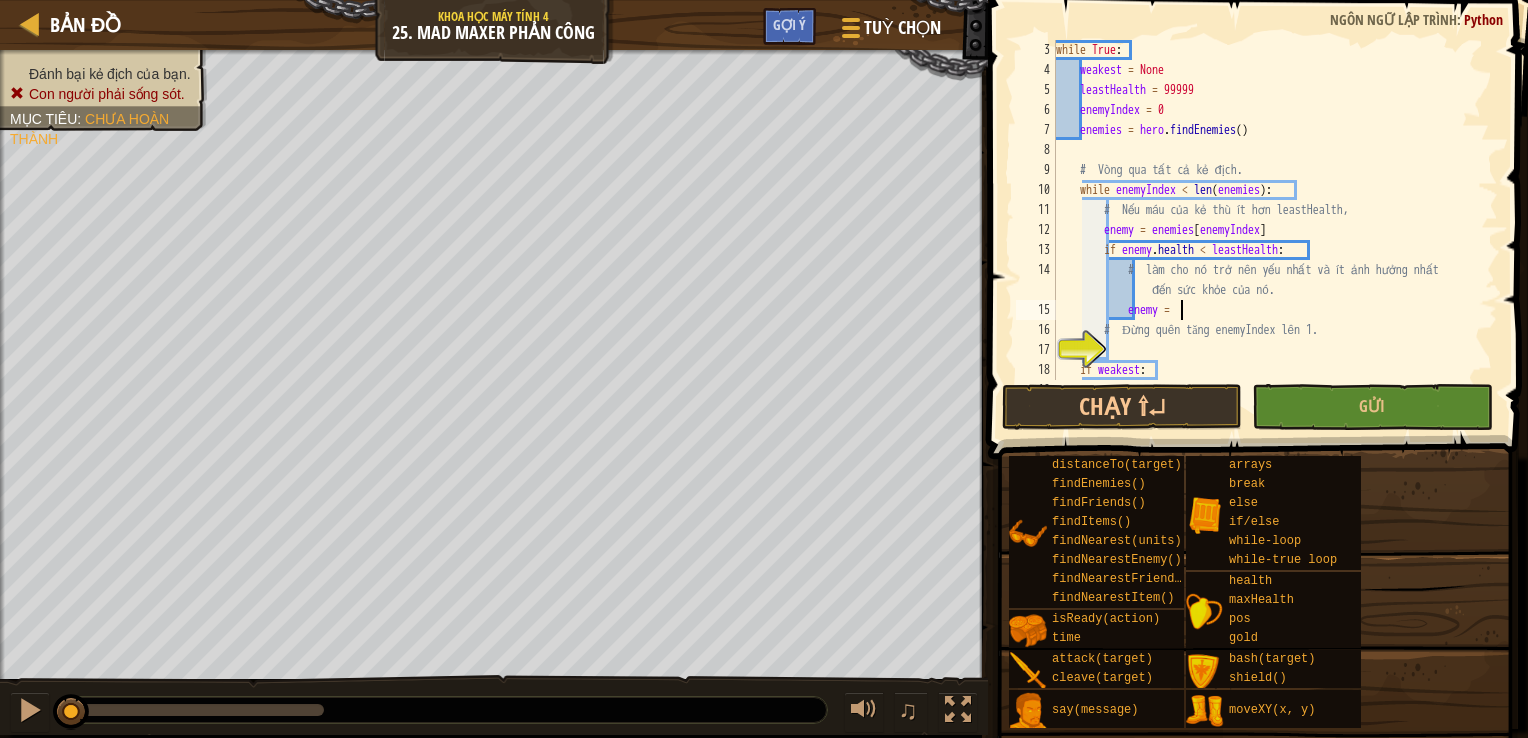 scroll, scrollTop: 9, scrollLeft: 8, axis: both 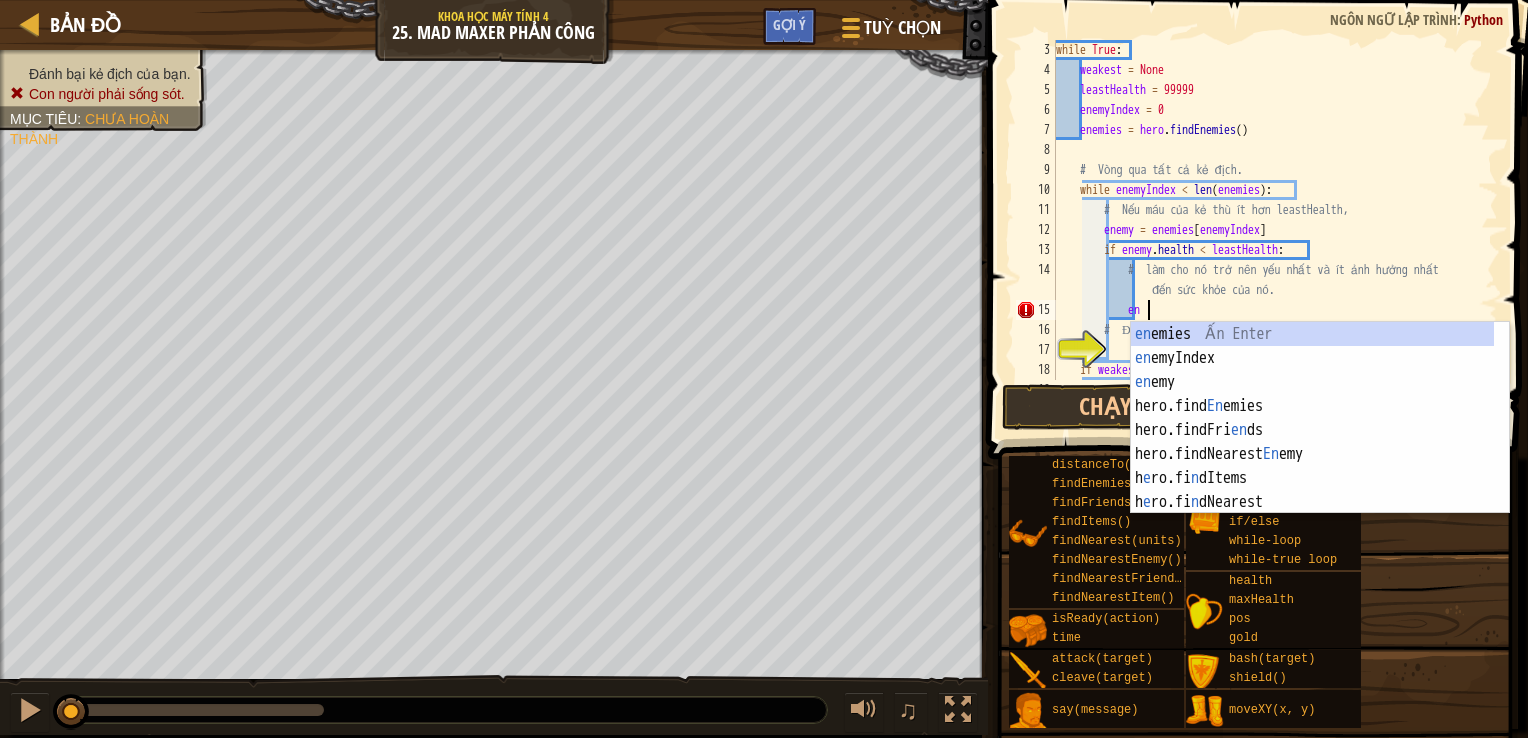 type on "e" 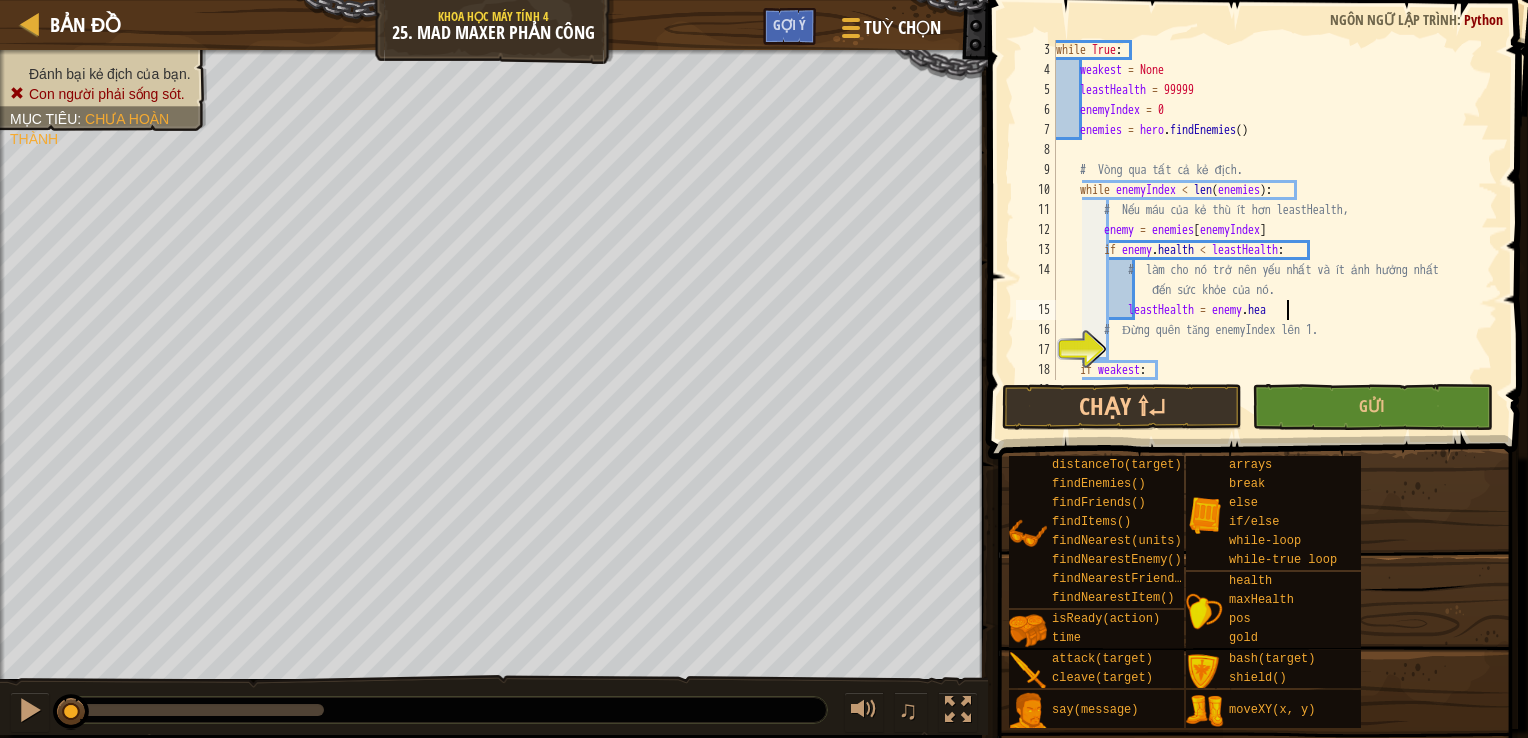 scroll, scrollTop: 9, scrollLeft: 19, axis: both 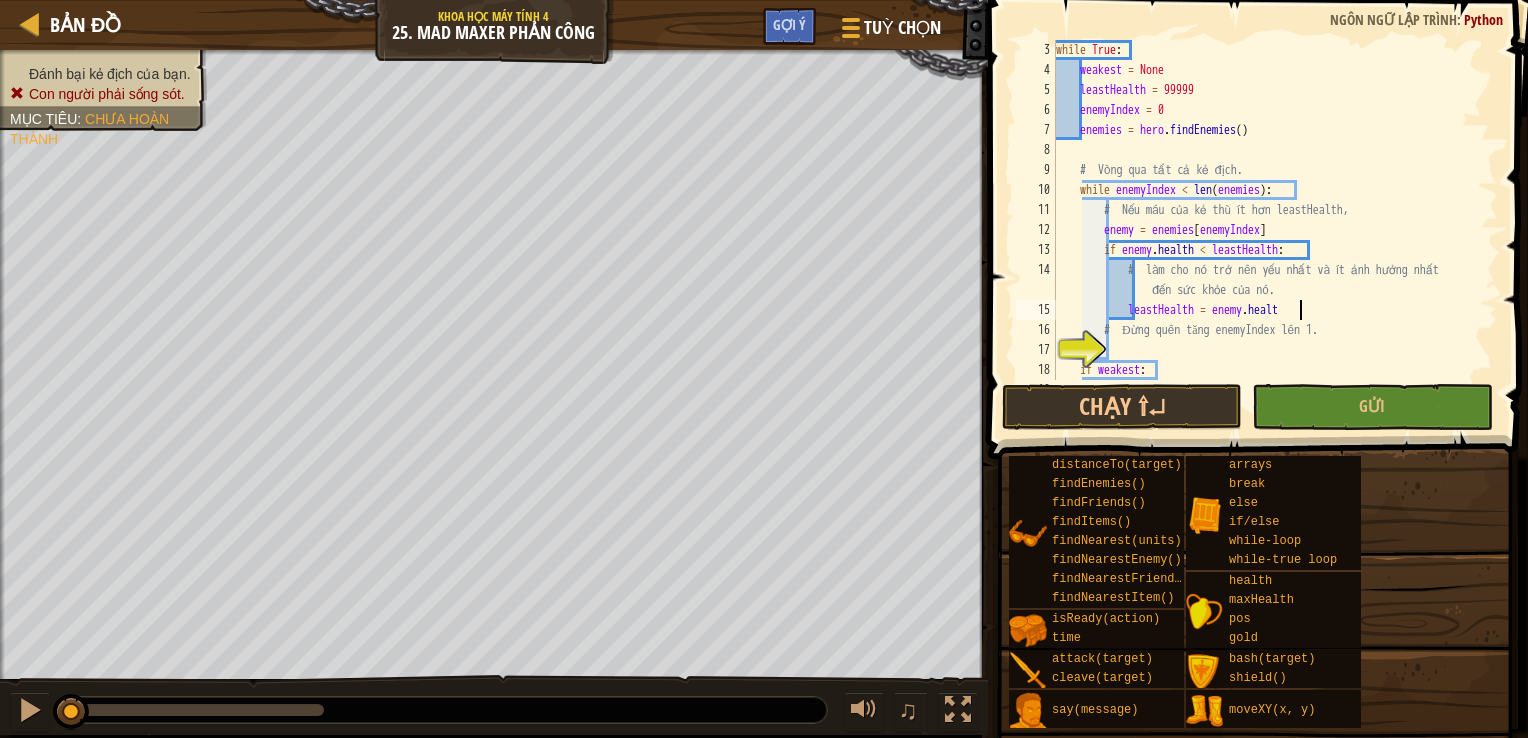 type on "leastHealth = enemy.health" 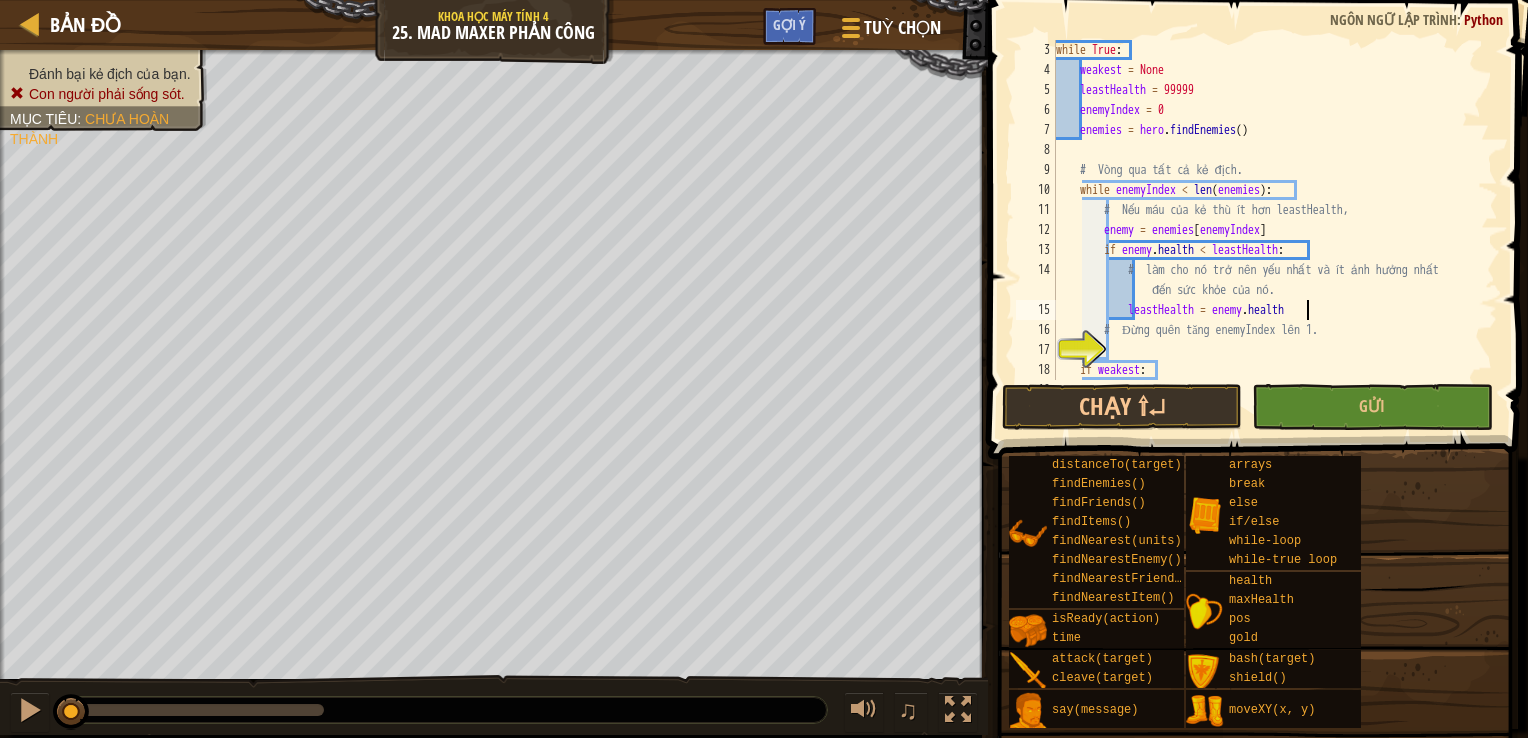 click on "while True: weakest = None leastHealth = 99999 enemyIndex = 0 enemies = hero.findEnemies() # Vòng qua tất cả kẻ địch. while enemyIndex < len(enemies): # Nếu máu của kẻ thù ít hơn leastHealth, enemy = enemies[enemyIndex] if enemy.health < leastHealth: # làm cho nó trở nên yếu nhất và ít ảnh hưởng nhất                  đến sức khỏe của nó. leastHealth = enemy.health # Đừng quên tăng enemyIndex lên 1. if weakest: # Tấn công yêu tinh yếu nhất." at bounding box center (1267, 230) 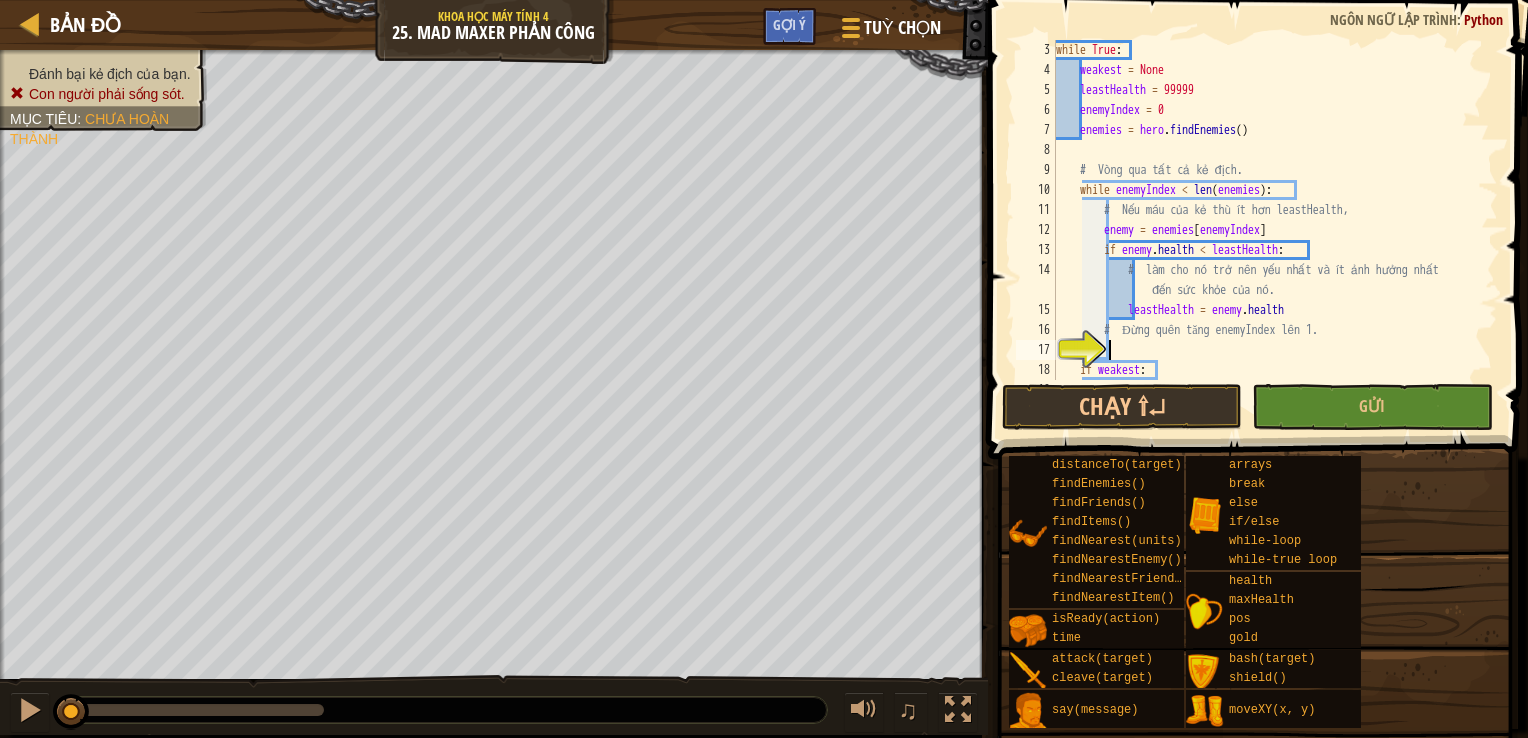 scroll, scrollTop: 9, scrollLeft: 3, axis: both 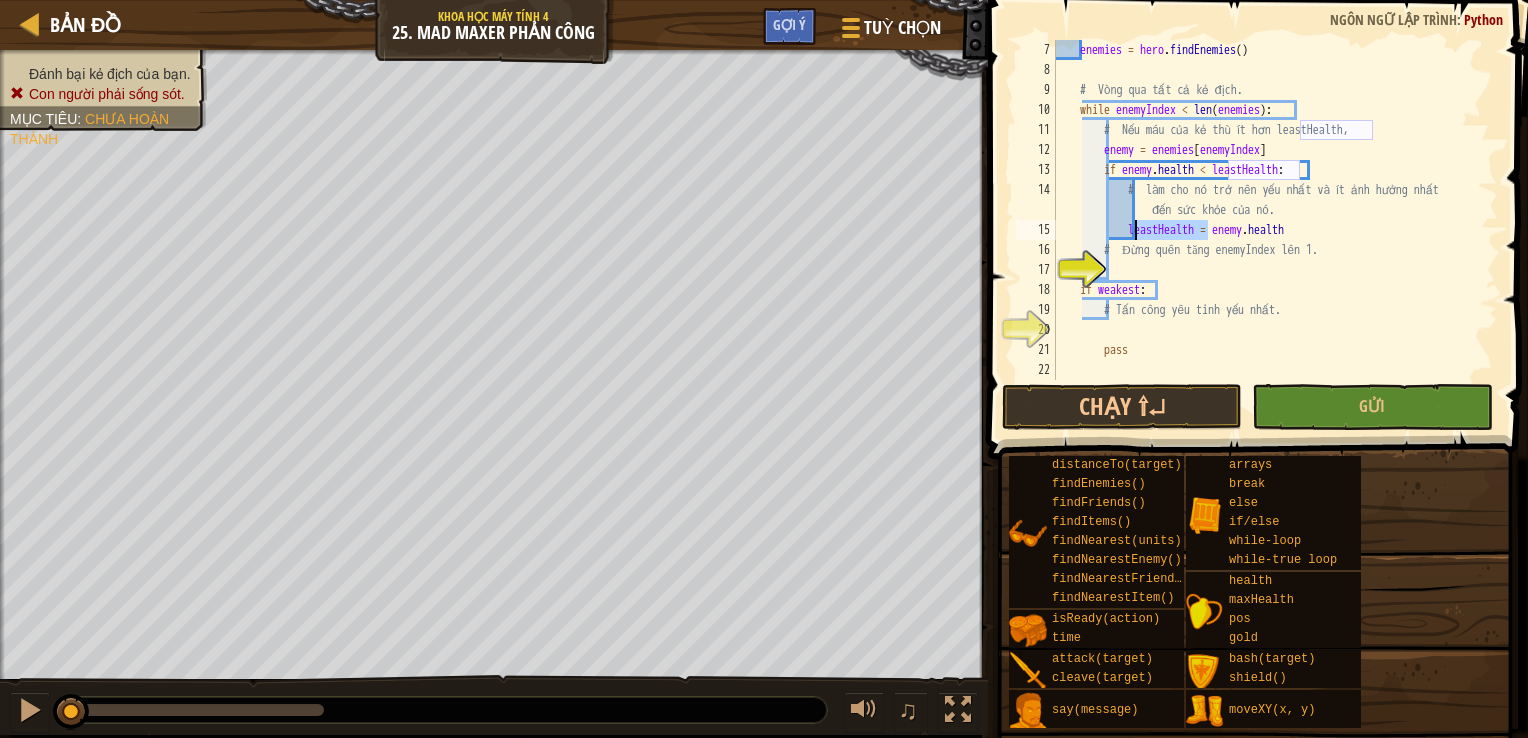 drag, startPoint x: 1205, startPoint y: 224, endPoint x: 1135, endPoint y: 230, distance: 70.256676 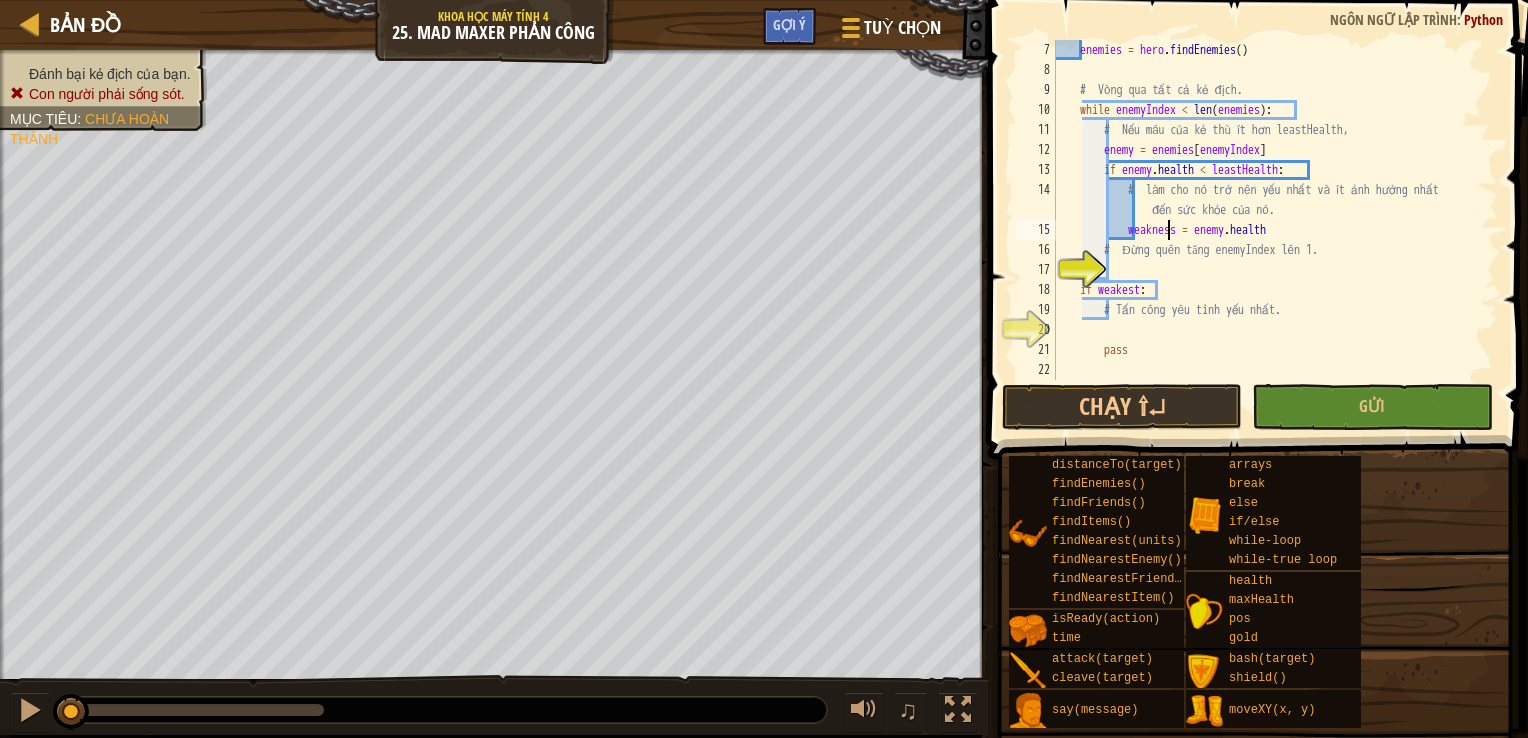 scroll, scrollTop: 9, scrollLeft: 9, axis: both 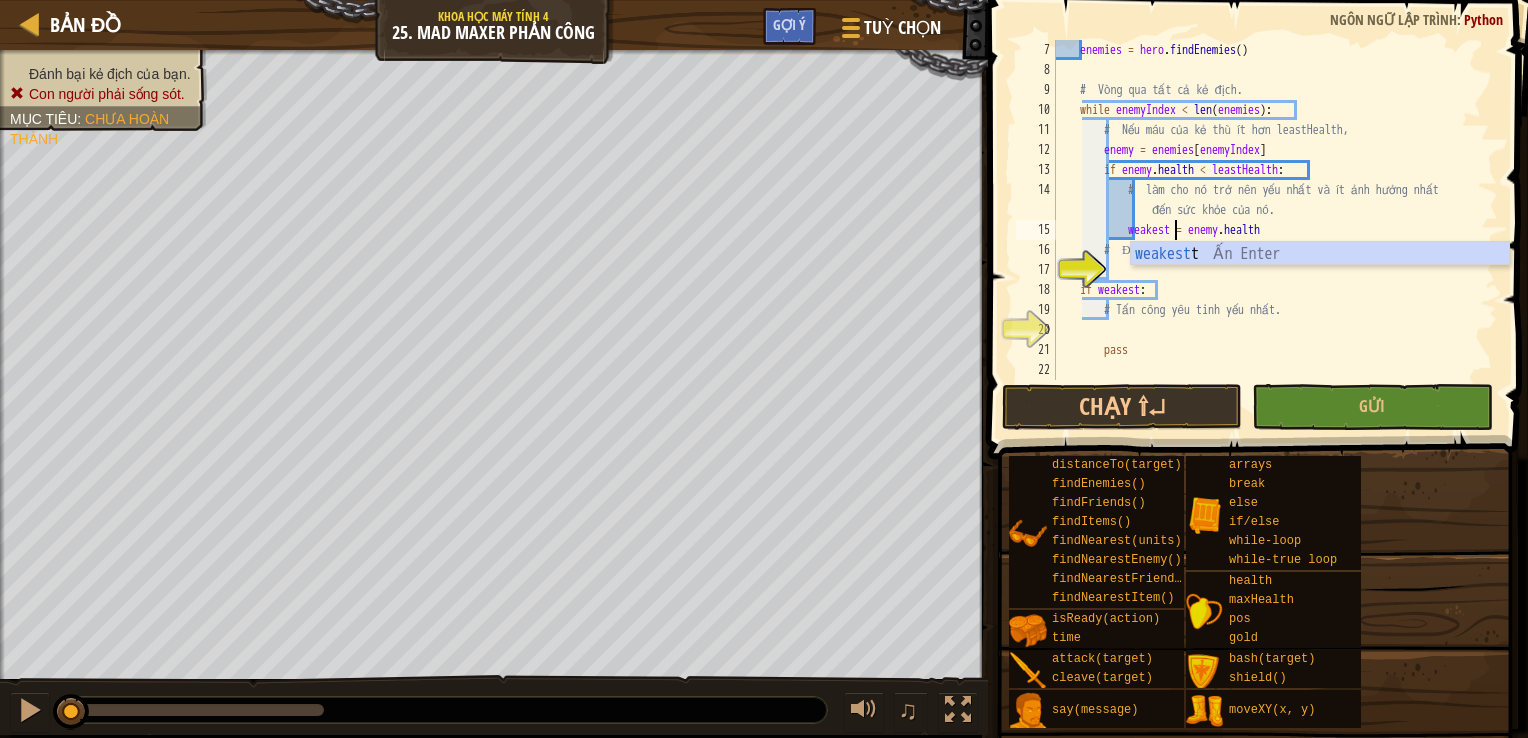 type on "weakest = enemy.health" 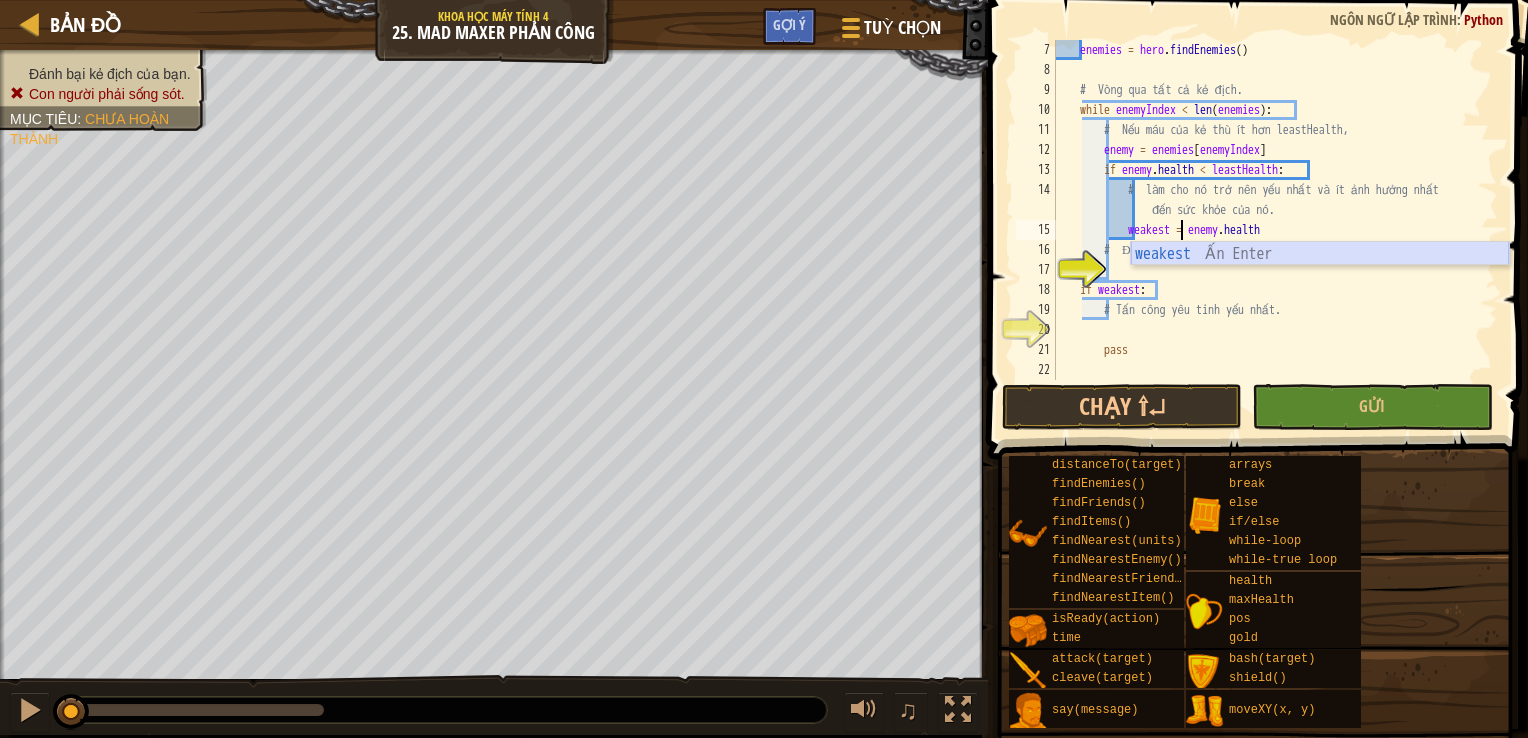 click on "weakest Ấn Enter" at bounding box center (1320, 278) 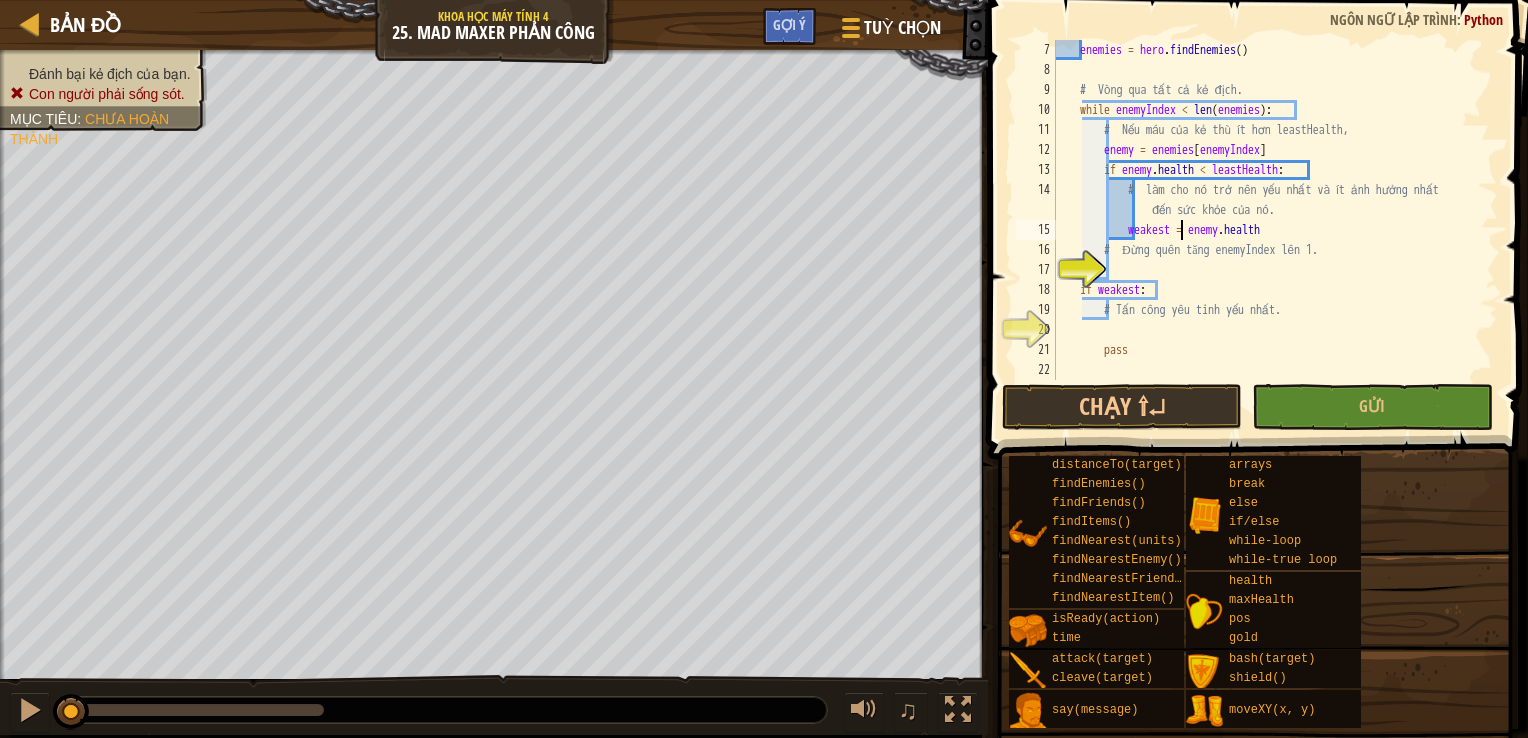 click on "enemies = hero.findEnemies() # Vòng qua tất cả kẻ địch. while enemyIndex < len(enemies): # Nếu máu của kẻ thù ít hơn leastHealth, enemy = enemies[enemyIndex] if enemy.health < leastHealth: # làm cho nó trở nên yếu nhất và ít ảnh hưởng nhất                  đến sức khỏe của nó. weakest = enemy.health # Đừng quên tăng enemyIndex lên 1. if weakest: # Tấn công yêu tinh yếu nhất. pass" at bounding box center (1267, 230) 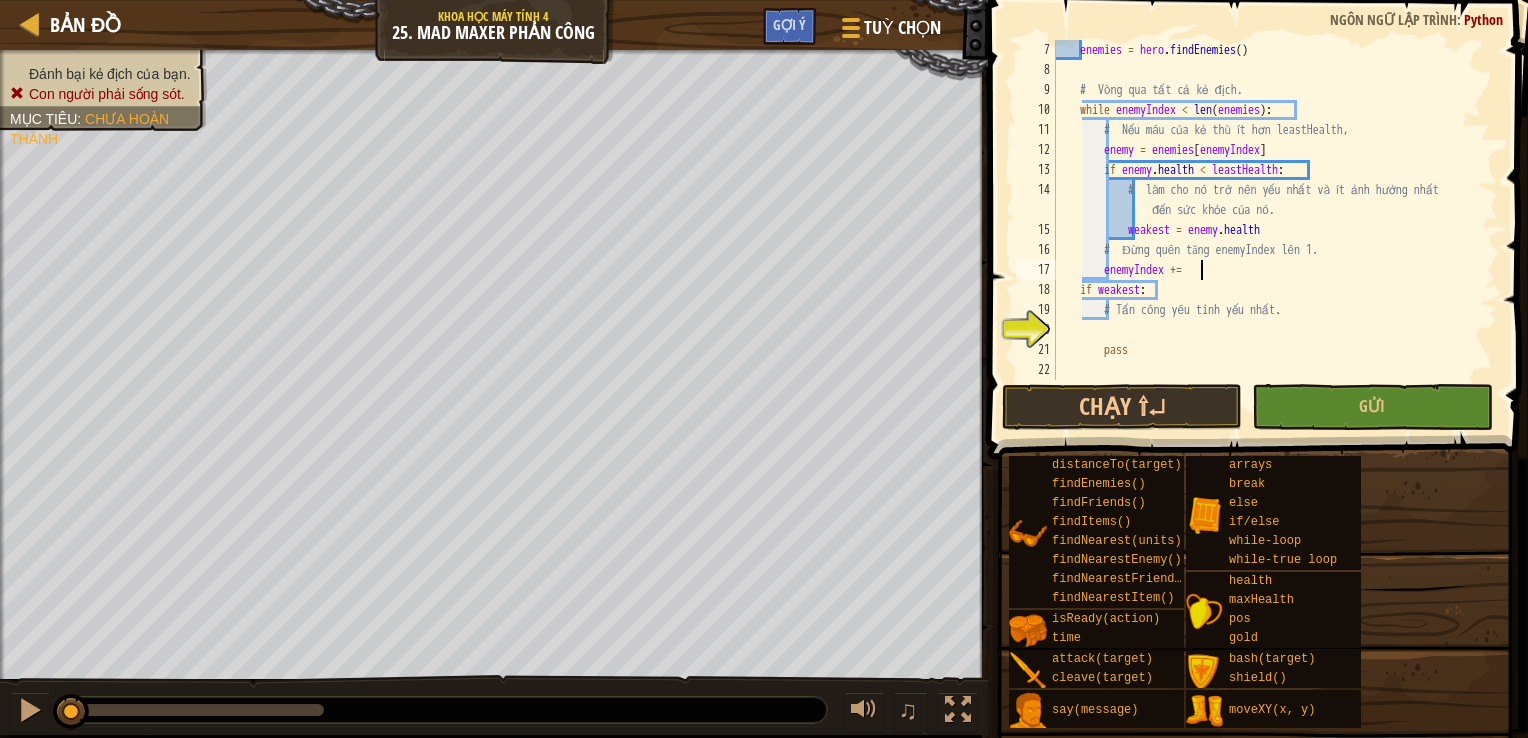 scroll, scrollTop: 9, scrollLeft: 11, axis: both 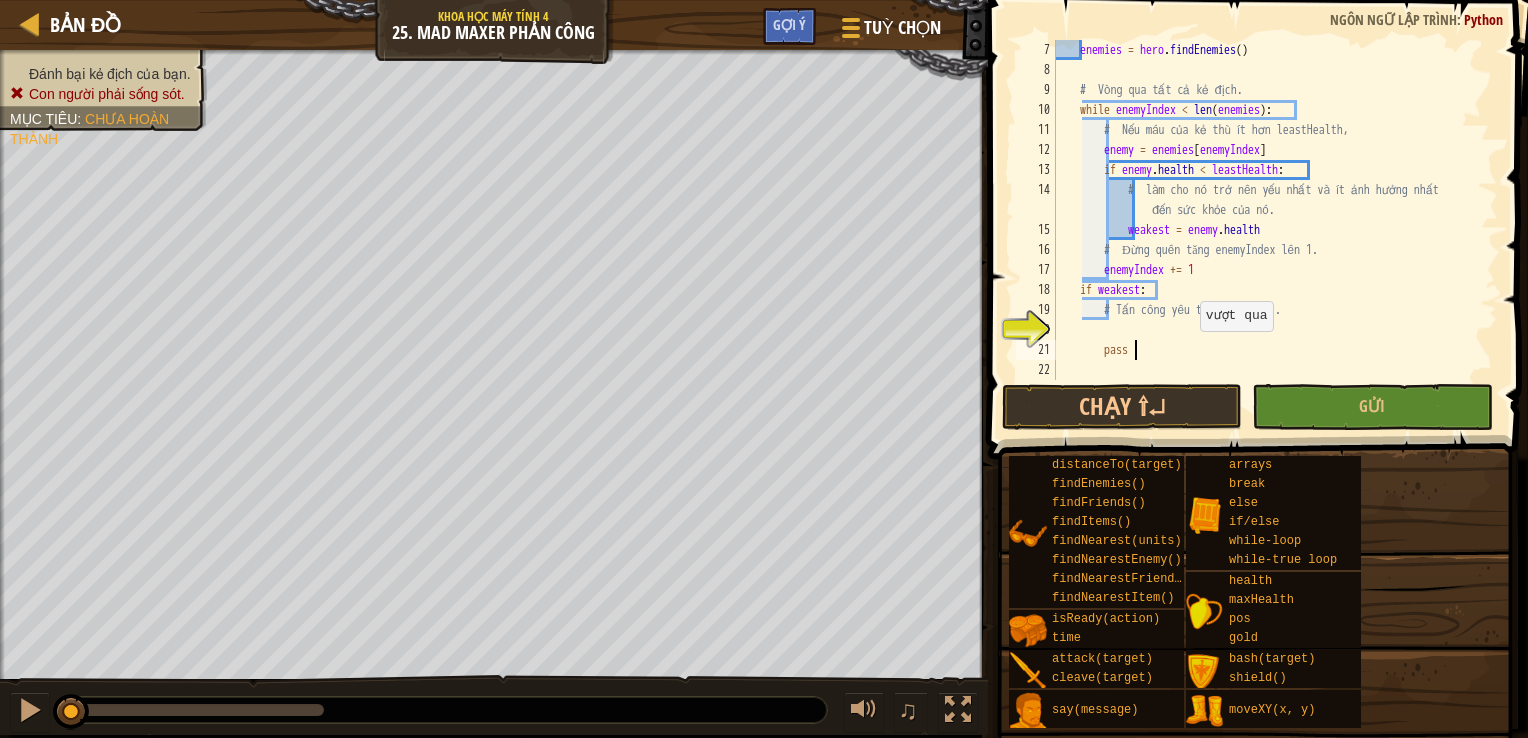 click on "enemies   =   hero . findEnemies ( )      while   enemyIndex   <   len ( enemies ) :          enemy   =   enemies [ enemyIndex ]          if   enemy . health   <   leastHealth :              weakest   =   enemy.health          enemyIndex   +=   1      if   weakest :          pass" at bounding box center (1267, 230) 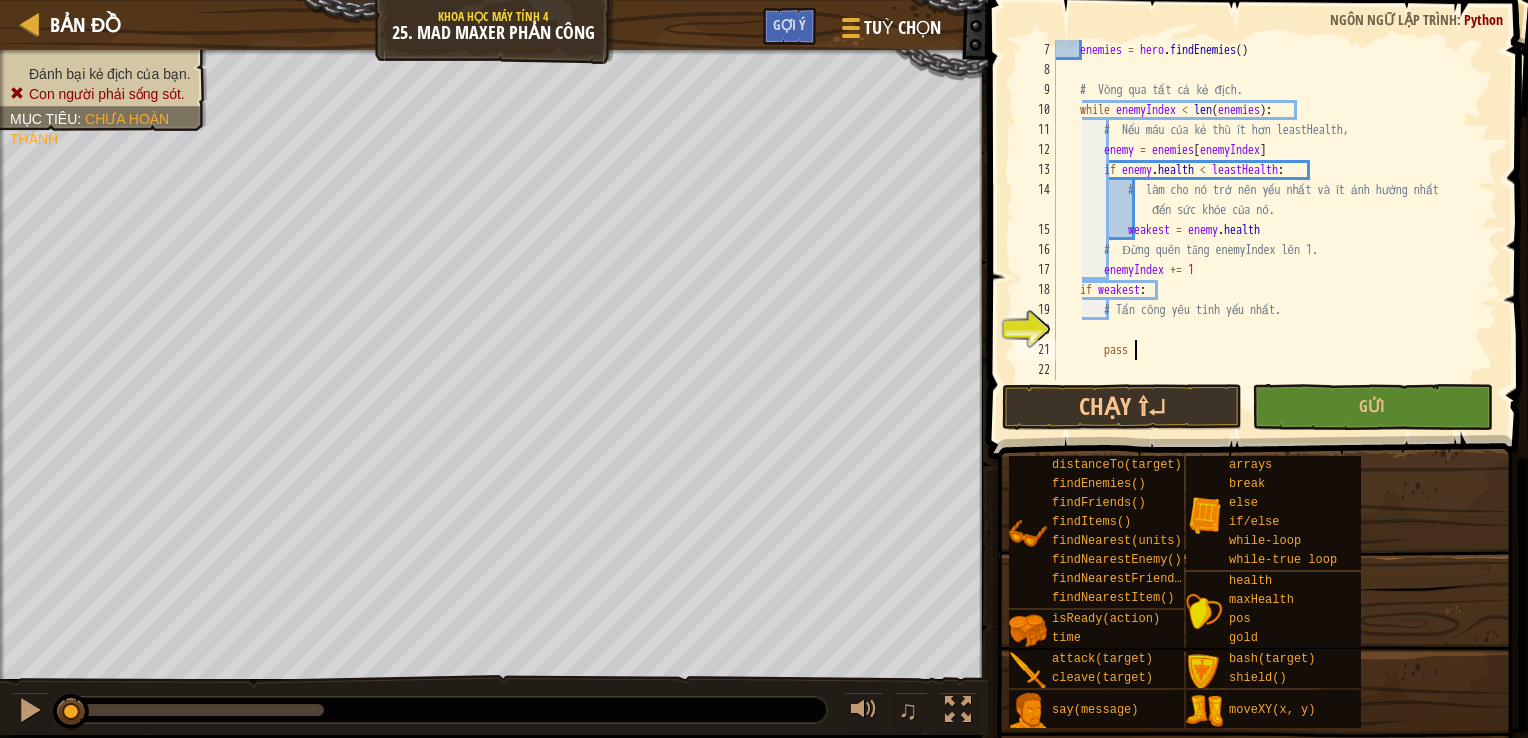 click on "enemies   =   hero . findEnemies ( )      while   enemyIndex   <   len ( enemies ) :          enemy   =   enemies [ enemyIndex ]          if   enemy . health   <   leastHealth :              weakest   =   enemy.health          enemyIndex   +=   1      if   weakest :          pass" at bounding box center (1267, 230) 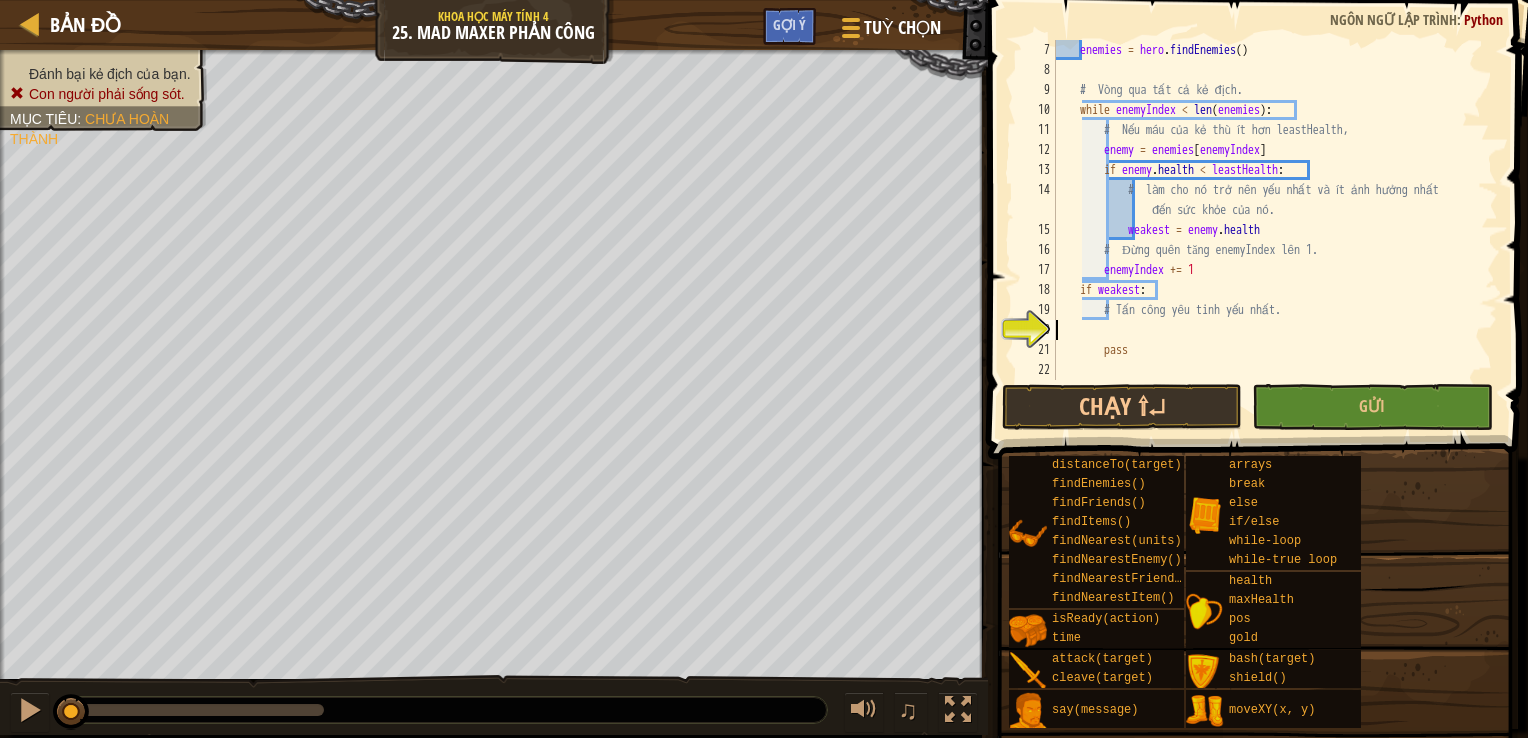 click on "enemies   =   hero . findEnemies ( )      while   enemyIndex   <   len ( enemies ) :          enemy   =   enemies [ enemyIndex ]          if   enemy . health   <   leastHealth :              weakest   =   enemy.health          enemyIndex   +=   1      if   weakest :          pass" at bounding box center (1267, 230) 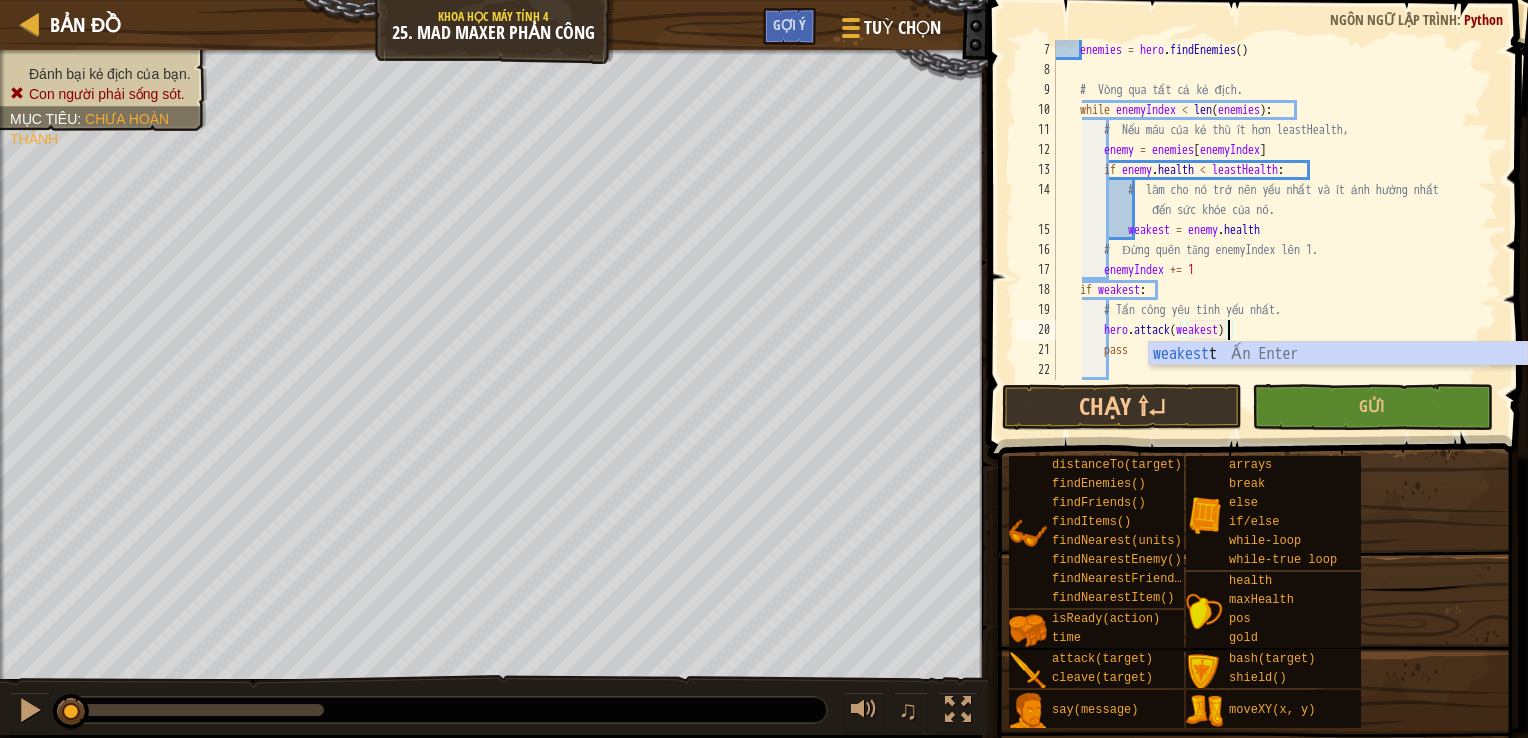 scroll, scrollTop: 9, scrollLeft: 14, axis: both 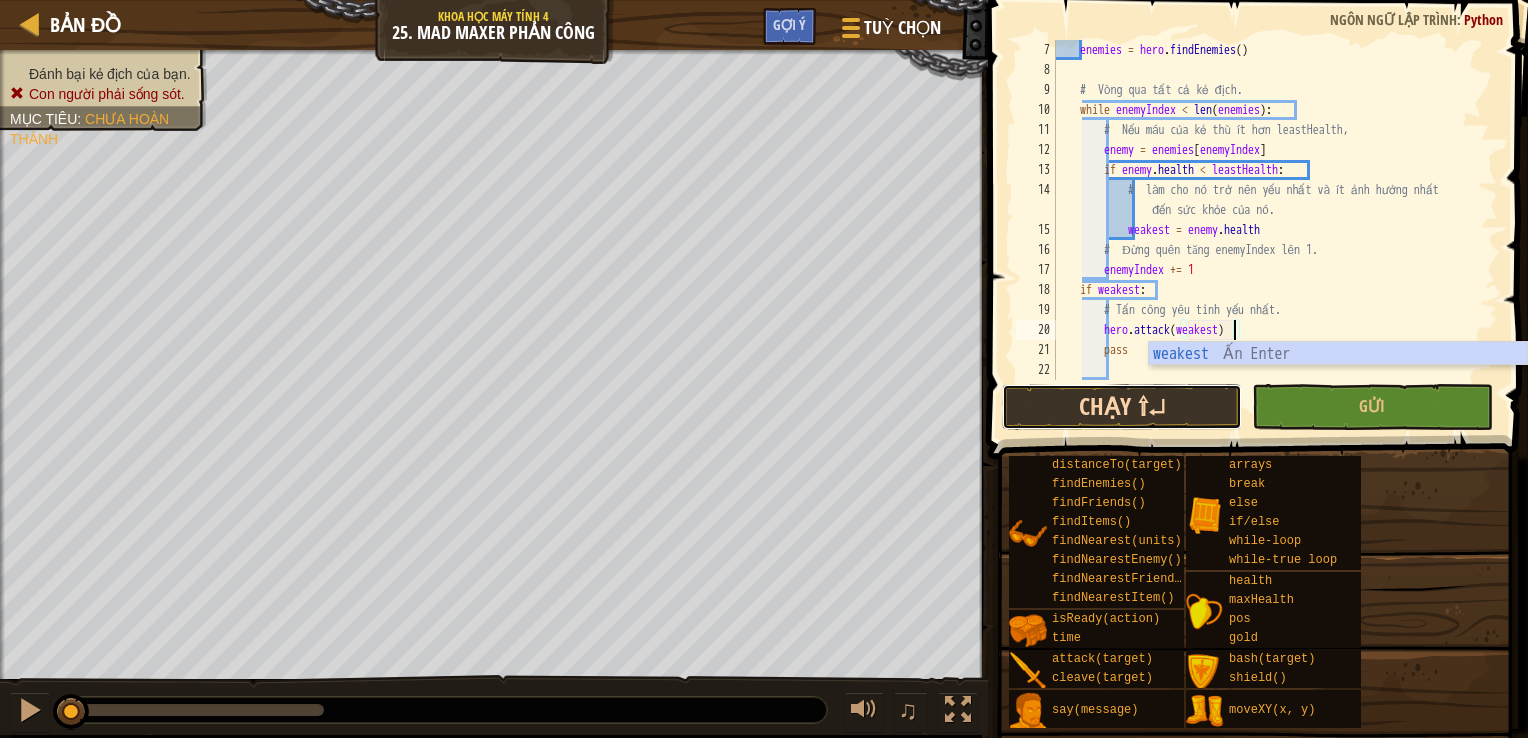 click on "Chạy ⇧↵" at bounding box center (1122, 407) 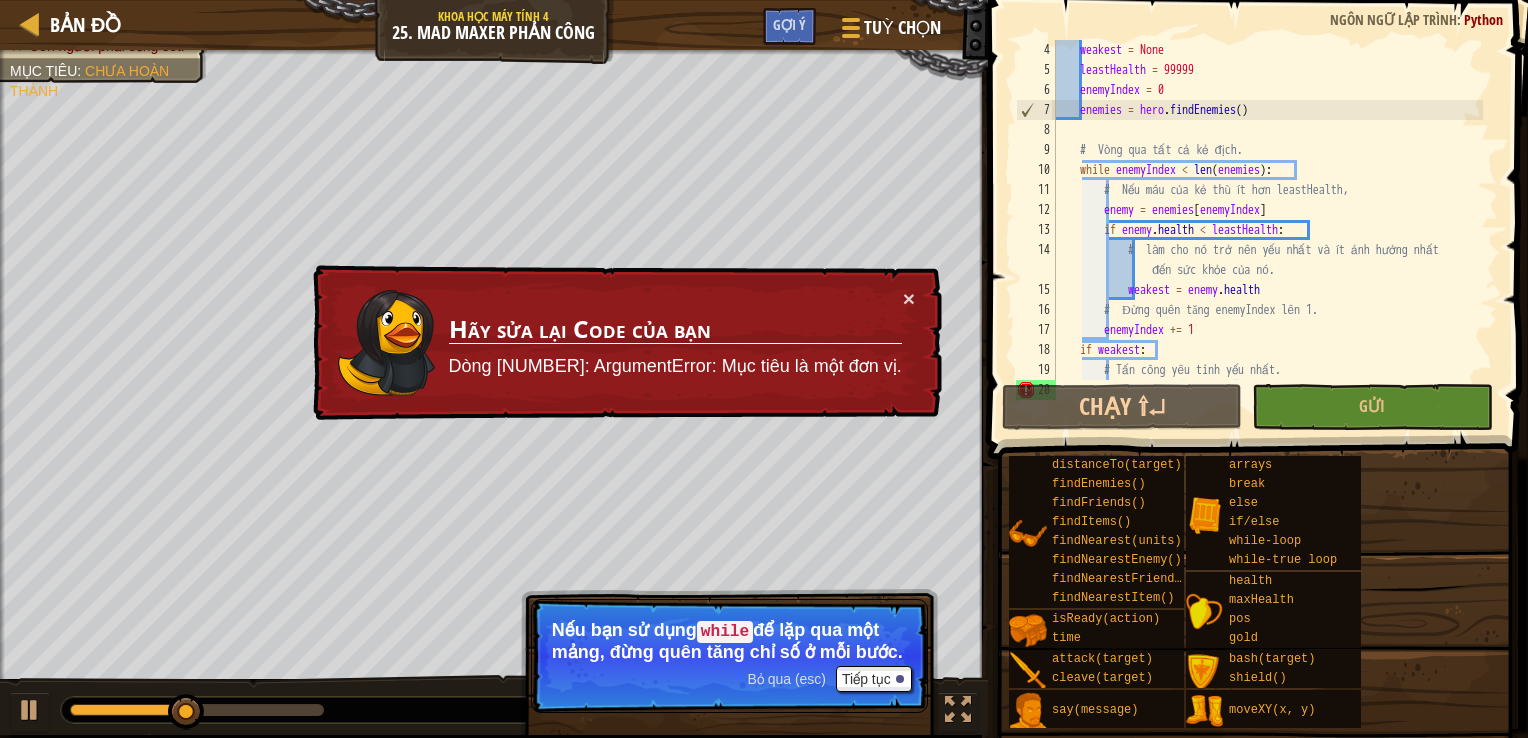 scroll, scrollTop: 140, scrollLeft: 0, axis: vertical 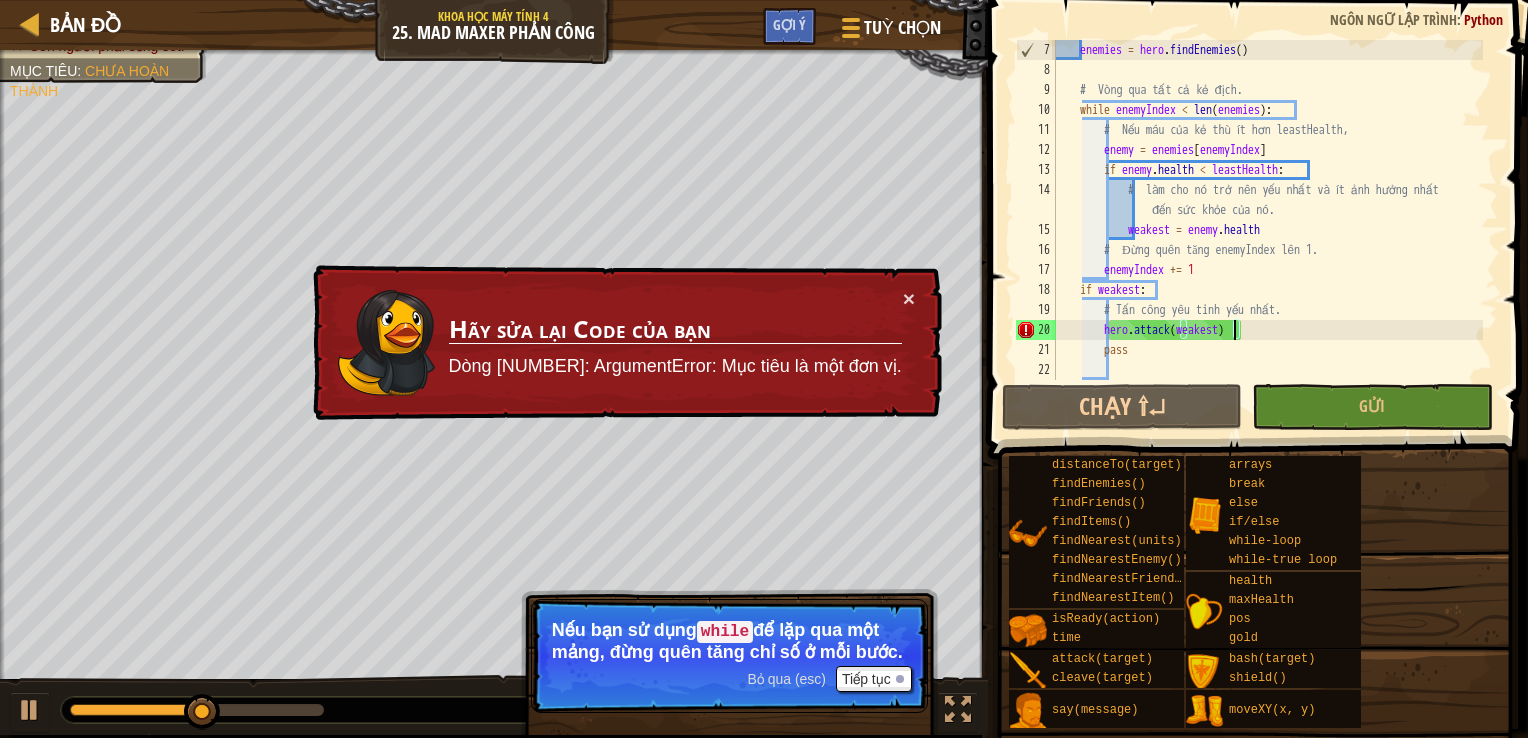 click on "enemies   =   hero . findEnemies ( )      #  Vòng qua tất cả kẻ địch.      while   enemyIndex   <   len ( enemies ) :          #  Nếu máu của kẻ thù ít hơn leastHealth,          enemy   =   enemies [ enemyIndex ]          if   enemy . health   <   leastHealth :              #  làm cho nó trở nên yếu nhất và ít ảnh hưởng nhất                   đến sức khỏe của nó.              weakest   =   enemy . health          #  Đừng quên tăng enemyIndex lên 1.          enemyIndex   +=   1      if   weakest :          #  Tấn công yêu tinh yếu nhất.          hero . attack ( weakest )          pass" at bounding box center (1267, 230) 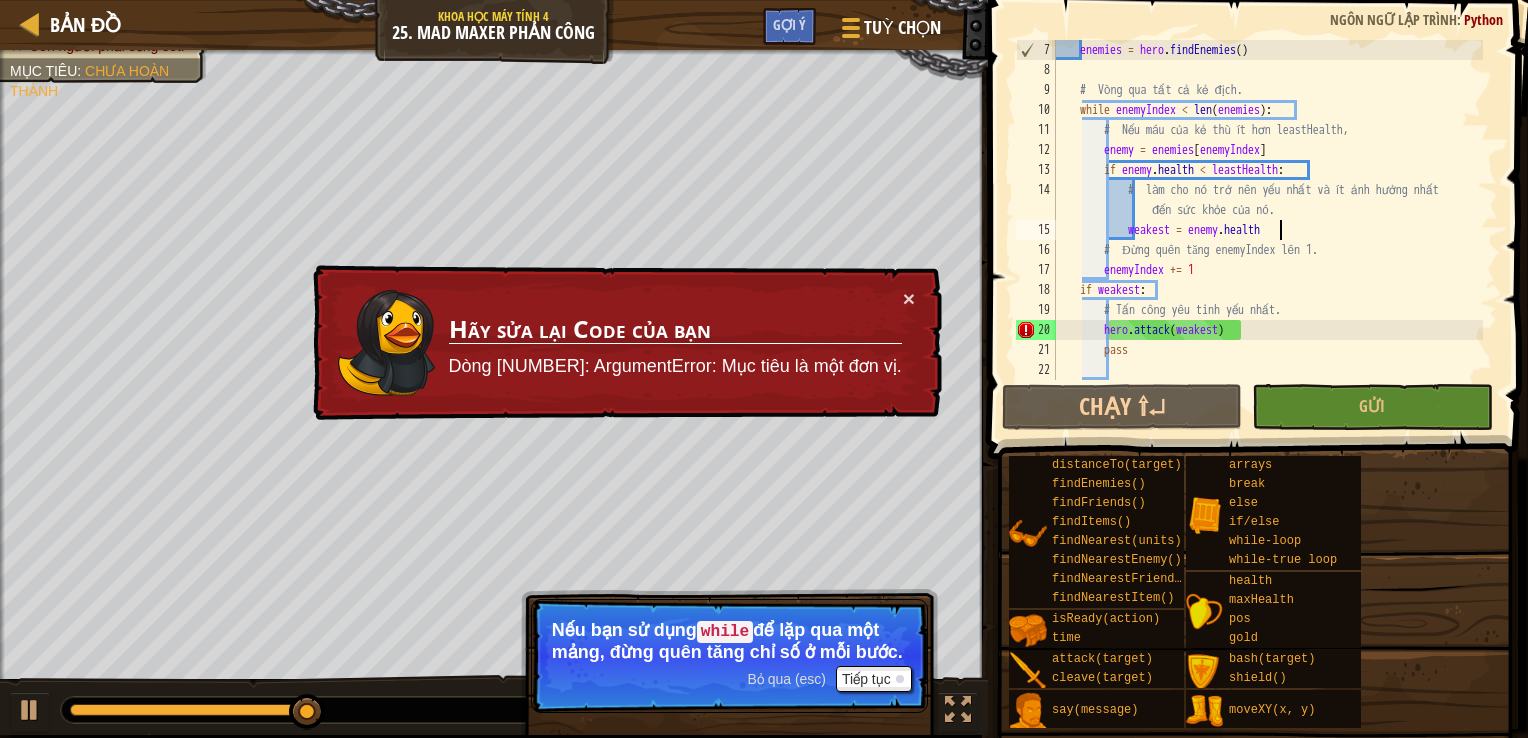 scroll, scrollTop: 140, scrollLeft: 0, axis: vertical 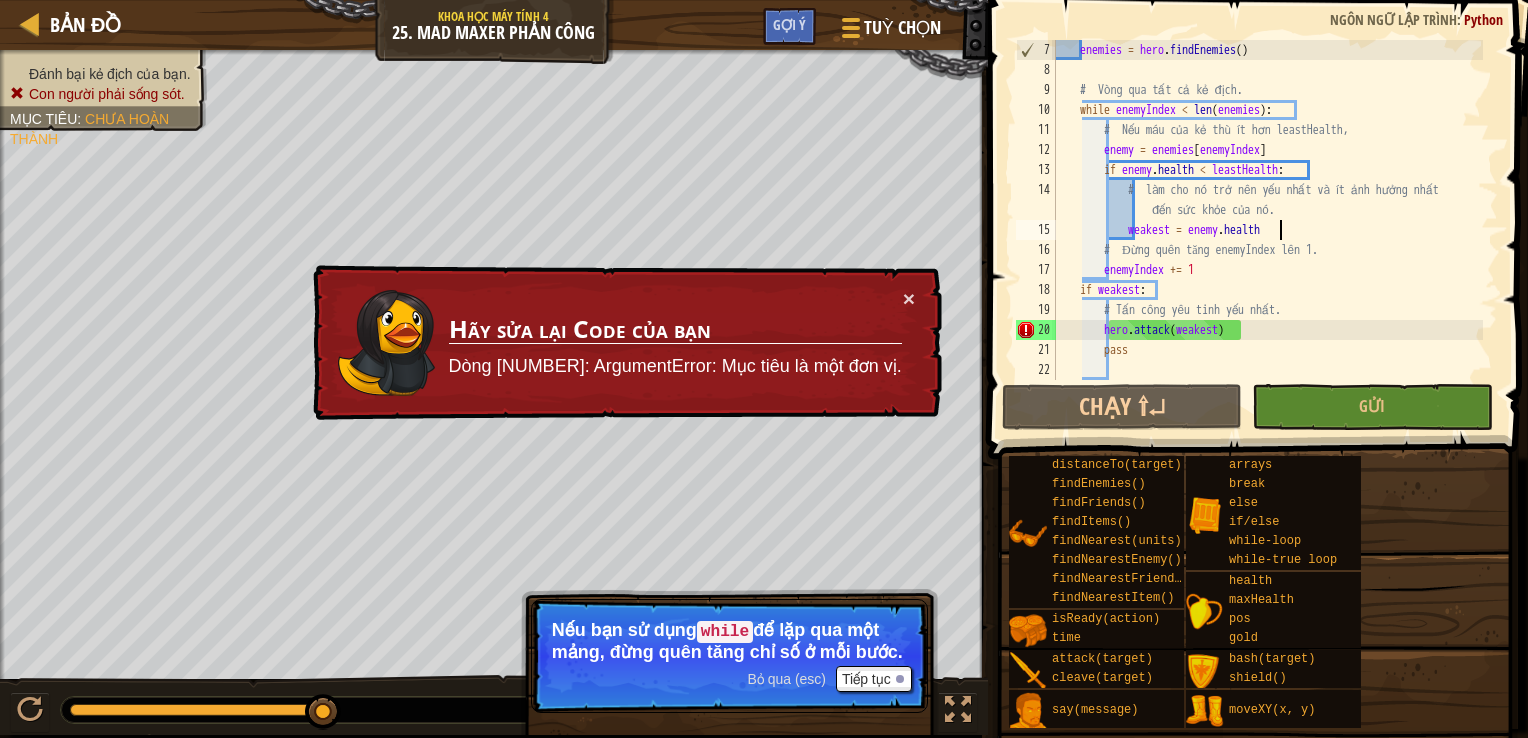 click on "enemies   =   hero . findEnemies ( )      #  Vòng qua tất cả kẻ địch.      while   enemyIndex   <   len ( enemies ) :          #  Nếu máu của kẻ thù ít hơn leastHealth,          enemy   =   enemies [ enemyIndex ]          if   enemy . health   <   leastHealth :              #  làm cho nó trở nên yếu nhất và ít ảnh hưởng nhất                   đến sức khỏe của nó.              weakest   =   enemy . health          #  Đừng quên tăng enemyIndex lên 1.          enemyIndex   +=   1      if   weakest :          #  Tấn công yêu tinh yếu nhất.          hero . attack ( weakest )          pass" at bounding box center (1267, 230) 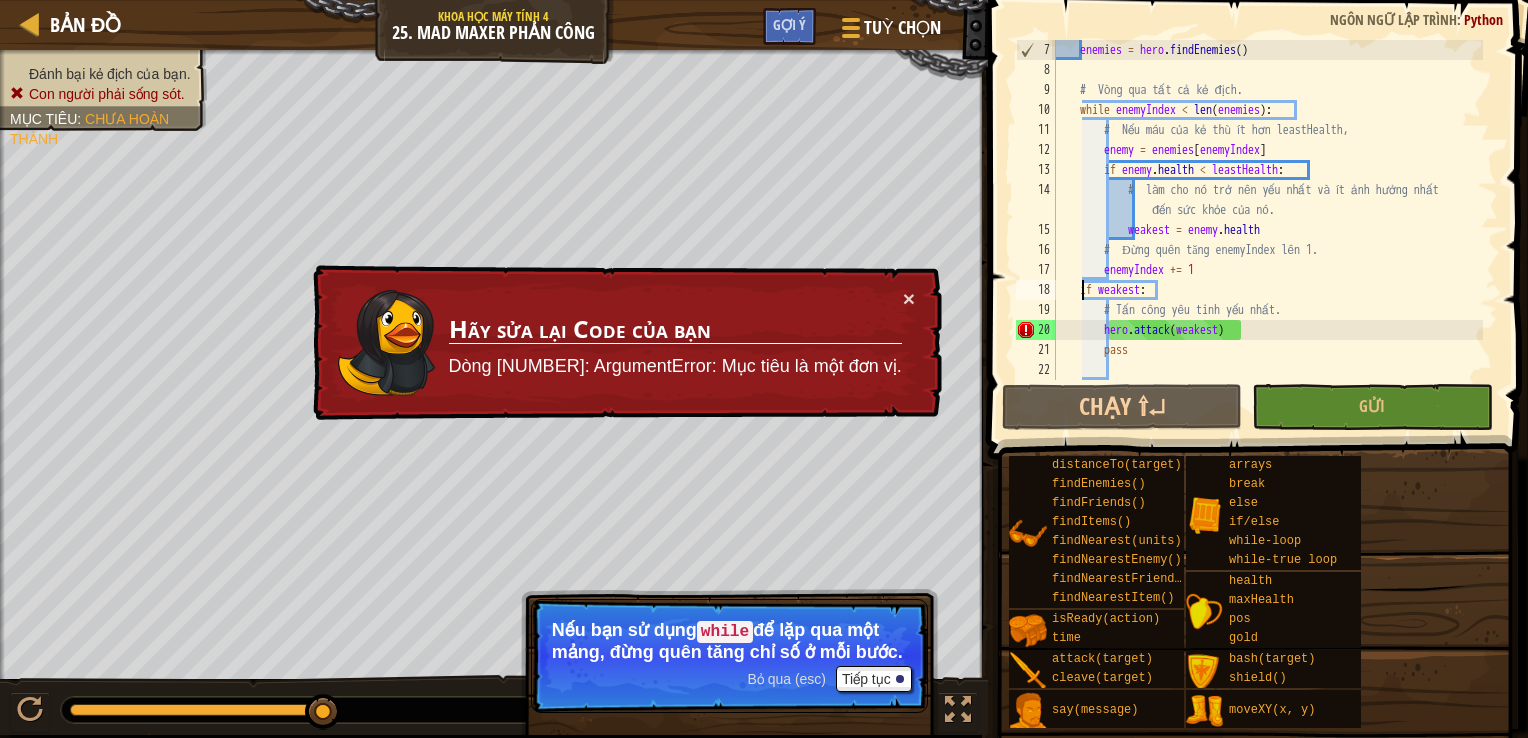 scroll, scrollTop: 9, scrollLeft: 7, axis: both 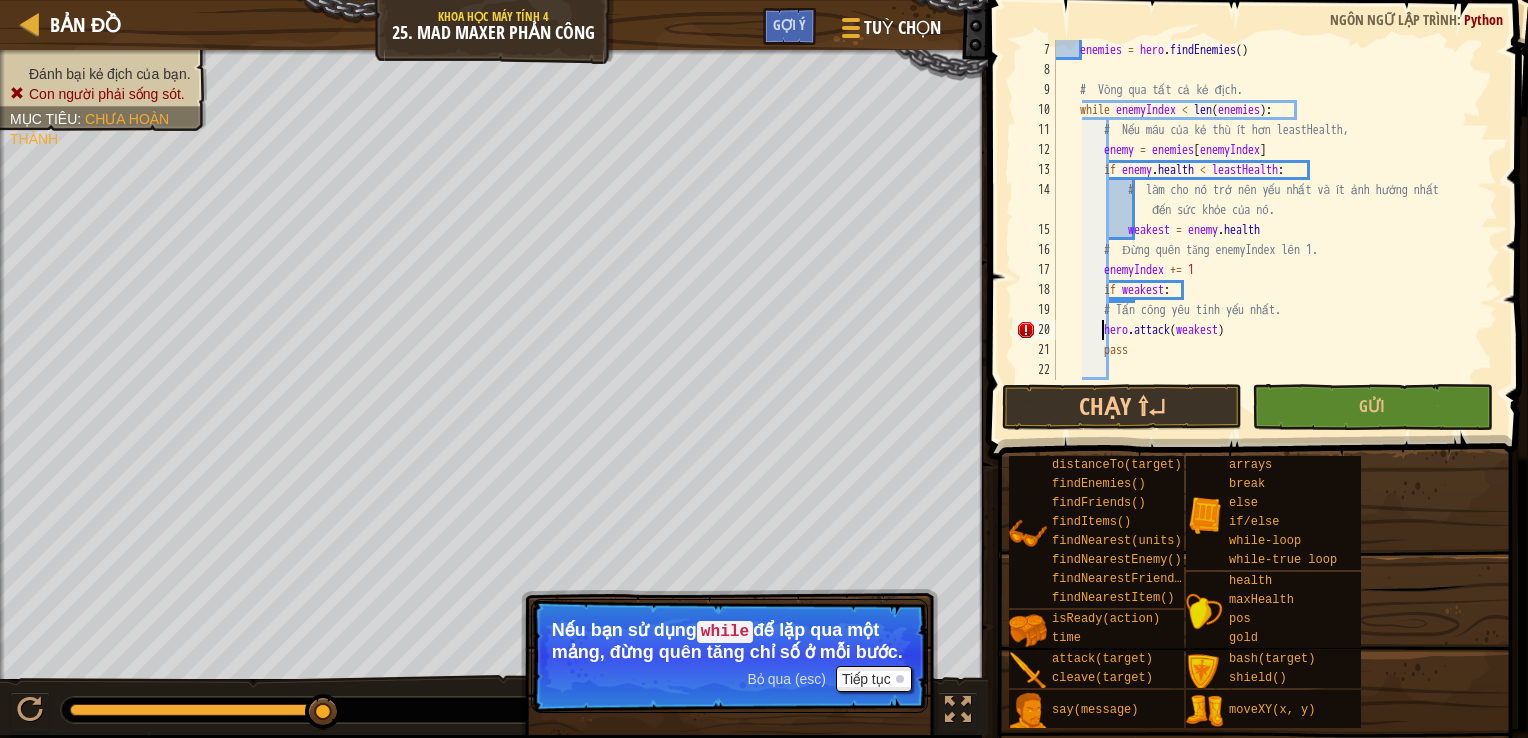 click on "enemies   =   hero . findEnemies ( )      #  Vòng qua tất cả kẻ địch.      while   enemyIndex   <   len ( enemies ) :          #  Nếu máu của kẻ thù ít hơn leastHealth,          enemy   =   enemies [ enemyIndex ]          if   enemy . health   <   leastHealth :              #  làm cho nó trở nên yếu nhất và ít ảnh hưởng nhất                   đến sức khỏe của nó.              weakest   =   enemy . health          #  Đừng quên tăng enemyIndex lên 1.          enemyIndex   +=   1          if   weakest :          #  Tấn công yêu tinh yếu nhất.          hero . attack ( weakest )          pass" at bounding box center [1267, 230] 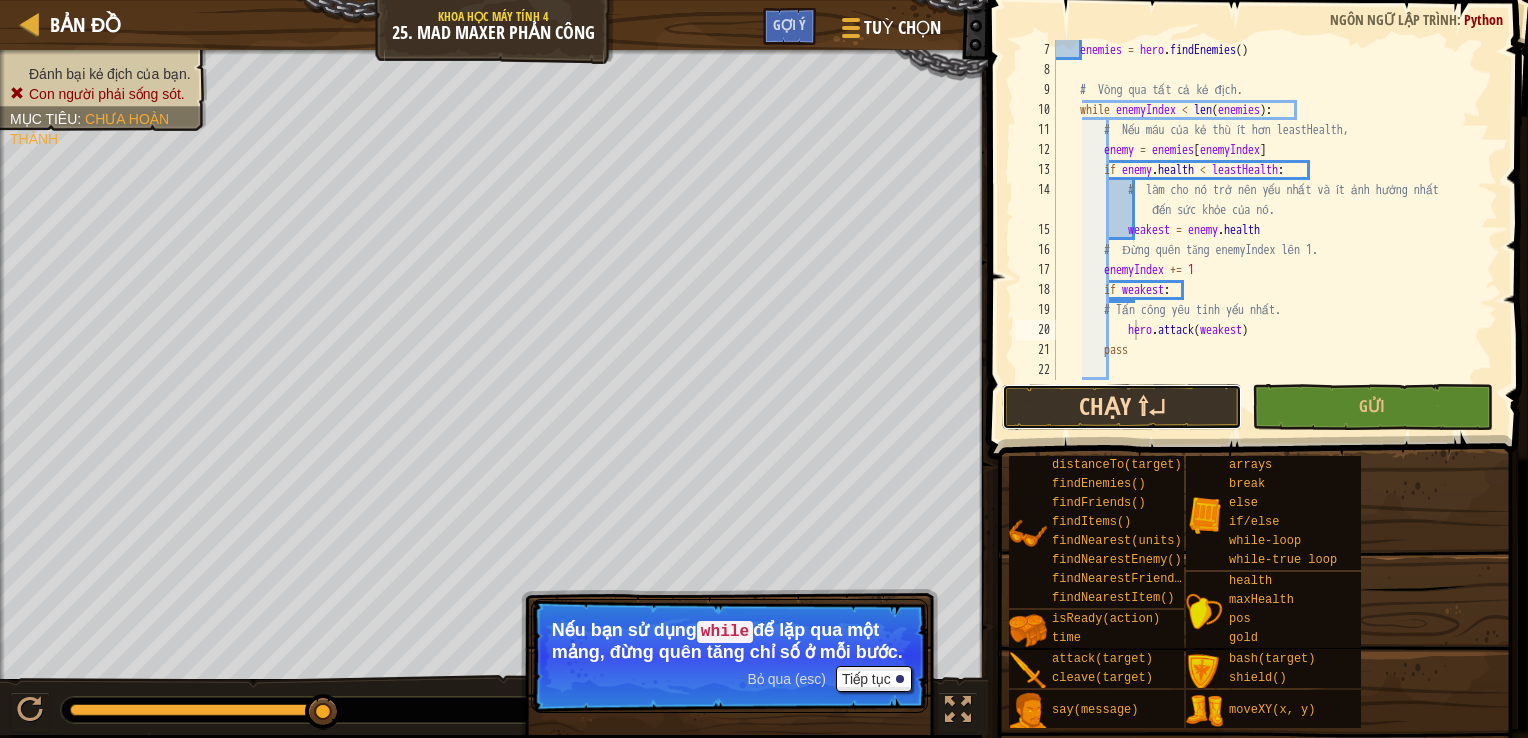 click on "Chạy ⇧↵" at bounding box center [1122, 407] 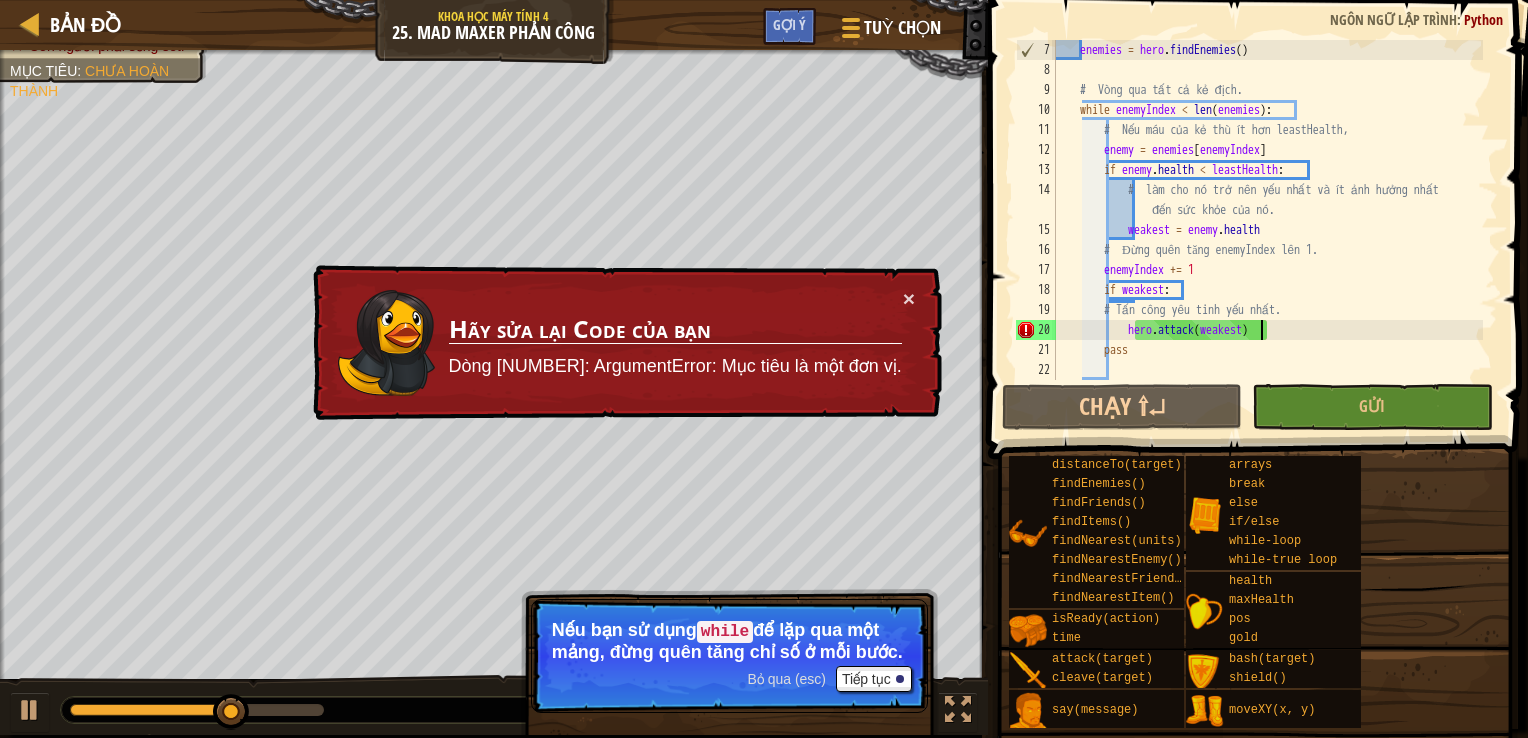 click on "enemies   =   hero . findEnemies ( )      #  Vòng qua tất cả kẻ địch.      while   enemyIndex   <   len ( enemies ) :          #  Nếu máu của kẻ thù ít hơn leastHealth,          enemy   =   enemies [ enemyIndex ]          if   enemy . health   <   leastHealth :              #  làm cho nó trở nên yếu nhất và ít ảnh hưởng nhất                   đến sức khỏe của nó.              weakest   =   enemy . health          #  Đừng quên tăng enemyIndex lên 1.          enemyIndex   +=   1          if   weakest :          #  Tấn công yêu tinh yếu nhất.              hero . attack ( weakest )          pass" at bounding box center (1267, 230) 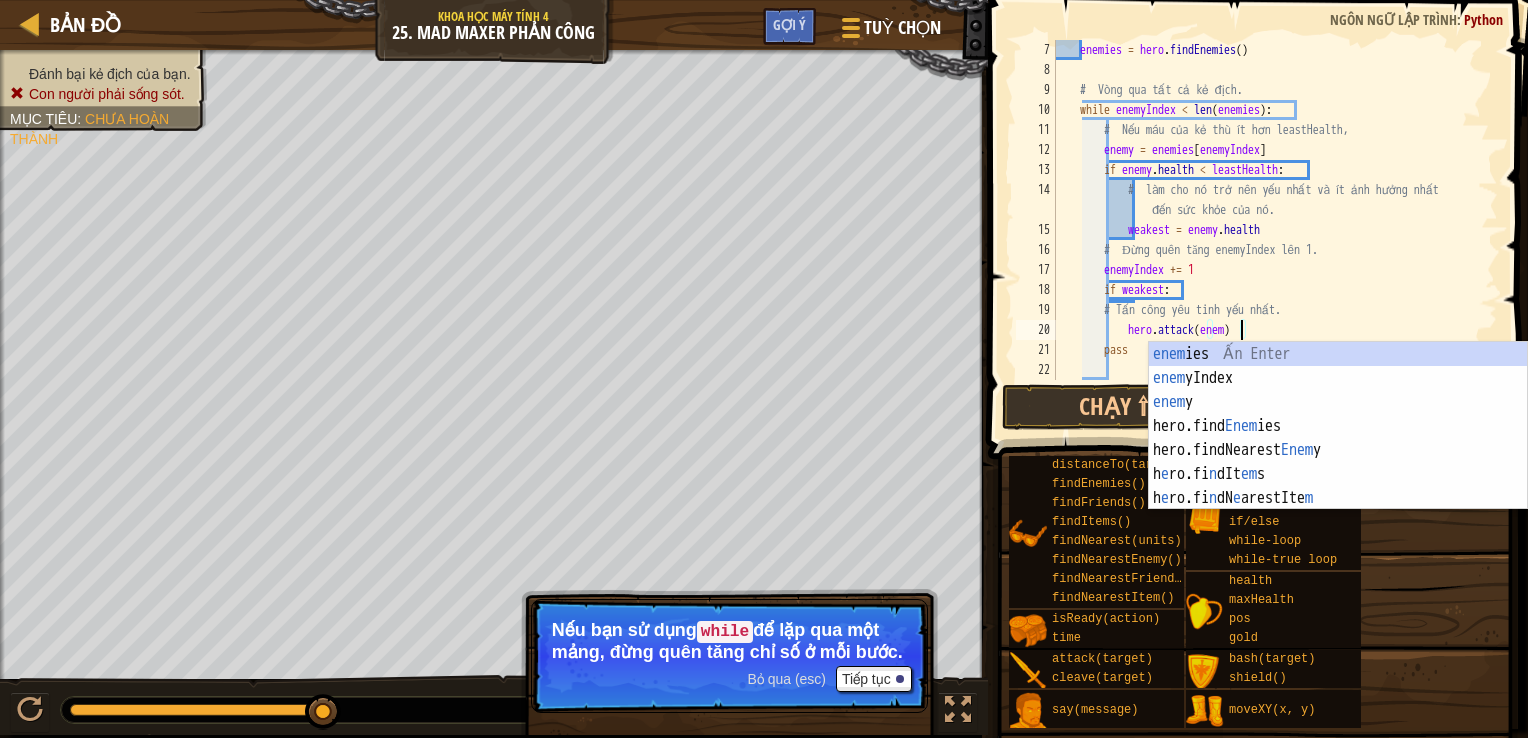 scroll, scrollTop: 9, scrollLeft: 15, axis: both 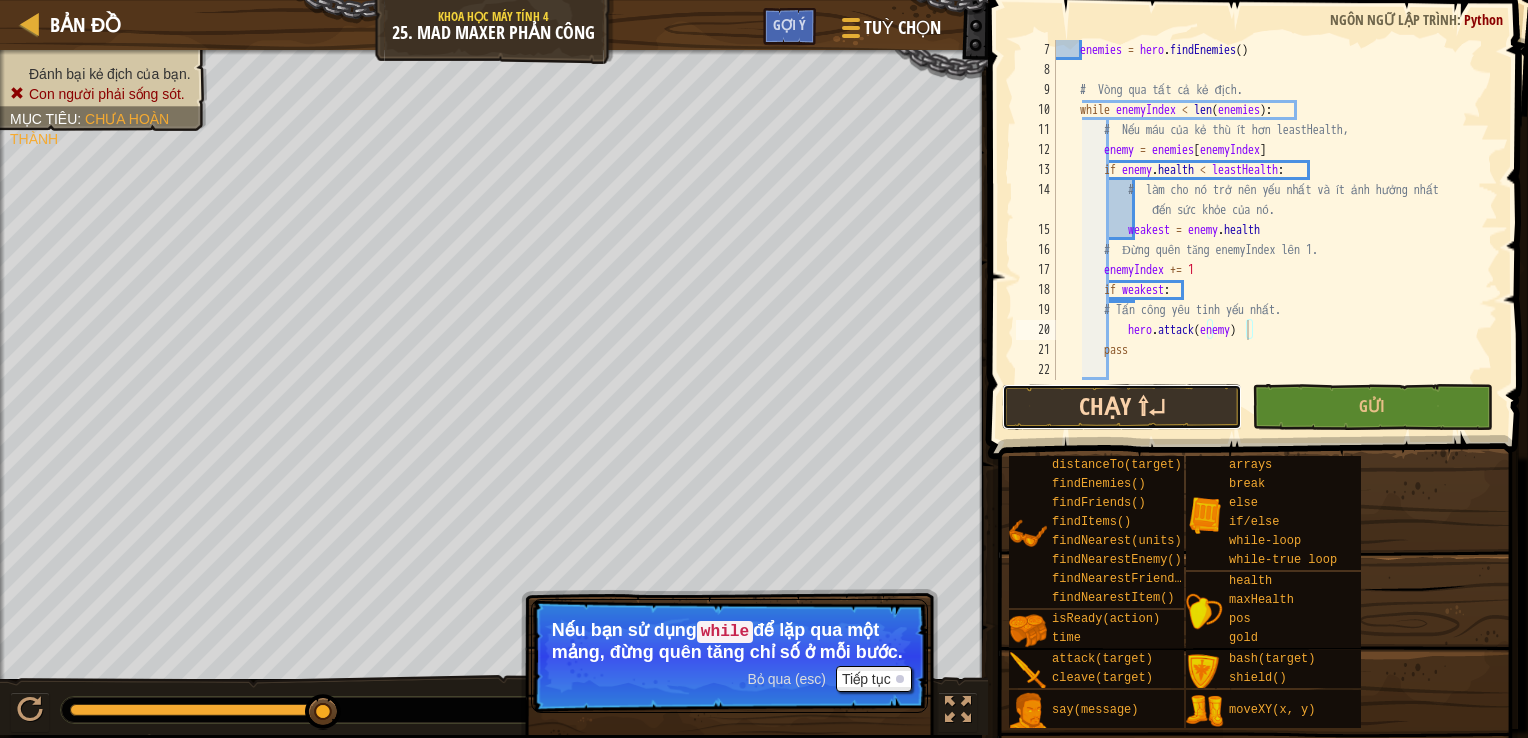click on "Chạy ⇧↵" at bounding box center (1122, 407) 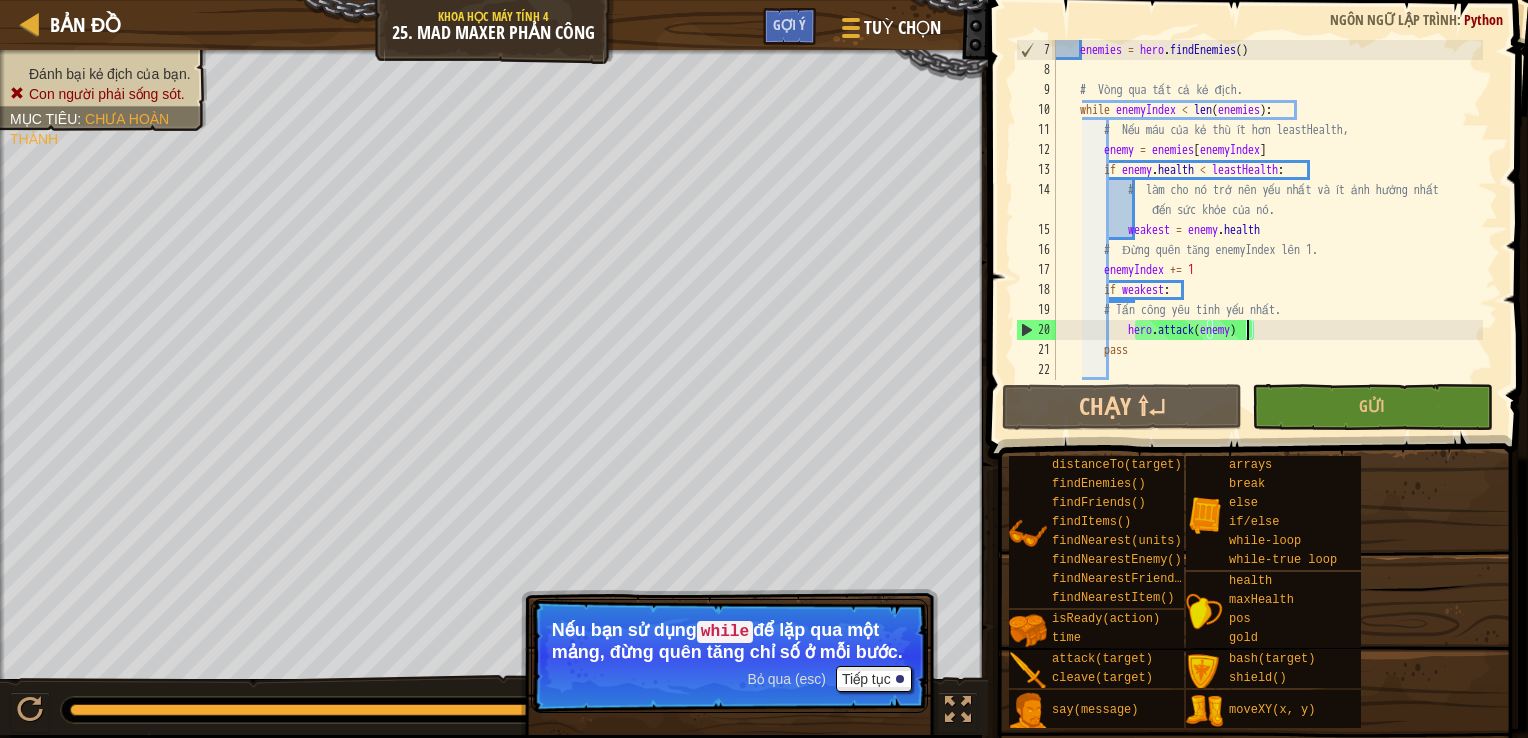 scroll, scrollTop: 140, scrollLeft: 0, axis: vertical 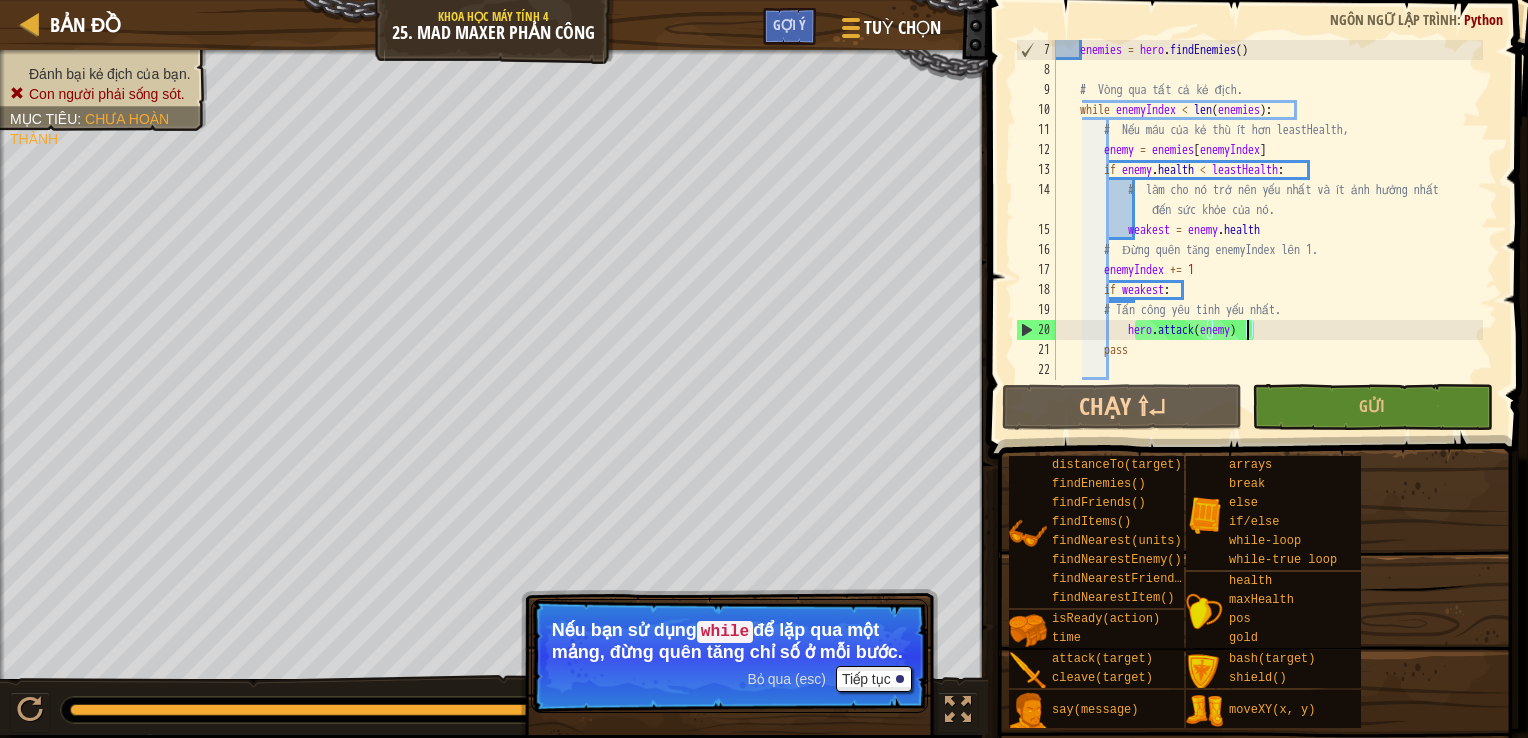 click on "enemies   =   hero . findEnemies ( )      #  Vòng qua tất cả kẻ địch.      while   enemyIndex   <   len ( enemies ) :          #  Nếu máu của kẻ thù ít hơn leastHealth,          enemy   =   enemies [ enemyIndex ]          if   enemy . health   <   leastHealth :              #  làm cho nó trở nên yếu nhất và ít ảnh hưởng nhất                   đến sức khỏe của nó.              weakest   =   enemy . health          #  Đừng quên tăng enemyIndex lên 1.          enemyIndex   +=   1          if   weakest :          #  Tấn công yêu tinh yếu nhất.              hero . attack ( enemy )          pass" at bounding box center (1267, 230) 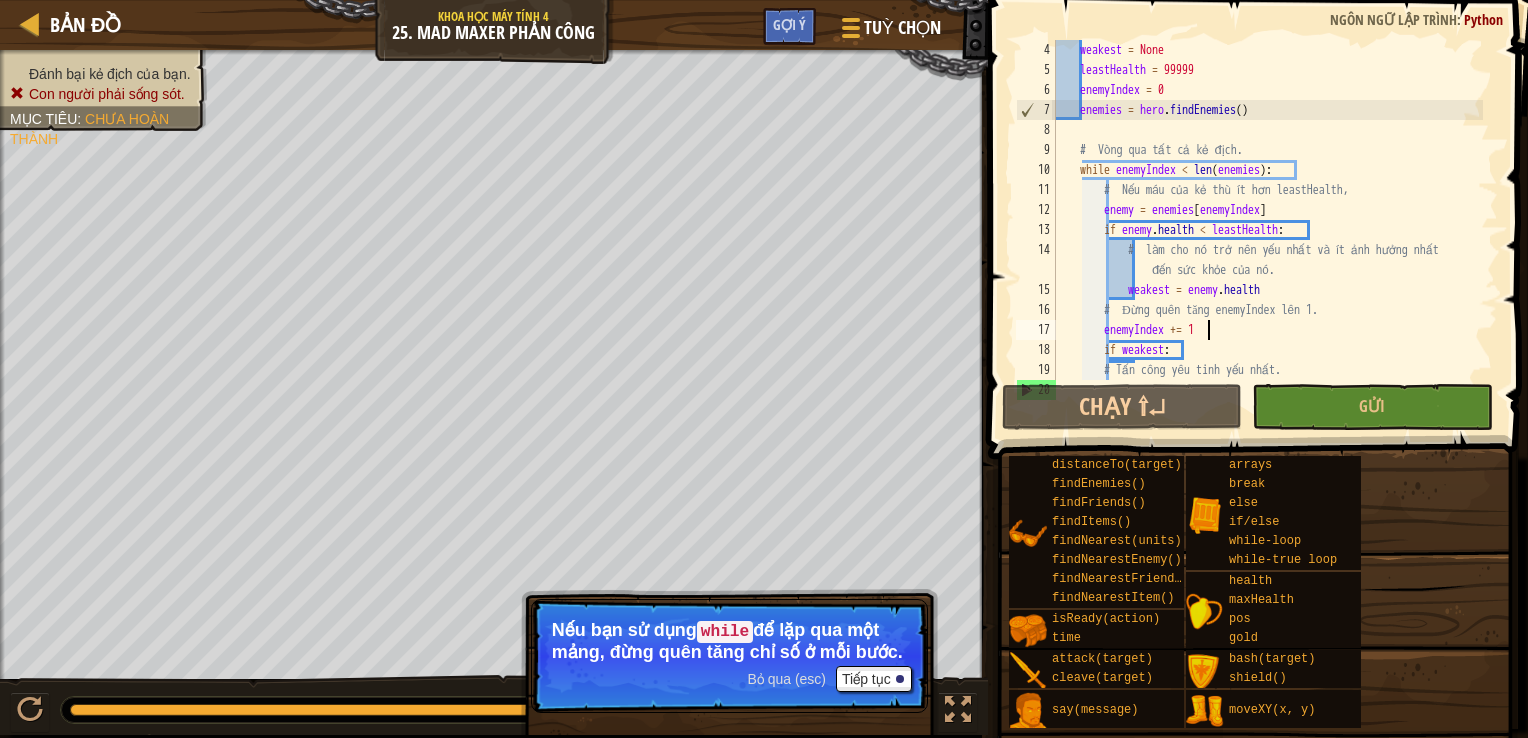 scroll, scrollTop: 140, scrollLeft: 0, axis: vertical 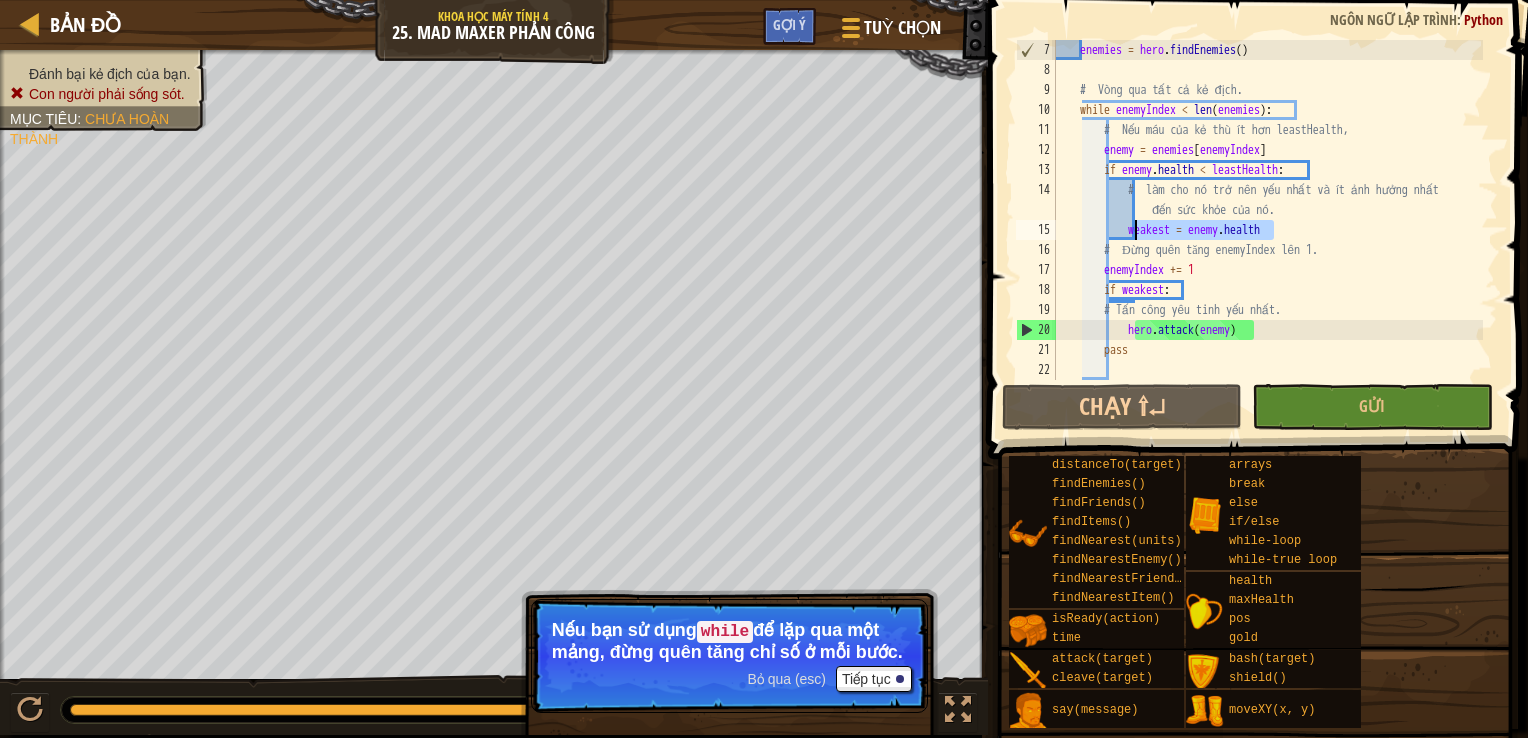 drag, startPoint x: 1273, startPoint y: 224, endPoint x: 1132, endPoint y: 236, distance: 141.50972 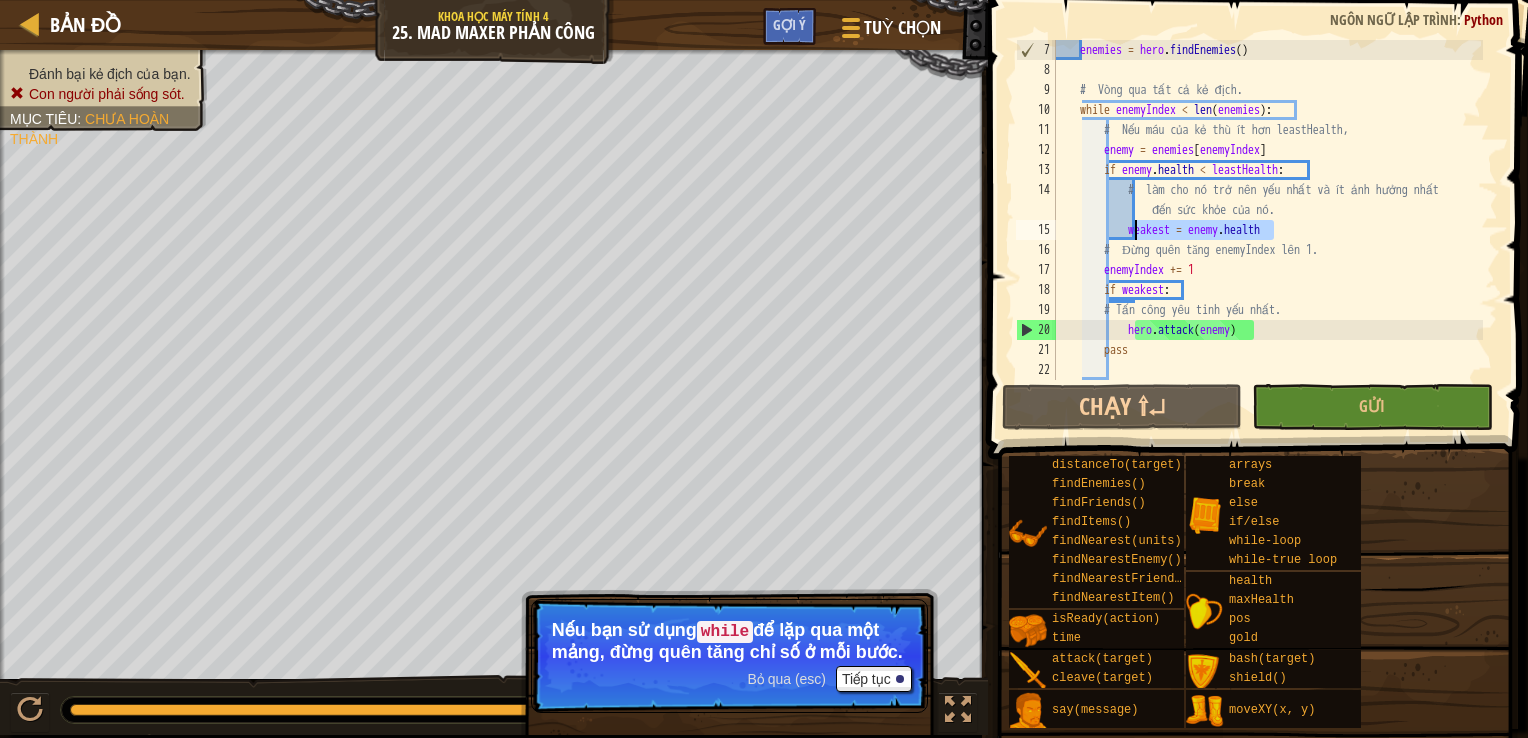click on "enemies   =   hero . findEnemies ( )      #  Vòng qua tất cả kẻ địch.      while   enemyIndex   <   len ( enemies ) :          #  Nếu máu của kẻ thù ít hơn leastHealth,          enemy   =   enemies [ enemyIndex ]          if   enemy . health   <   leastHealth :              #  làm cho nó trở nên yếu nhất và ít ảnh hưởng nhất                   đến sức khỏe của nó.              weakest   =   enemy . health          #  Đừng quên tăng enemyIndex lên 1.          enemyIndex   +=   1          if   weakest :          #  Tấn công yêu tinh yếu nhất.              hero . attack ( enemy )          pass" at bounding box center [1267, 230] 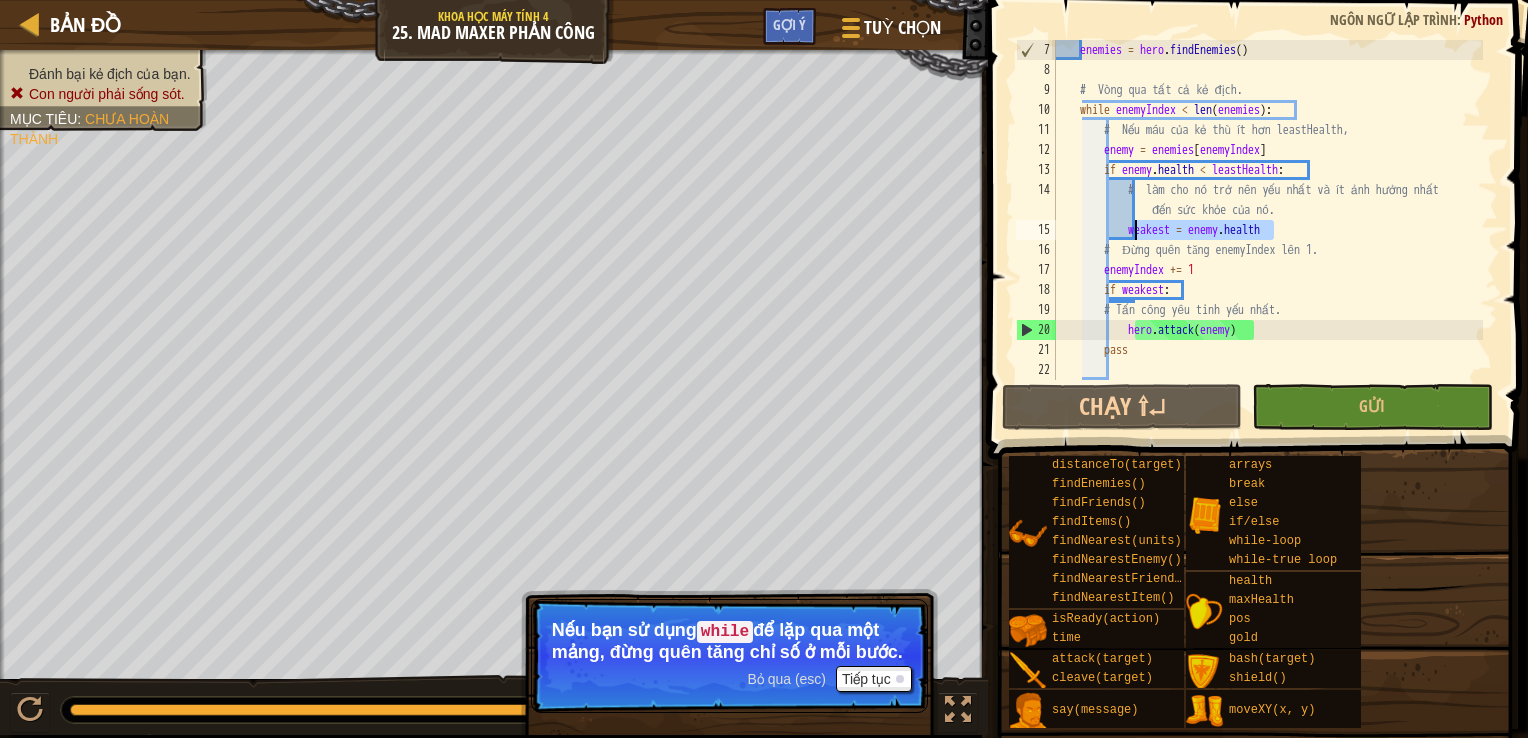 click on "enemies   =   hero . findEnemies ( )      #  Vòng qua tất cả kẻ địch.      while   enemyIndex   <   len ( enemies ) :          #  Nếu máu của kẻ thù ít hơn leastHealth,          enemy   =   enemies [ enemyIndex ]          if   enemy . health   <   leastHealth :              #  làm cho nó trở nên yếu nhất và ít ảnh hưởng nhất                   đến sức khỏe của nó.              weakest   =   enemy . health          #  Đừng quên tăng enemyIndex lên 1.          enemyIndex   +=   1          if   weakest :          #  Tấn công yêu tinh yếu nhất.              hero . attack ( enemy )          pass" at bounding box center (1267, 230) 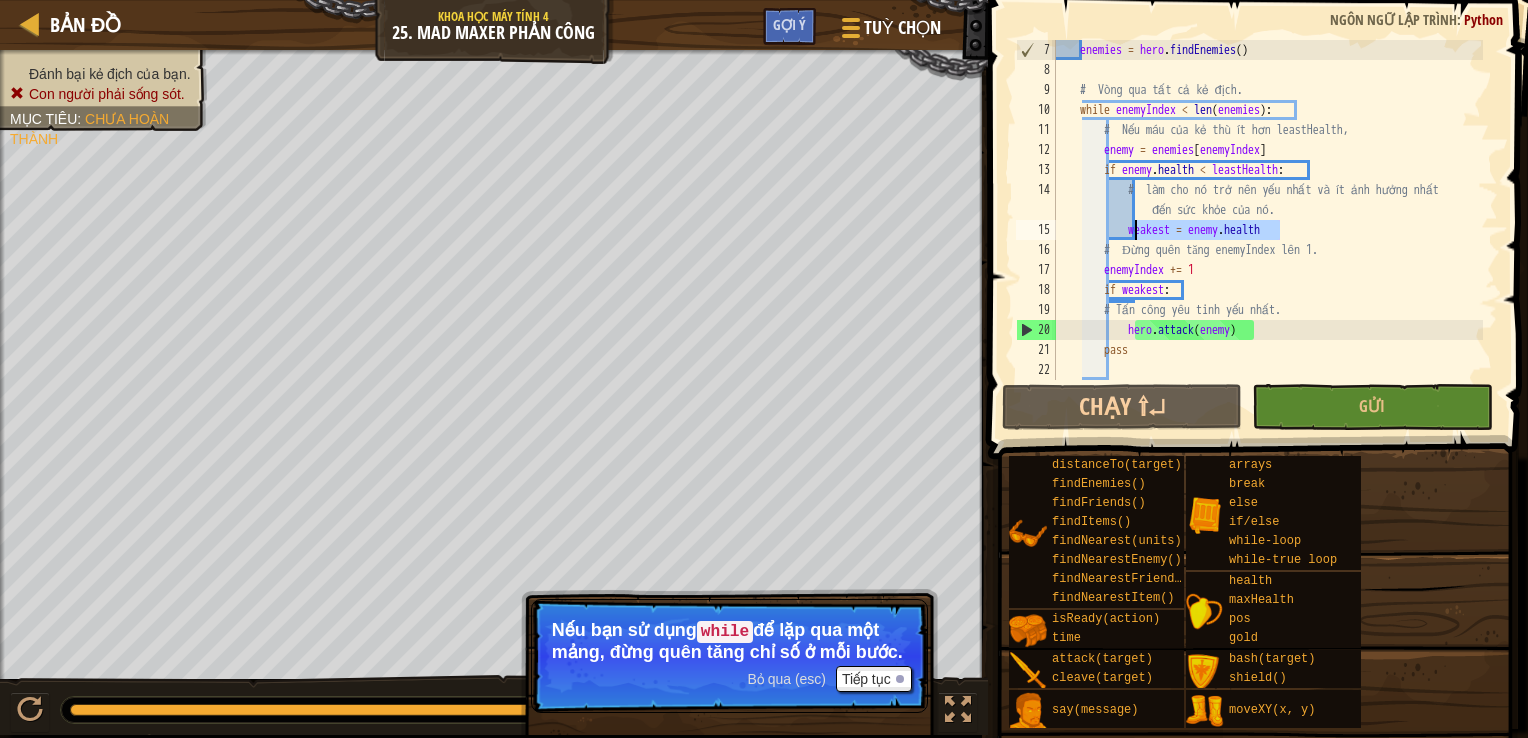 drag, startPoint x: 1293, startPoint y: 238, endPoint x: 1137, endPoint y: 224, distance: 156.62694 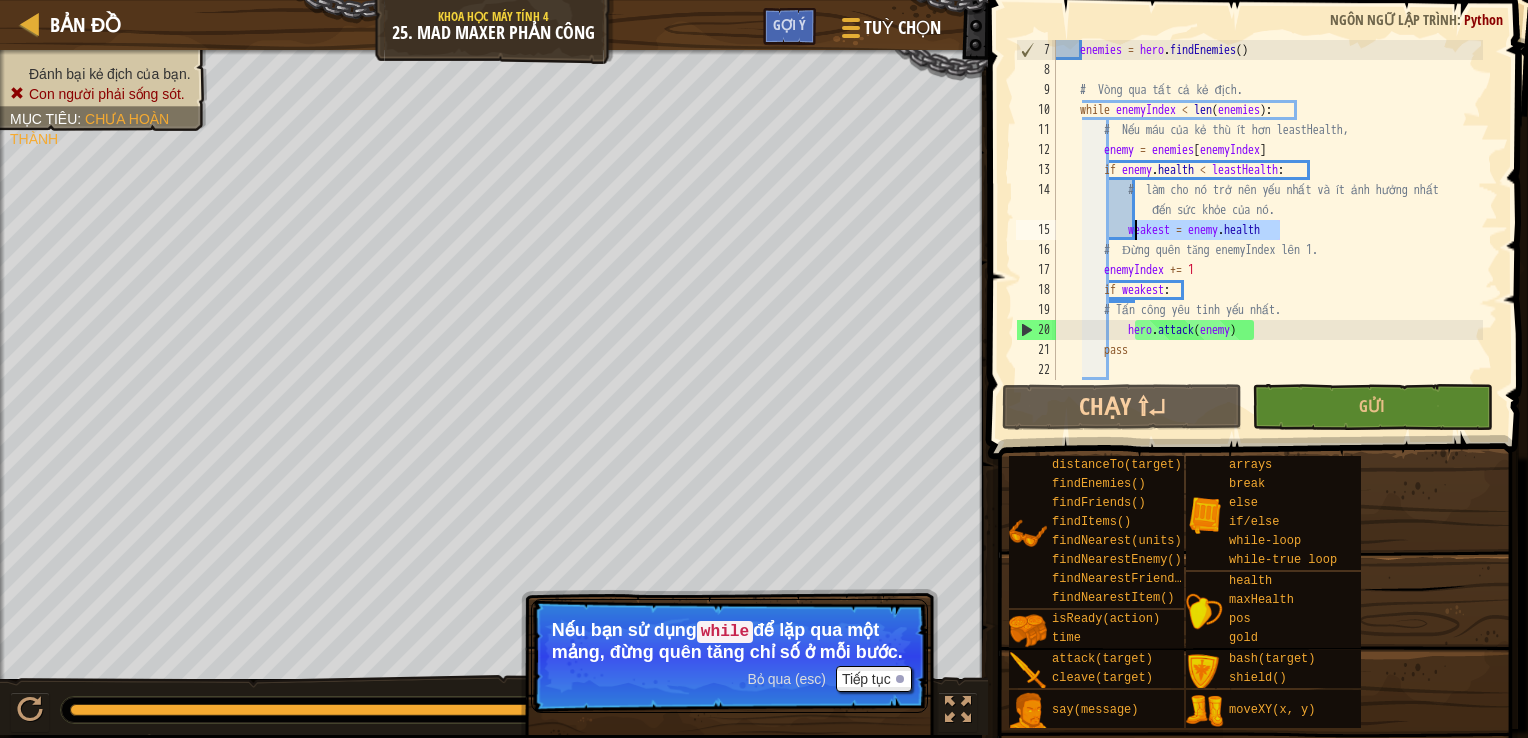 click on "enemies   =   hero . findEnemies ( )      #  Vòng qua tất cả kẻ địch.      while   enemyIndex   <   len ( enemies ) :          #  Nếu máu của kẻ thù ít hơn leastHealth,          enemy   =   enemies [ enemyIndex ]          if   enemy . health   <   leastHealth :              #  làm cho nó trở nên yếu nhất và ít ảnh hưởng nhất                   đến sức khỏe của nó.              weakest   =   enemy . health          #  Đừng quên tăng enemyIndex lên 1.          enemyIndex   +=   1          if   weakest :          #  Tấn công yêu tinh yếu nhất.              hero . attack ( enemy )          pass" at bounding box center (1267, 230) 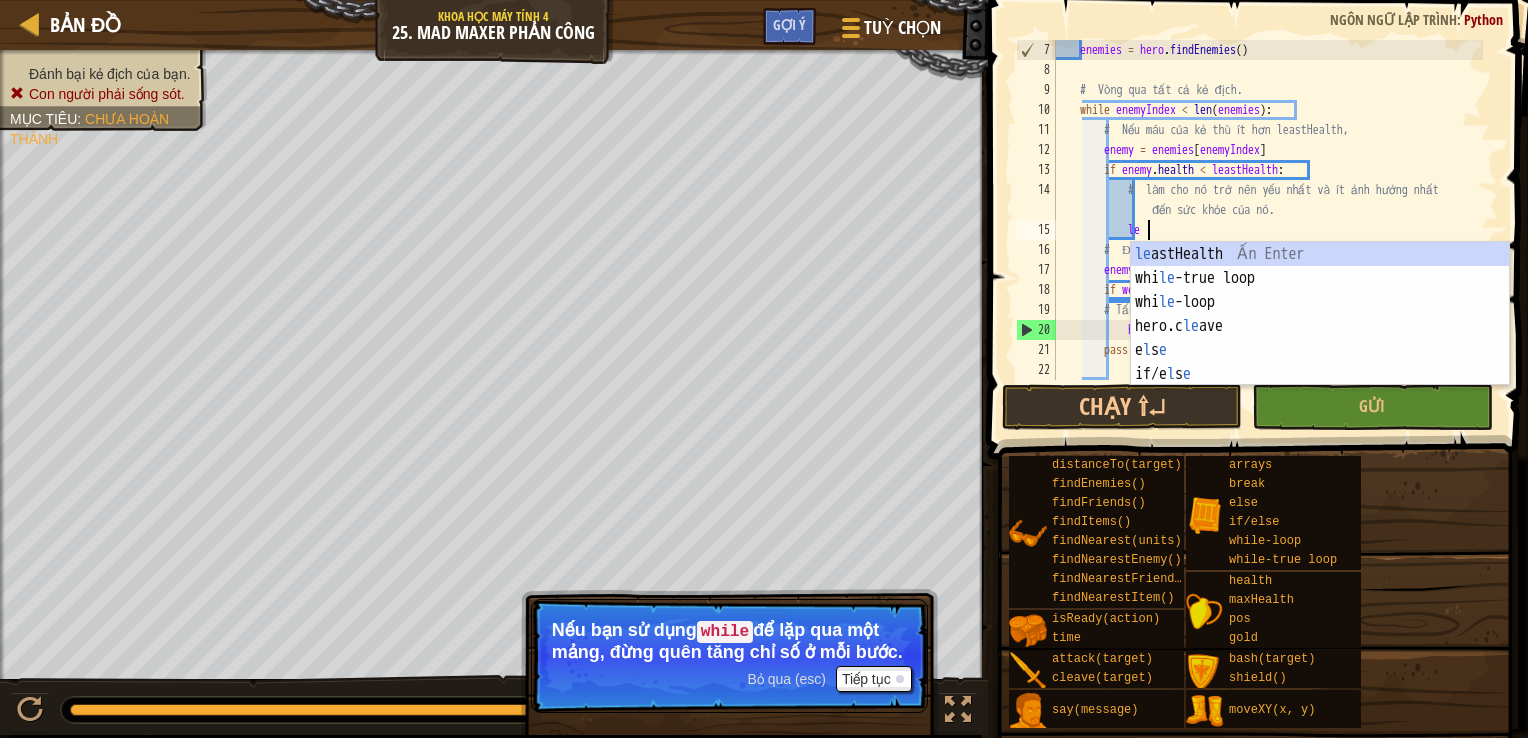 scroll, scrollTop: 9, scrollLeft: 7, axis: both 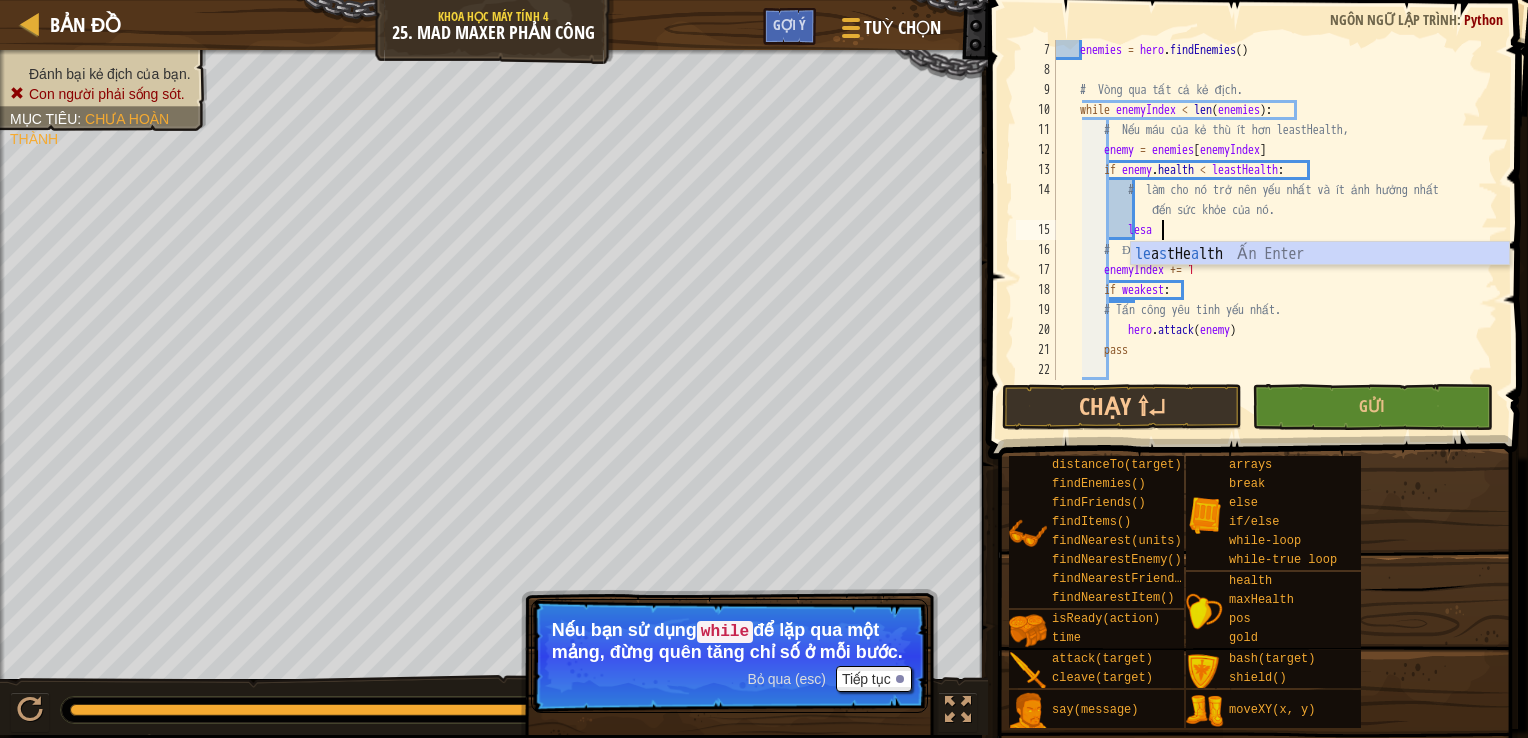 type on "les" 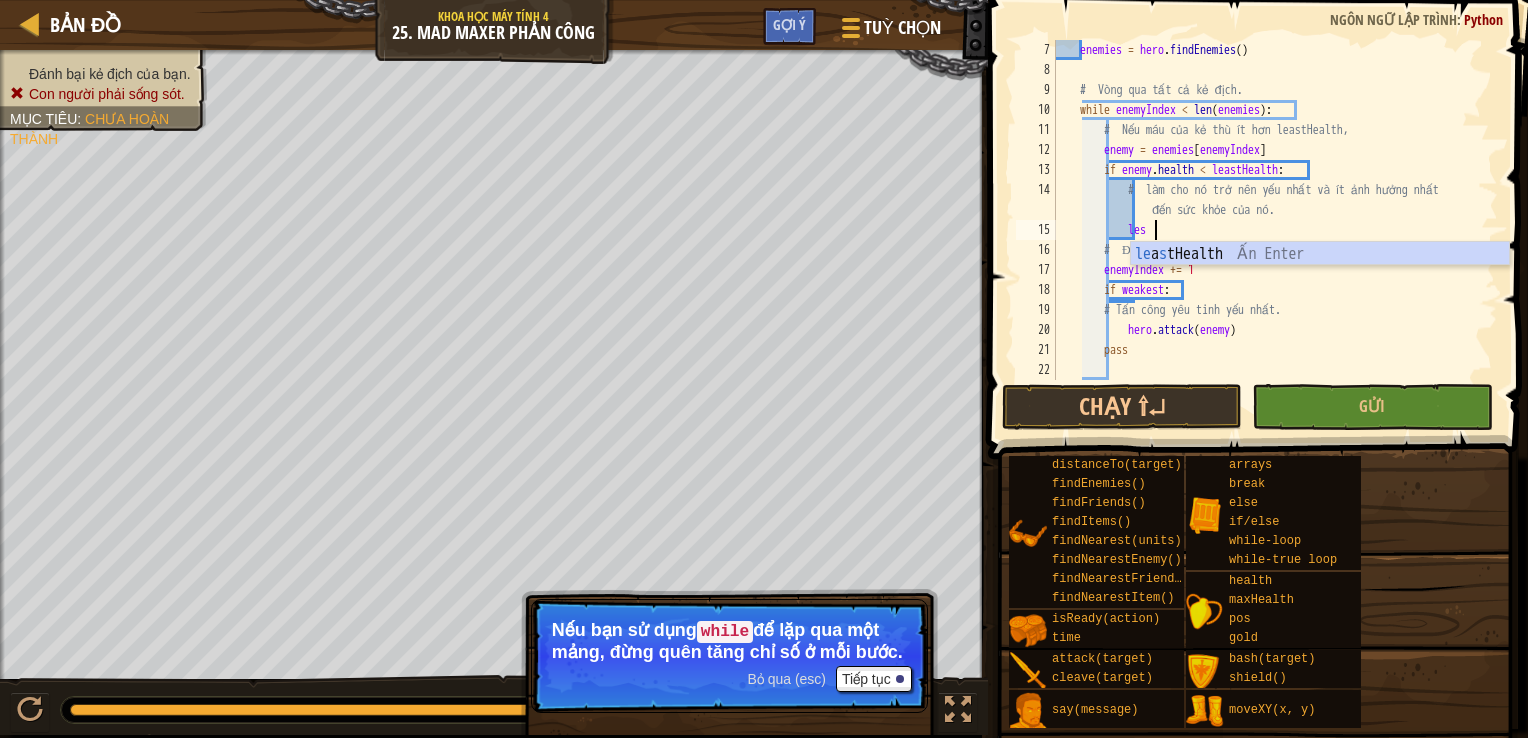 scroll, scrollTop: 9, scrollLeft: 5, axis: both 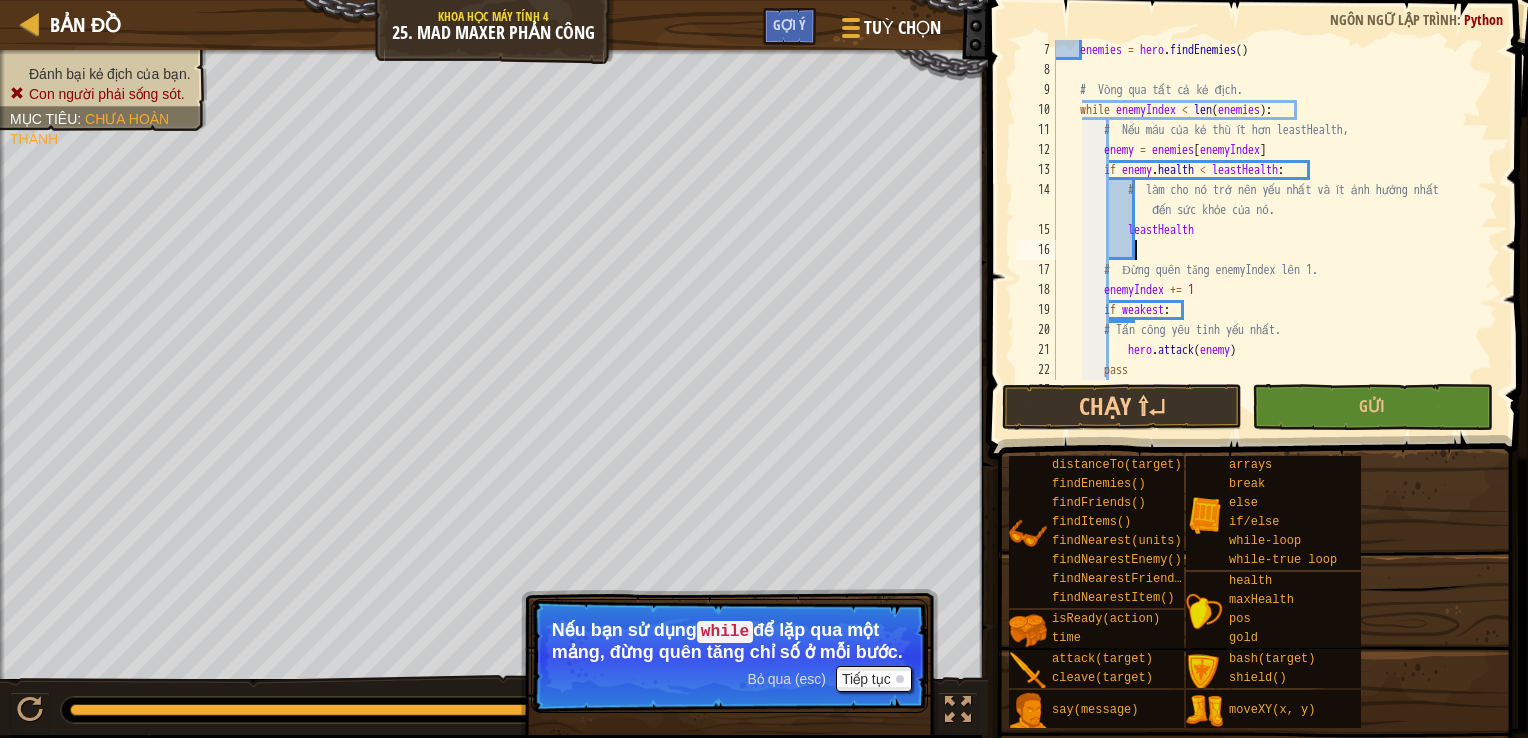 click on "enemies   =   hero . findEnemies ( )      #  Vòng qua tất cả kẻ địch.      while   enemyIndex   <   len ( enemies ) :          #  Nếu máu của kẻ thù ít hơn leastHealth,          enemy   =   enemies [ enemyIndex ]          if   enemy . health   <   leastHealth :              #  làm cho nó trở nên yếu nhất và ít ảnh hưởng nhất                   đến sức khỏe của nó.              leastHealth                       #  Đừng quên tăng enemyIndex lên 1.          enemyIndex   +=   1          if   weakest :          #  Tấn công yêu tinh yếu nhất.              hero . attack ( enemy )          pass" at bounding box center (1267, 230) 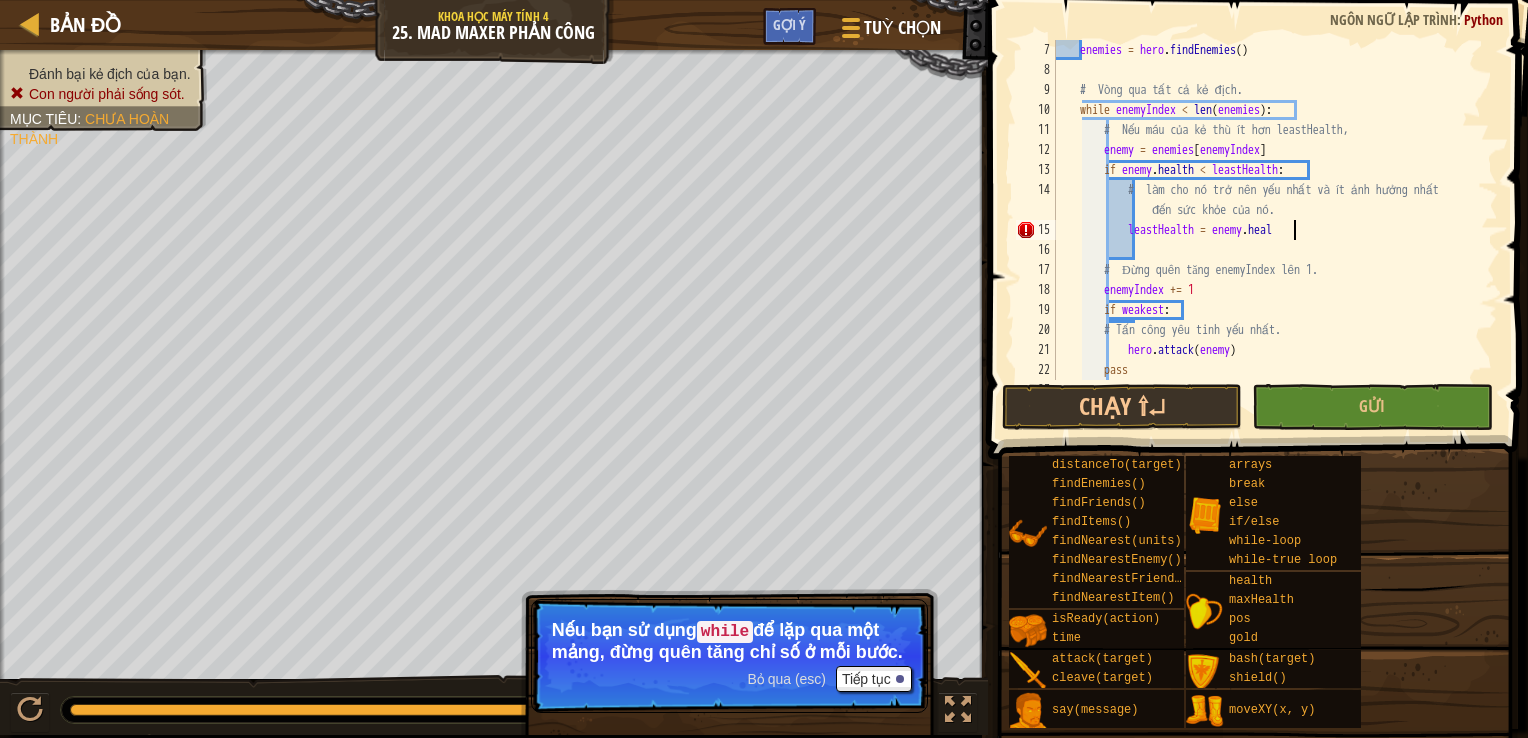 scroll, scrollTop: 9, scrollLeft: 19, axis: both 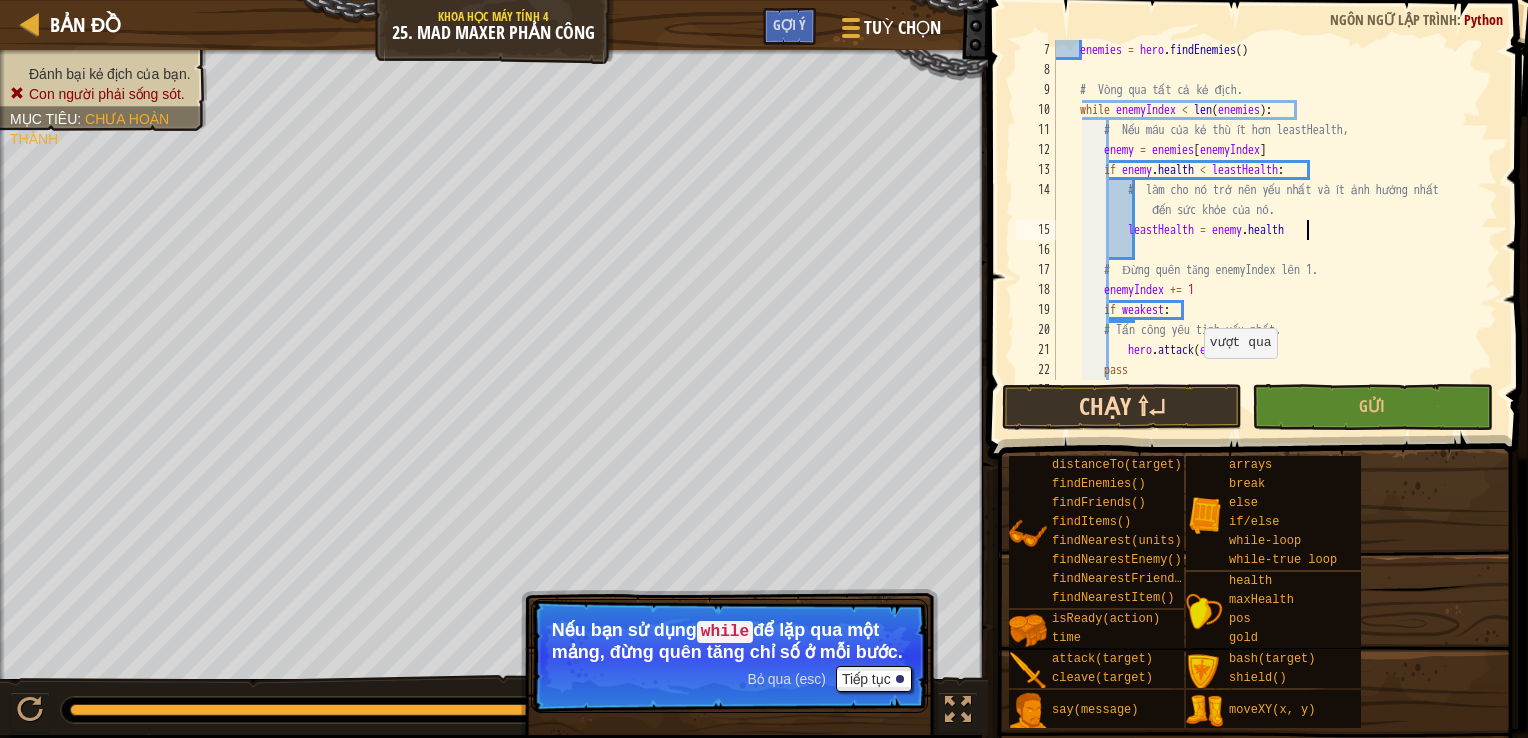 type on "leastHealth = enemy.health" 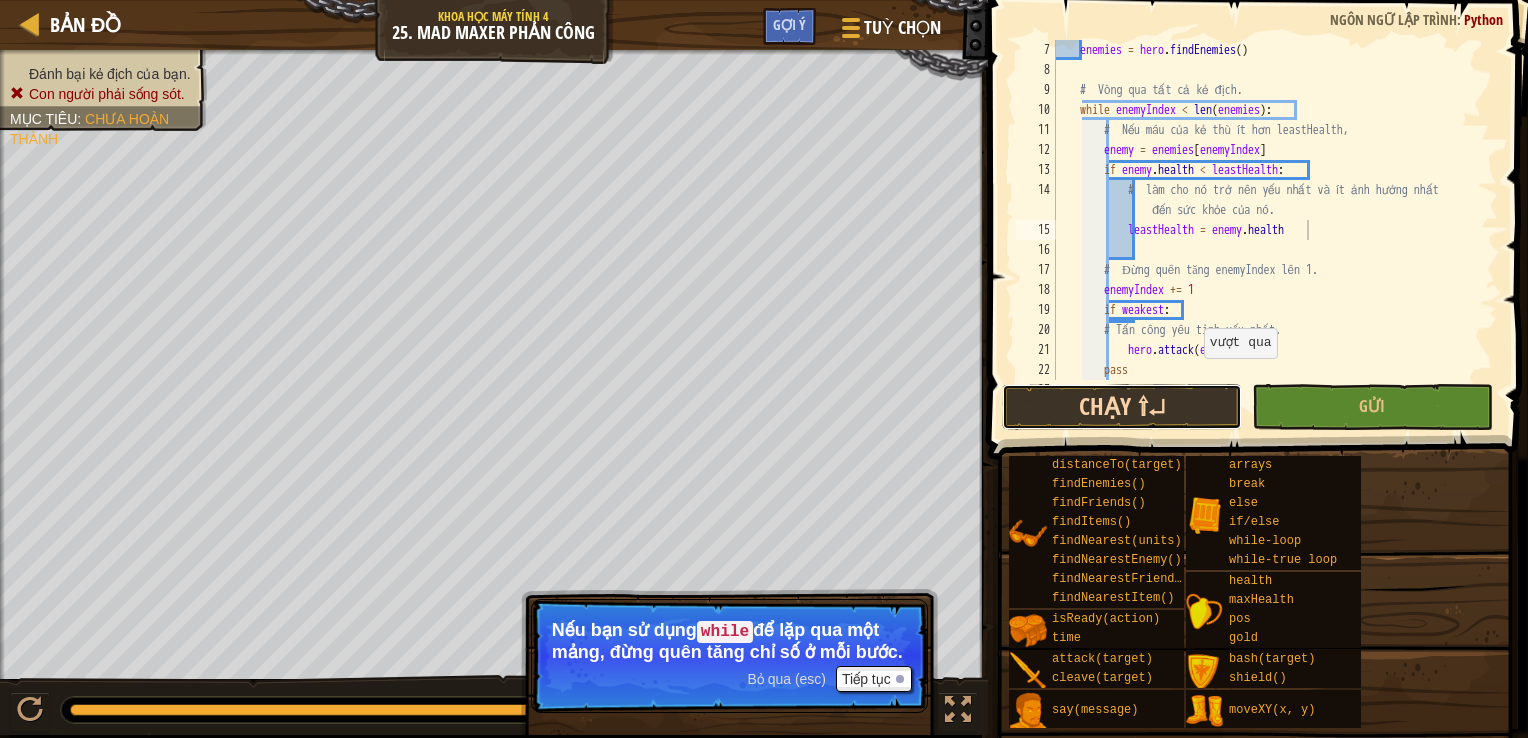 click on "Chạy ⇧↵" at bounding box center [1122, 407] 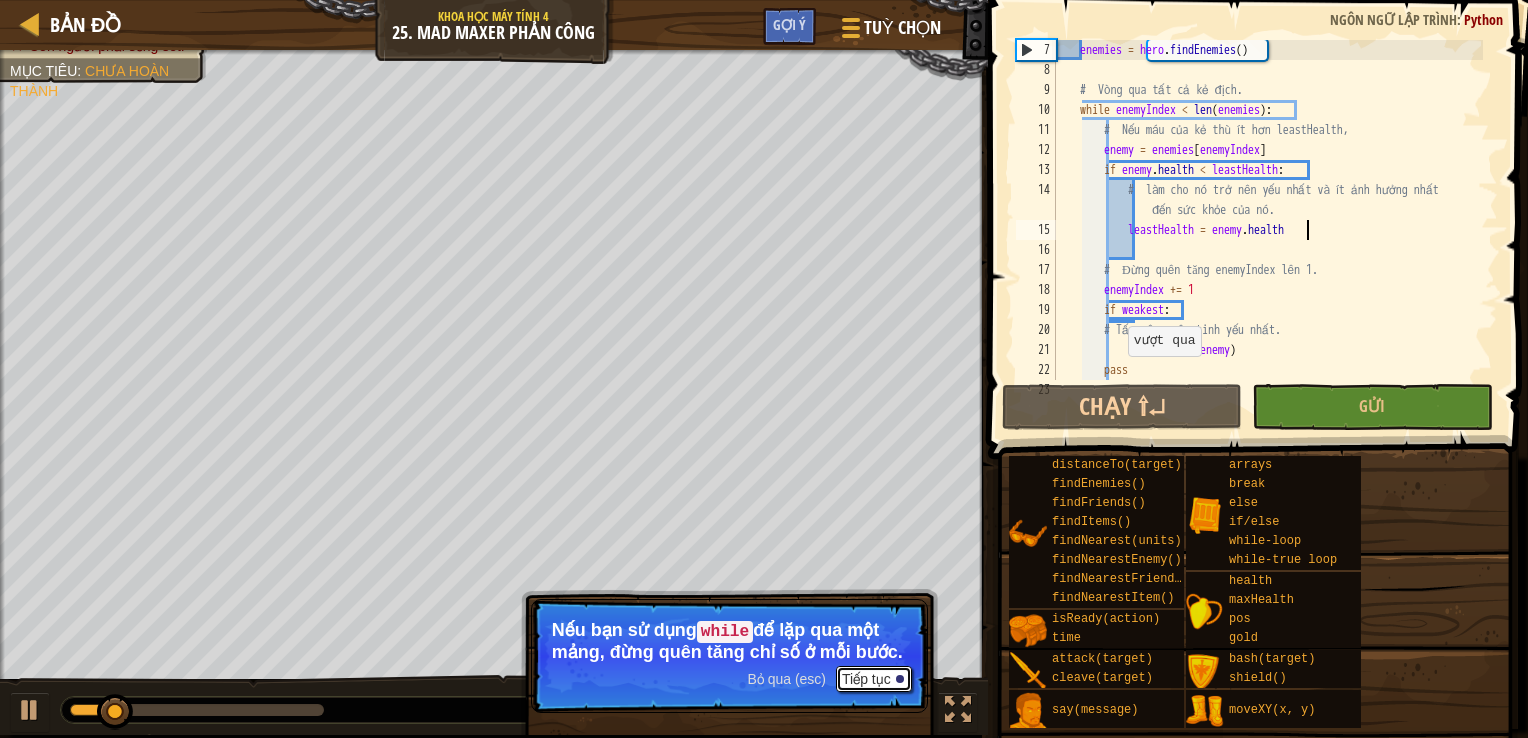 click on "Tiếp tục" at bounding box center [874, 679] 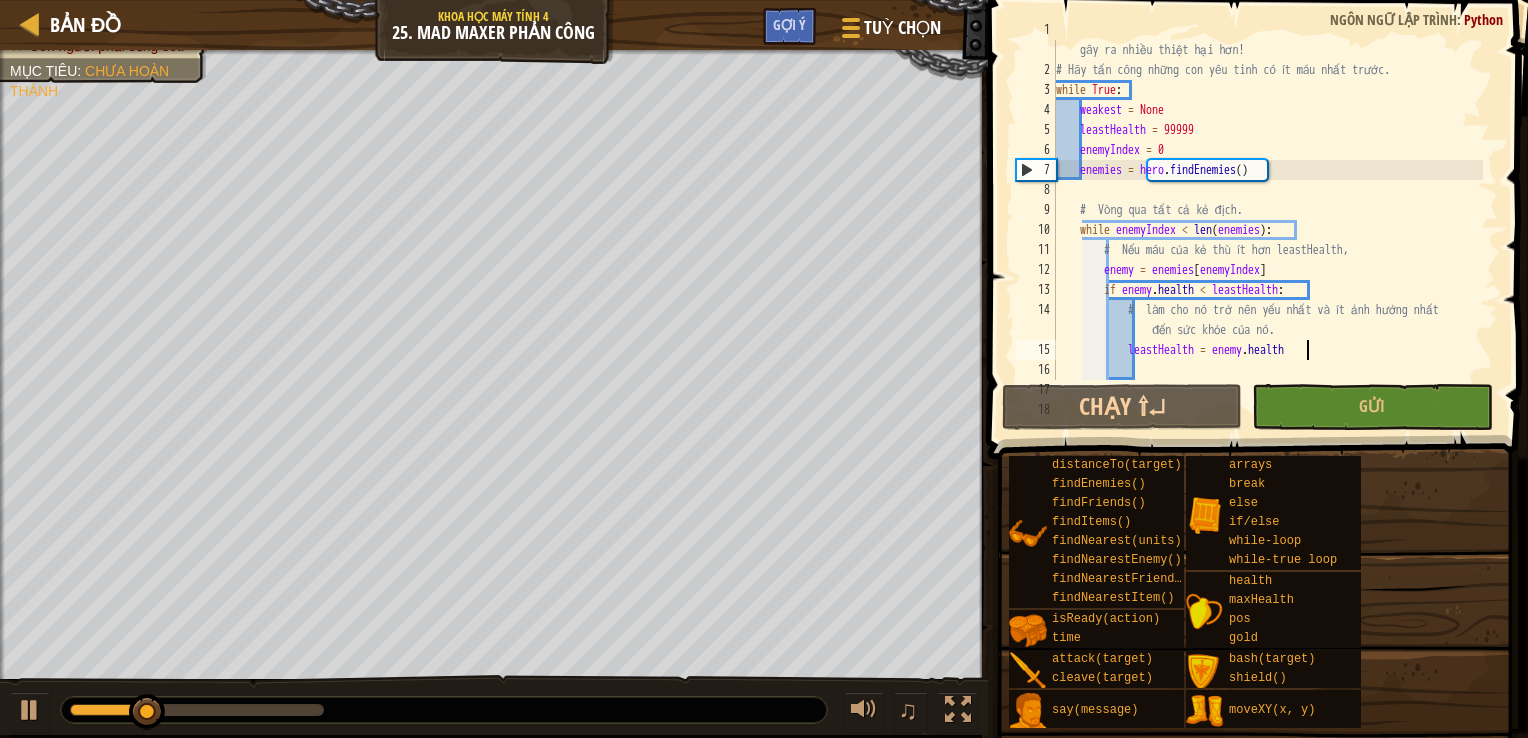 scroll, scrollTop: 160, scrollLeft: 0, axis: vertical 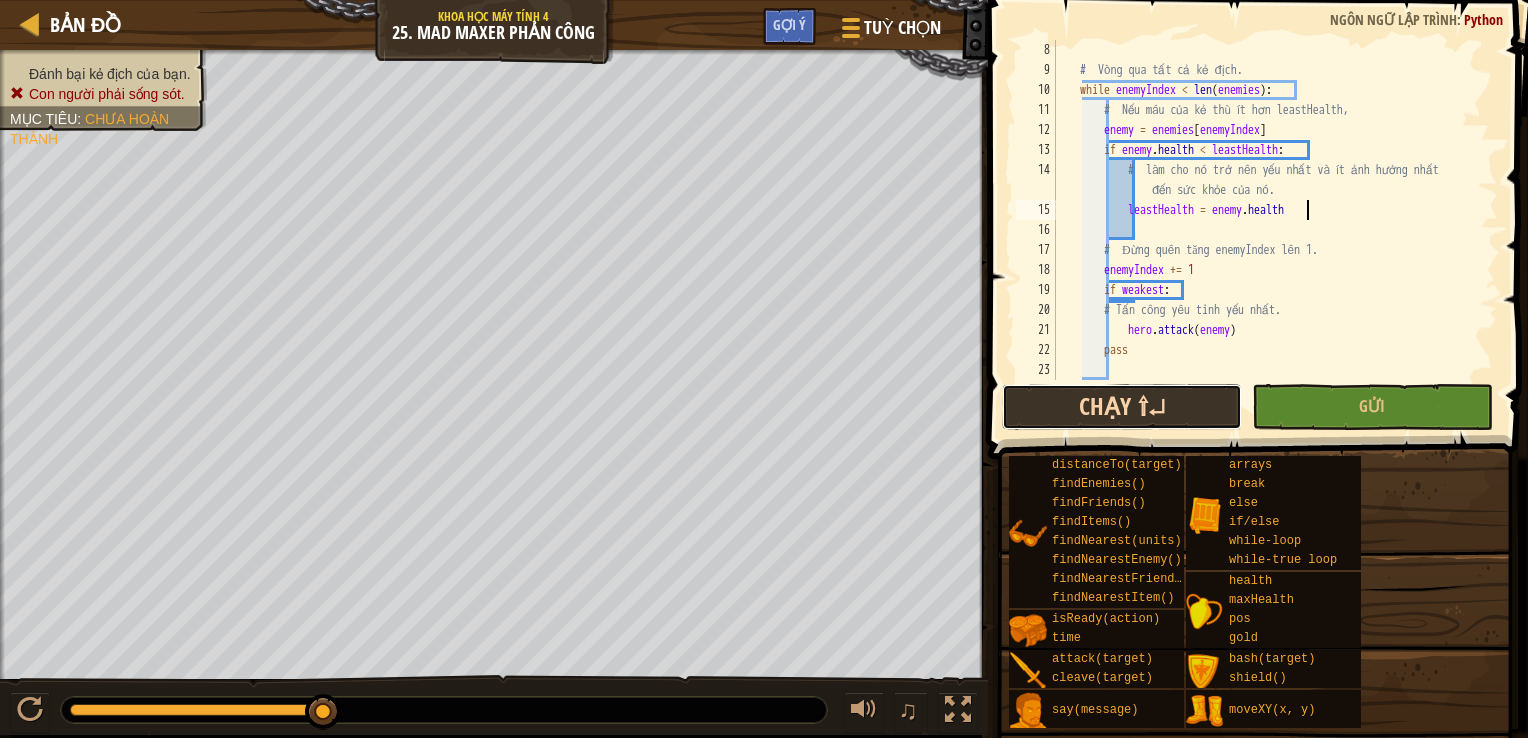 click on "Chạy ⇧↵" at bounding box center (1122, 407) 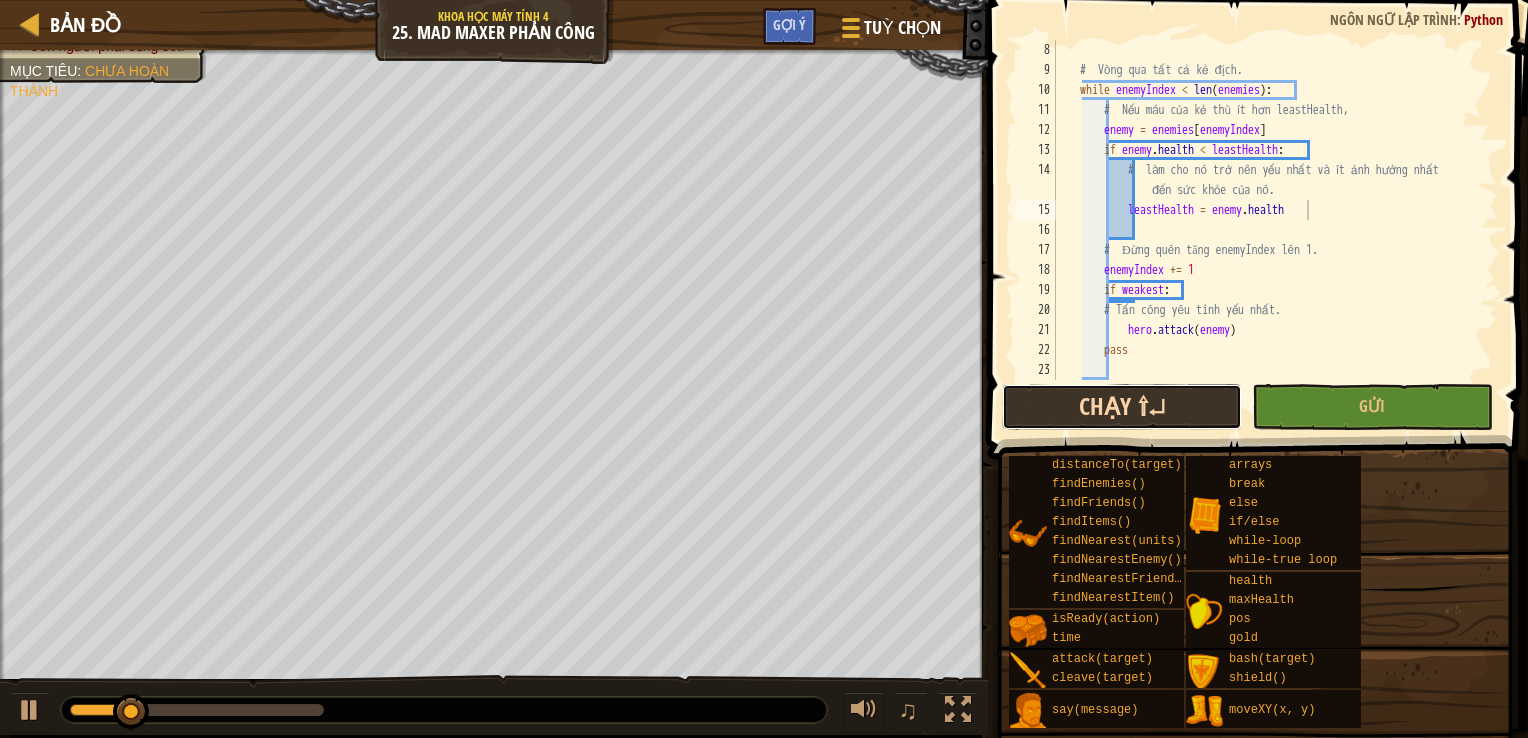 click on "Chạy ⇧↵" at bounding box center [1122, 407] 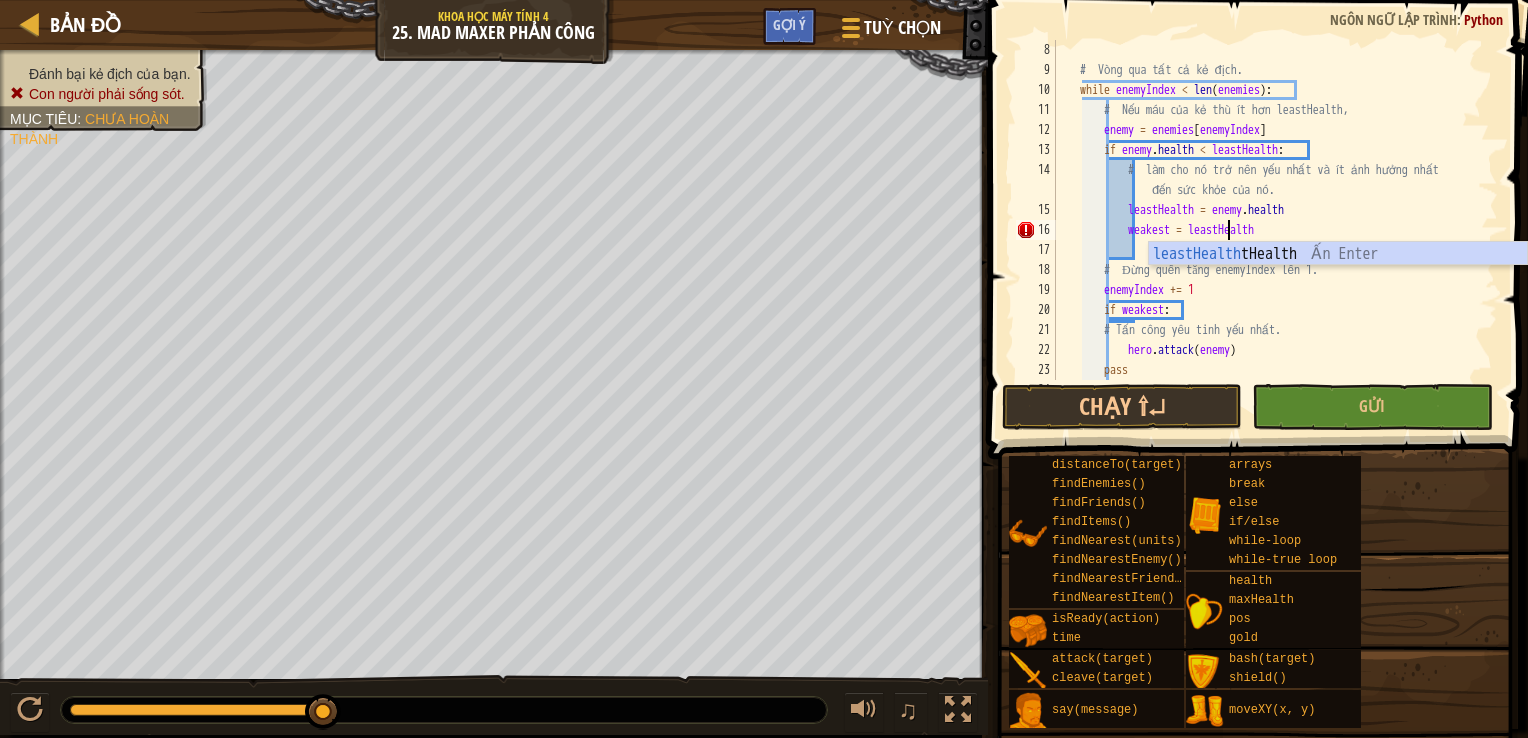 scroll, scrollTop: 9, scrollLeft: 13, axis: both 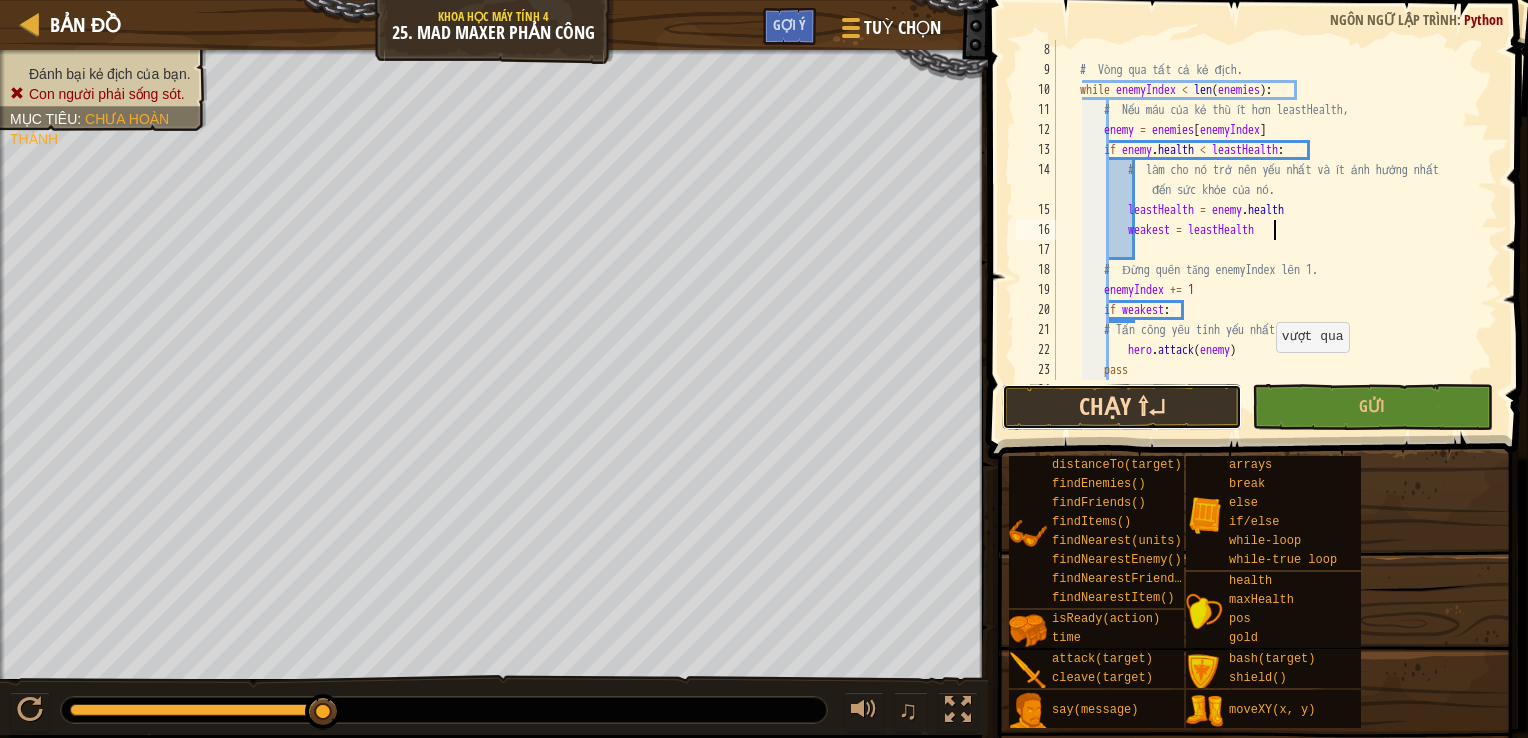 click on "Chạy ⇧↵" at bounding box center [1122, 407] 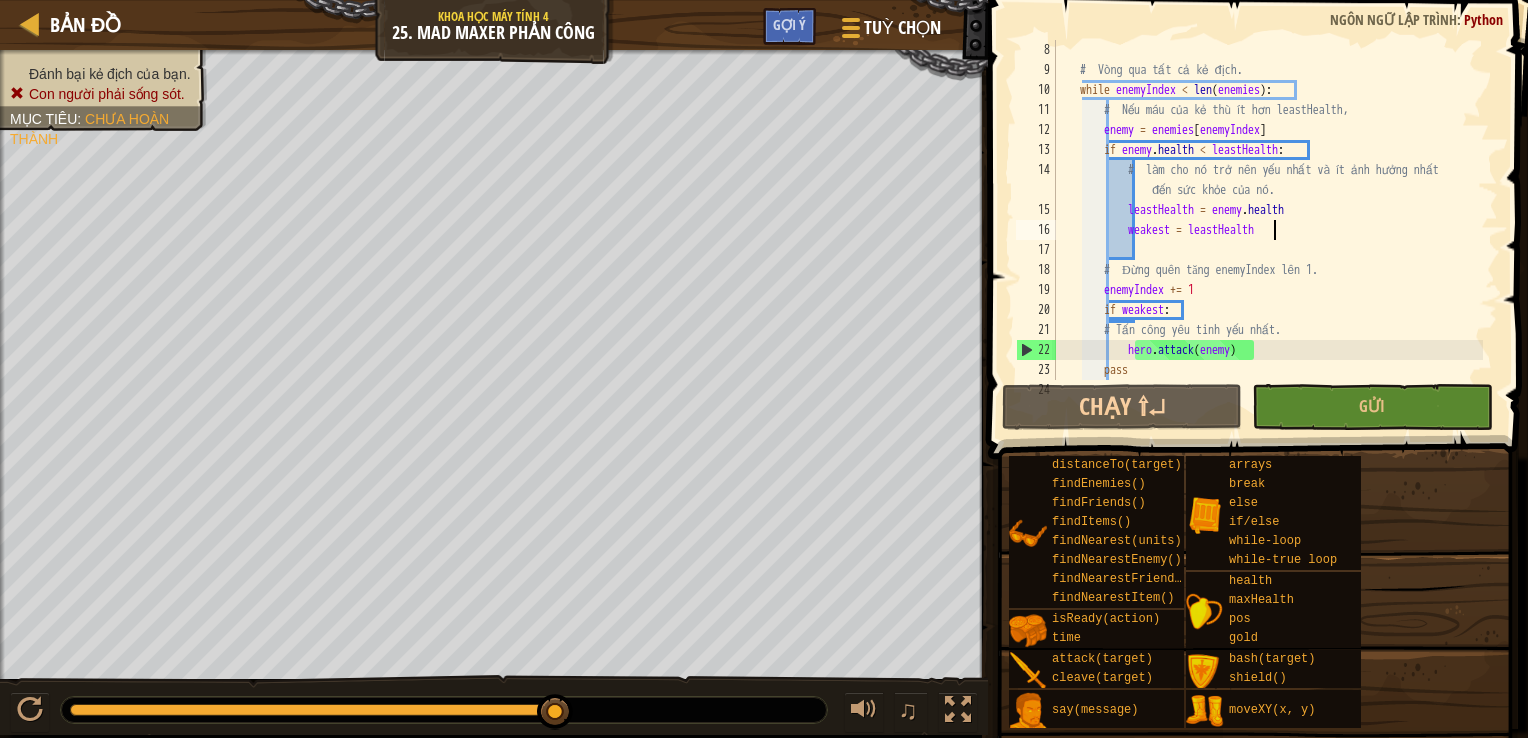 scroll, scrollTop: 180, scrollLeft: 0, axis: vertical 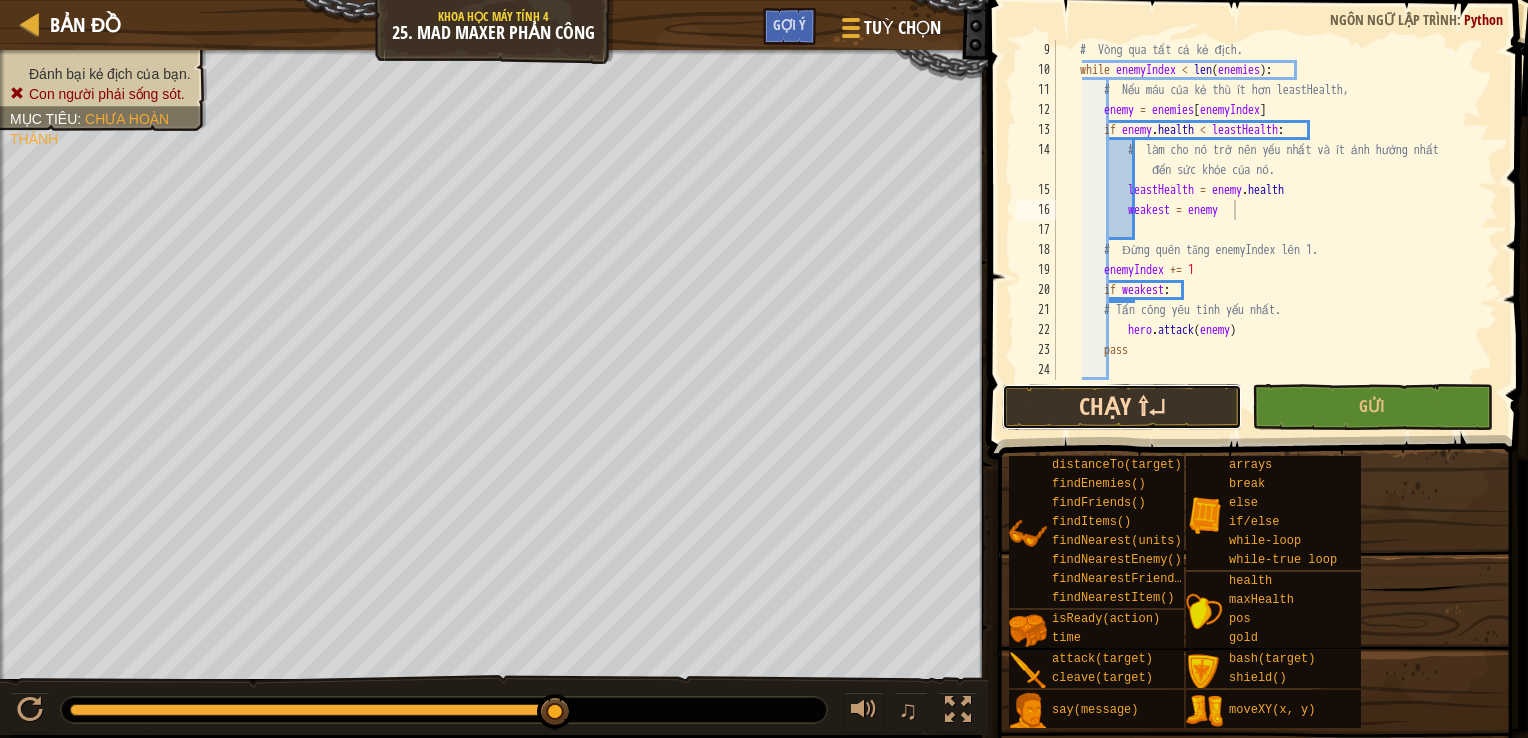 click on "Chạy ⇧↵" at bounding box center (1122, 407) 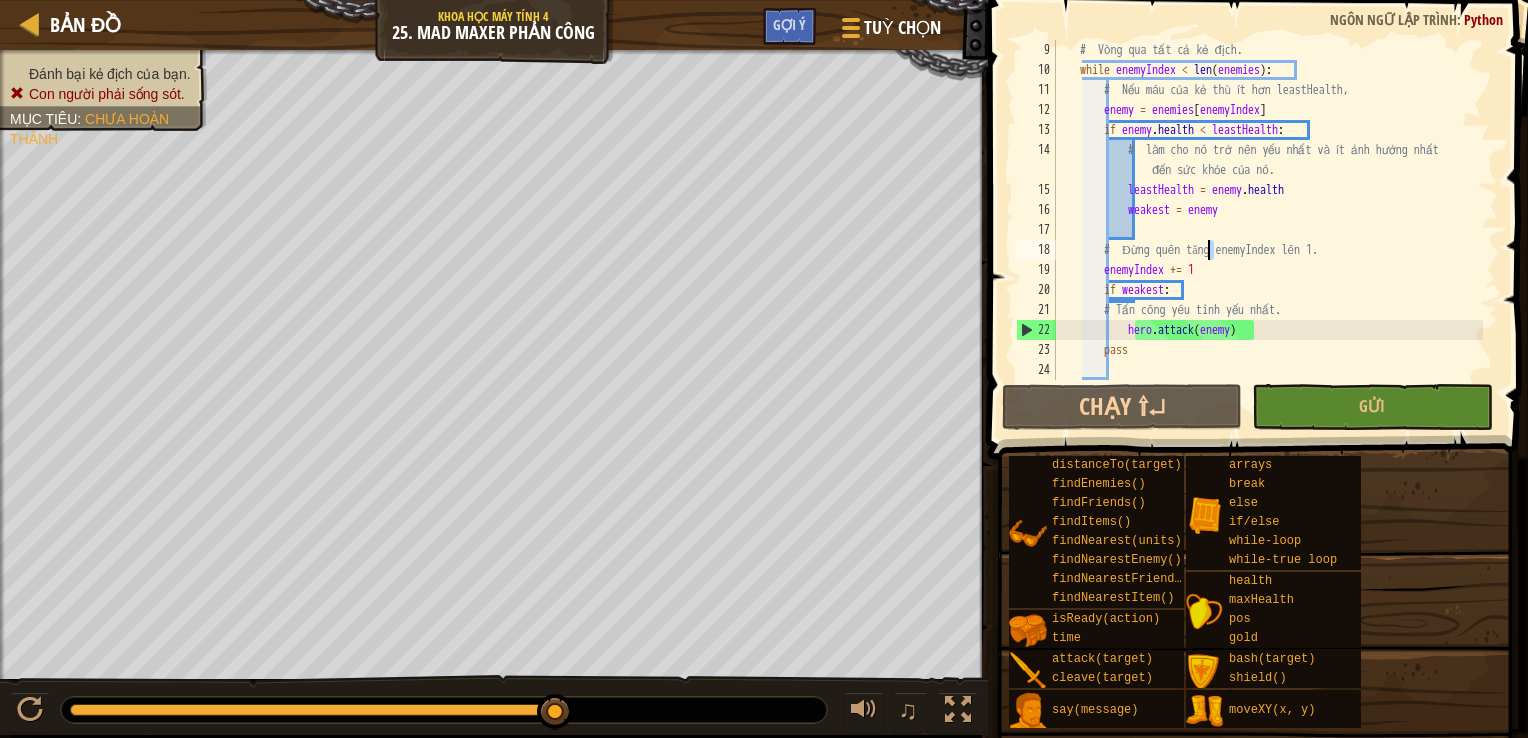 click on "#  Vòng qua tất cả kẻ địch.      while   enemyIndex   <   len ( enemies ) :          #  Nếu máu của kẻ thù ít hơn leastHealth,          enemy   =   enemies [ enemyIndex ]          if   enemy . health   <   leastHealth :              #  làm cho nó trở nên yếu nhất và ít ảnh hưởng nhất                   đến sức khỏe của nó.              leastHealth   =   enemy . health              weakest   =   enemy                       #  Đừng quên tăng enemyIndex lên 1.          enemyIndex   +=   1          if   weakest :          #  Tấn công yêu tinh yếu nhất.              hero . attack ( enemy )          pass" at bounding box center [1267, 230] 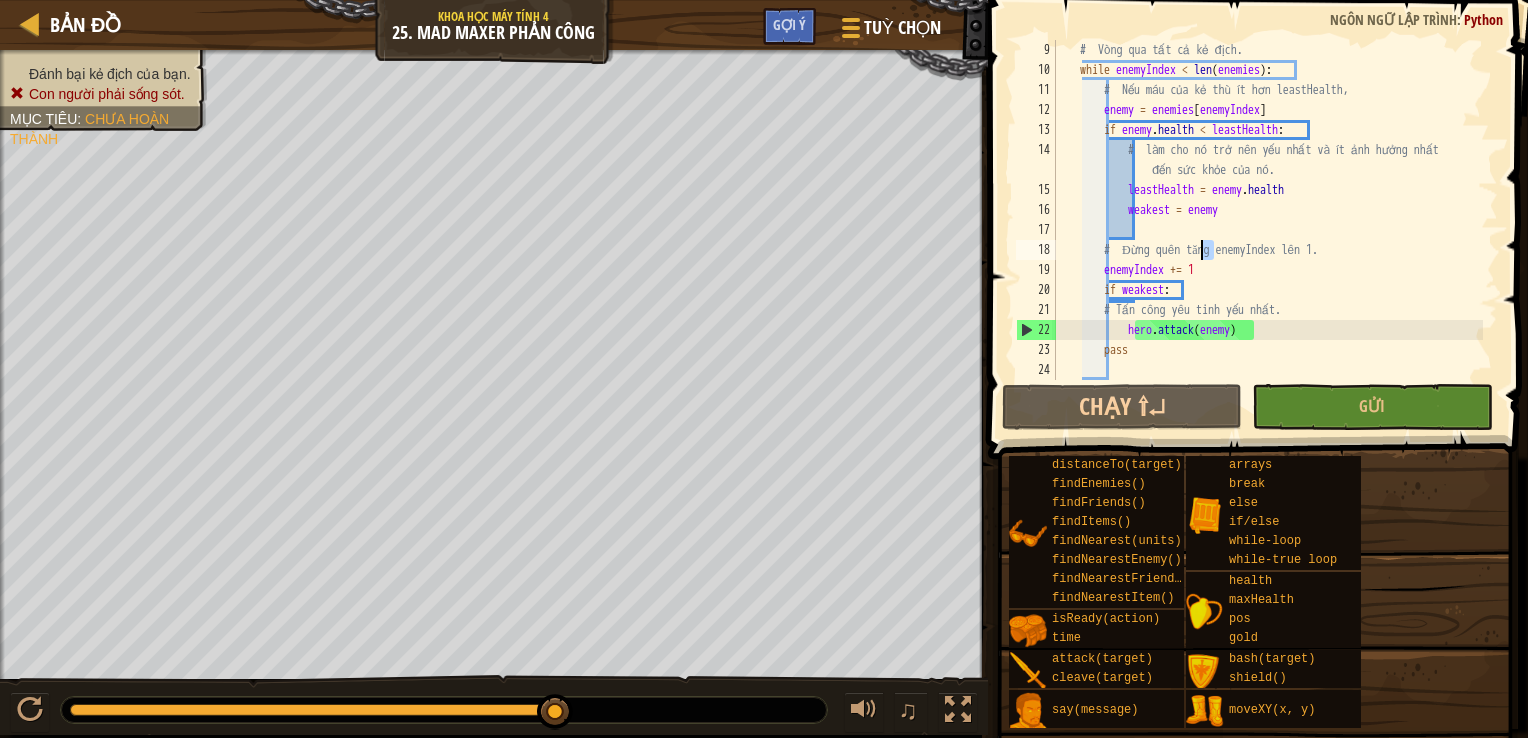 click on "#  Vòng qua tất cả kẻ địch.      while   enemyIndex   <   len ( enemies ) :          #  Nếu máu của kẻ thù ít hơn leastHealth,          enemy   =   enemies [ enemyIndex ]          if   enemy . health   <   leastHealth :              #  làm cho nó trở nên yếu nhất và ít ảnh hưởng nhất                   đến sức khỏe của nó.              leastHealth   =   enemy . health              weakest   =   enemy                       #  Đừng quên tăng enemyIndex lên 1.          enemyIndex   +=   1          if   weakest :          #  Tấn công yêu tinh yếu nhất.              hero . attack ( enemy )          pass" at bounding box center [1267, 230] 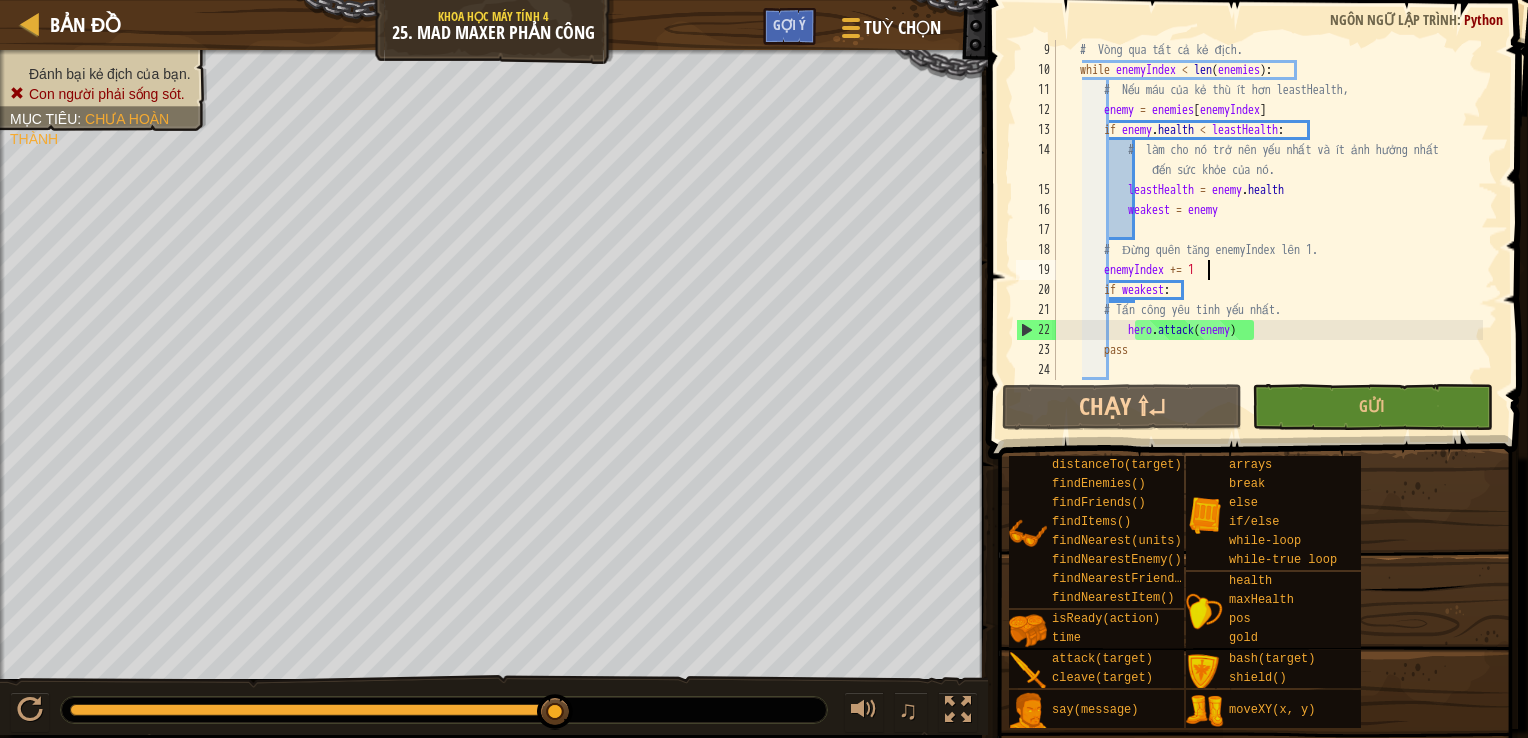 scroll, scrollTop: 9, scrollLeft: 11, axis: both 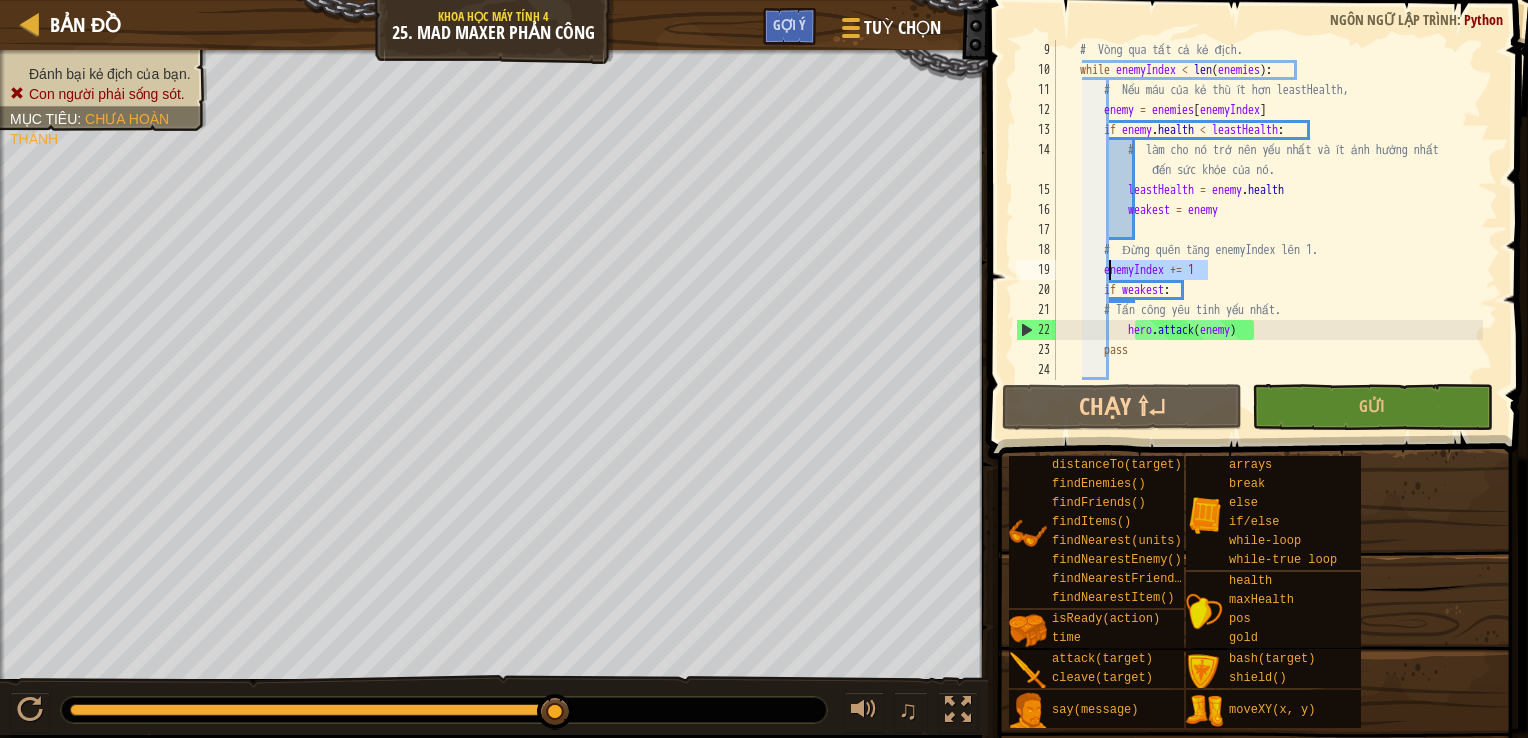 drag, startPoint x: 1283, startPoint y: 274, endPoint x: 1132, endPoint y: 272, distance: 151.01324 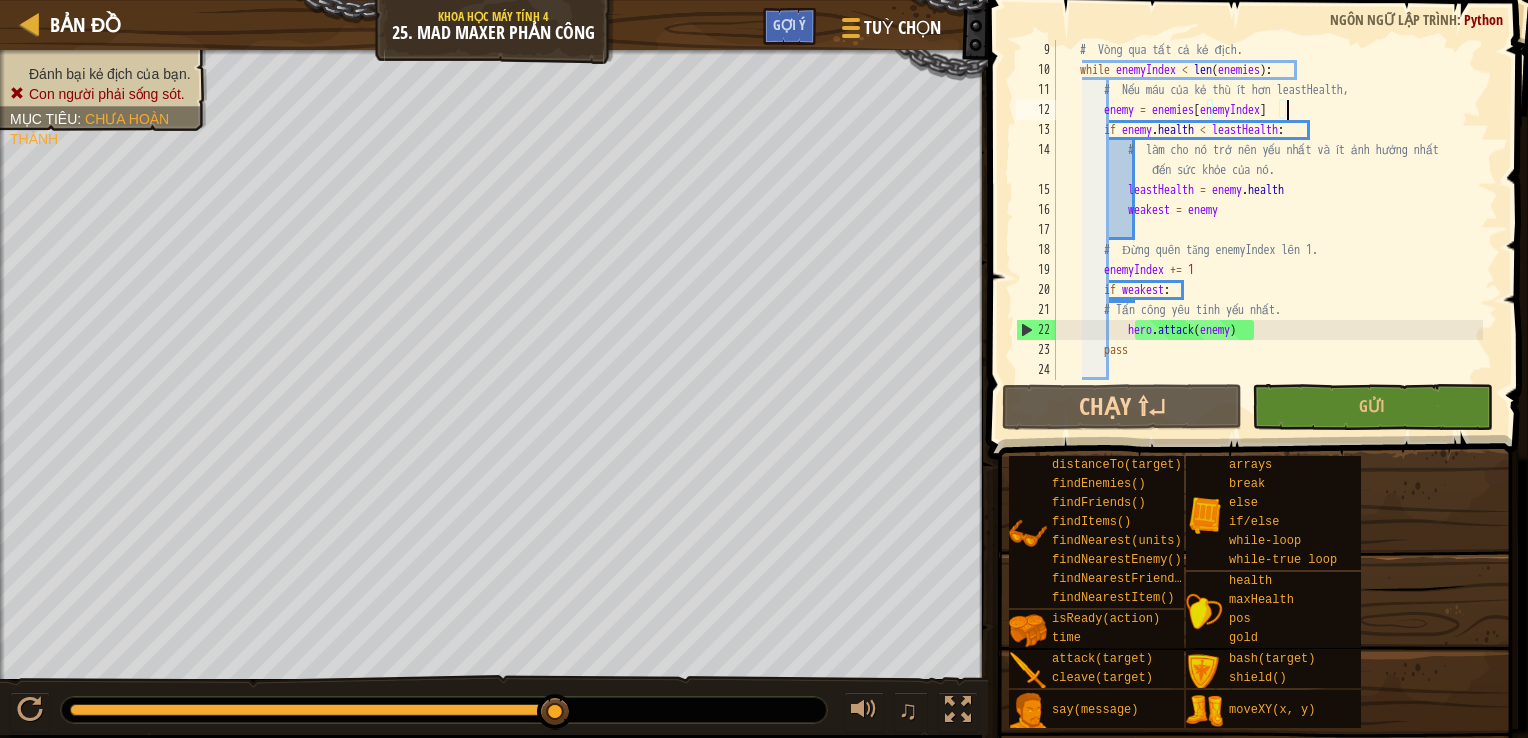 click on "#  Vòng qua tất cả kẻ địch.      while   enemyIndex   <   len ( enemies ) :          #  Nếu máu của kẻ thù ít hơn leastHealth,          enemy   =   enemies [ enemyIndex ]          if   enemy . health   <   leastHealth :              #  làm cho nó trở nên yếu nhất và ít ảnh hưởng nhất                   đến sức khỏe của nó.              leastHealth   =   enemy . health              weakest   =   enemy                       #  Đừng quên tăng enemyIndex lên 1.          enemyIndex   +=   1          if   weakest :          #  Tấn công yêu tinh yếu nhất.              hero . attack ( enemy )          pass" at bounding box center (1267, 230) 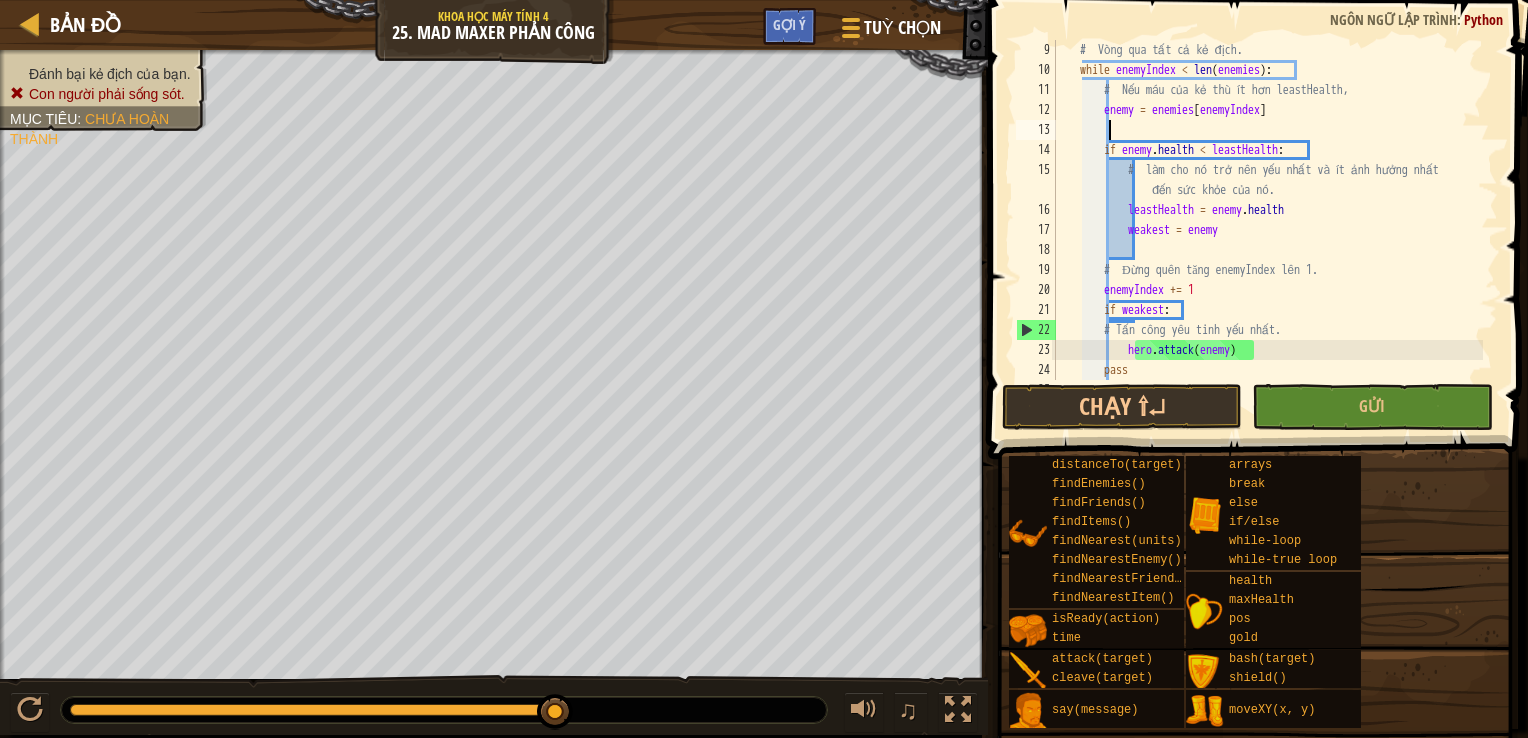 scroll, scrollTop: 9, scrollLeft: 3, axis: both 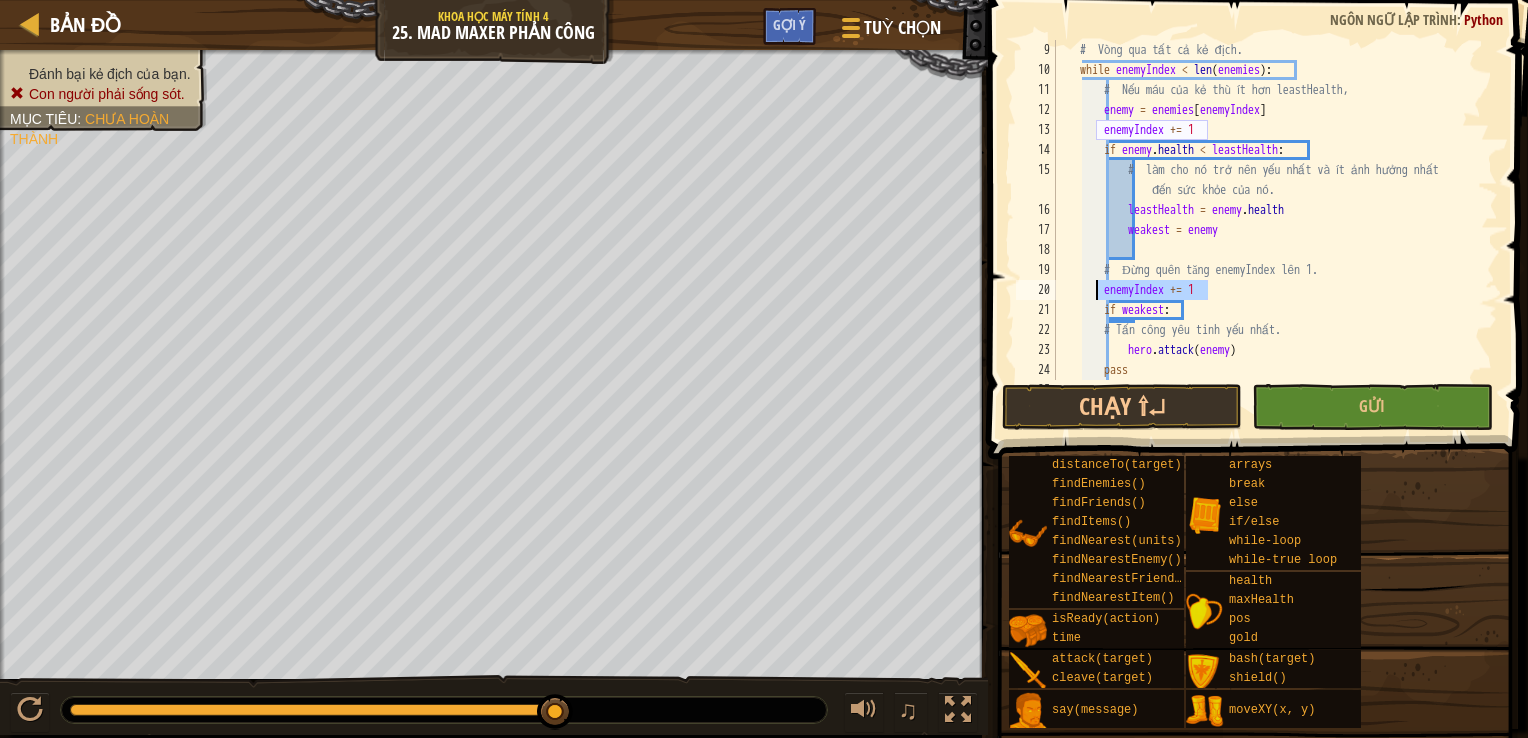 drag, startPoint x: 1225, startPoint y: 283, endPoint x: 1093, endPoint y: 296, distance: 132.63861 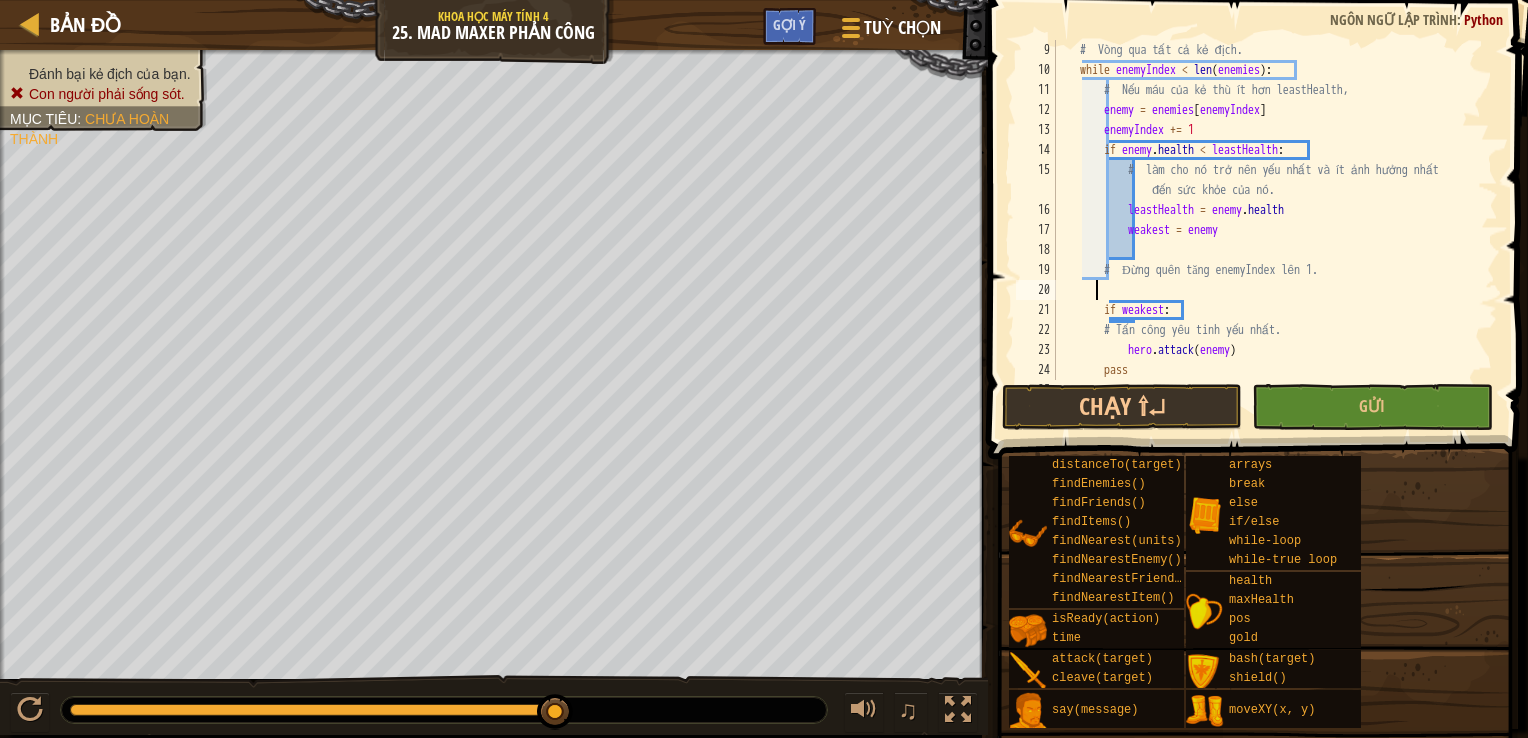 click on "#  Vòng qua tất cả kẻ địch.      while   enemyIndex   <   len ( enemies ) :          #  Nếu máu của kẻ thù ít hơn leastHealth,          enemy   =   enemies [ enemyIndex ]          enemyIndex   +=   1          if   enemy . health   <   leastHealth :              #  làm cho nó trở nên yếu nhất và ít ảnh hưởng nhất                   đến sức khỏe của nó.              leastHealth   =   enemy . health              weakest   =   enemy                       #  Đừng quên tăng enemyIndex lên 1.                 if   weakest :          #  Tấn công yêu tinh yếu nhất.              hero . attack ( weakest )          pass" at bounding box center [1267, 230] 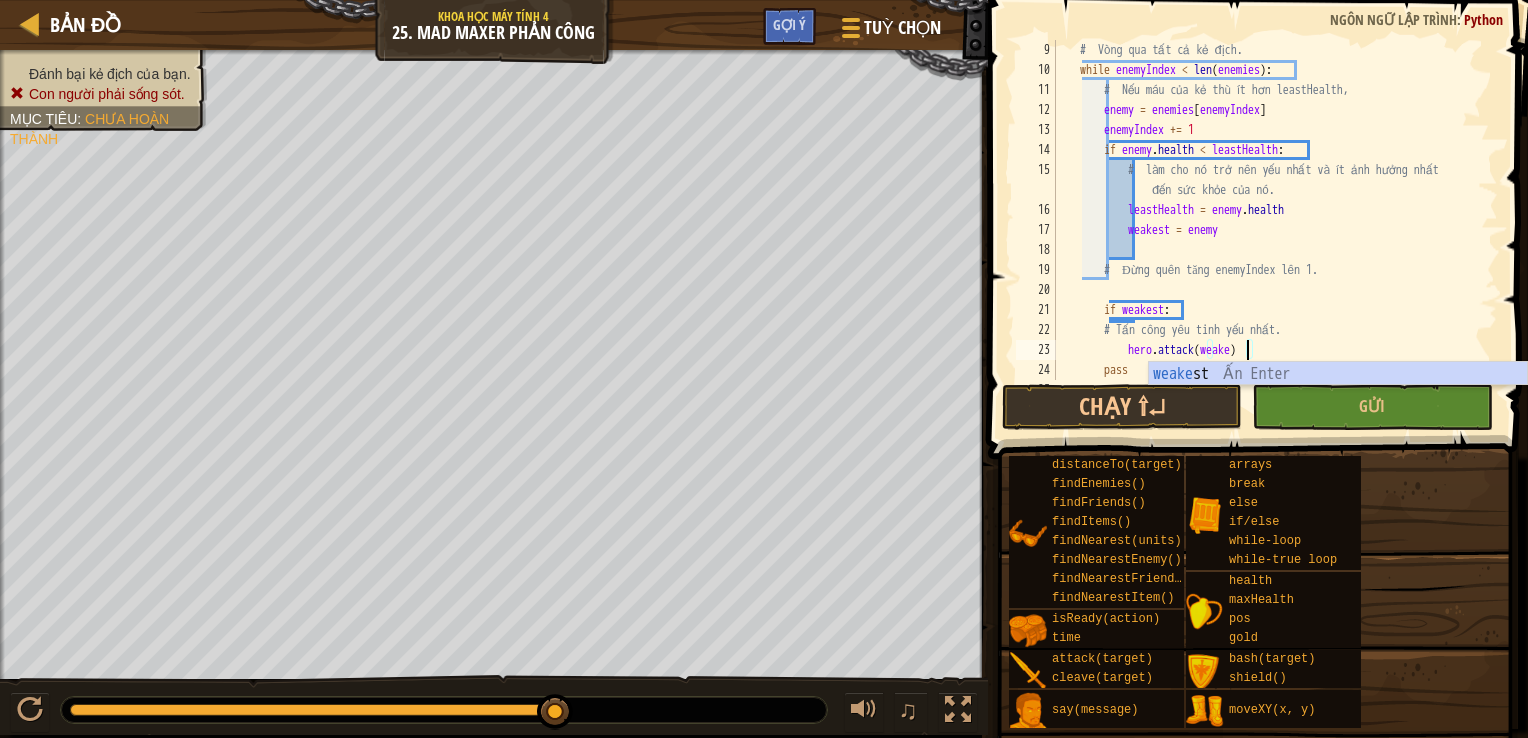scroll, scrollTop: 9, scrollLeft: 16, axis: both 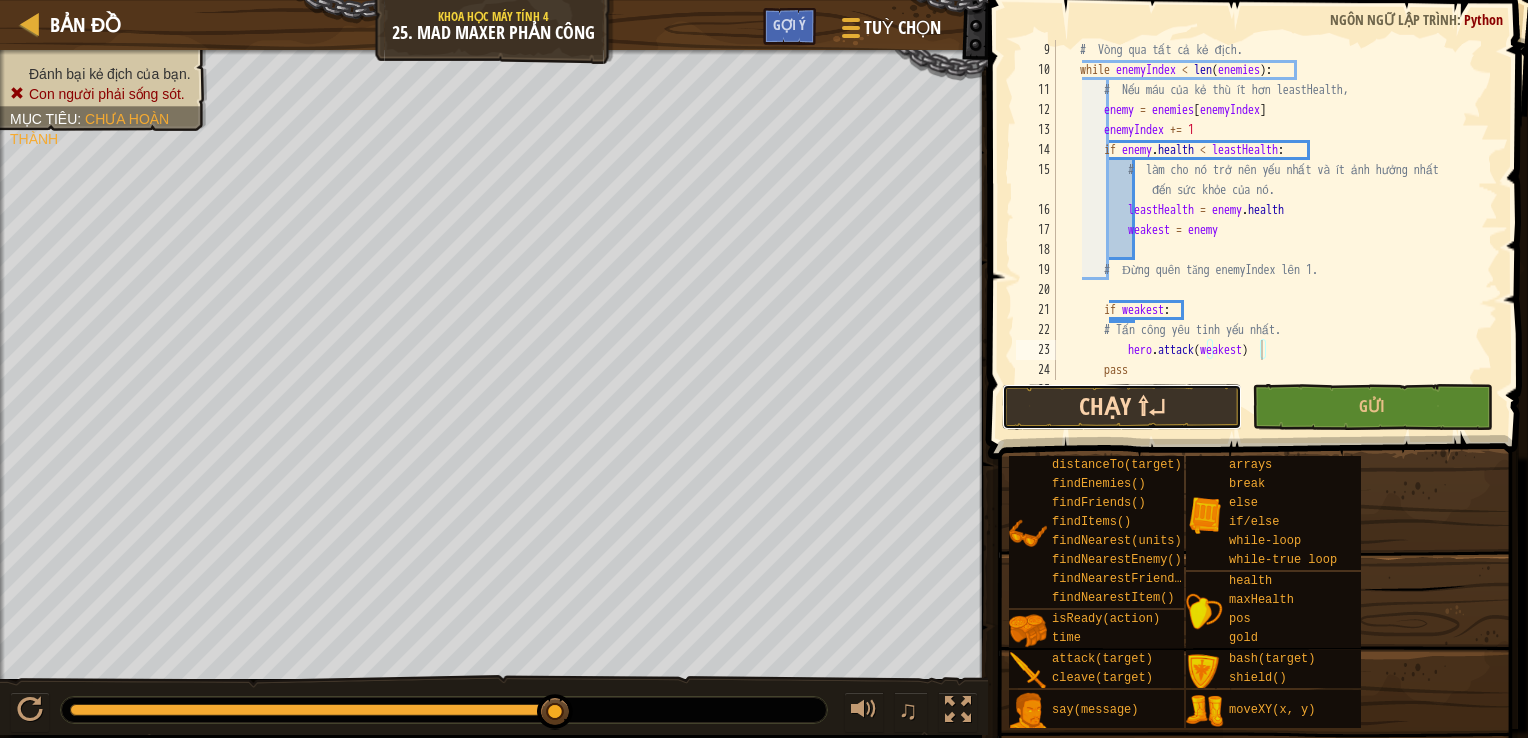 click on "Chạy ⇧↵" at bounding box center [1122, 407] 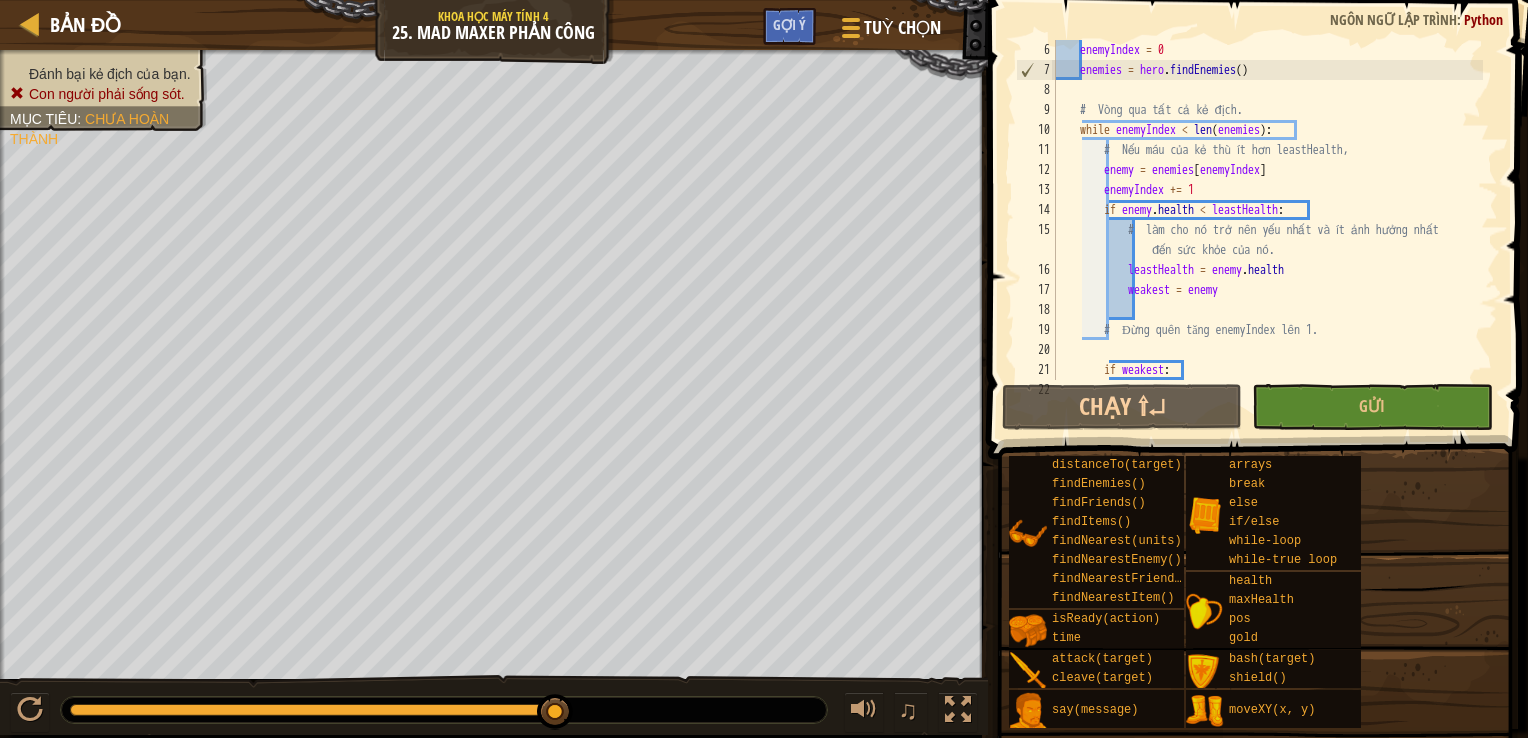 scroll, scrollTop: 180, scrollLeft: 0, axis: vertical 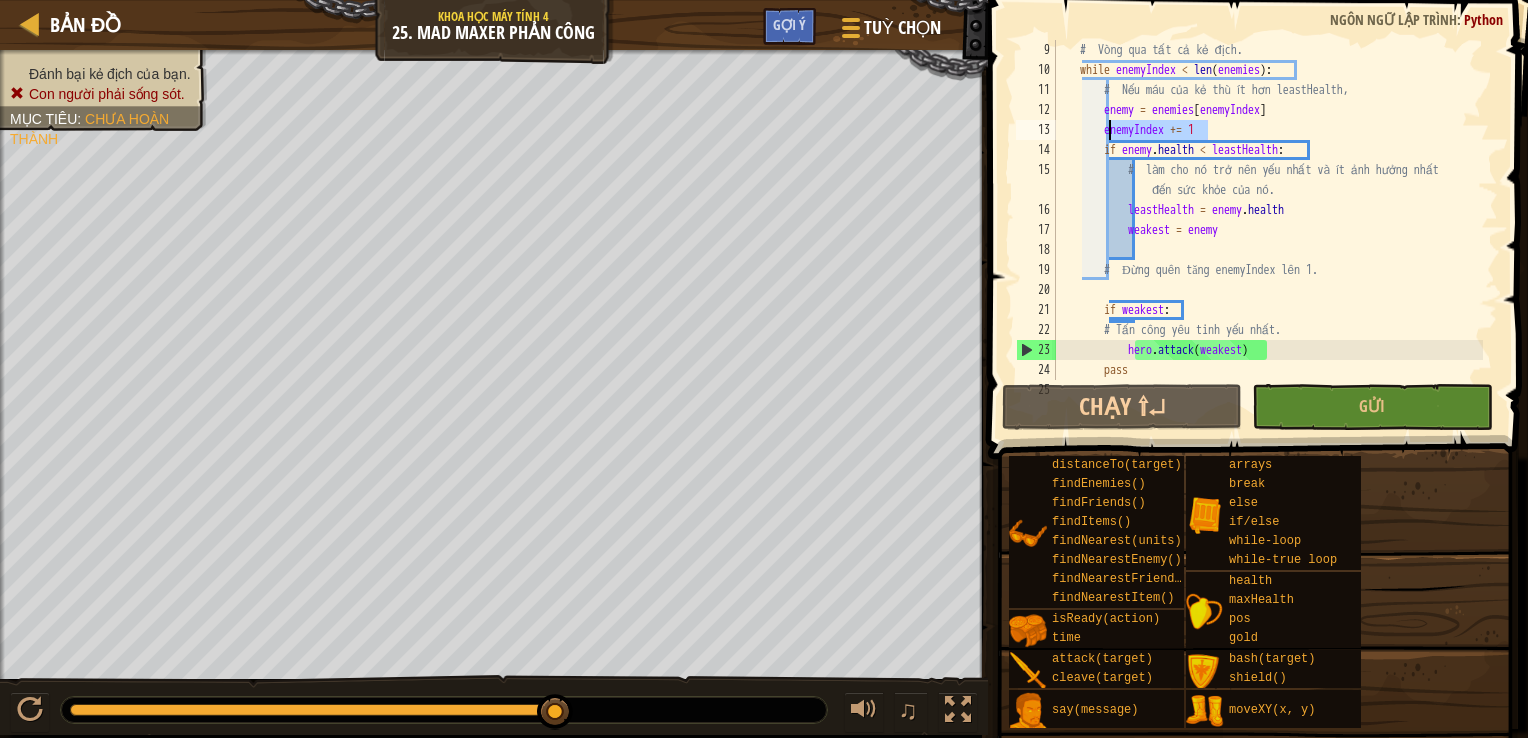 drag, startPoint x: 1184, startPoint y: 128, endPoint x: 1108, endPoint y: 122, distance: 76.23647 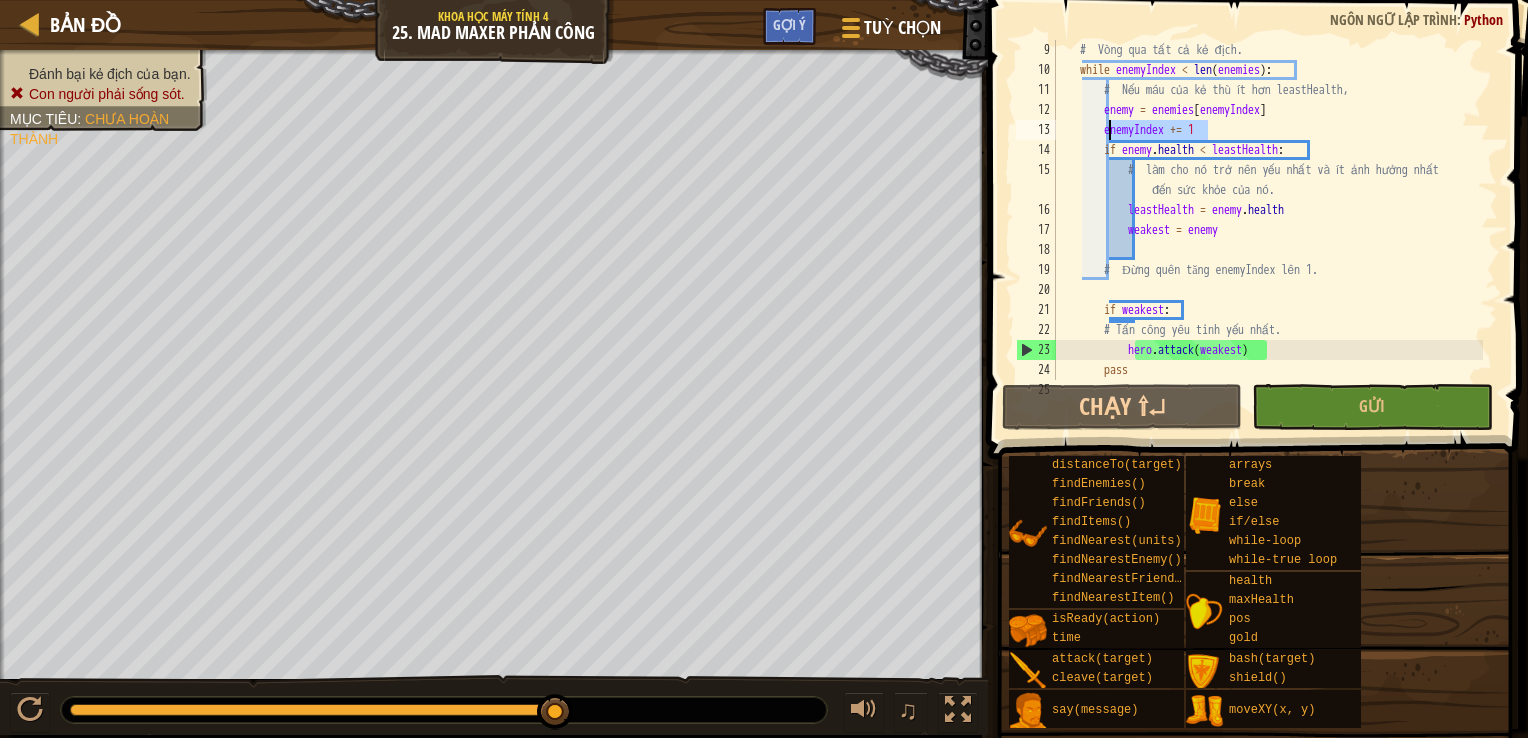 type on "enemyIndex += 1" 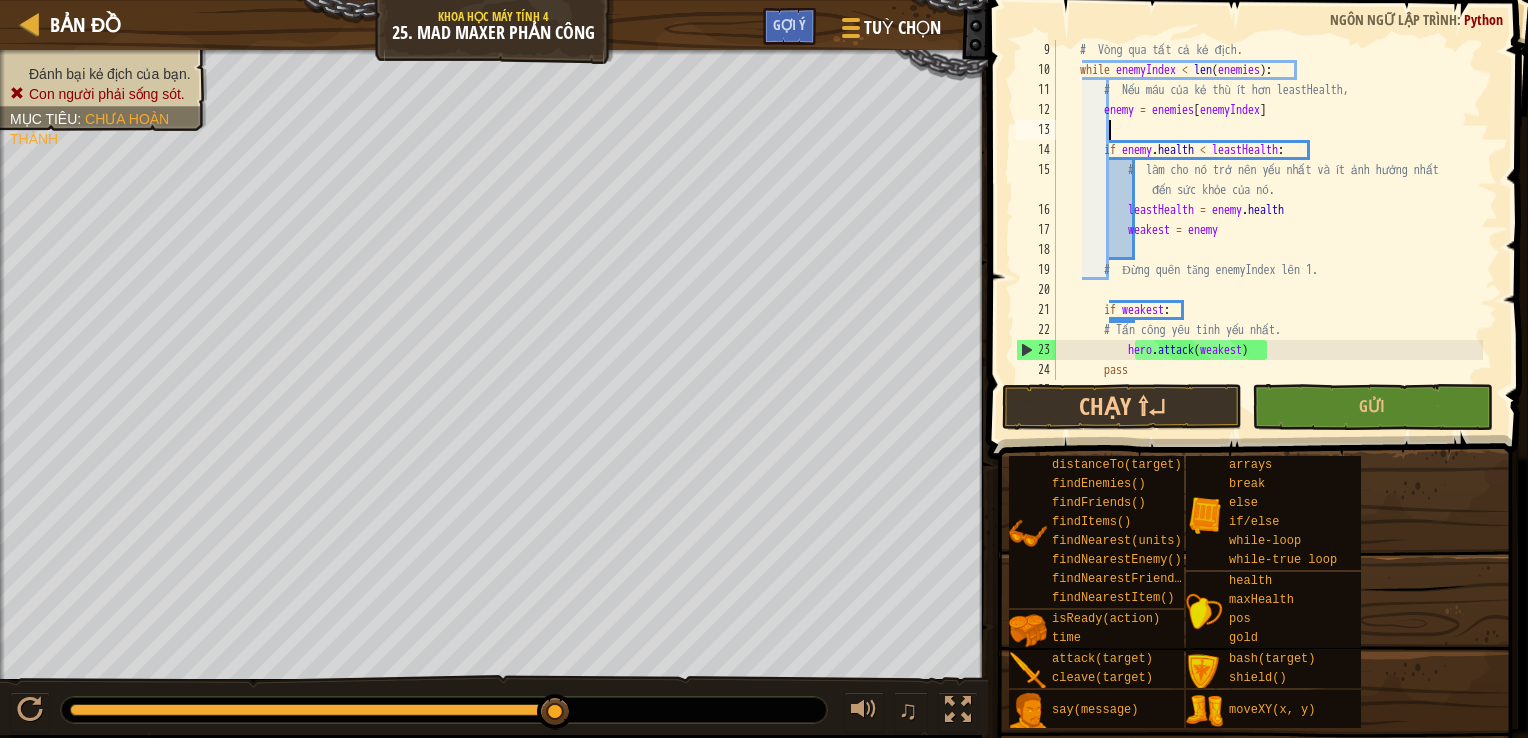 scroll, scrollTop: 9, scrollLeft: 3, axis: both 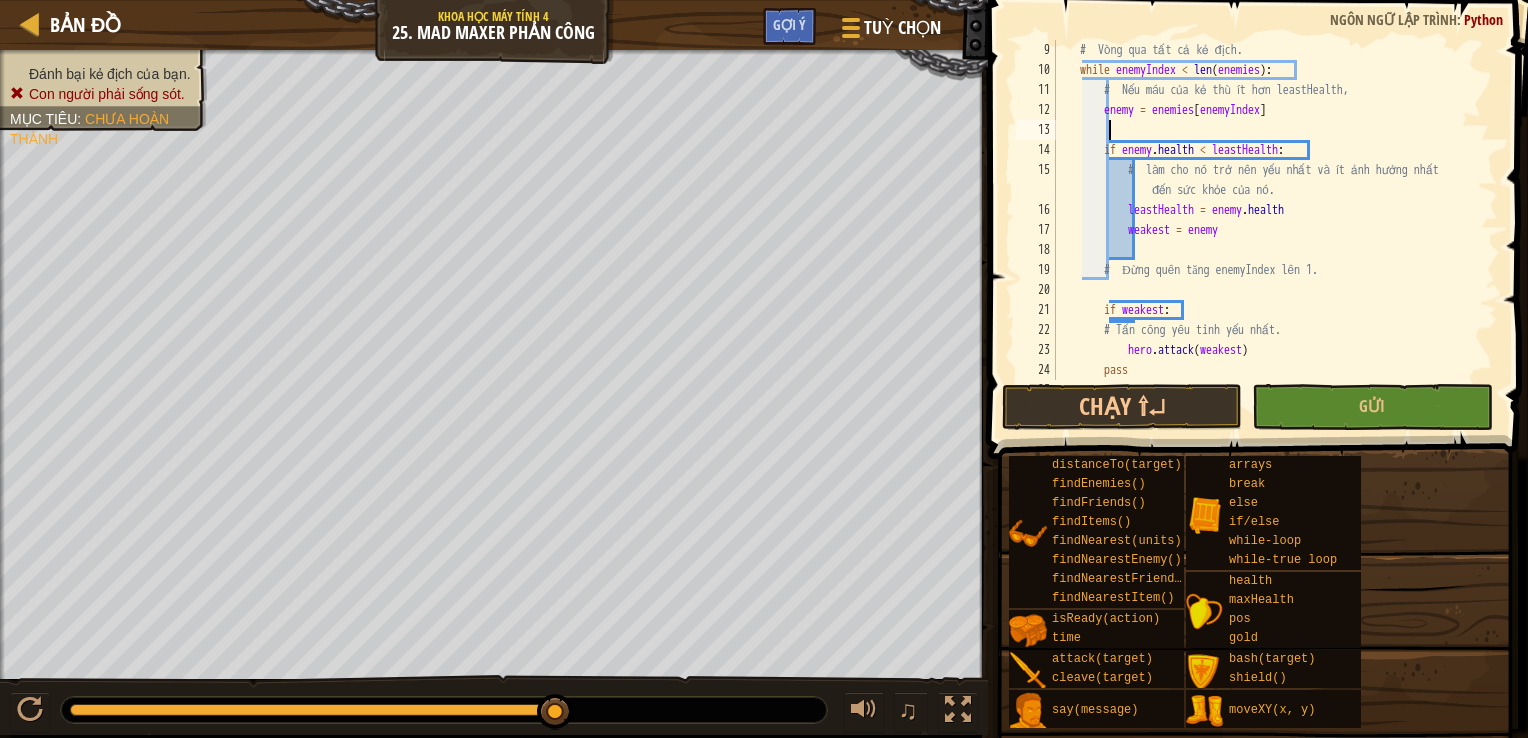click on "#  Vòng qua tất cả kẻ địch.      while   enemyIndex   <   len ( enemies ) :          #  Nếu máu của kẻ thù ít hơn leastHealth,          enemy   =   enemies [ enemyIndex ]                   if   enemy . health   <   leastHealth :              #  làm cho nó trở nên yếu nhất và ít ảnh hưởng nhất                   đến sức khỏe của nó.              leastHealth   =   enemy . health              weakest   =   enemy                       #  Đừng quên tăng enemyIndex lên 1.                 if   weakest :          #  Tấn công yêu tinh yếu nhất.              hero . attack ( weakest )          pass" at bounding box center [1267, 230] 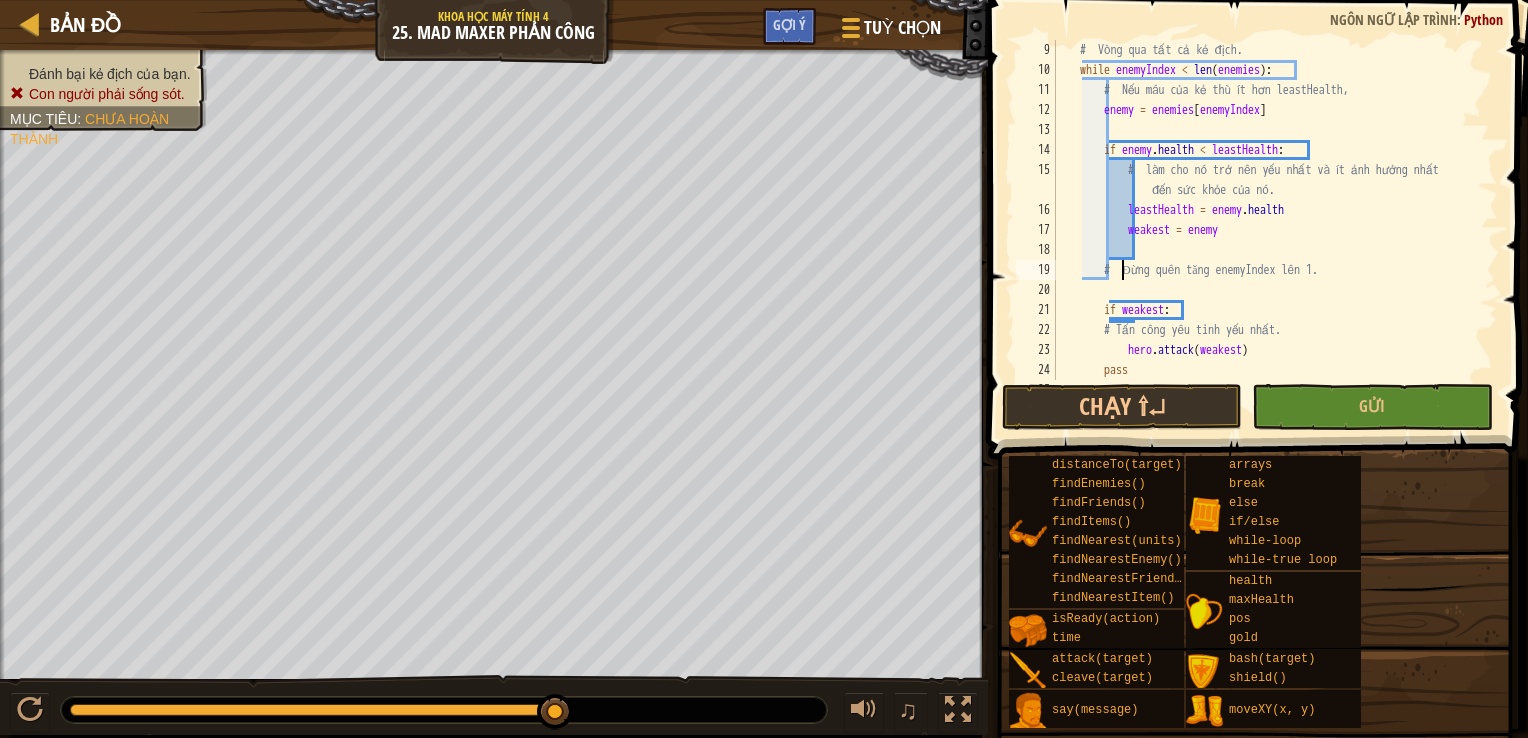 click on "#  Vòng qua tất cả kẻ địch.      while   enemyIndex   <   len ( enemies ) :          #  Nếu máu của kẻ thù ít hơn leastHealth,          enemy   =   enemies [ enemyIndex ]                   if   enemy . health   <   leastHealth :              #  làm cho nó trở nên yếu nhất và ít ảnh hưởng nhất                   đến sức khỏe của nó.              leastHealth   =   enemy . health              weakest   =   enemy                       #  Đừng quên tăng enemyIndex lên 1.                 if   weakest :          #  Tấn công yêu tinh yếu nhất.              hero . attack ( weakest )          pass" at bounding box center (1267, 230) 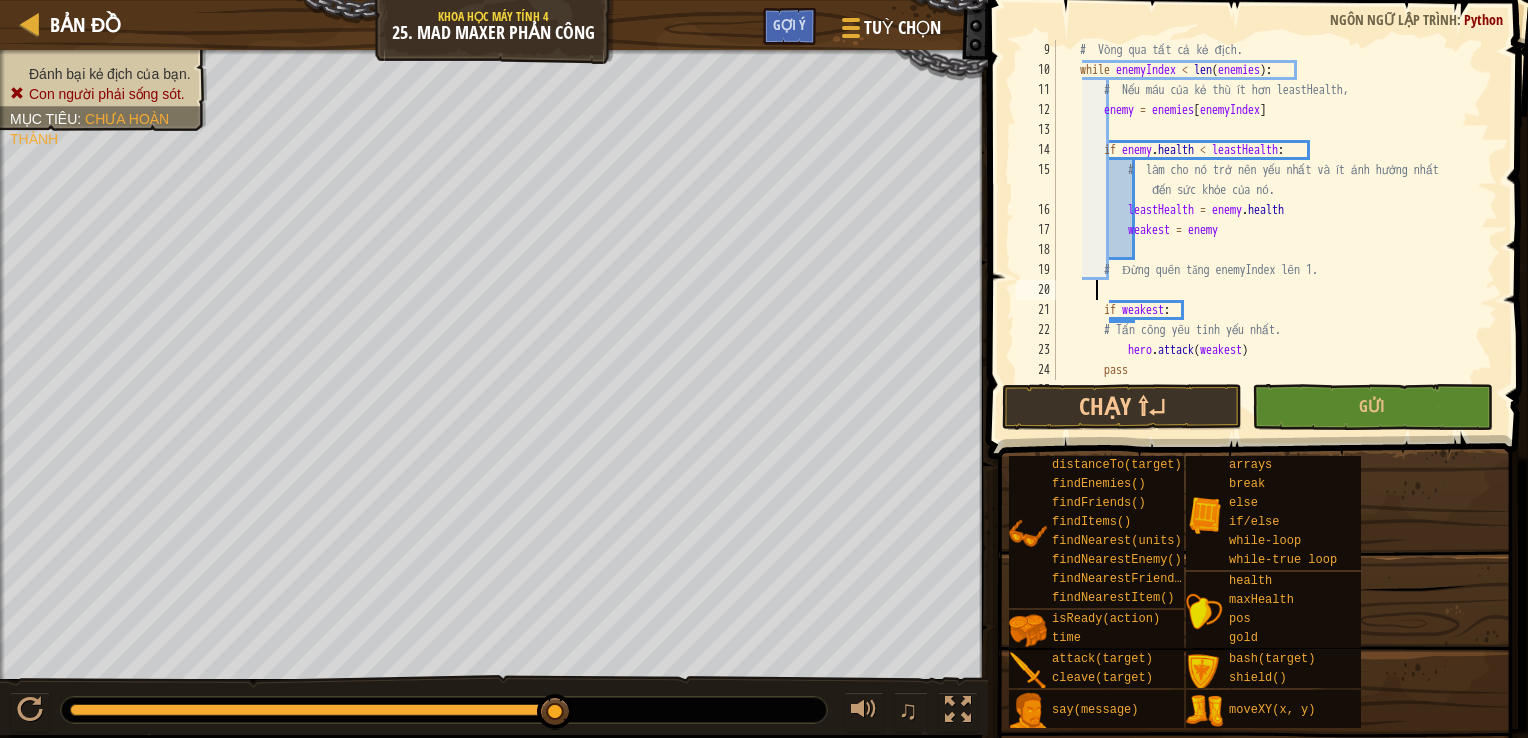 click on "#  Vòng qua tất cả kẻ địch.      while   enemyIndex   <   len ( enemies ) :          #  Nếu máu của kẻ thù ít hơn leastHealth,          enemy   =   enemies [ enemyIndex ]                   if   enemy . health   <   leastHealth :              #  làm cho nó trở nên yếu nhất và ít ảnh hưởng nhất                   đến sức khỏe của nó.              leastHealth   =   enemy . health              weakest   =   enemy                       #  Đừng quên tăng enemyIndex lên 1.                 if   weakest :          #  Tấn công yêu tinh yếu nhất.              hero . attack ( weakest )          pass" at bounding box center (1267, 230) 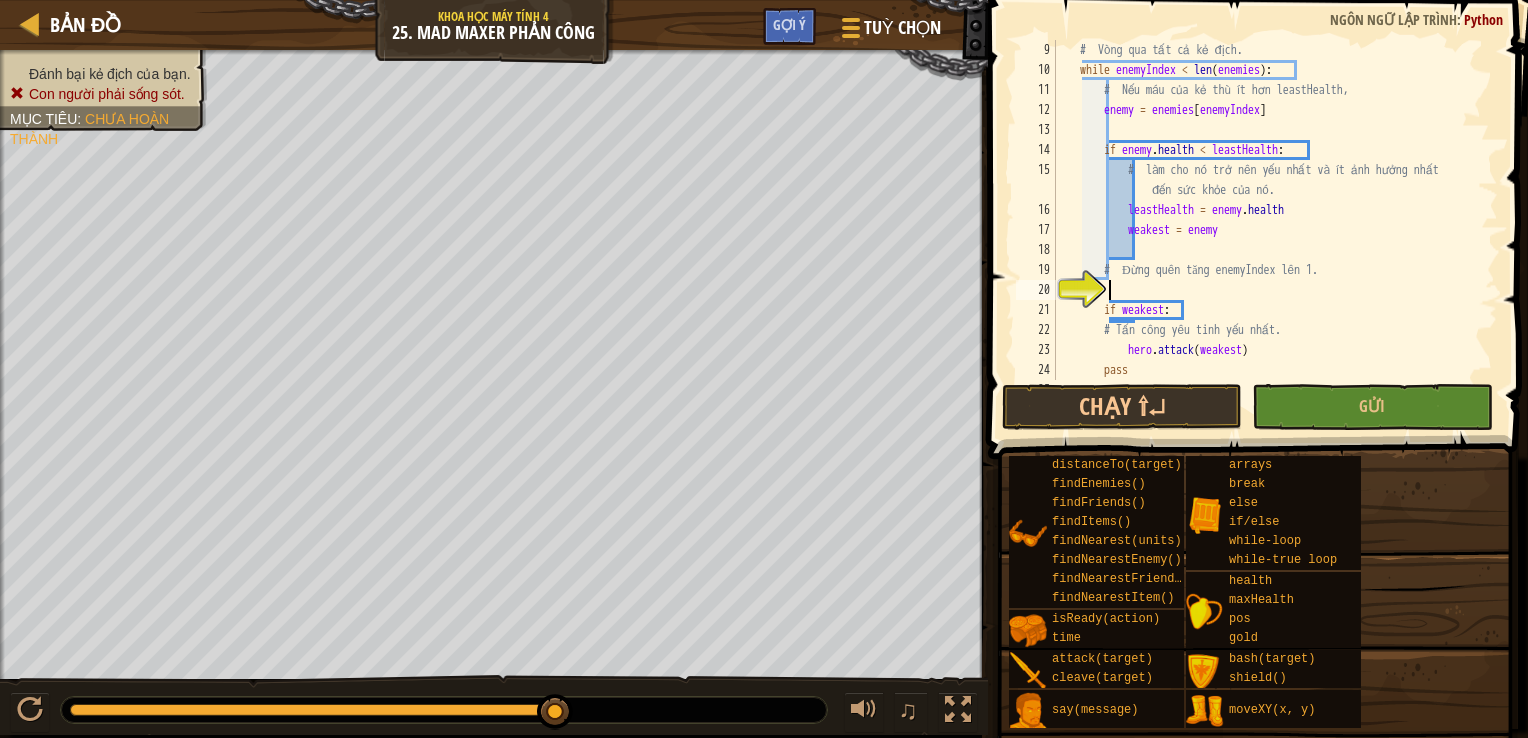 paste on "enemyIndex += 1" 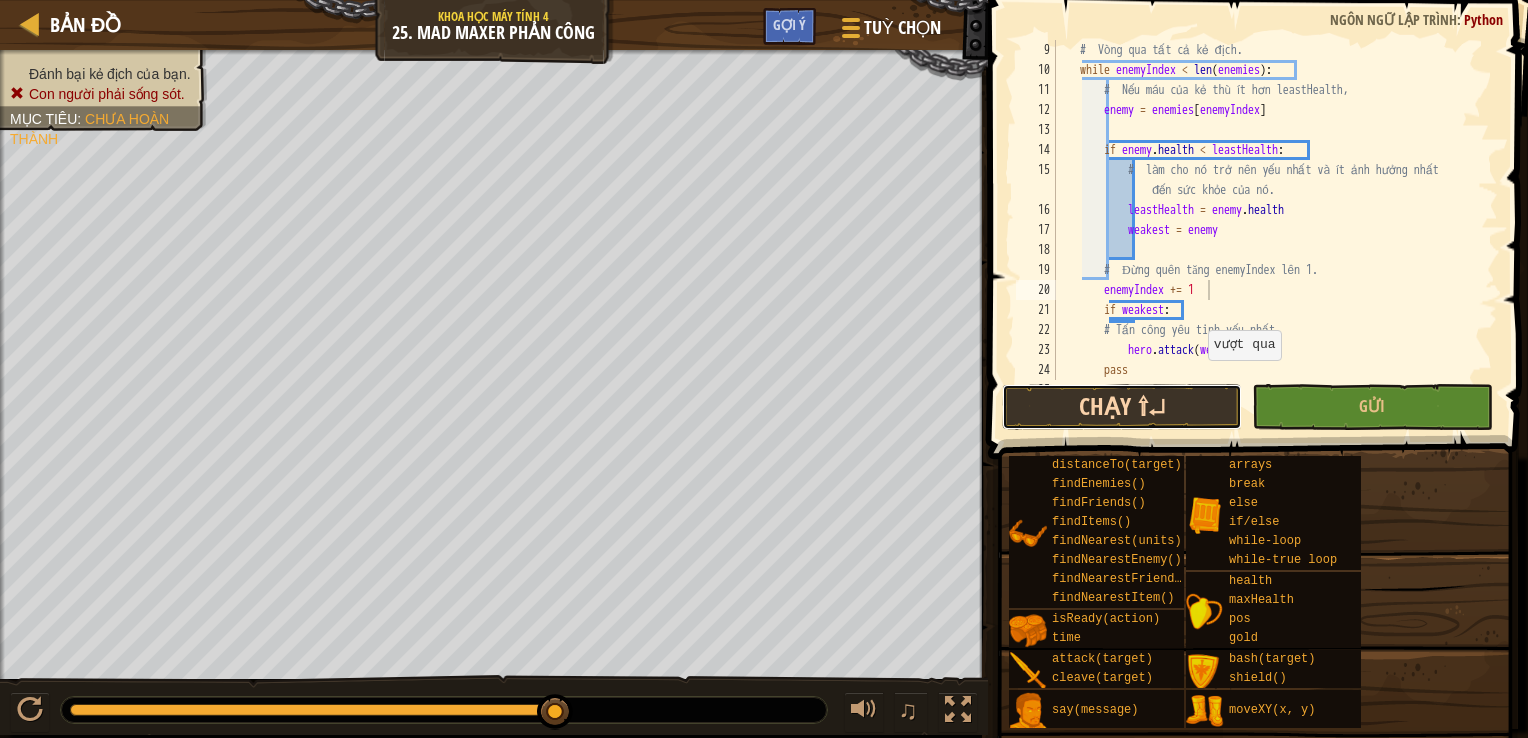 click on "Chạy ⇧↵" at bounding box center (1122, 407) 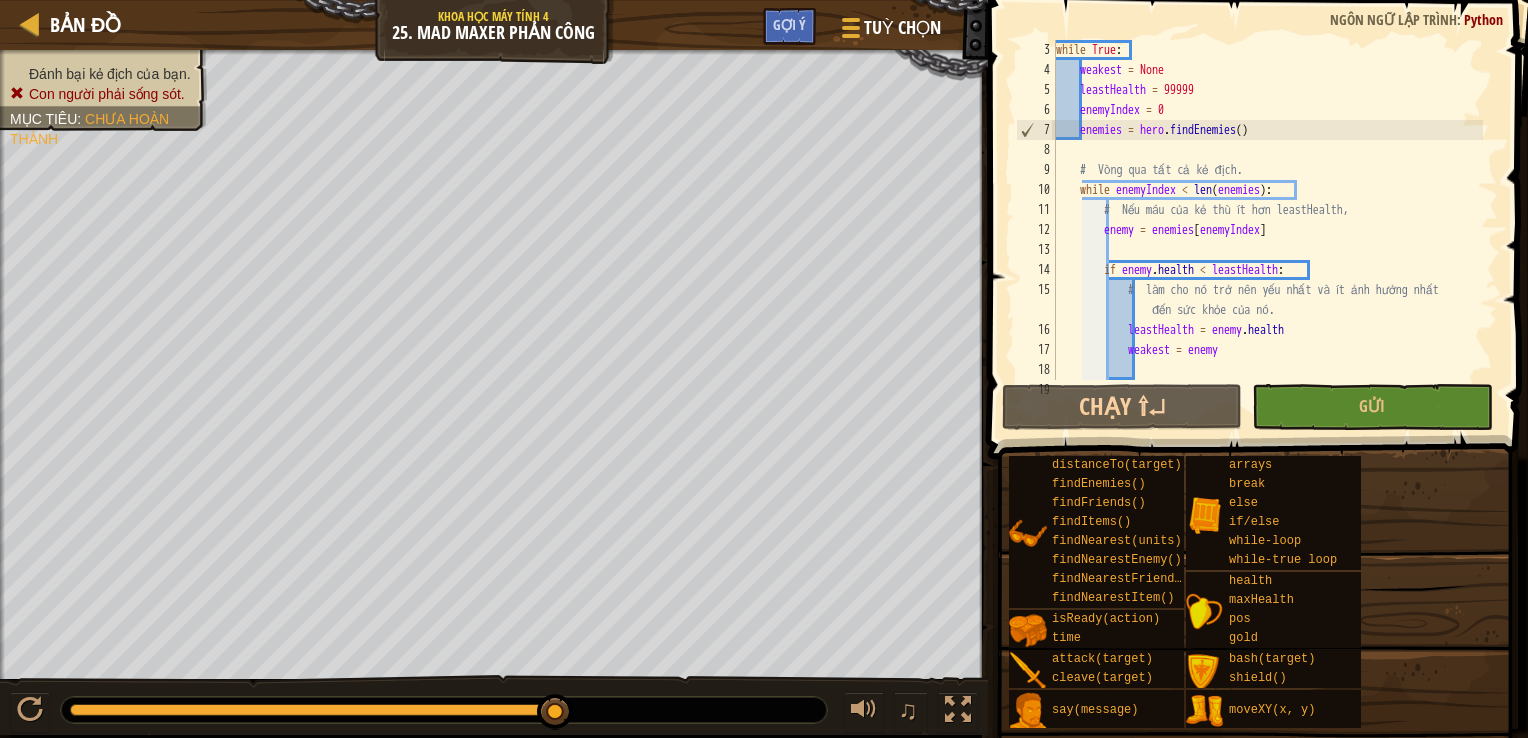 scroll, scrollTop: 60, scrollLeft: 0, axis: vertical 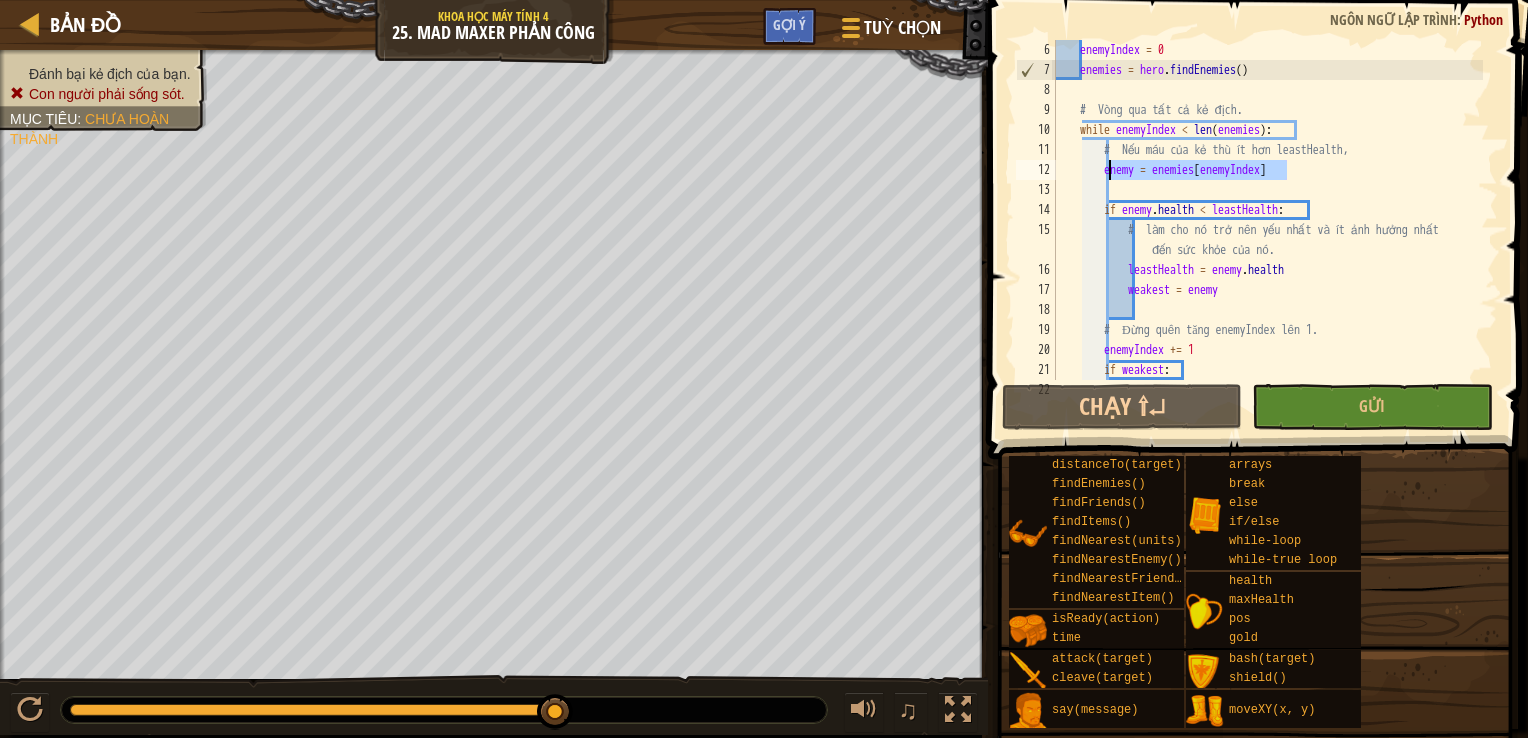 drag, startPoint x: 1312, startPoint y: 175, endPoint x: 1109, endPoint y: 171, distance: 203.0394 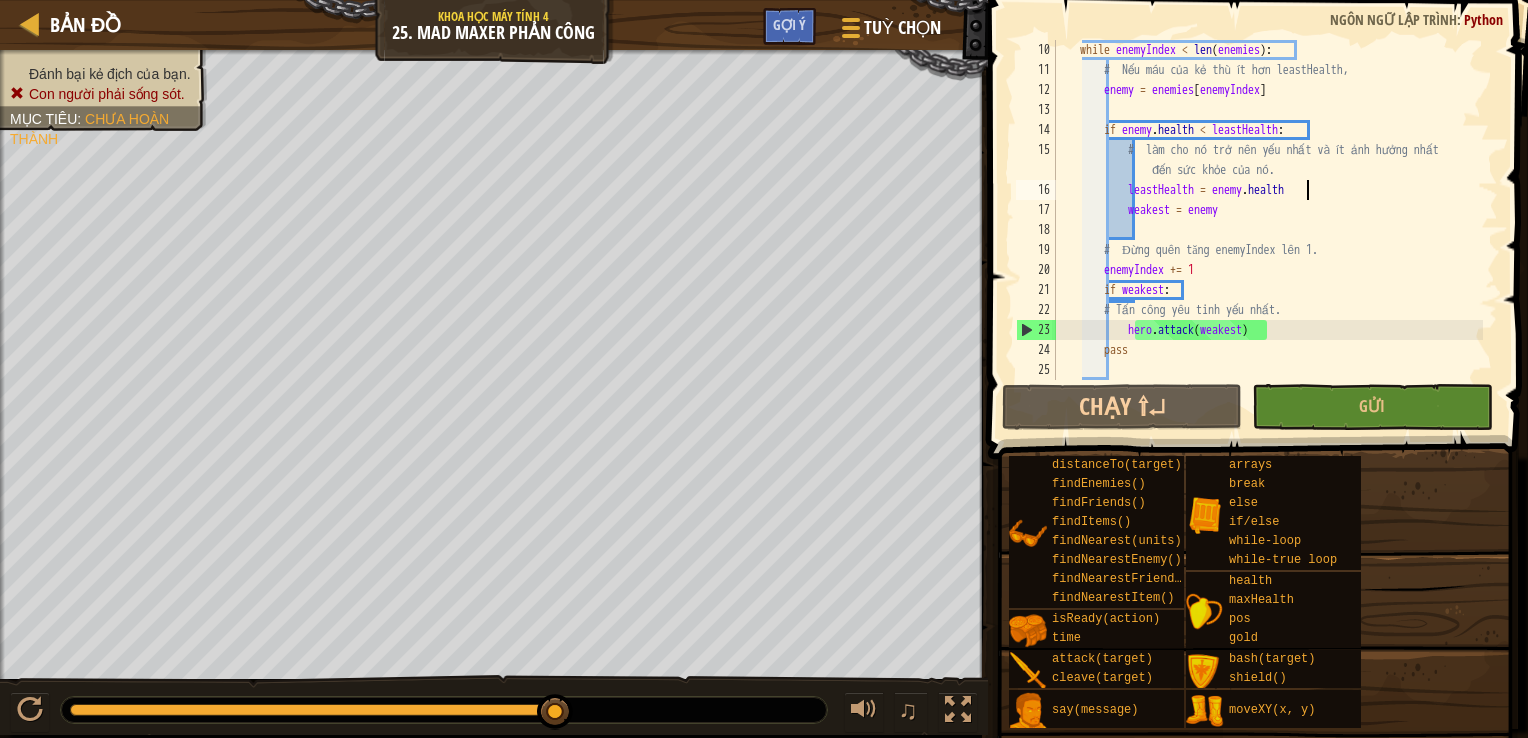 scroll, scrollTop: 200, scrollLeft: 0, axis: vertical 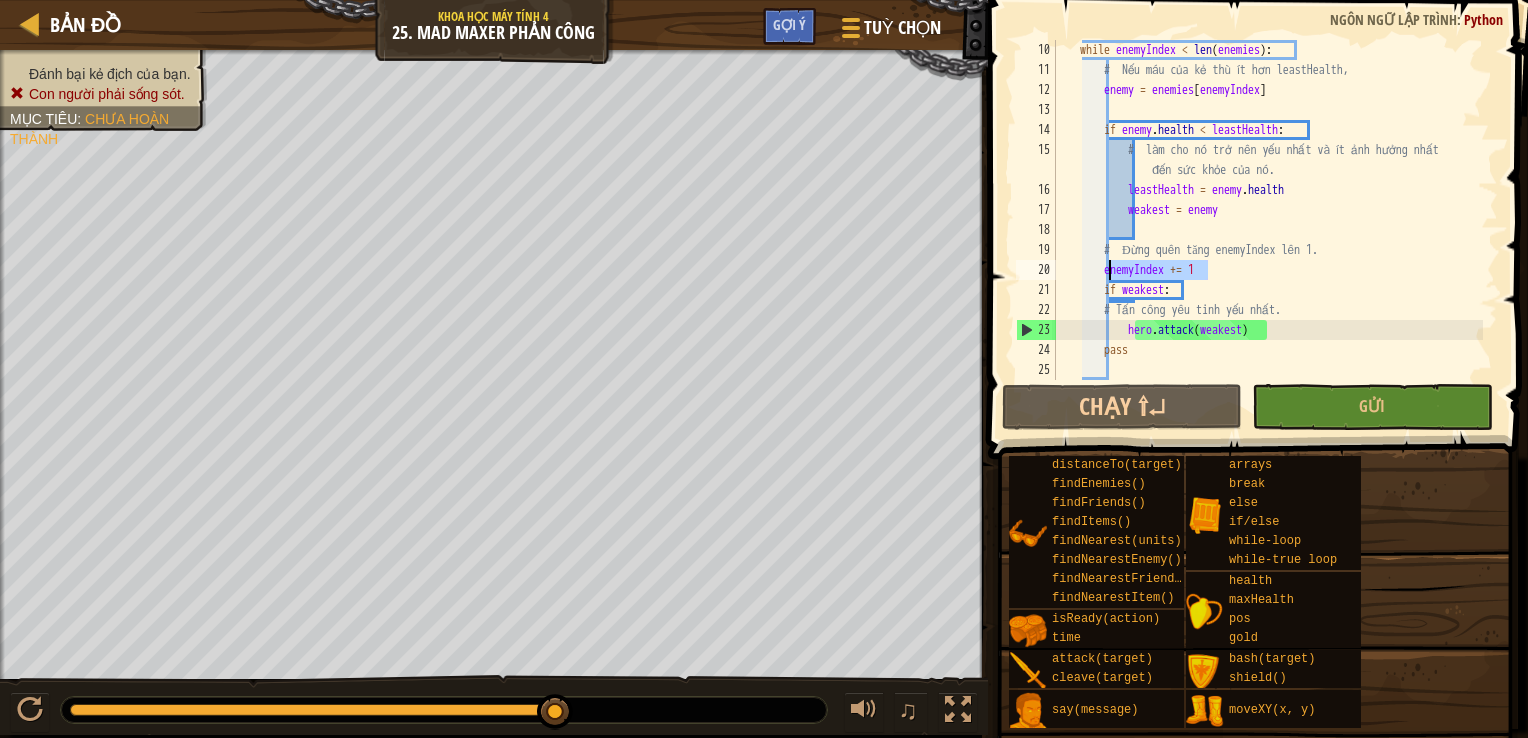 drag, startPoint x: 1228, startPoint y: 265, endPoint x: 1109, endPoint y: 277, distance: 119.60351 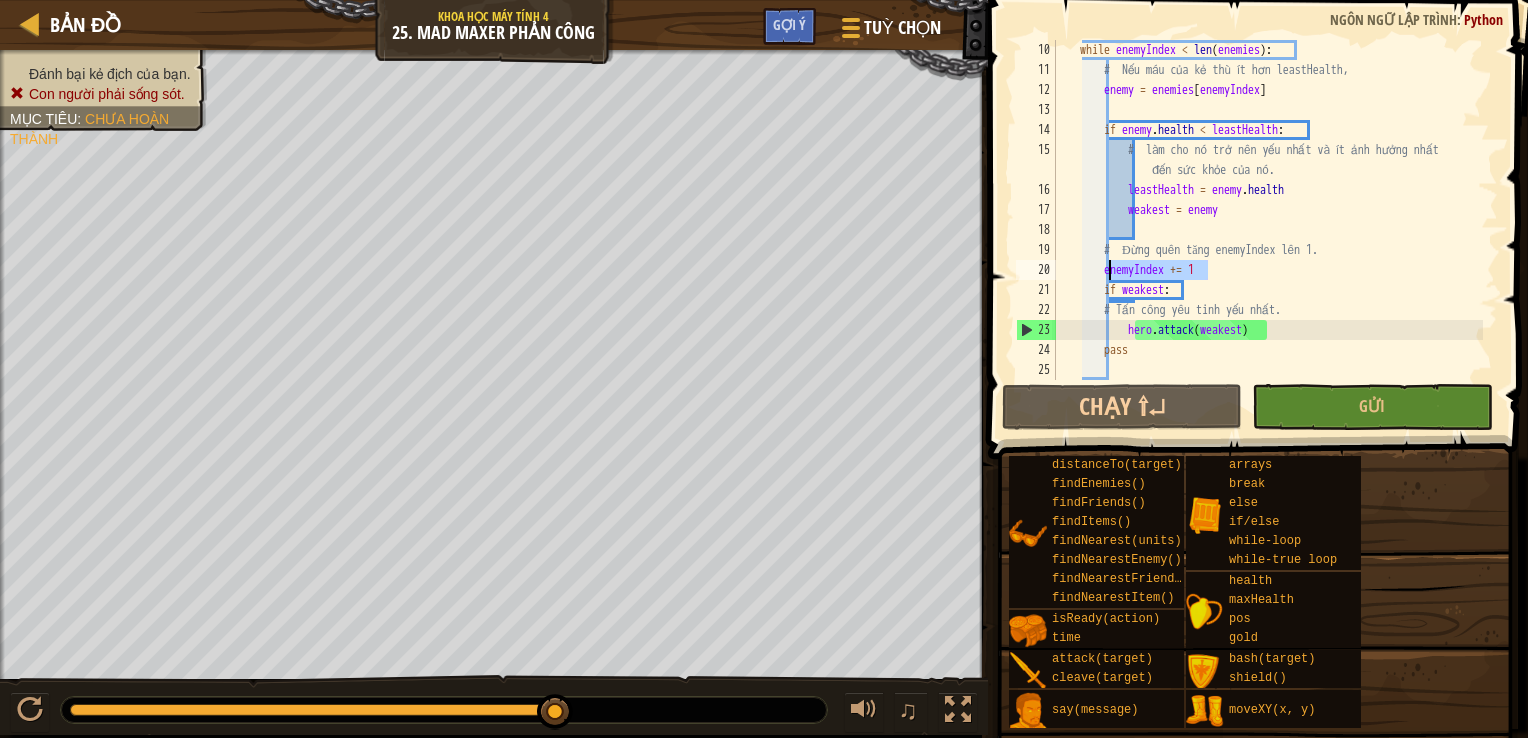 click on "while enemyIndex < len(enemies): # Nếu máu của kẻ thù ít hơn leastHealth, enemy = enemies[enemyIndex] if enemy.health < leastHealth: # làm cho nó trở nên yếu nhất và ít ảnh hưởng nhất                  đến sức khỏe của nó. leastHealth = enemy.health weakest = enemy # Đừng quên tăng enemyIndex lên 1. enemyIndex += 1 if weakest: # Tấn công yêu tinh yếu nhất. hero.attack(weakest) pass" at bounding box center (1267, 230) 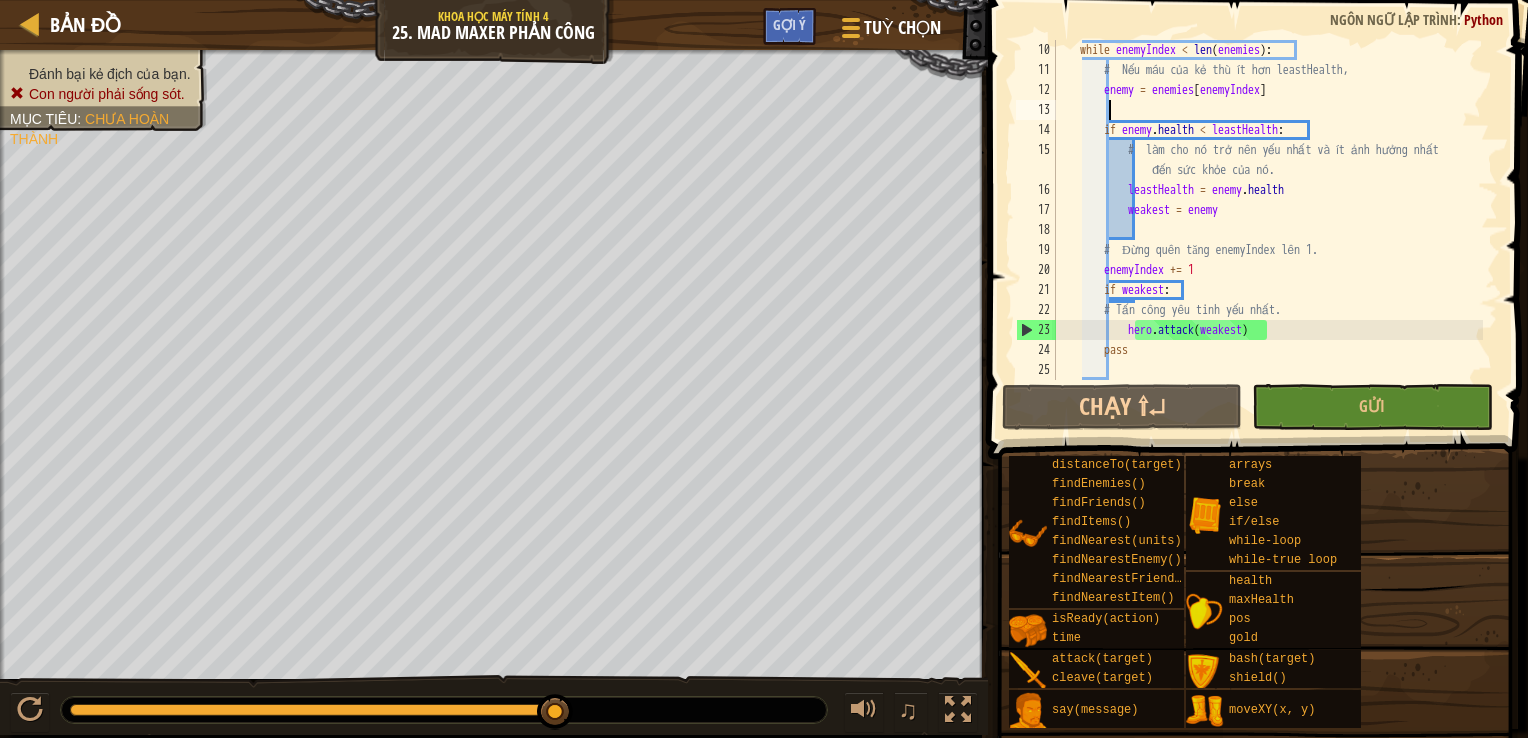 paste on "enemyIndex += 1" 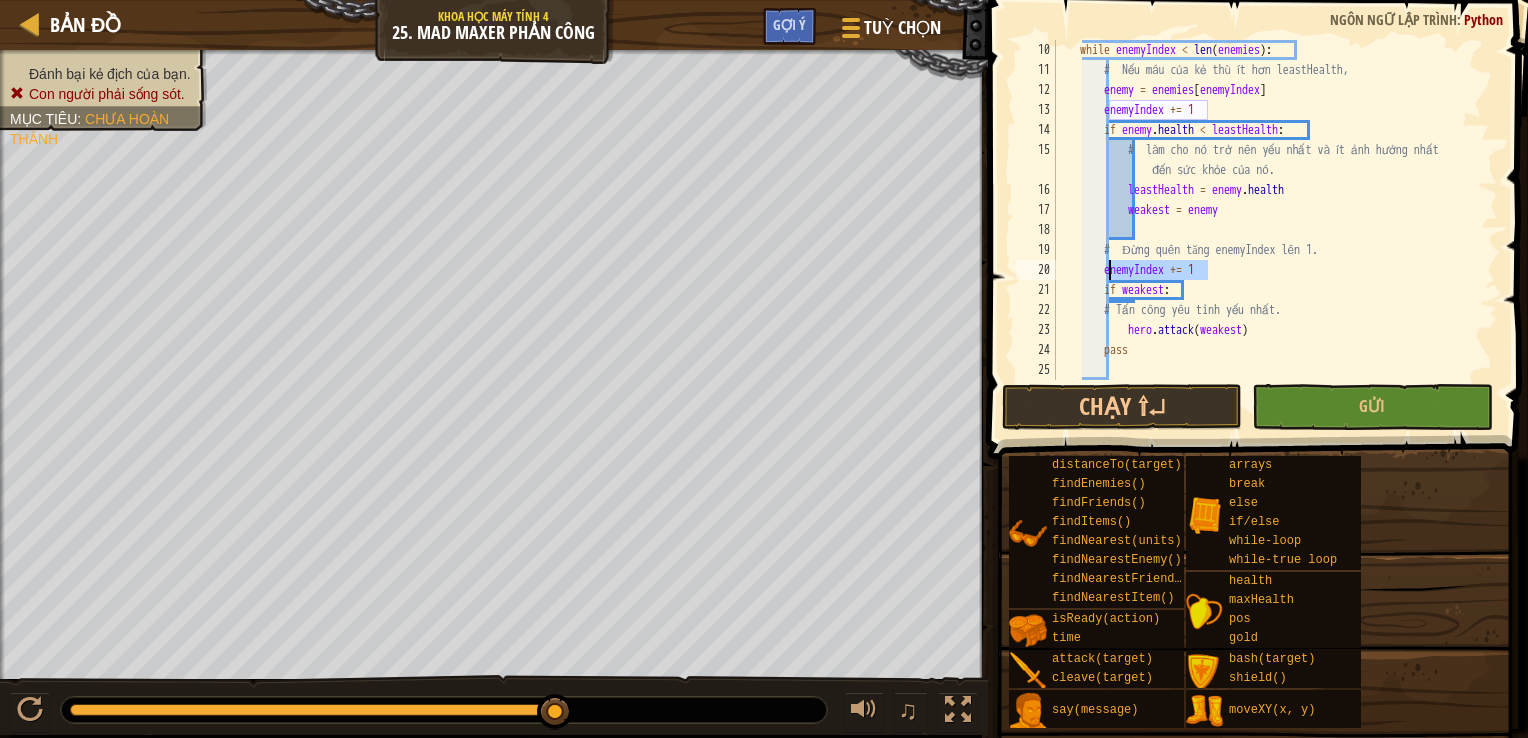 drag, startPoint x: 1229, startPoint y: 261, endPoint x: 1111, endPoint y: 277, distance: 119.0798 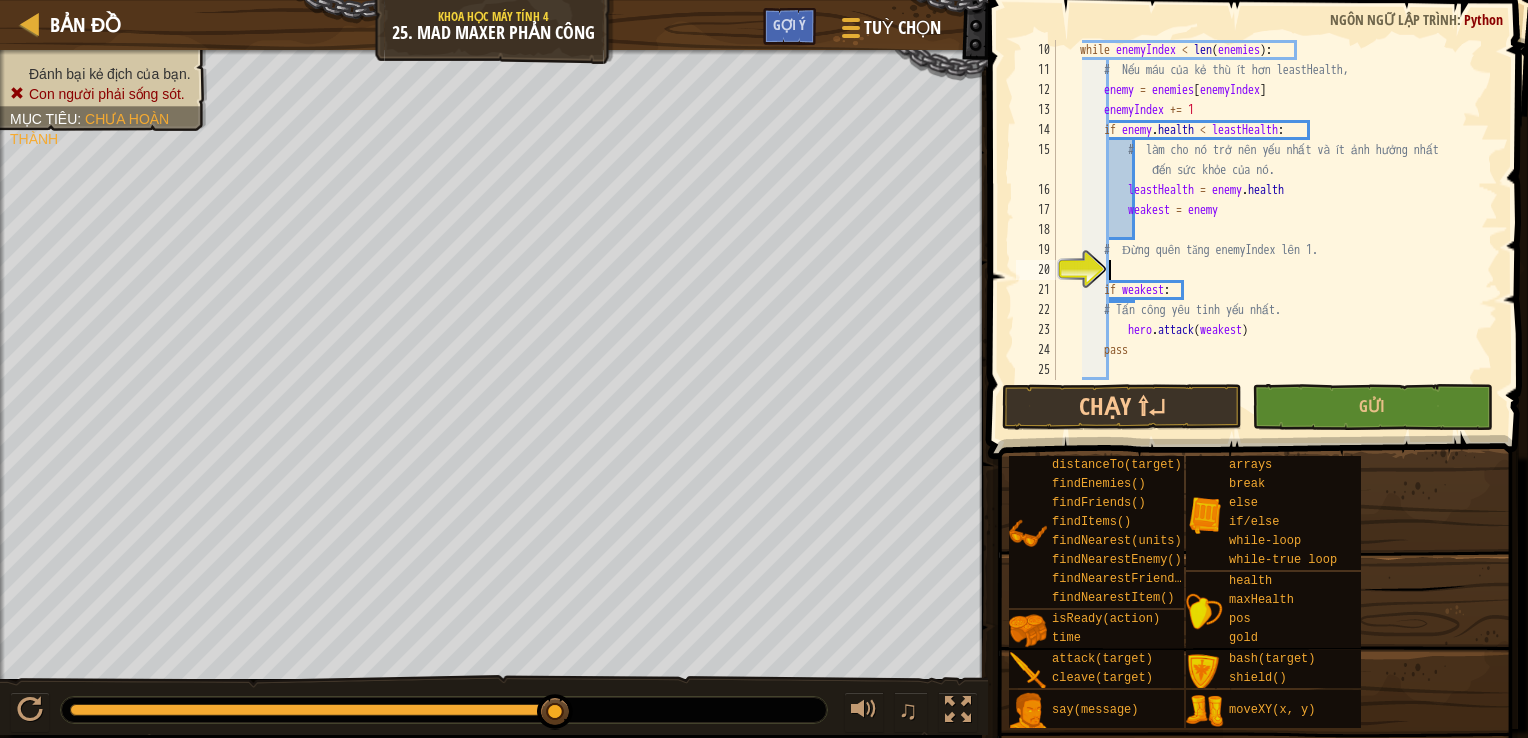 click on "while   enemyIndex   <   len ( enemies ) :          #  Nếu máu của kẻ thù ít hơn leastHealth,          enemy   =   enemies [ enemyIndex ]          enemyIndex   +=   1          if   enemy . health   <   leastHealth :              #  làm cho nó trở nên yếu nhất và ít ảnh hưởng nhất                   đến sức khỏe của nó.              leastHealth   =   enemy . health              weakest   =   enemy                       #  Đừng quên tăng enemyIndex lên 1.                   if   weakest :          #  Tấn công yêu tinh yếu nhất.              hero . attack ( weakest )          pass" at bounding box center [1267, 230] 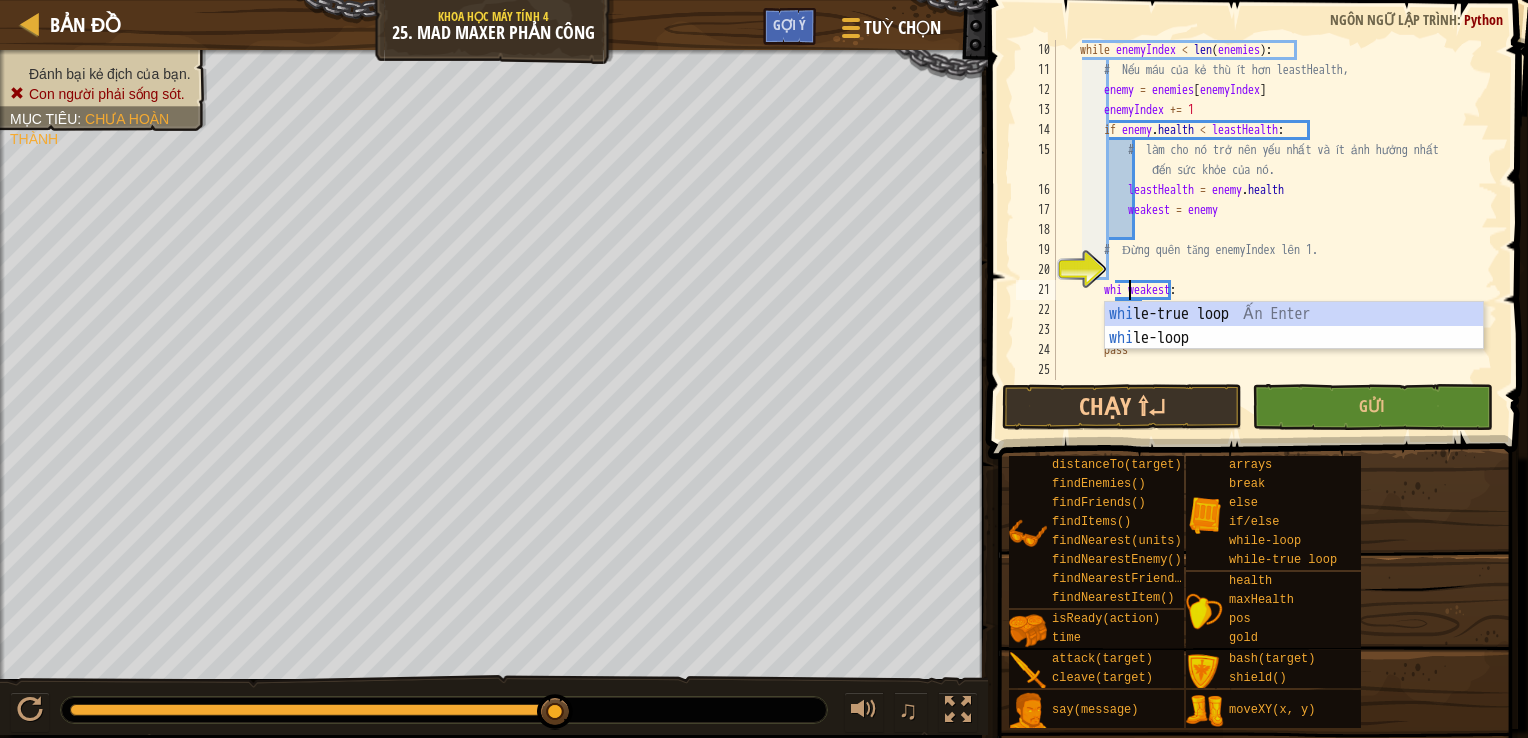 scroll, scrollTop: 9, scrollLeft: 6, axis: both 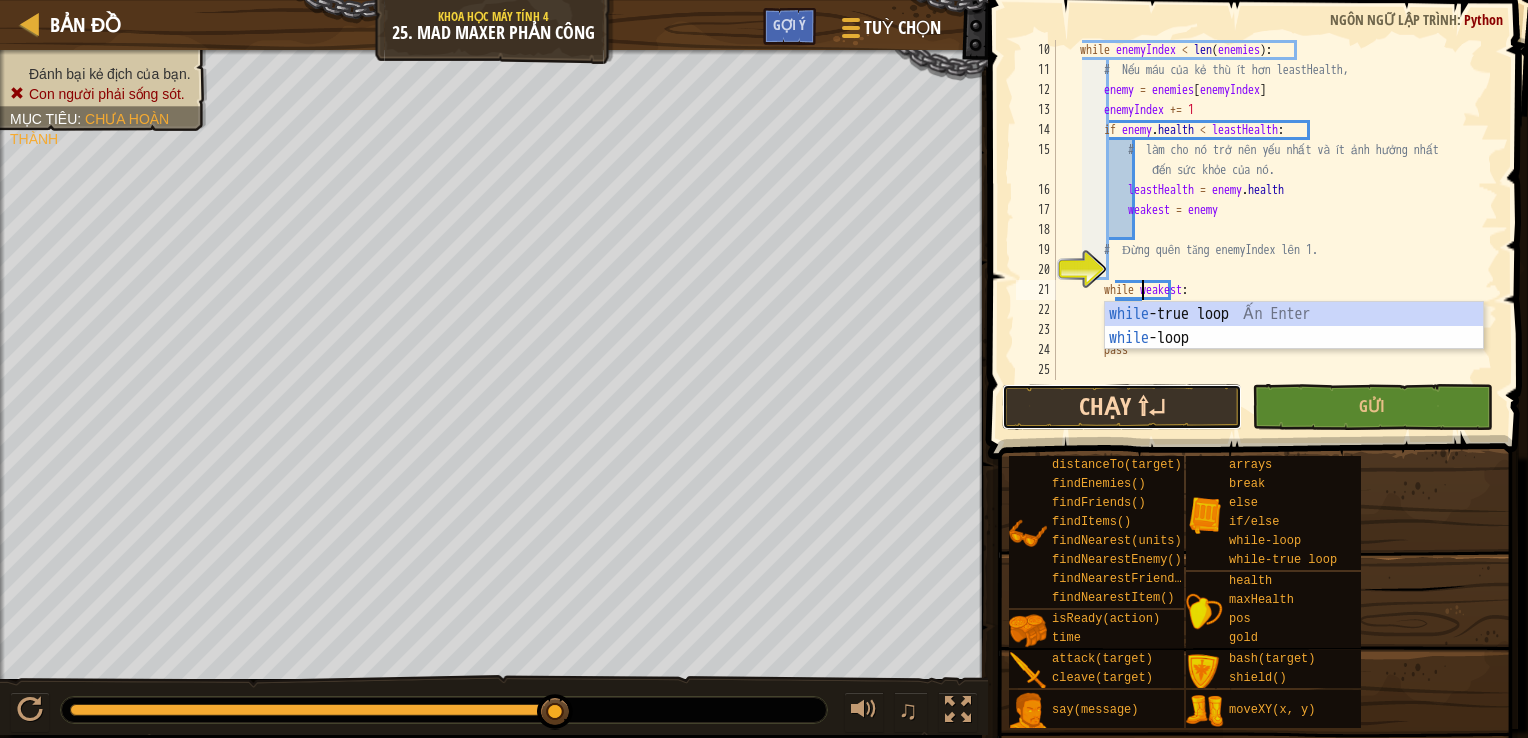 click on "Chạy ⇧↵" at bounding box center (1122, 407) 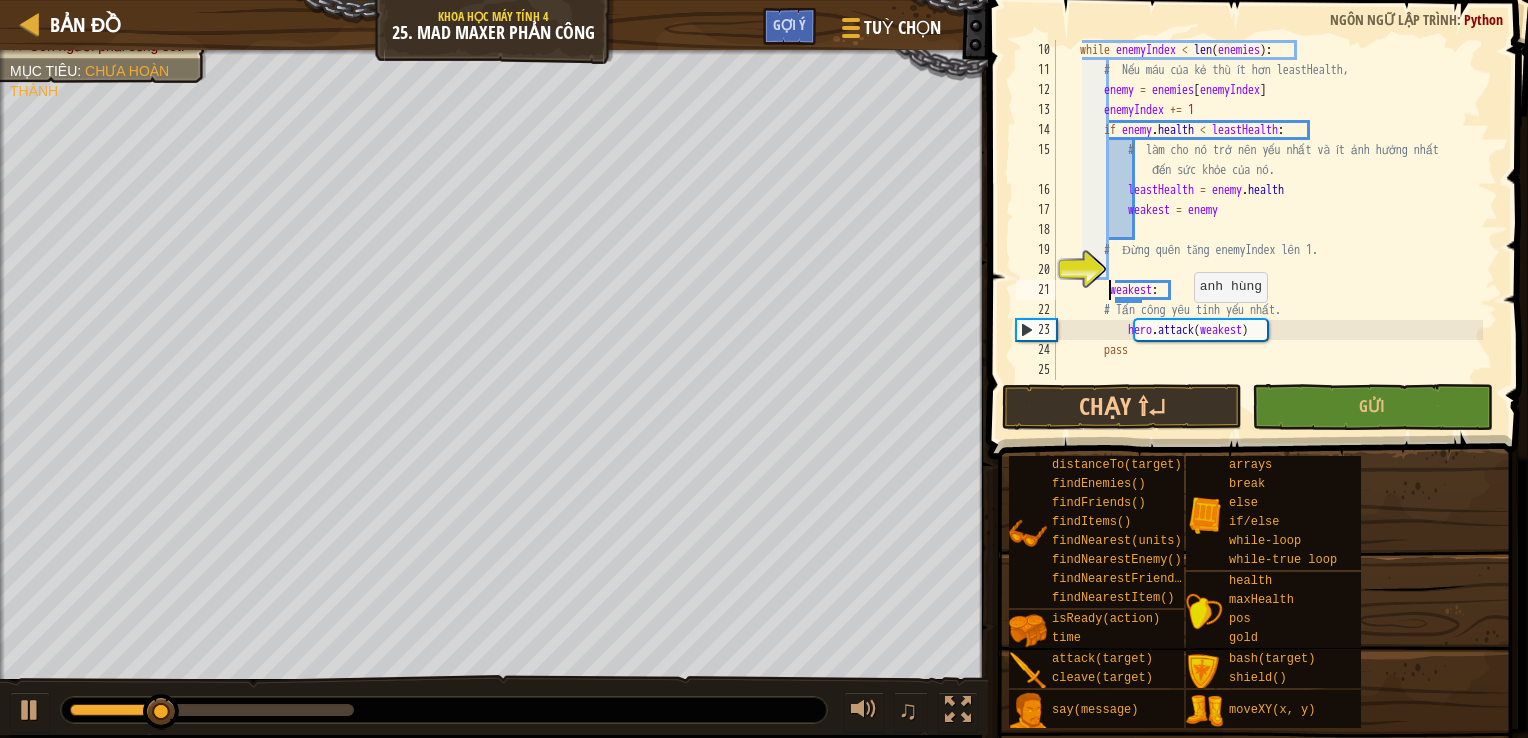 scroll, scrollTop: 9, scrollLeft: 5, axis: both 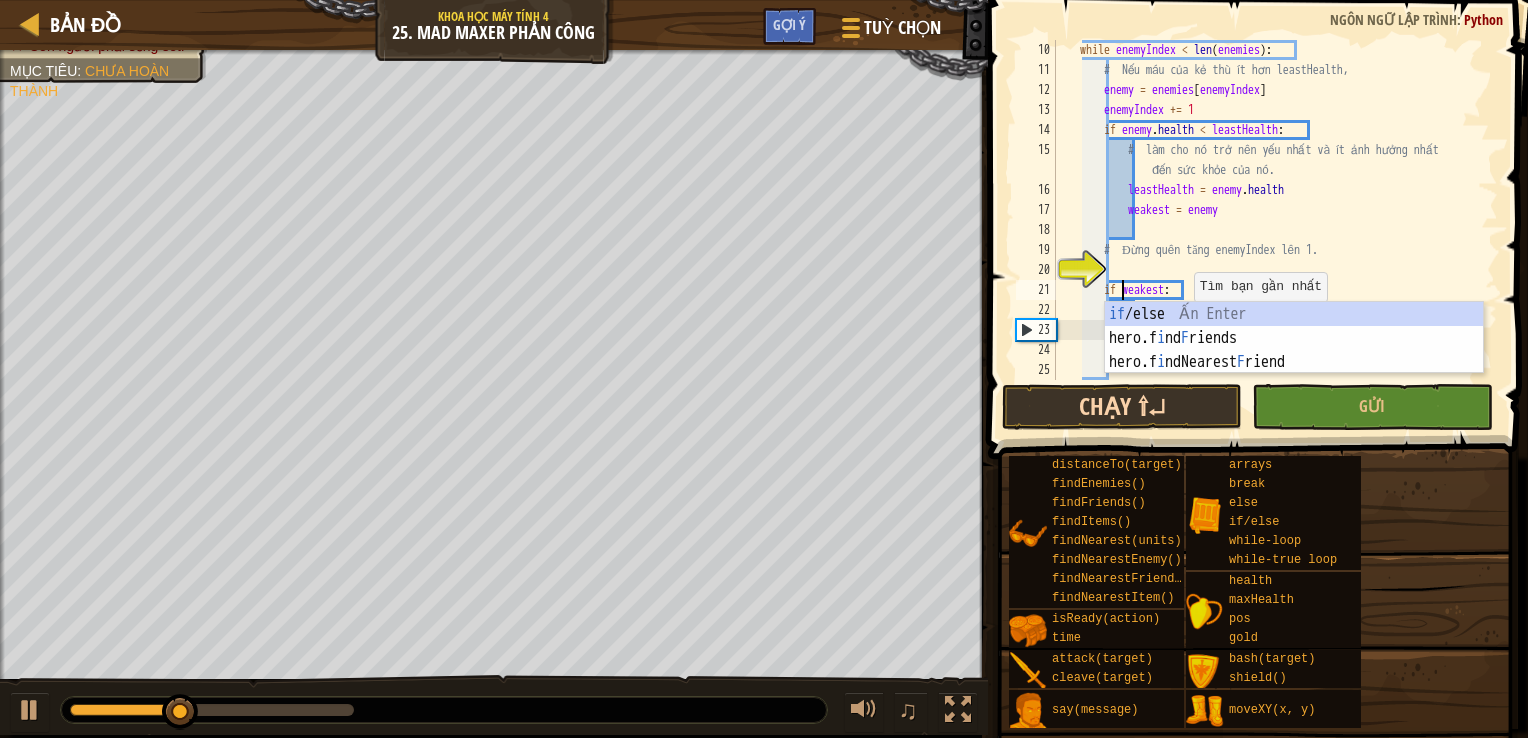 type on "if weakest:" 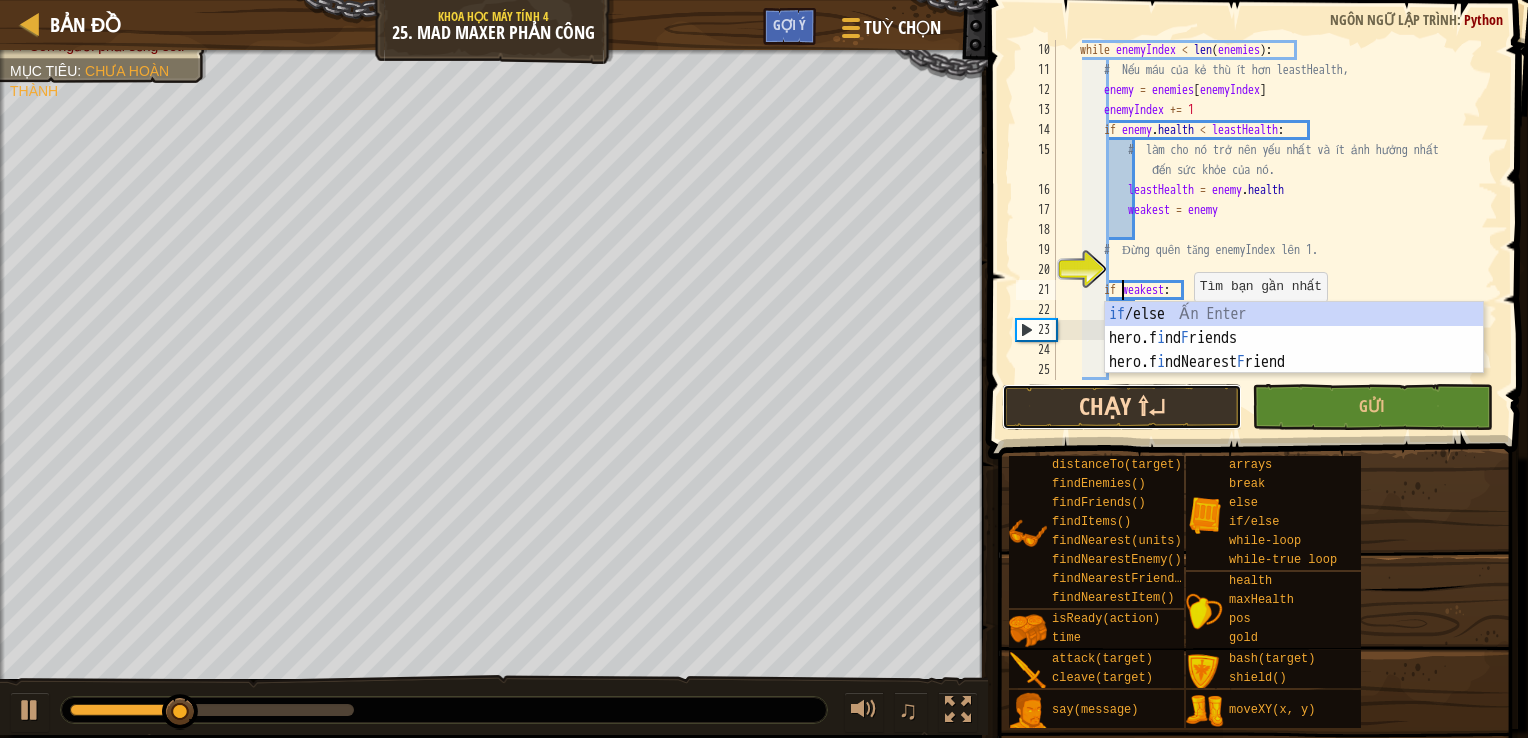 click on "Chạy ⇧↵" at bounding box center (1122, 407) 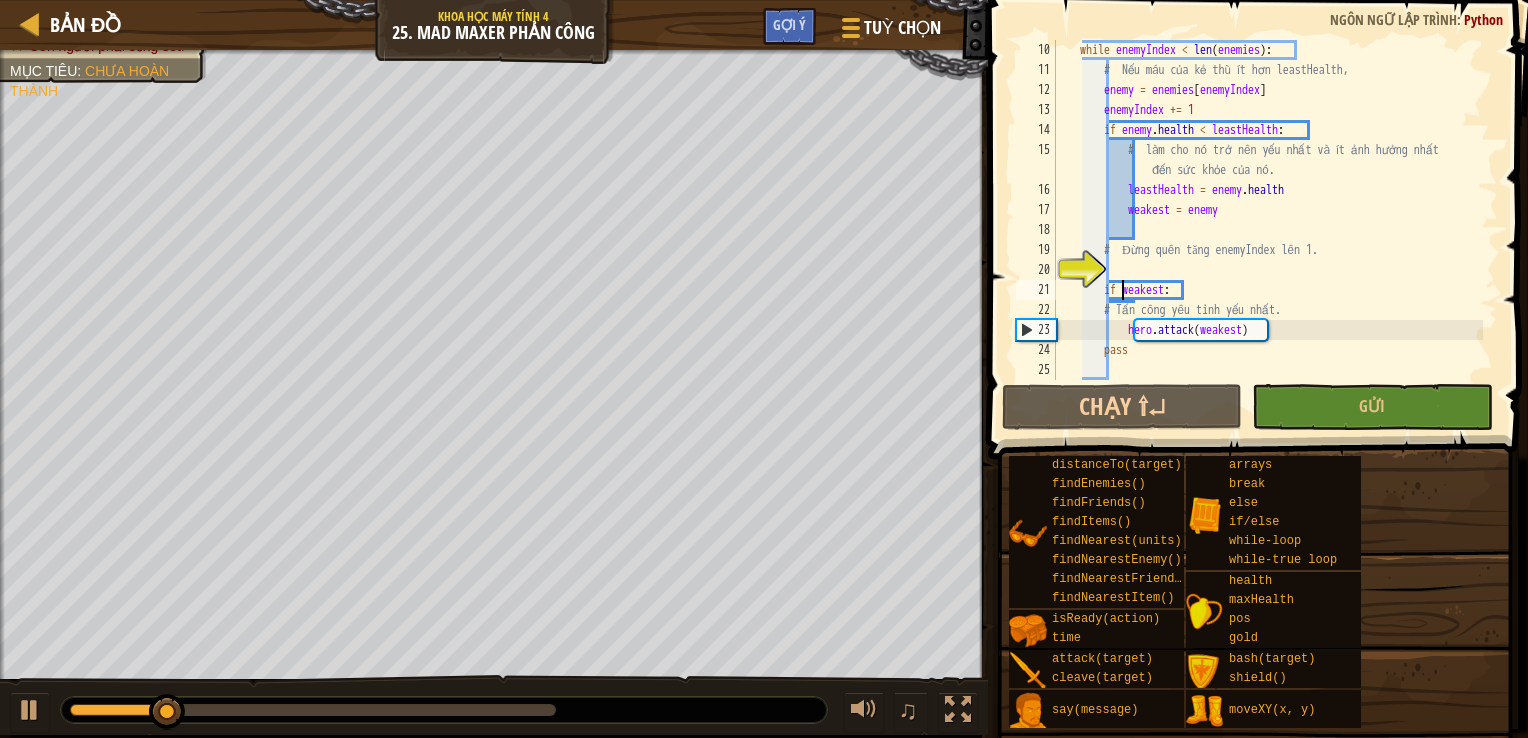 click on "while   enemyIndex   <   len ( enemies ) :          #  Nếu máu của kẻ thù ít hơn leastHealth,          enemy   =   enemies [ enemyIndex ]          enemyIndex   +=   1          if   enemy . health   <   leastHealth :              #  làm cho nó trở nên yếu nhất và ít ảnh hưởng nhất                   đến sức khỏe của nó.              leastHealth   =   enemy . health              weakest   =   enemy                       #  Đừng quên tăng enemyIndex lên 1.                   if   weakest :          #  Tấn công yêu tinh yếu nhất.              hero . attack ( weakest )          pass" at bounding box center [1267, 230] 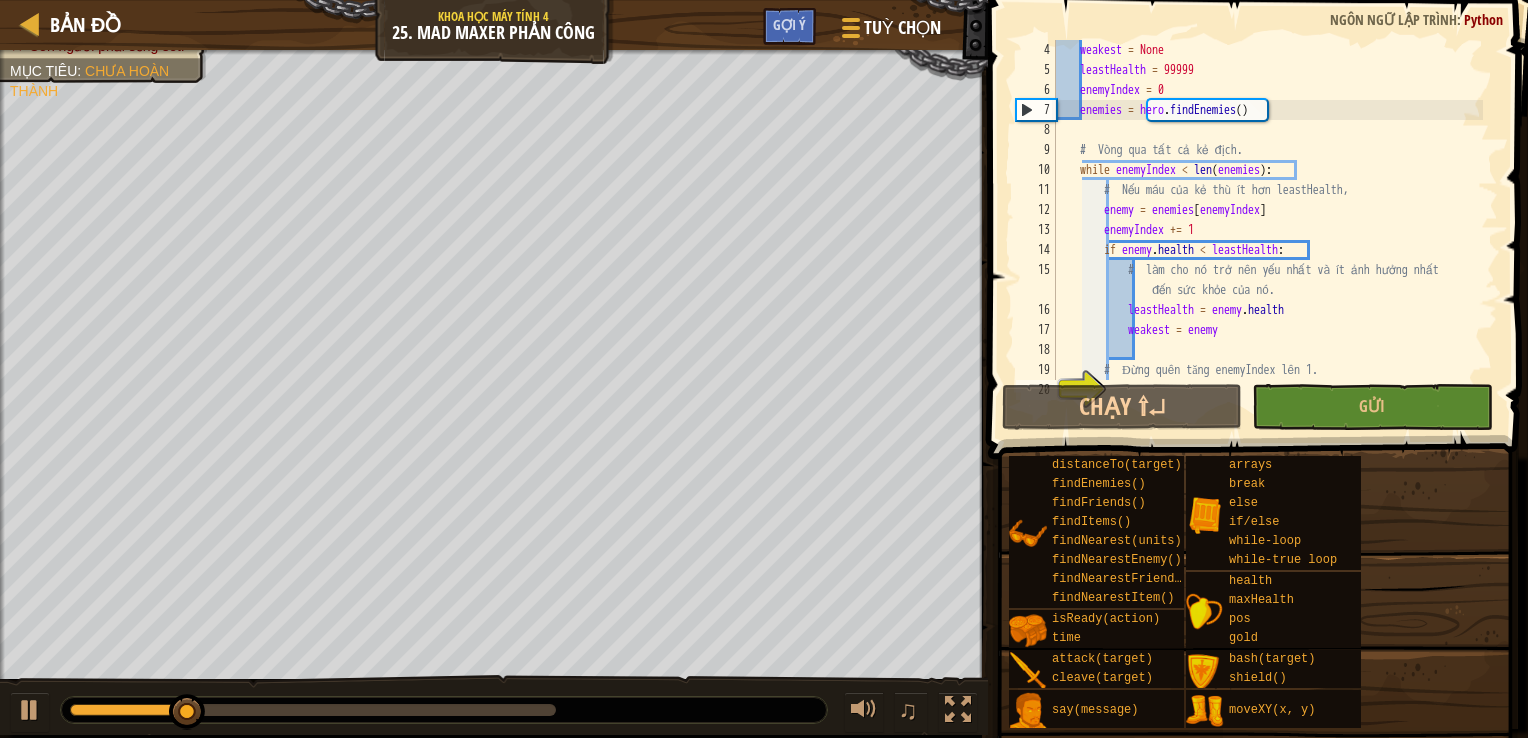 scroll, scrollTop: 20, scrollLeft: 0, axis: vertical 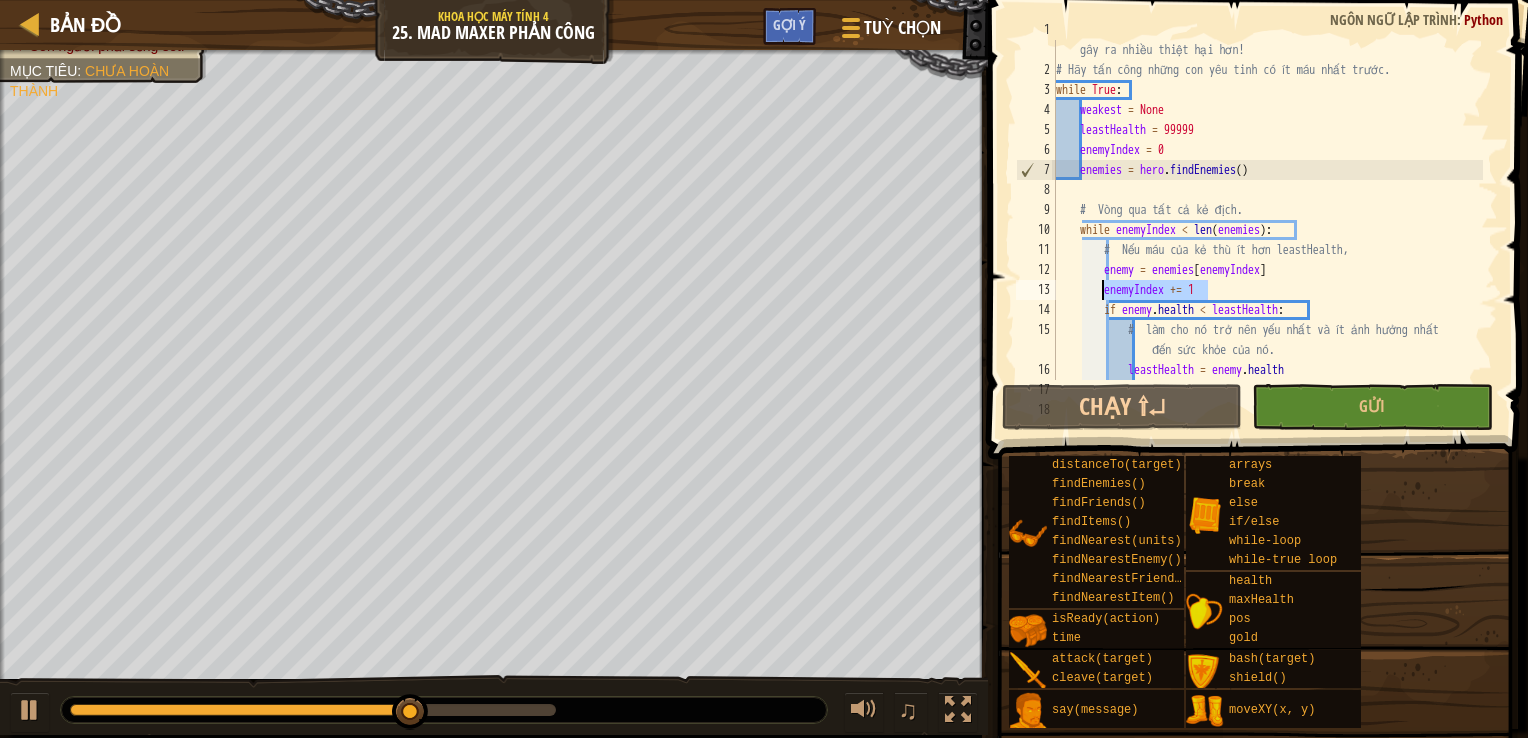 drag, startPoint x: 1240, startPoint y: 288, endPoint x: 1105, endPoint y: 291, distance: 135.03333 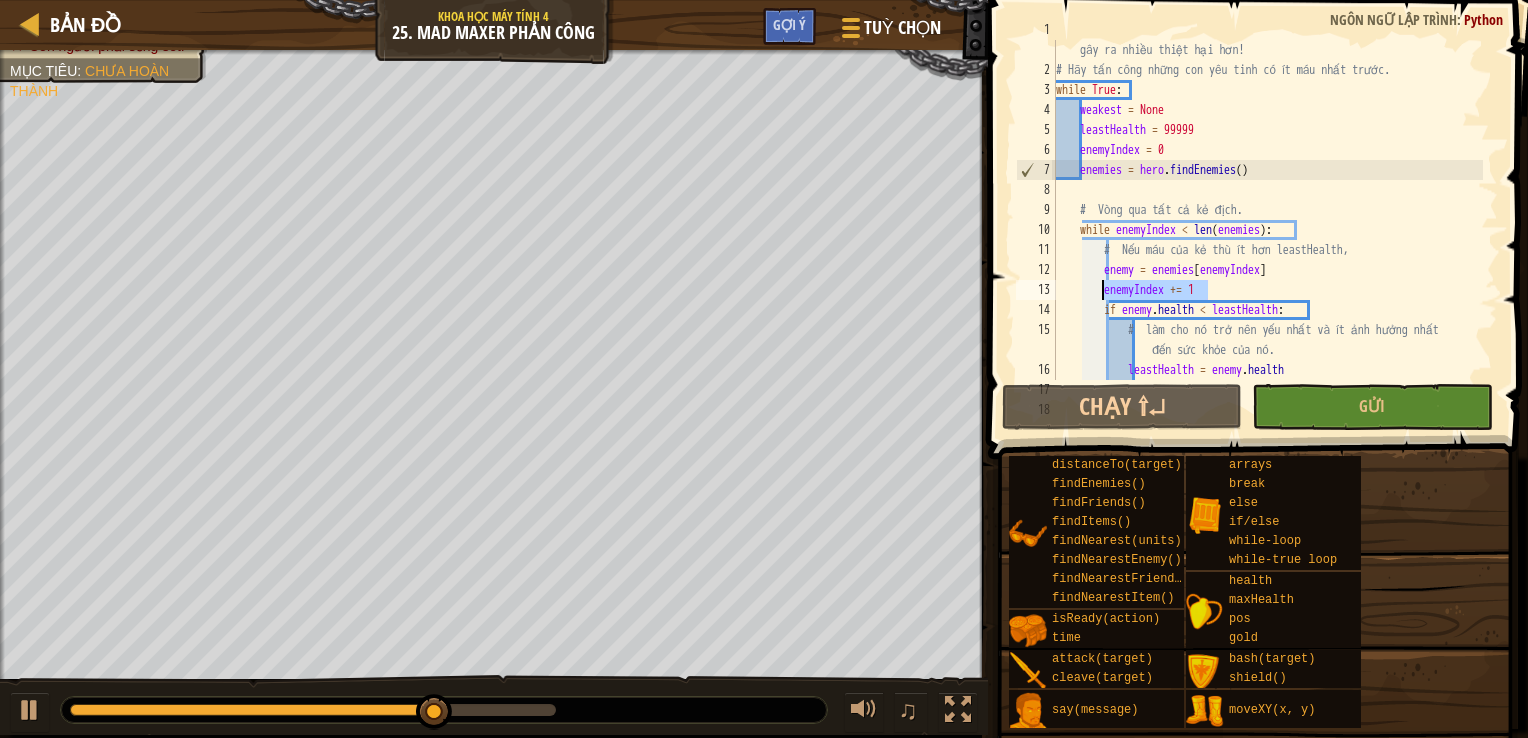 click on "# (Biên dịch bởi Galaxy Education)  Các yêu tinh nhỏ hơn ở đây       gây ra nhiều thiệt hại hơn! #  Hãy tấn công những con yêu tinh có ít máu nhất trước. while   True :      weakest   =   None      leastHealth   =   99999      enemyIndex   =   0      enemies   =   hero . findEnemies ( )      #  Vòng qua tất cả kẻ địch.      while   enemyIndex   <   len ( enemies ) :          #  Nếu máu của kẻ thù ít hơn leastHealth,          enemy   =   enemies [ enemyIndex ]          enemyIndex   +=   1          if   enemy . health   <   leastHealth :              #  làm cho nó trở nên yếu nhất và ít ảnh hưởng nhất                   đến sức khỏe của nó.              leastHealth   =   enemy . health              weakest   =   enemy" at bounding box center (1267, 210) 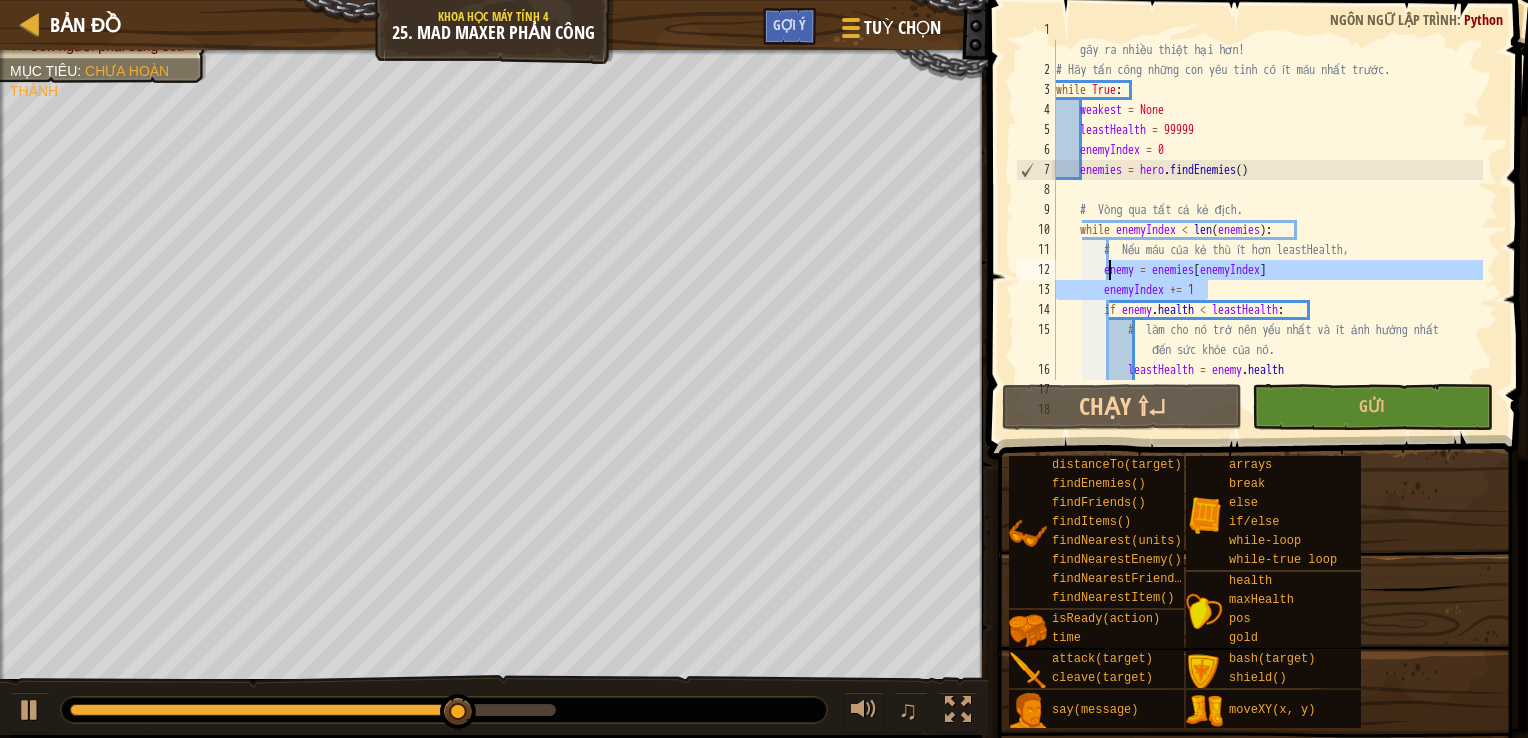 drag, startPoint x: 1201, startPoint y: 288, endPoint x: 1109, endPoint y: 276, distance: 92.779305 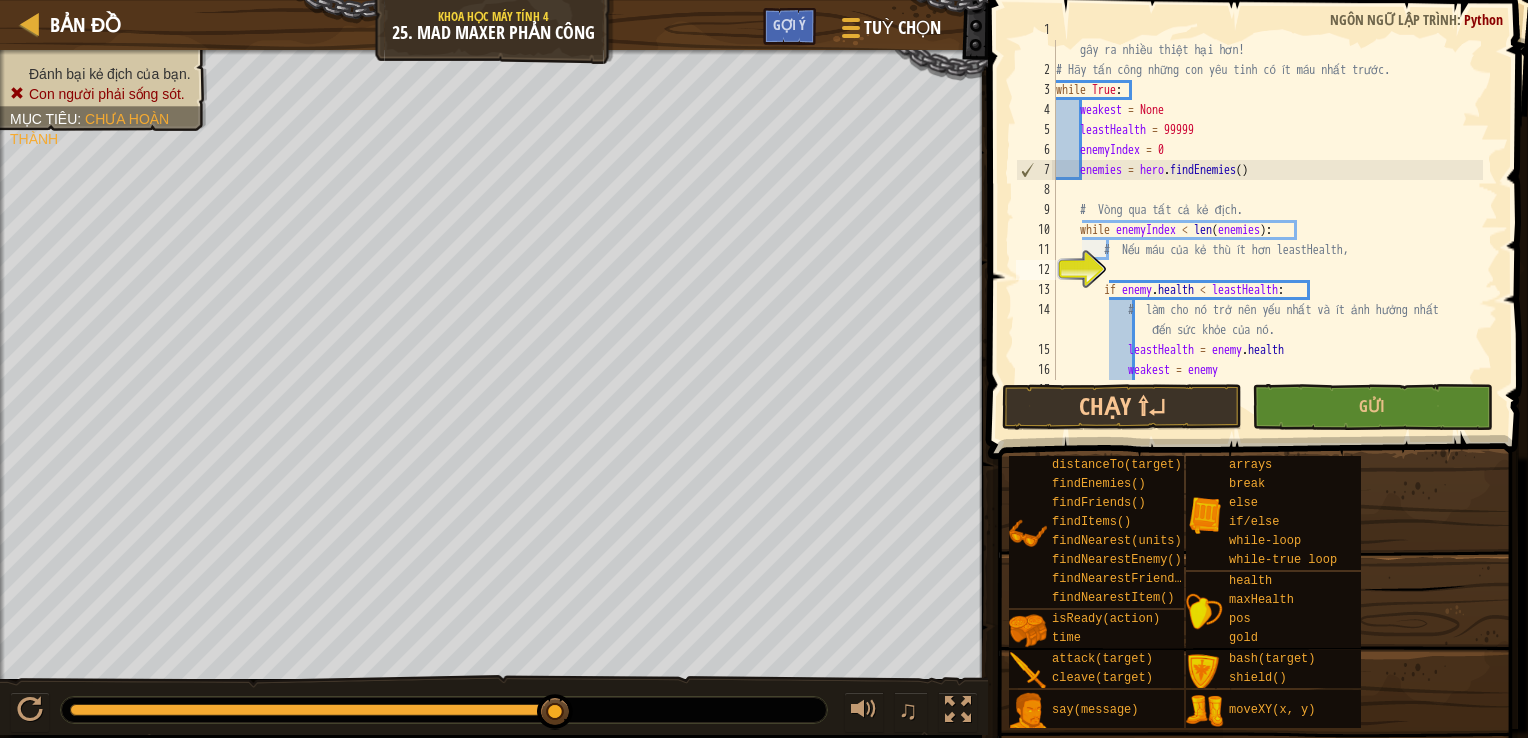 scroll, scrollTop: 9, scrollLeft: 0, axis: vertical 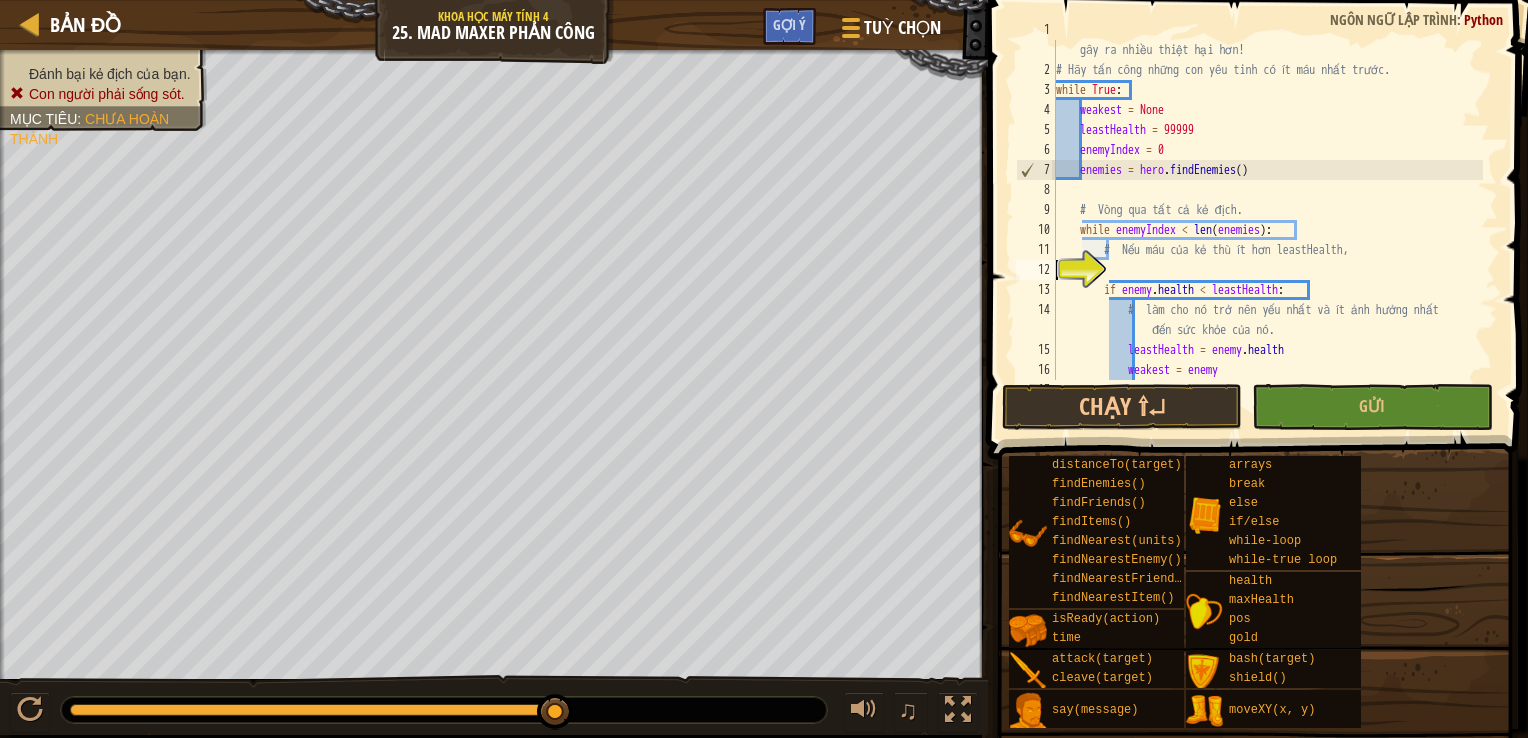 type on "#  Nếu máu của kẻ thù ít hơn leastHealth," 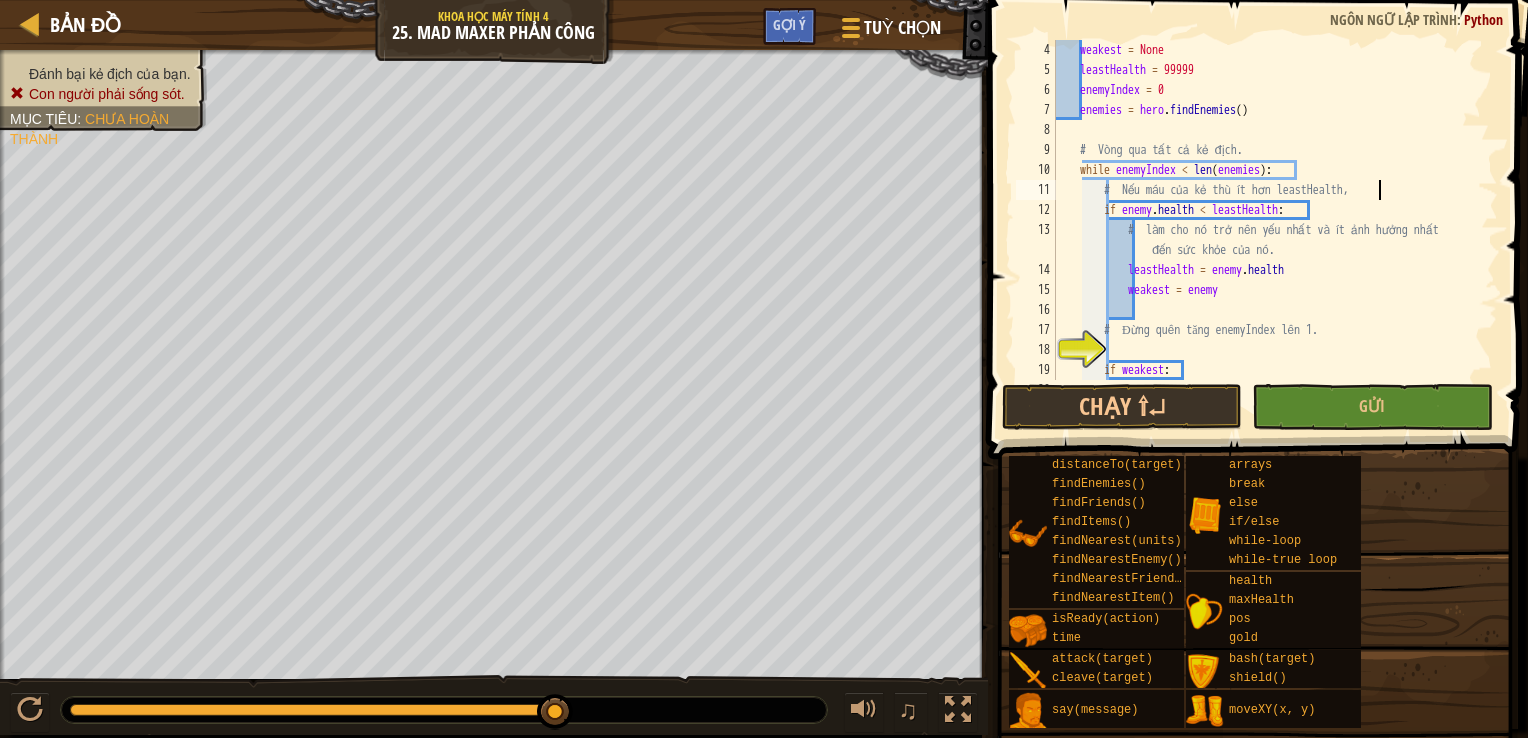 scroll, scrollTop: 80, scrollLeft: 0, axis: vertical 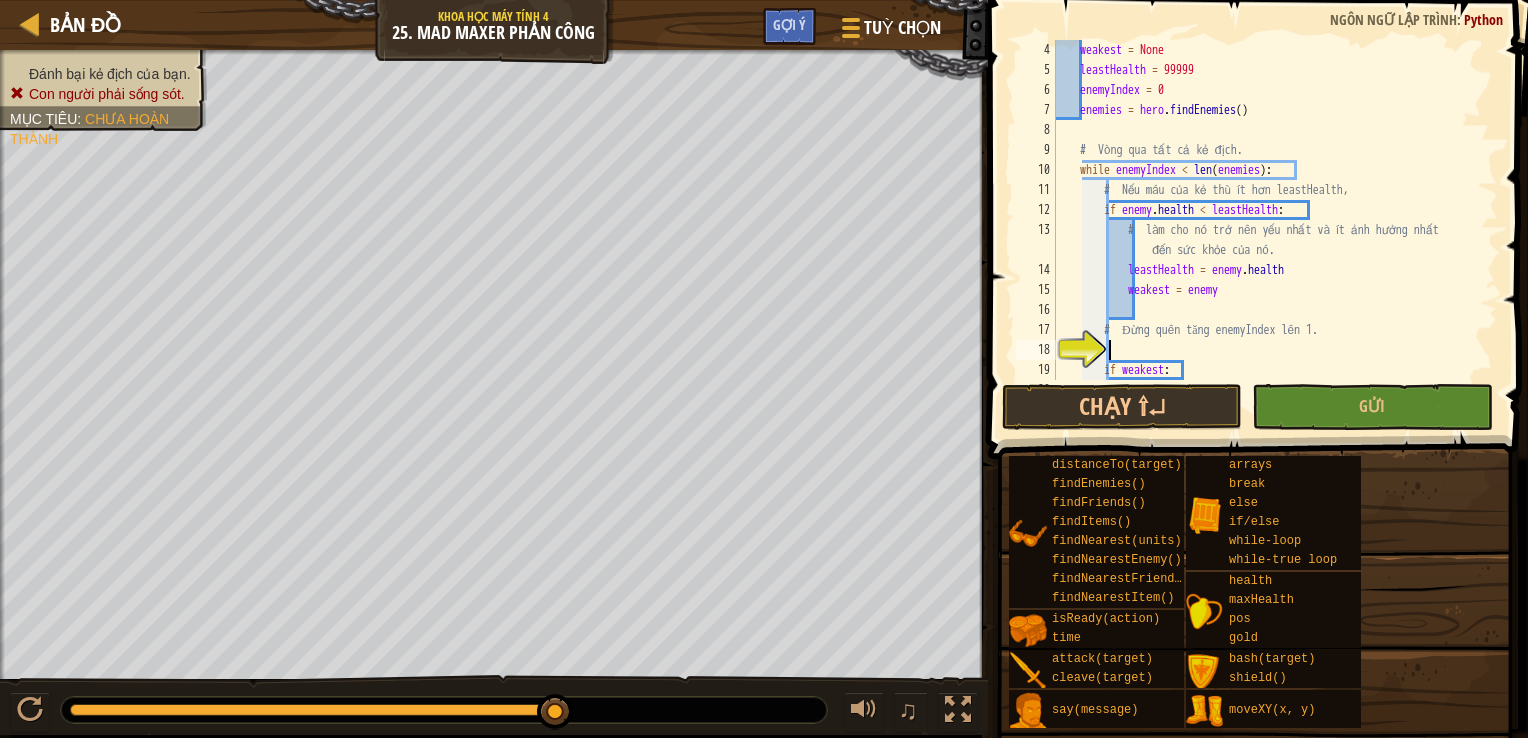 paste on "enemyIndex += 1" 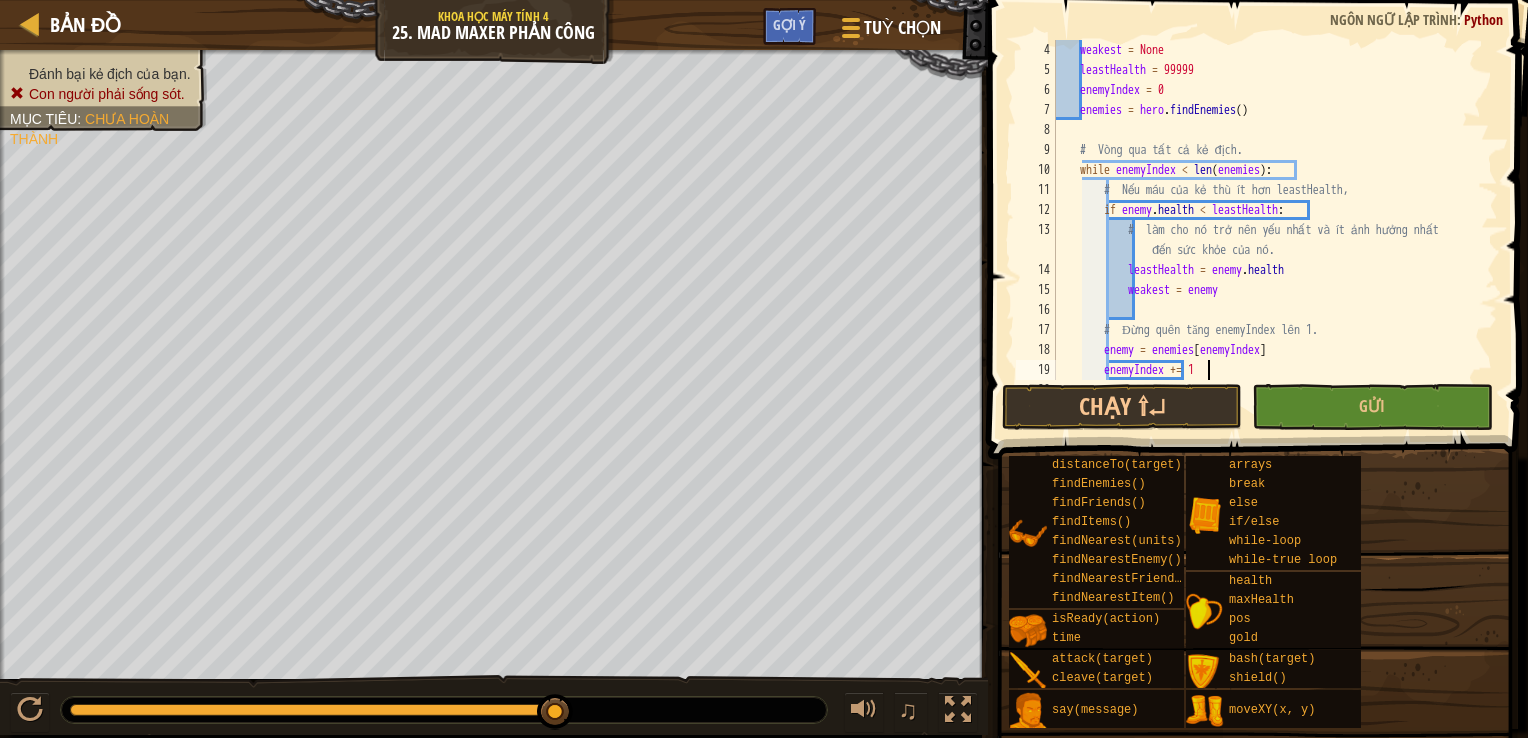 scroll, scrollTop: 180, scrollLeft: 0, axis: vertical 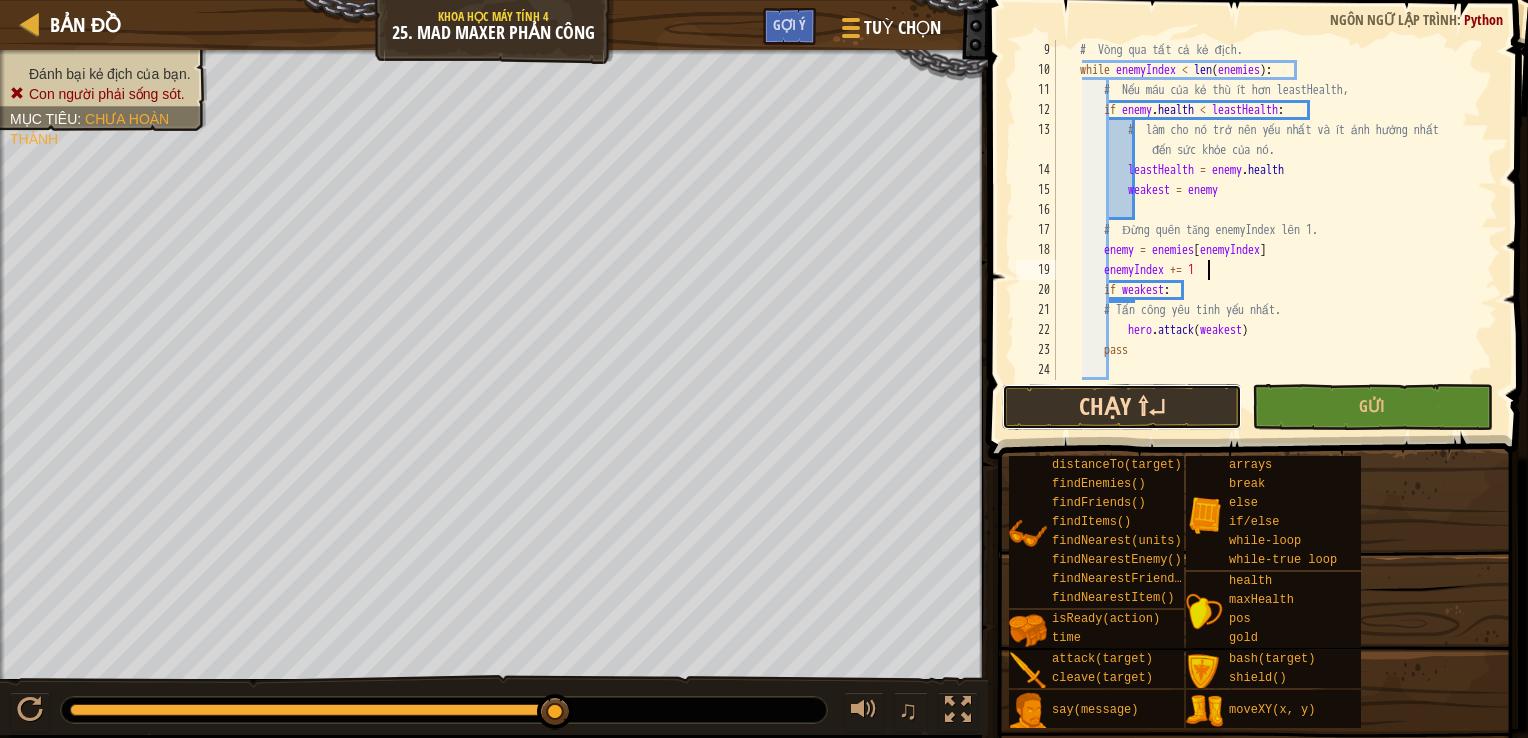 click on "Chạy ⇧↵" at bounding box center (1122, 407) 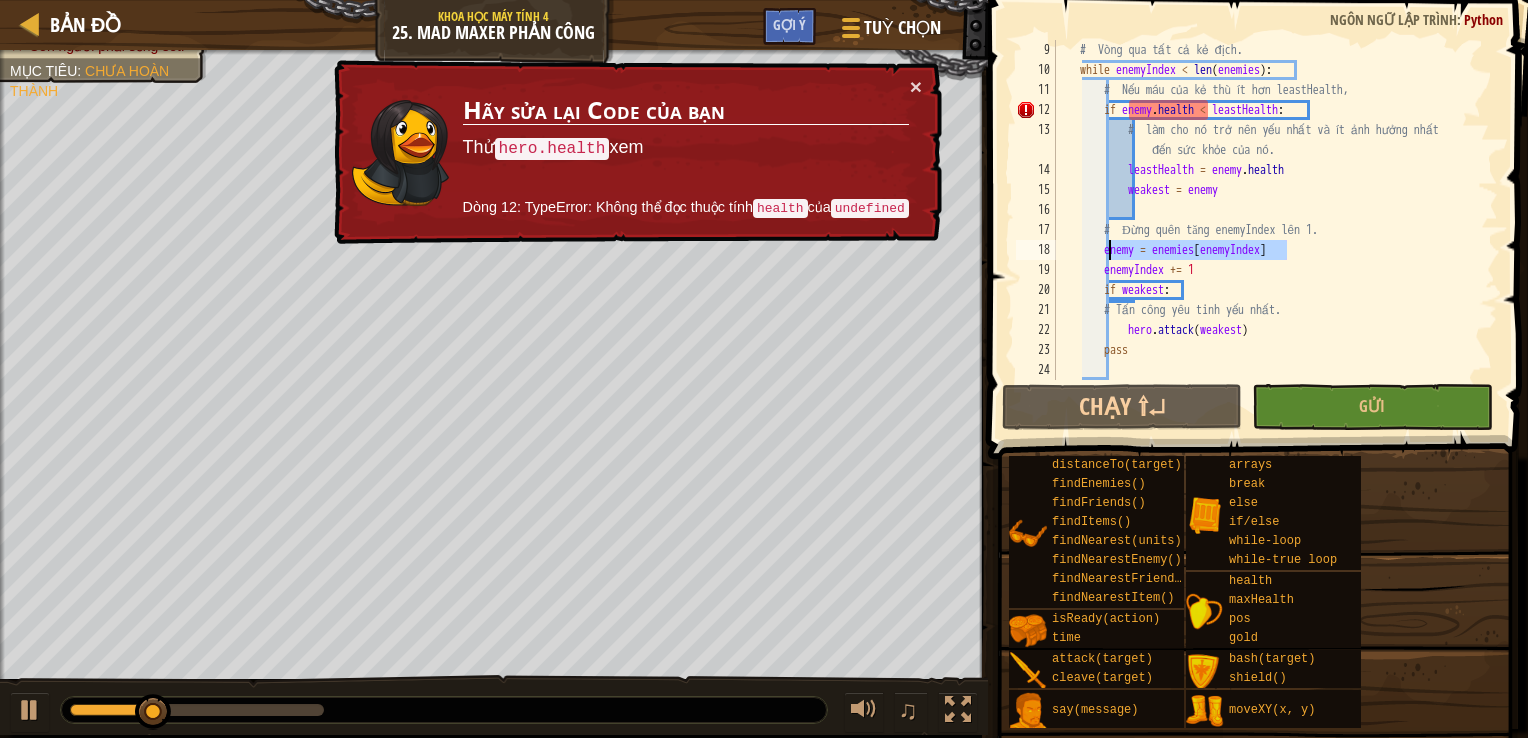 drag, startPoint x: 1301, startPoint y: 252, endPoint x: 1109, endPoint y: 252, distance: 192 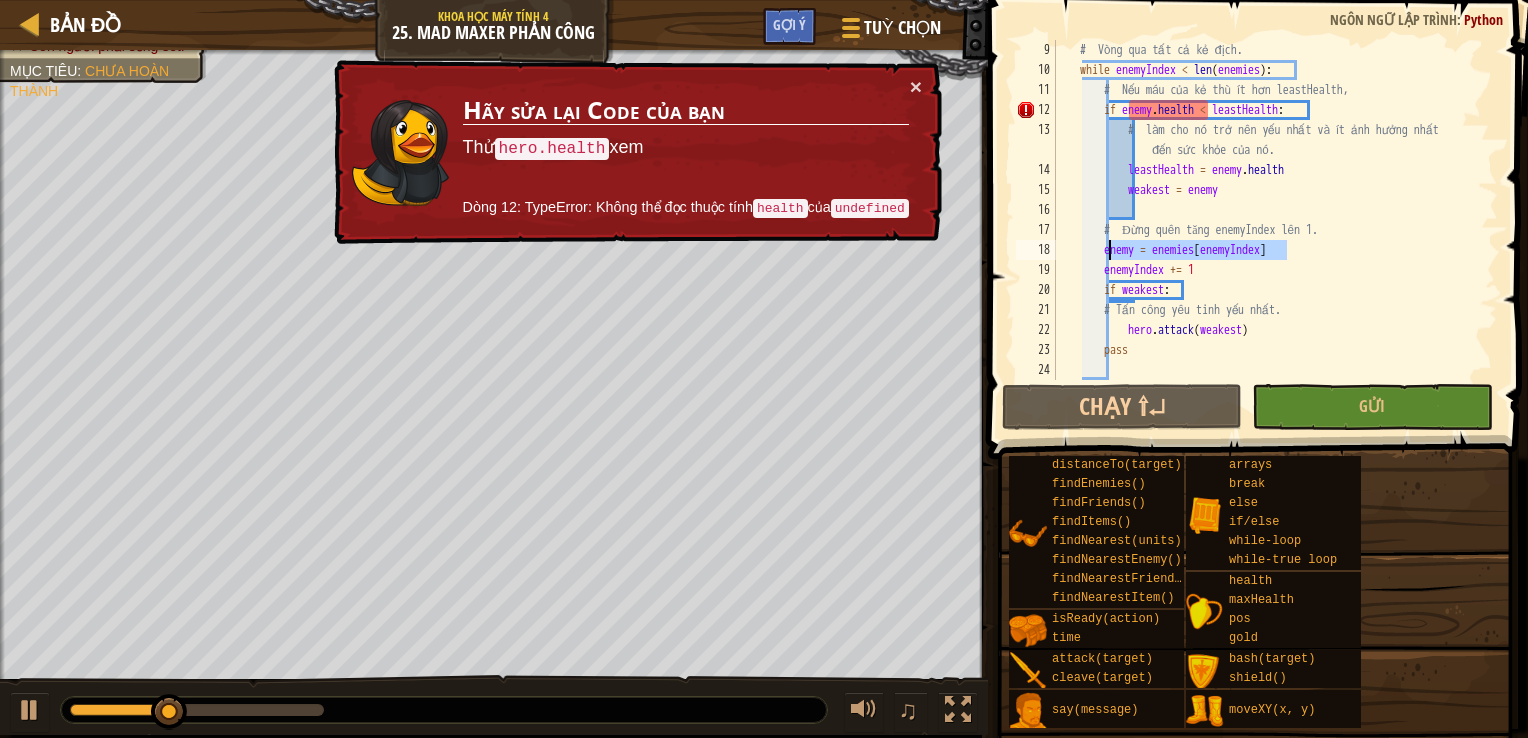 scroll, scrollTop: 120, scrollLeft: 0, axis: vertical 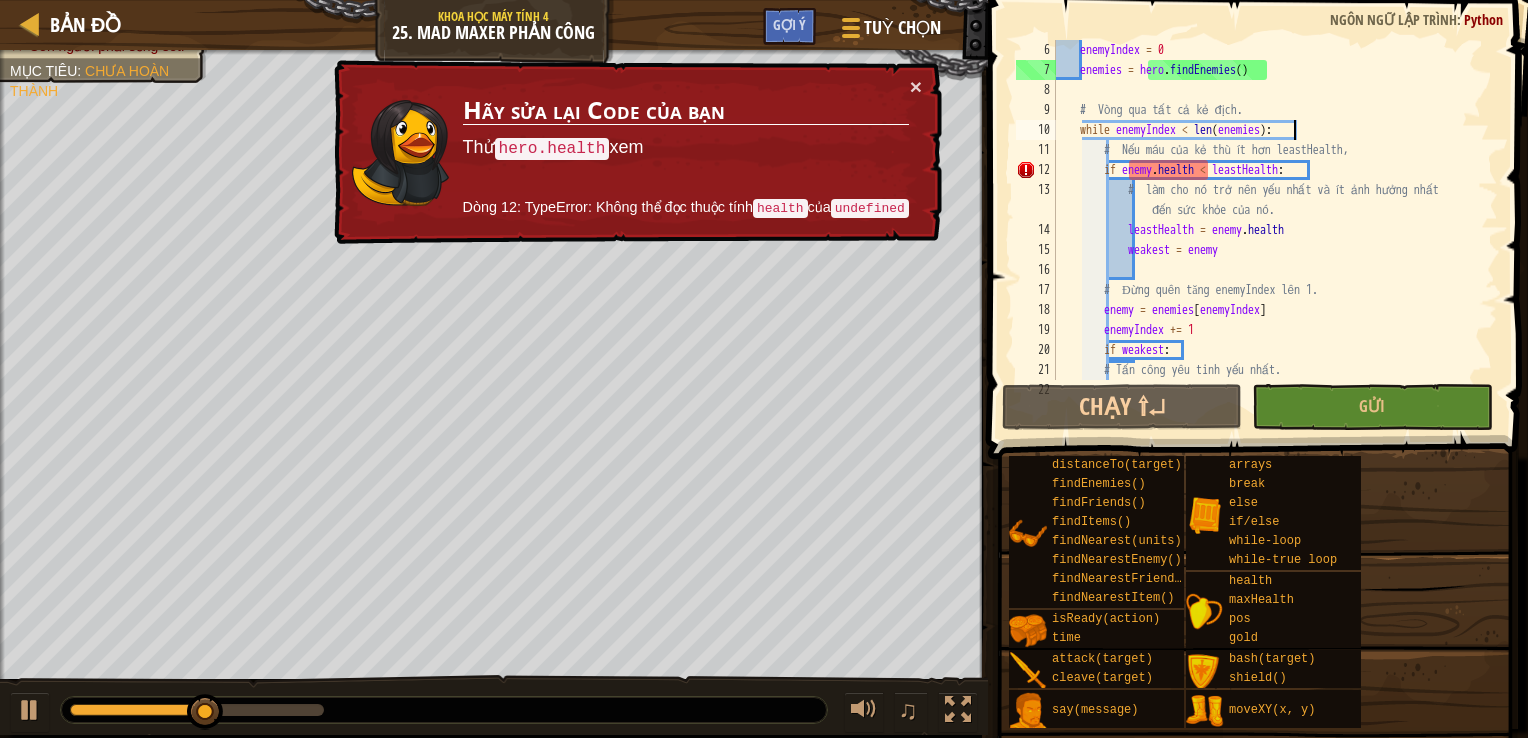 click on "enemyIndex   =   0      enemies   =   hero . findEnemies ( )      #  Vòng qua tất cả kẻ địch.      while   enemyIndex   <   len ( enemies ) :          #  Nếu máu của kẻ thù ít hơn leastHealth,          if   enemy . health   <   leastHealth :              #  làm cho nó trở nên yếu nhất và ít ảnh hưởng nhất                   đến sức khỏe của nó.              leastHealth   =   enemy . health              weakest   =   enemy                       #  Đừng quên tăng enemyIndex lên 1.          enemy   =   enemies [ enemyIndex ]          enemyIndex   +=   1          if   weakest :          #  Tấn công yêu tinh yếu nhất." at bounding box center (1267, 230) 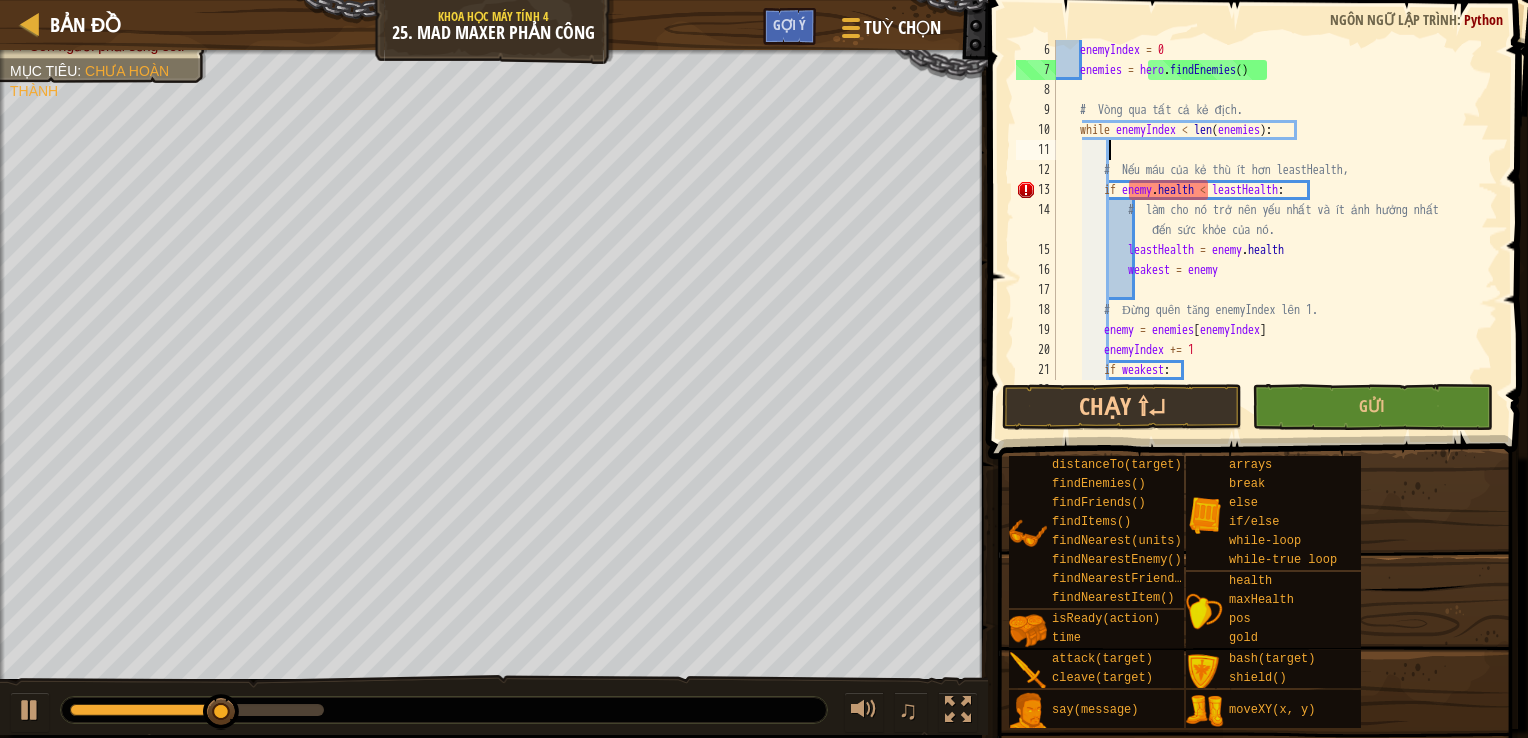 paste on "enemy = enemies[enemyIndex]" 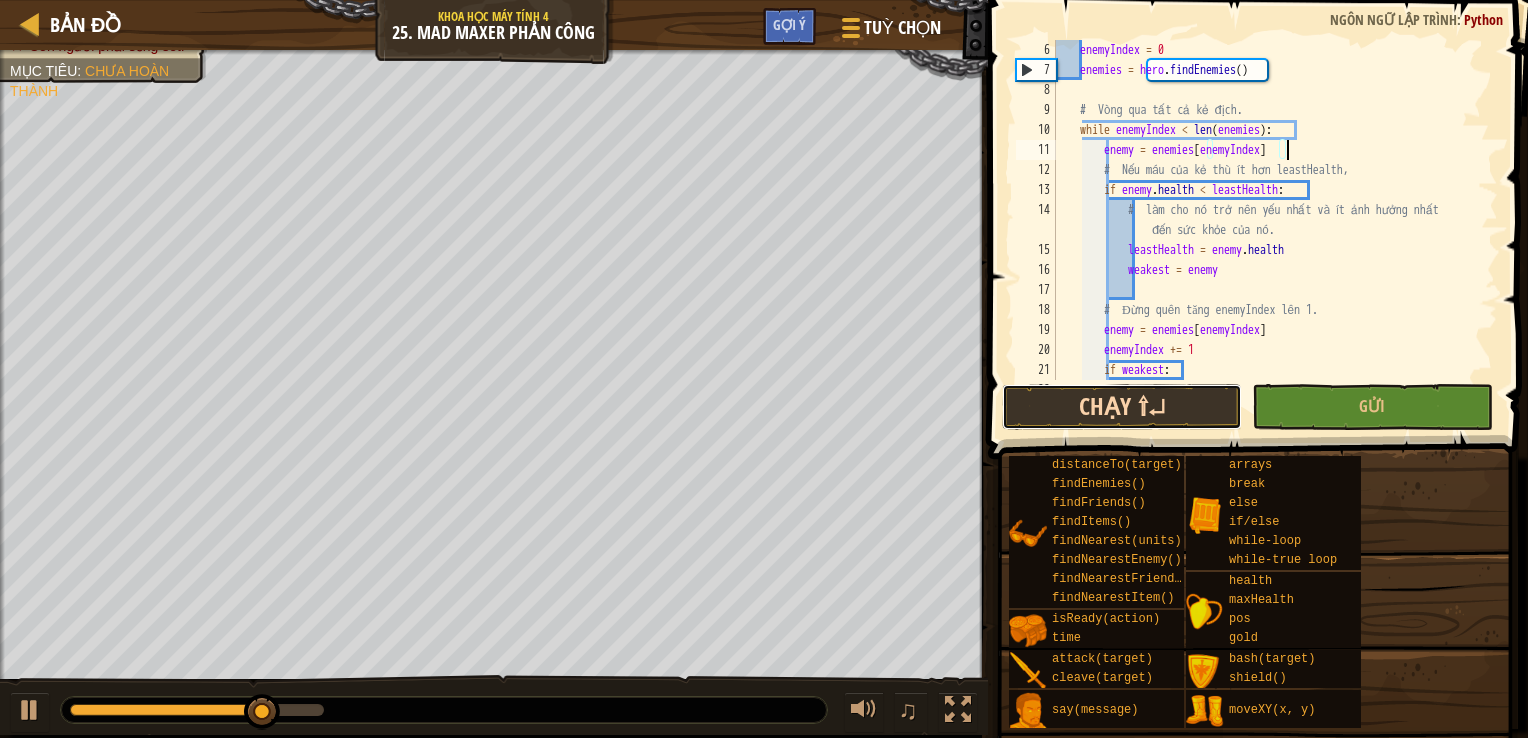 click on "Chạy ⇧↵" at bounding box center (1122, 407) 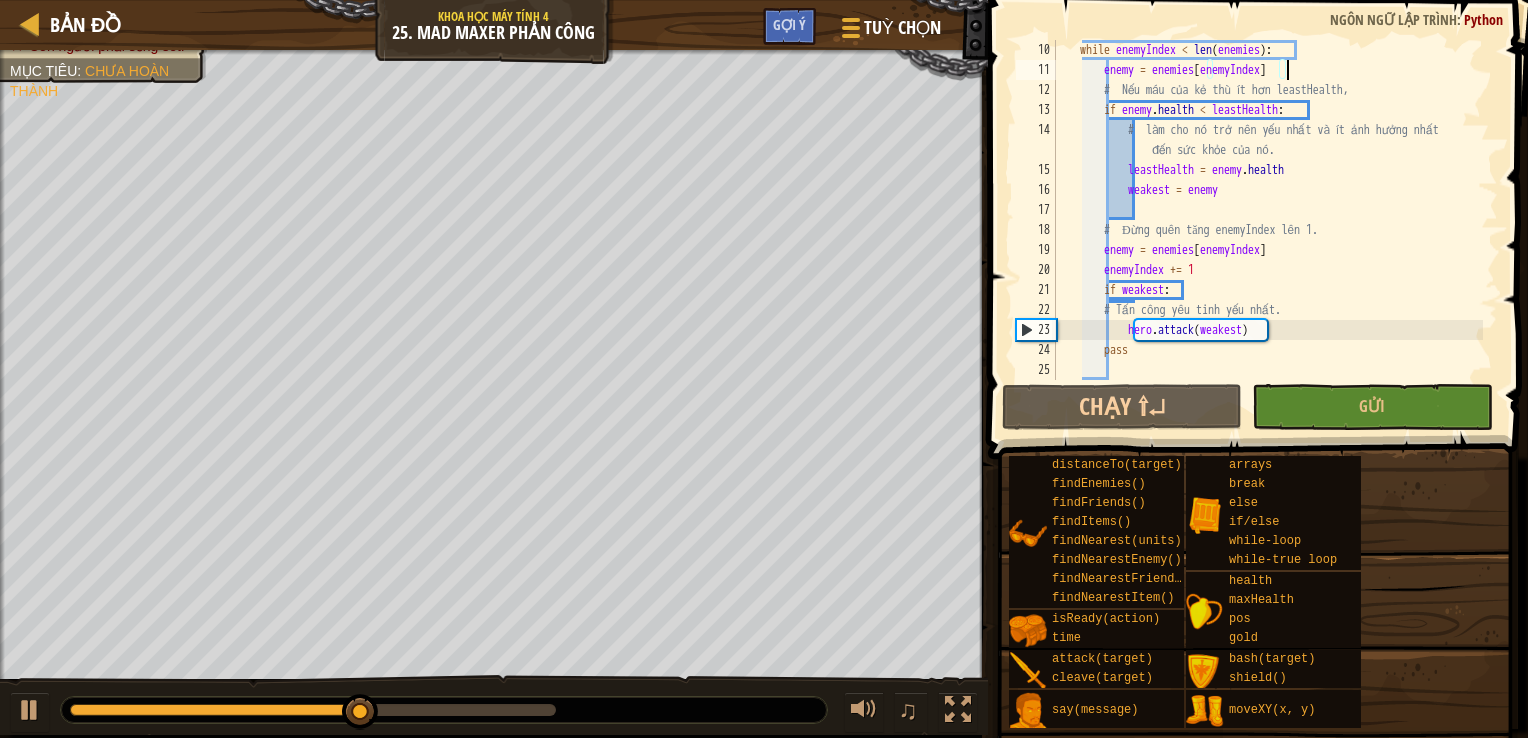 scroll, scrollTop: 200, scrollLeft: 0, axis: vertical 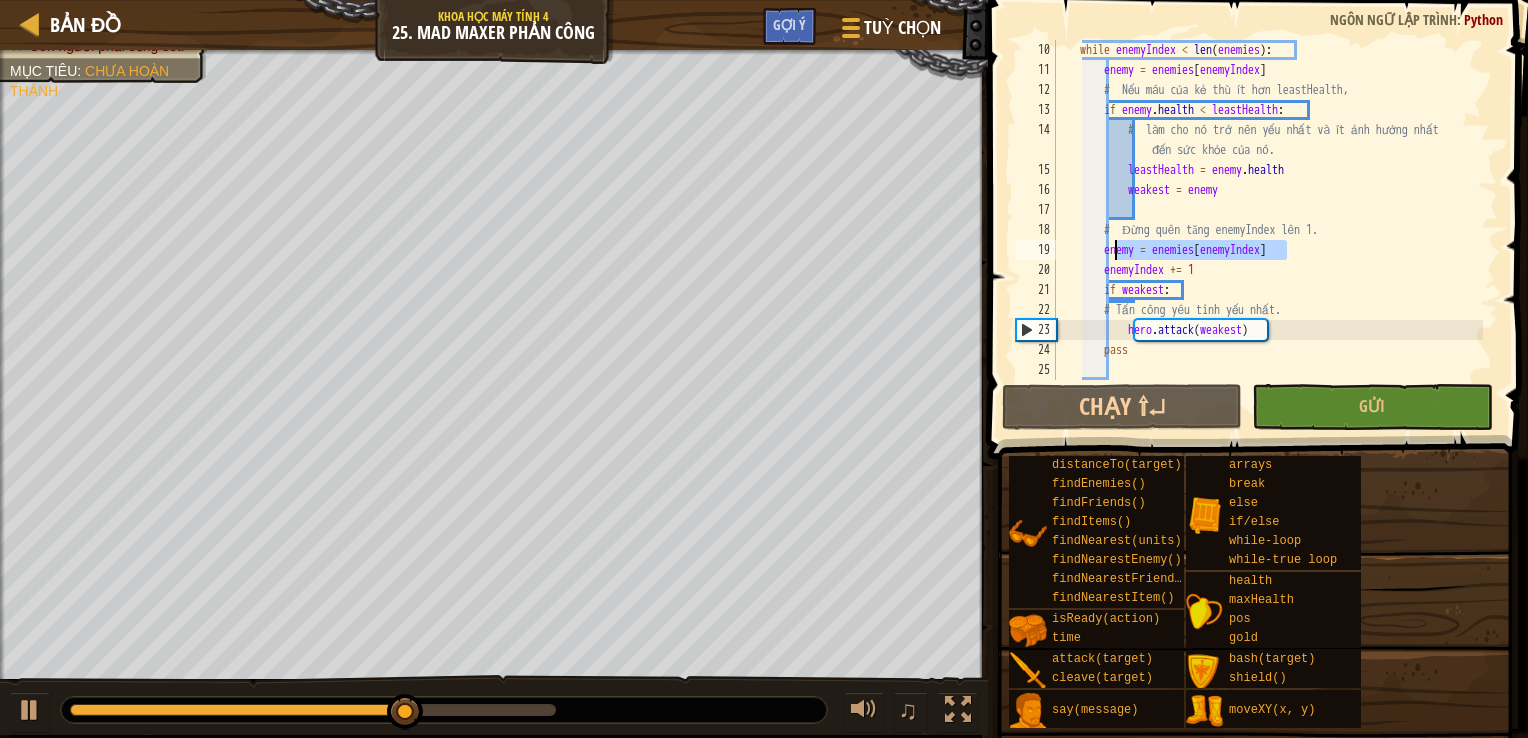 drag, startPoint x: 1297, startPoint y: 252, endPoint x: 1115, endPoint y: 256, distance: 182.04395 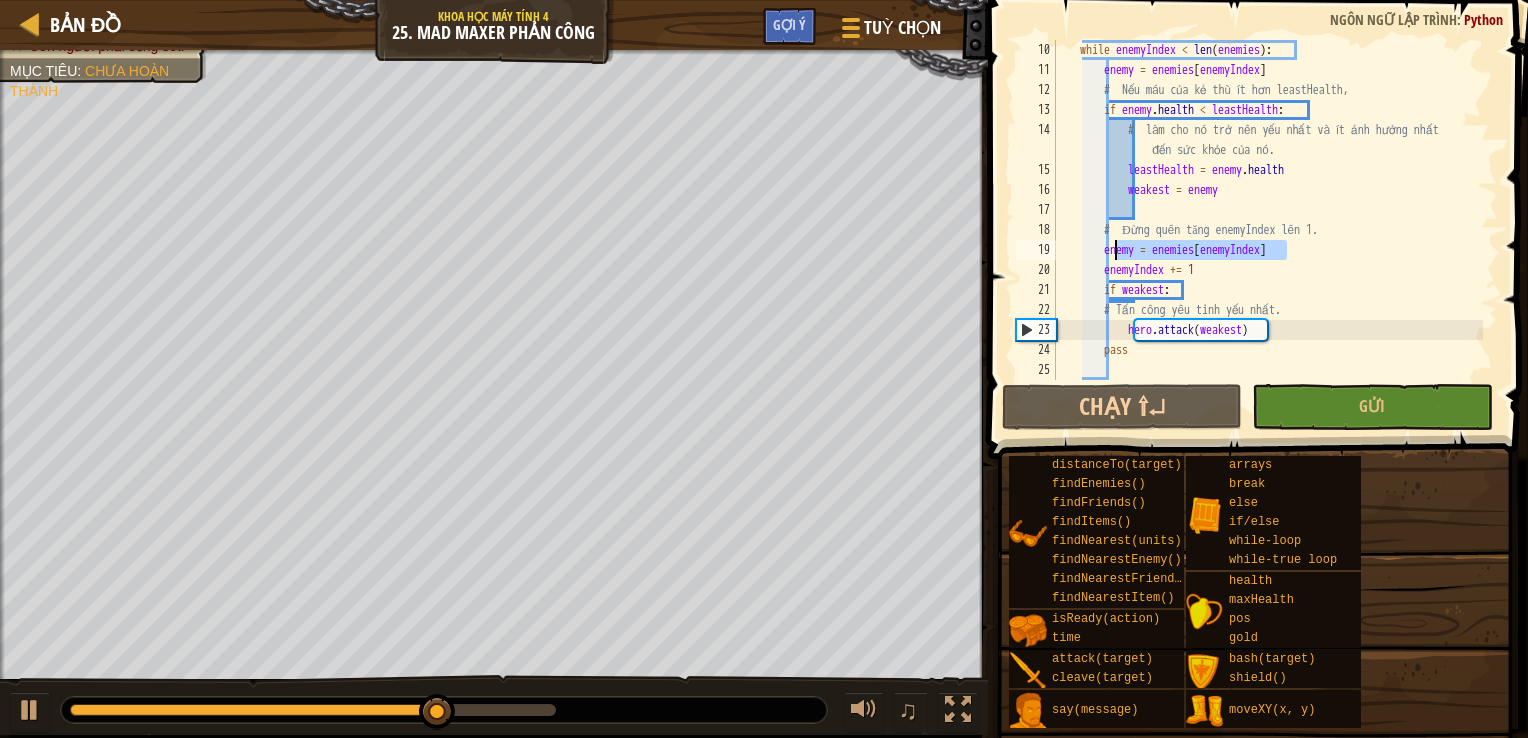 type on "e" 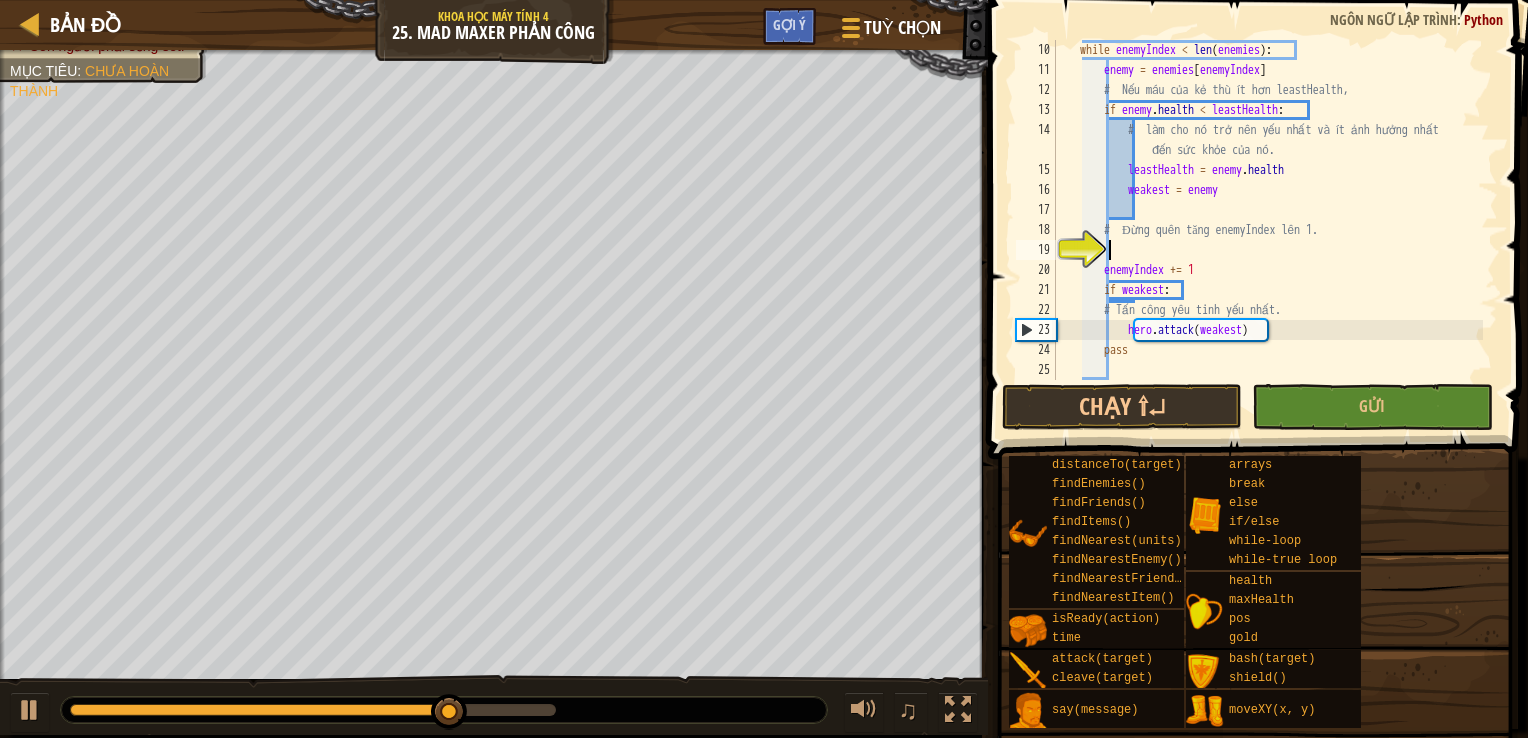 click on "while   enemyIndex   <   len ( enemies ) :          enemy   =   enemies [ enemyIndex ]          #  Nếu máu của kẻ thù ít hơn leastHealth,          if   enemy . health   <   leastHealth :              #  làm cho nó trở nên yếu nhất và ít ảnh hưởng nhất                   đến sức khỏe của nó.              leastHealth   =   enemy . health              weakest   =   enemy                       #  Đừng quên tăng enemyIndex lên 1.                   enemyIndex   +=   1          if   weakest :          #  Tấn công yêu tinh yếu nhất.              hero . attack ( weakest )          pass" at bounding box center (1267, 230) 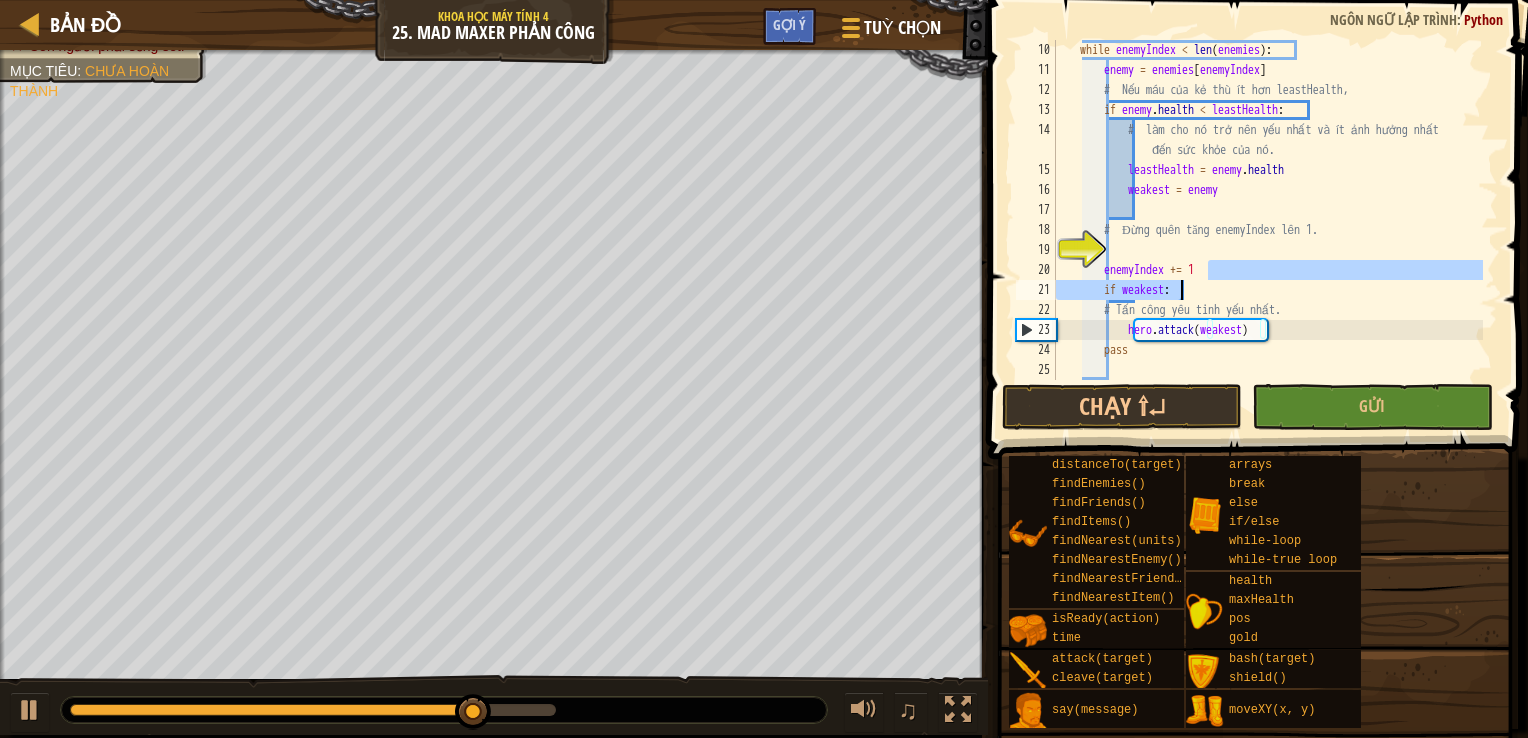drag, startPoint x: 1325, startPoint y: 327, endPoint x: 1289, endPoint y: 280, distance: 59.20304 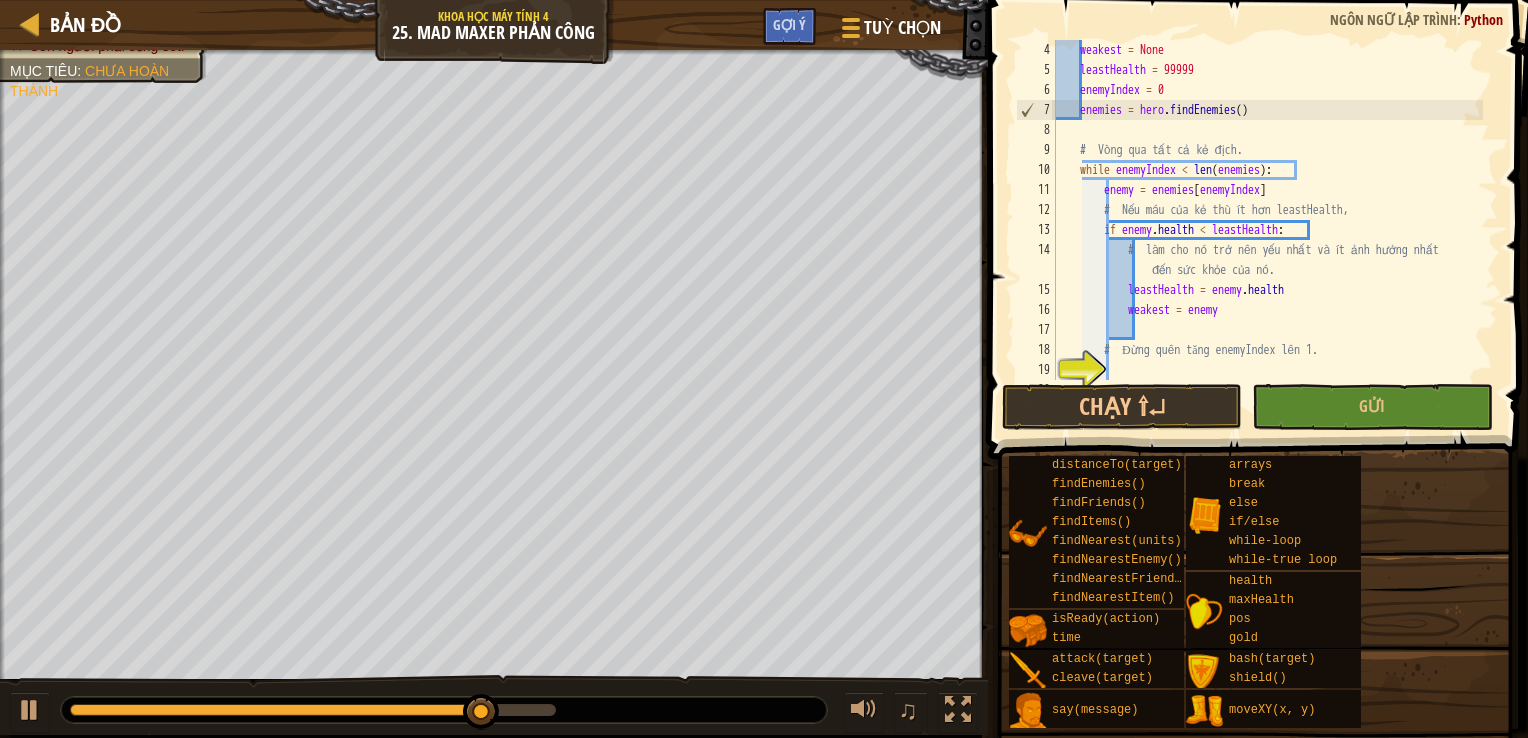 scroll, scrollTop: 80, scrollLeft: 0, axis: vertical 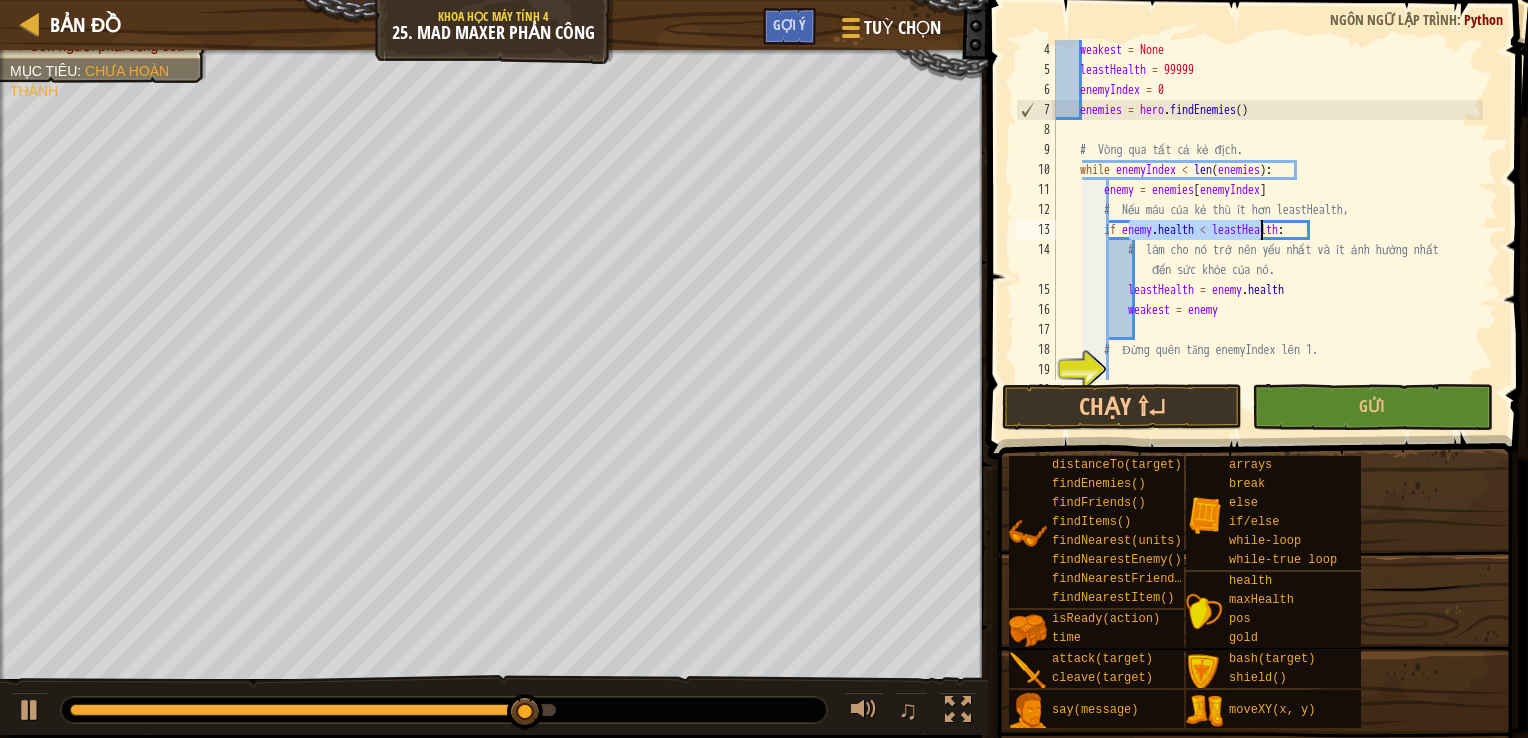 drag, startPoint x: 1129, startPoint y: 232, endPoint x: 1261, endPoint y: 238, distance: 132.13629 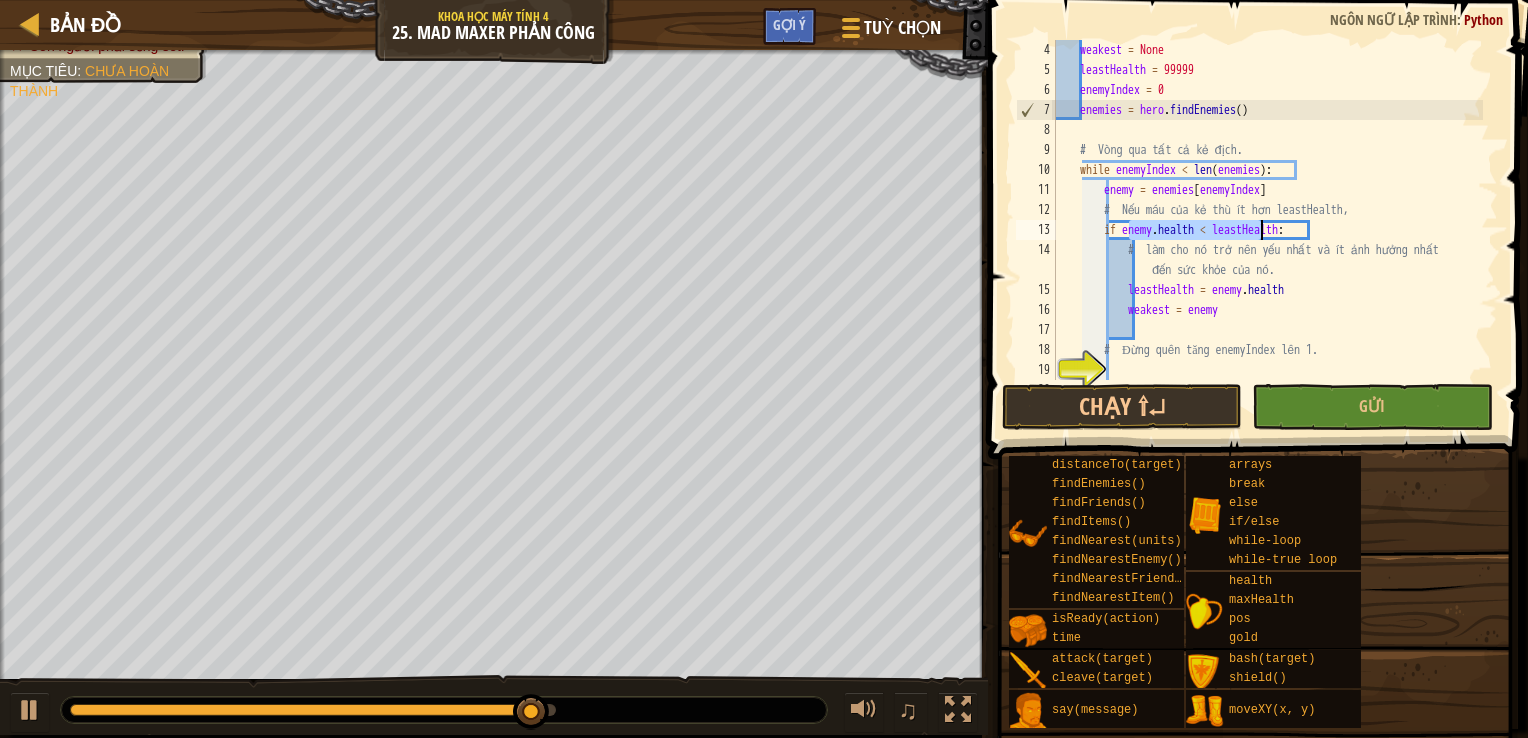 click on "weakest   =   None      leastHealth   =   99999      enemyIndex   =   0      enemies   =   hero . findEnemies ( )      #  Vòng qua tất cả kẻ địch.      while   enemyIndex   <   len ( enemies ) :          enemy   =   enemies [ enemyIndex ]          #  Nếu máu của kẻ thù ít hơn leastHealth,          if   enemy . health   <   leastHealth :              #  làm cho nó trở nên yếu nhất và ít ảnh hưởng nhất                   đến sức khỏe của nó.              leastHealth   =   enemy . health              weakest   =   enemy                       #  Đừng quên tăng enemyIndex lên 1.                   enemyIndex   +=   1" at bounding box center [1267, 230] 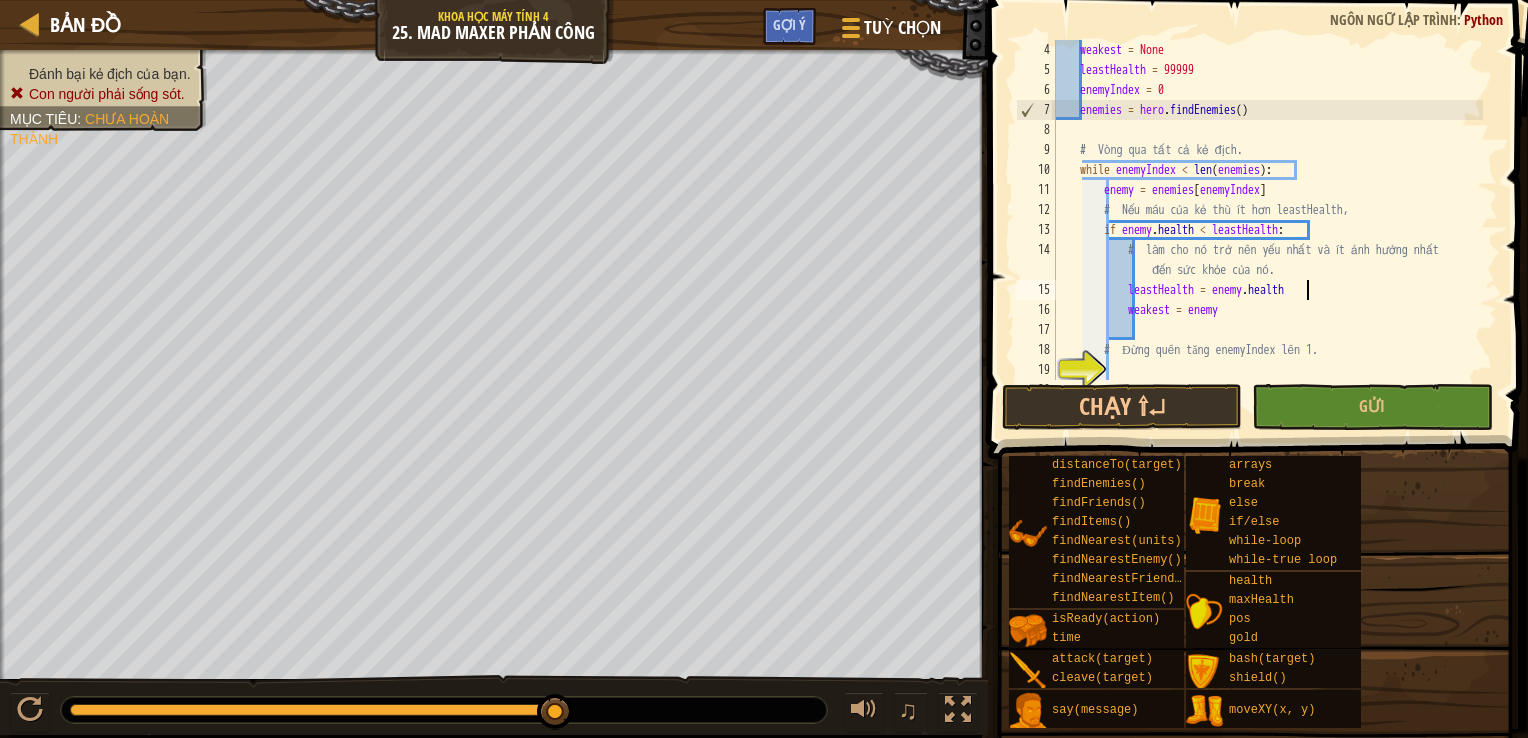 drag, startPoint x: 1313, startPoint y: 283, endPoint x: 1361, endPoint y: 290, distance: 48.507732 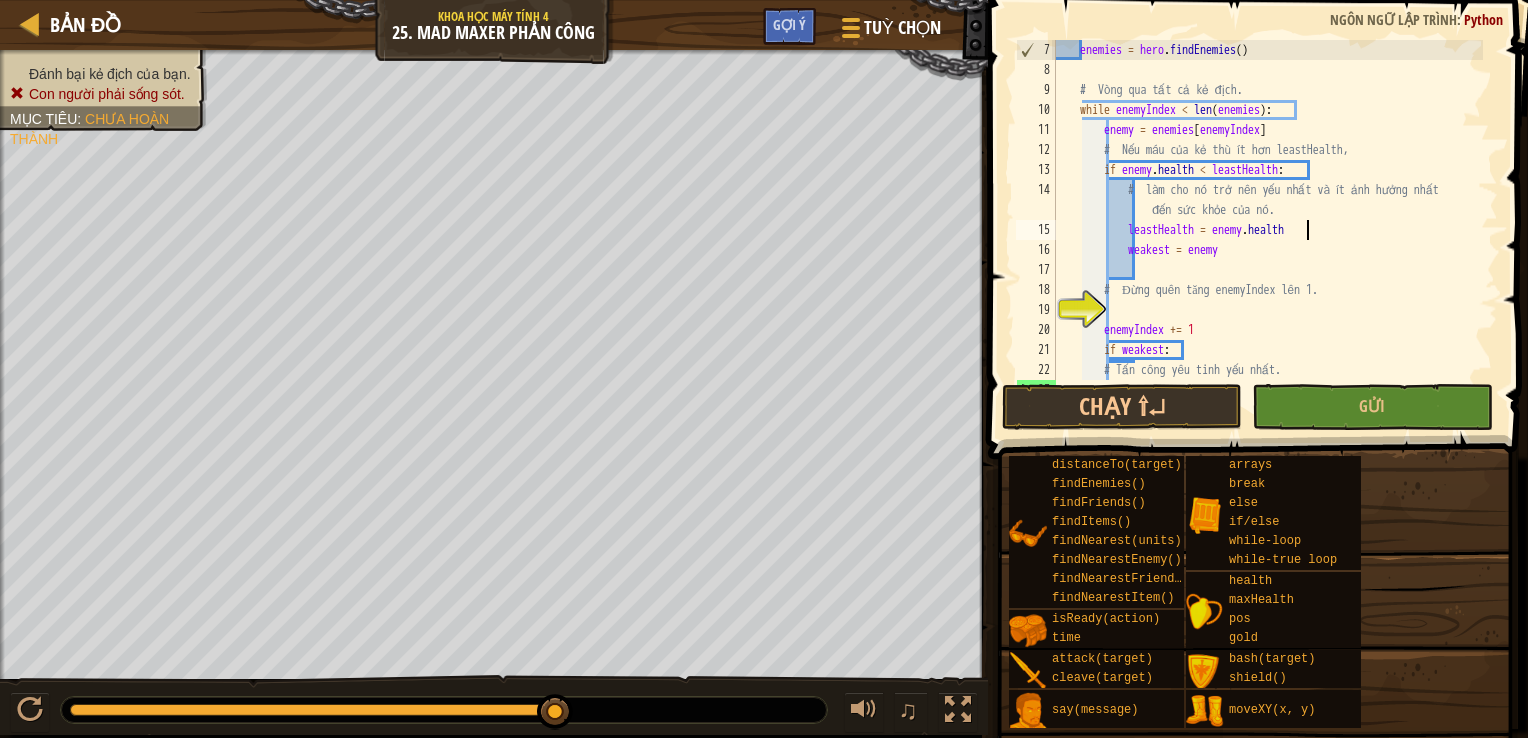 scroll, scrollTop: 140, scrollLeft: 0, axis: vertical 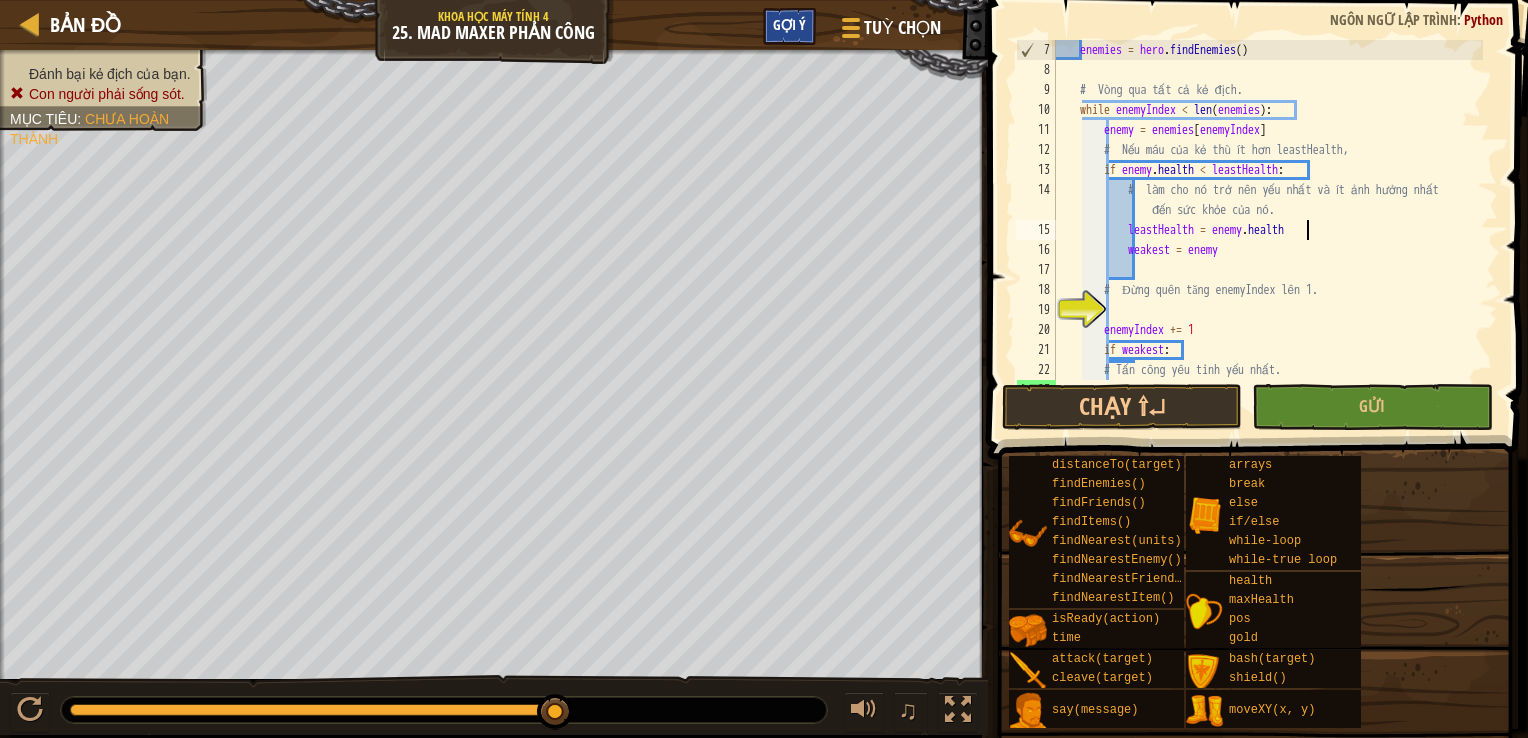 click on "Gợi ý" at bounding box center [789, 26] 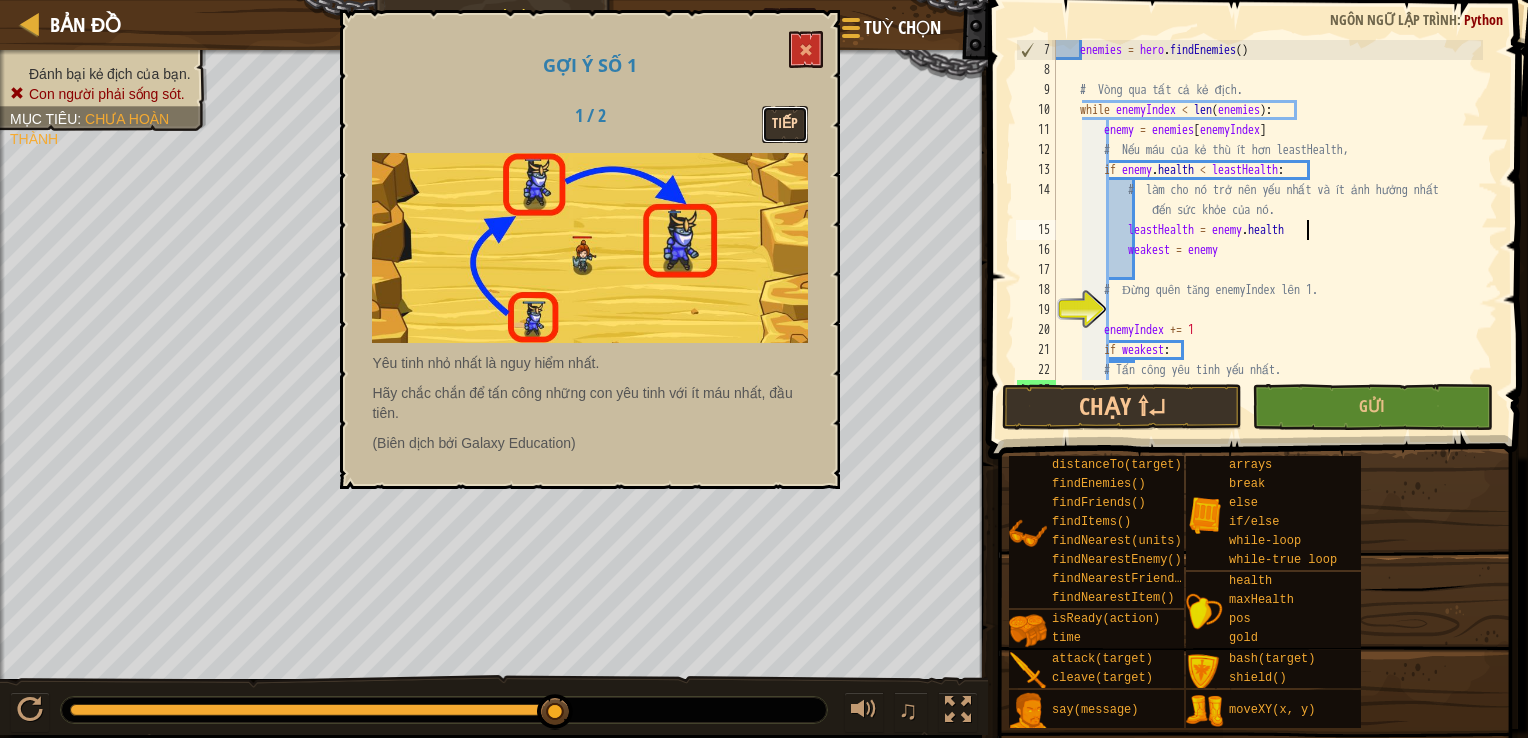 click on "Tiếp" at bounding box center (785, 124) 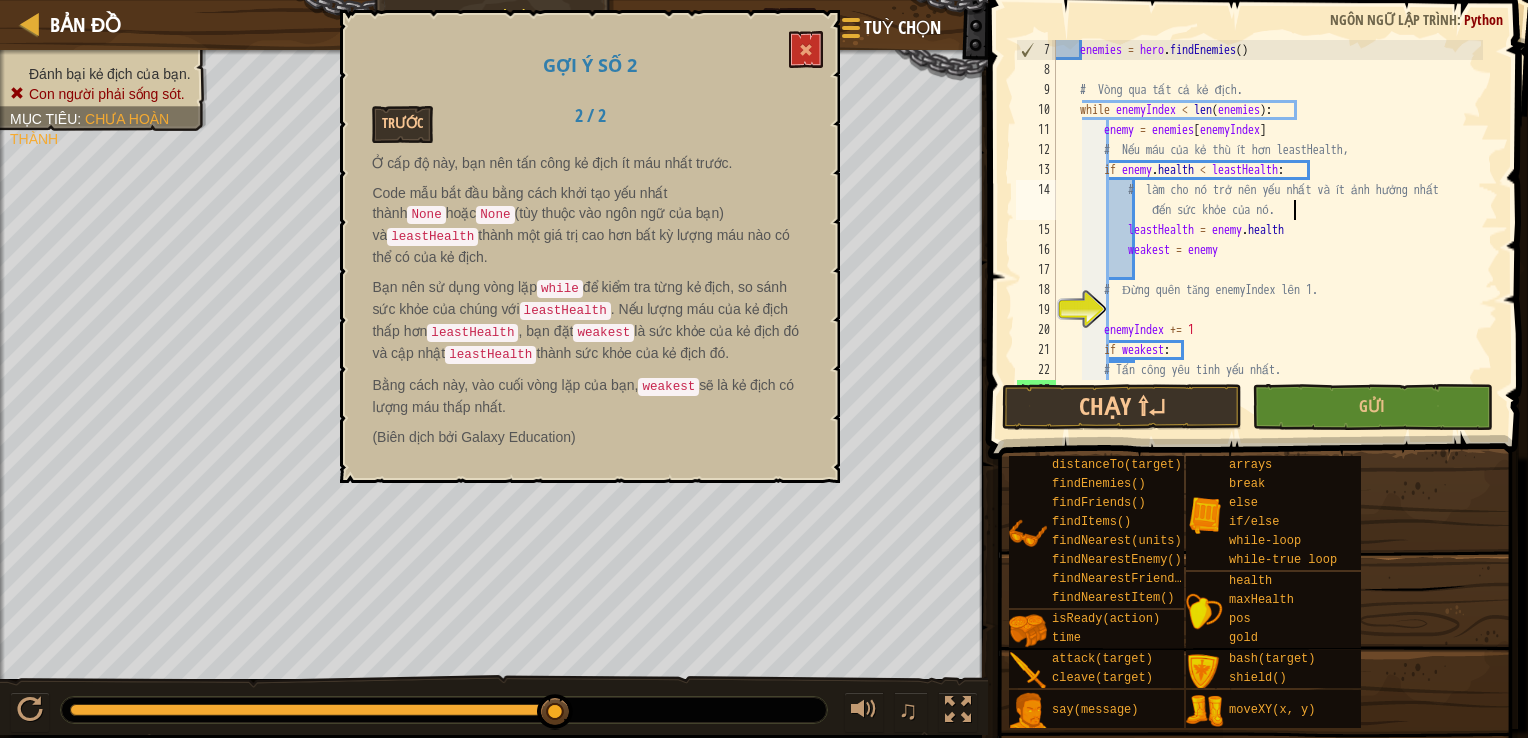 drag, startPoint x: 1133, startPoint y: 248, endPoint x: 1324, endPoint y: 227, distance: 192.15099 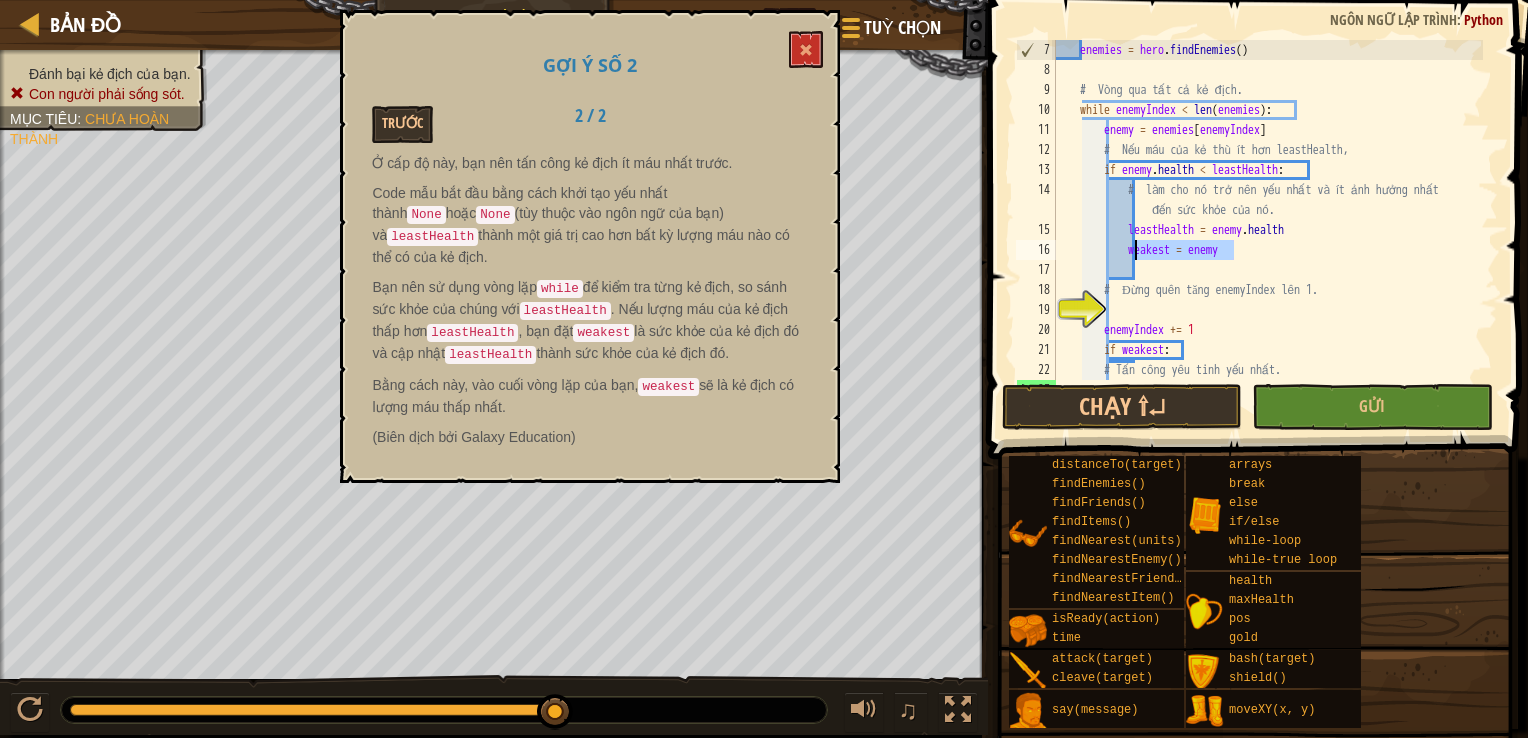 drag, startPoint x: 1239, startPoint y: 249, endPoint x: 1136, endPoint y: 242, distance: 103.23759 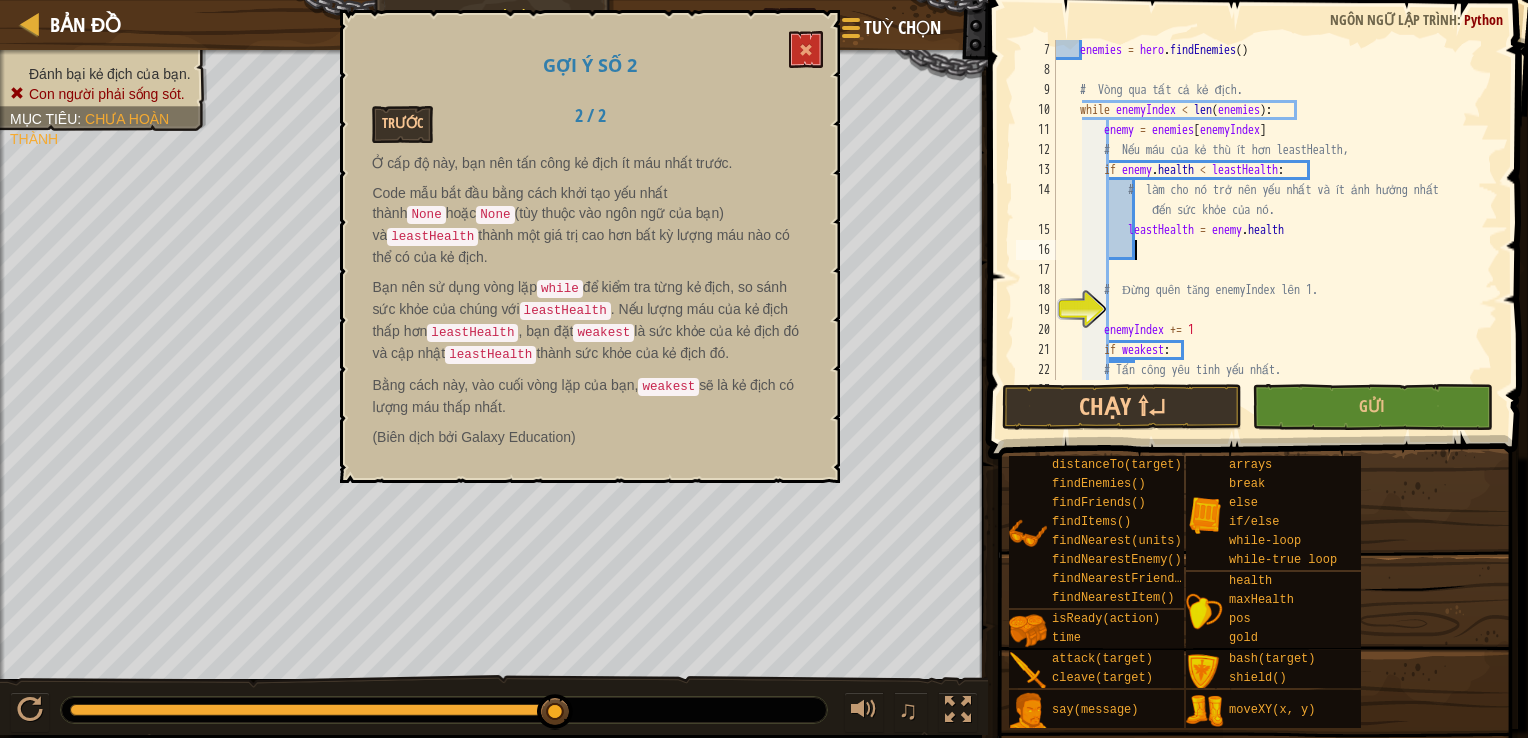 click on "enemies   =   hero . findEnemies ( )      #  Vòng qua tất cả kẻ địch.      while   enemyIndex   <   len ( enemies ) :          enemy   =   enemies [ enemyIndex ]          #  Nếu máu của kẻ thù ít hơn leastHealth,          if   enemy . health   <   leastHealth :              #  làm cho nó trở nên yếu nhất và ít ảnh hưởng nhất                   đến sức khỏe của nó.              leastHealth   =   enemy . health                                    #  Đừng quên tăng enemyIndex lên 1.                   enemyIndex   +=   1          if   weakest :          #  Tấn công yêu tinh yếu nhất.              hero . attack ( weakest )" at bounding box center (1267, 230) 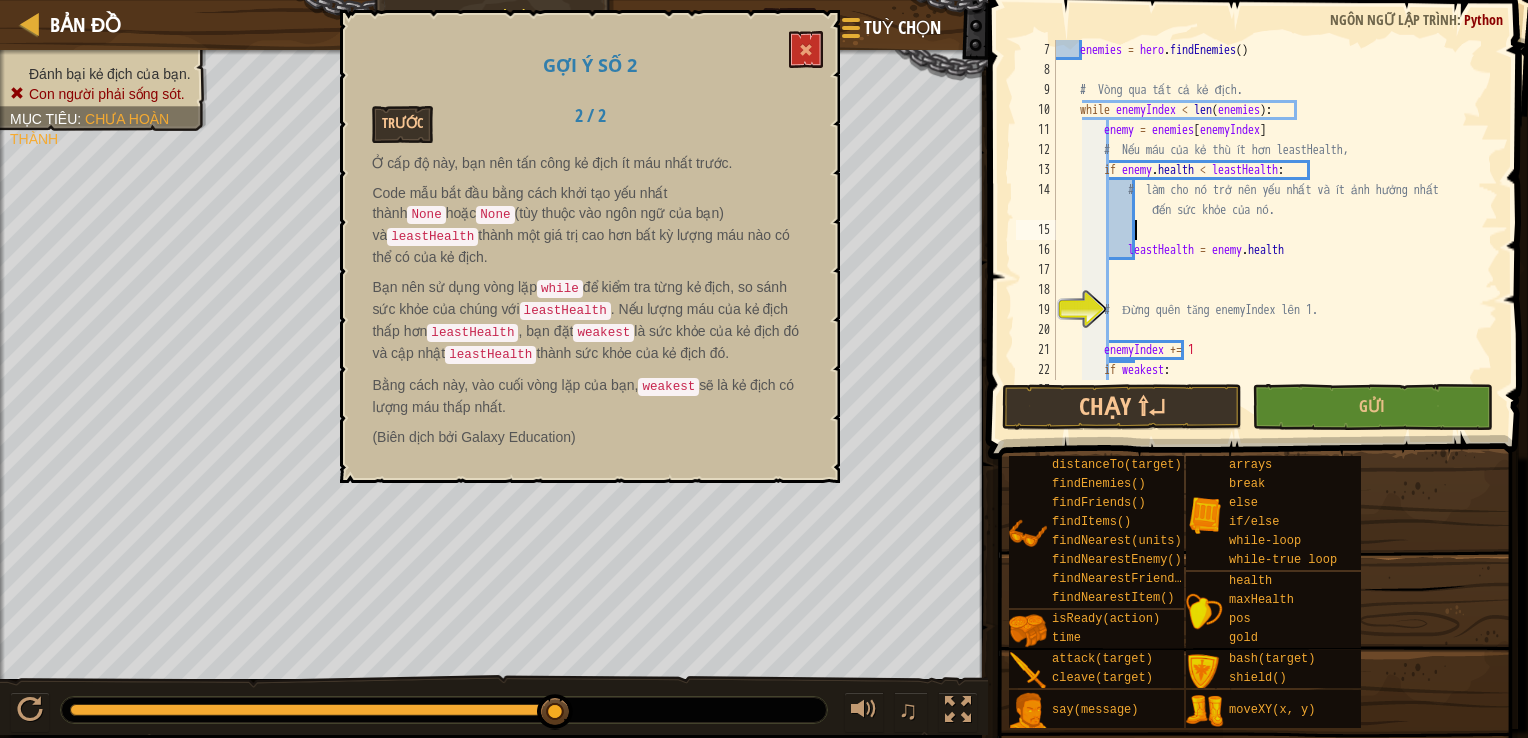 paste on "enemy = enemies[enemyIndex]" 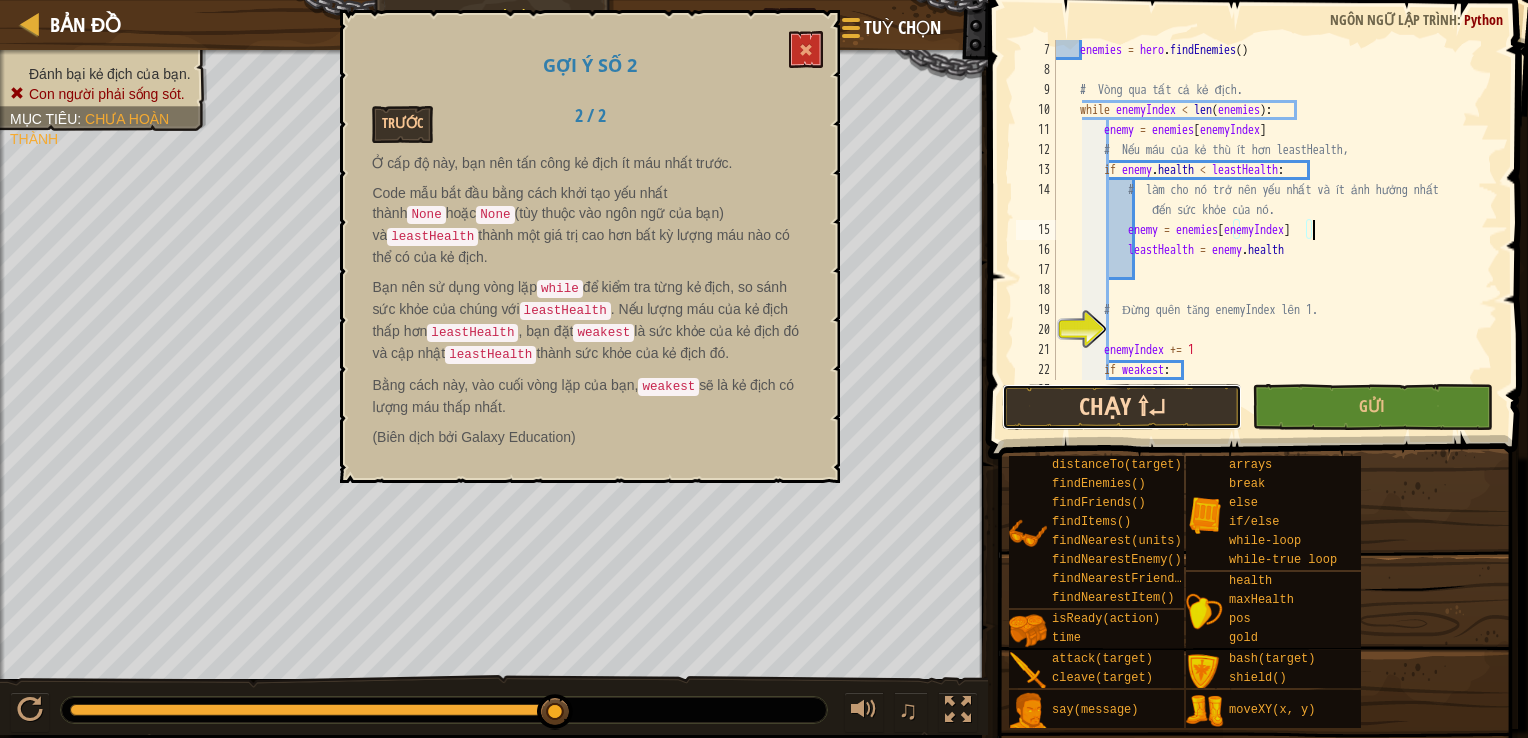 click on "Chạy ⇧↵" at bounding box center [1122, 407] 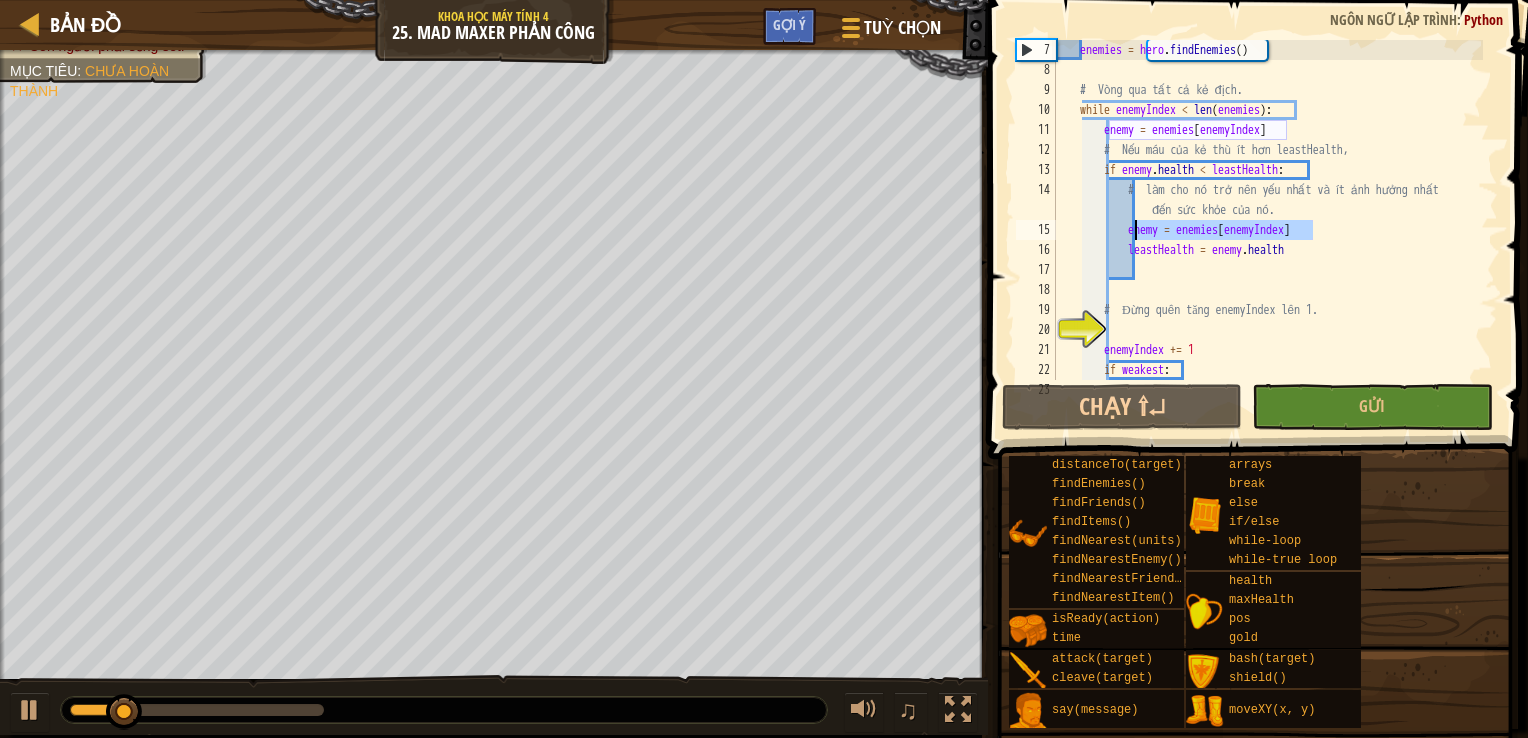 drag, startPoint x: 1320, startPoint y: 223, endPoint x: 1132, endPoint y: 231, distance: 188.17014 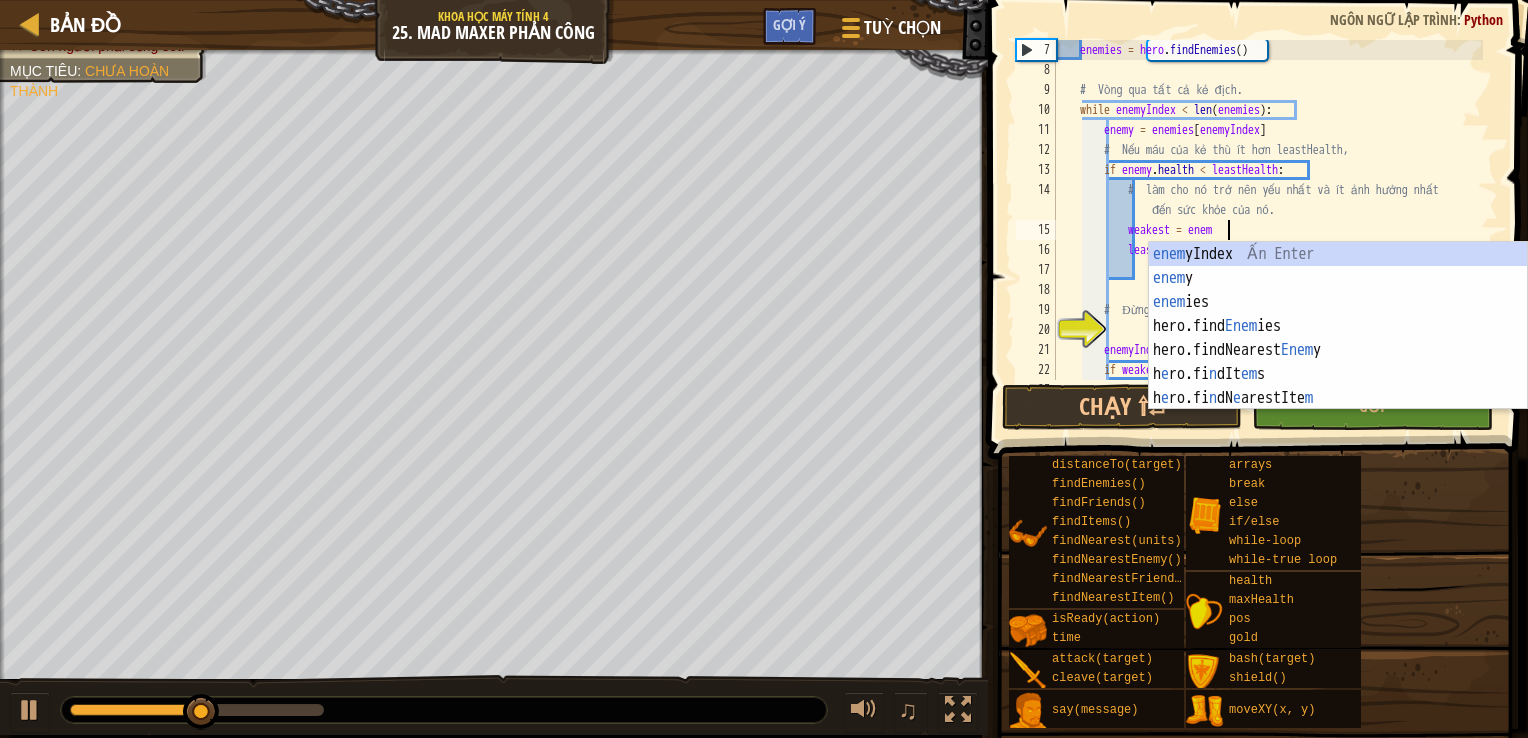 scroll, scrollTop: 9, scrollLeft: 13, axis: both 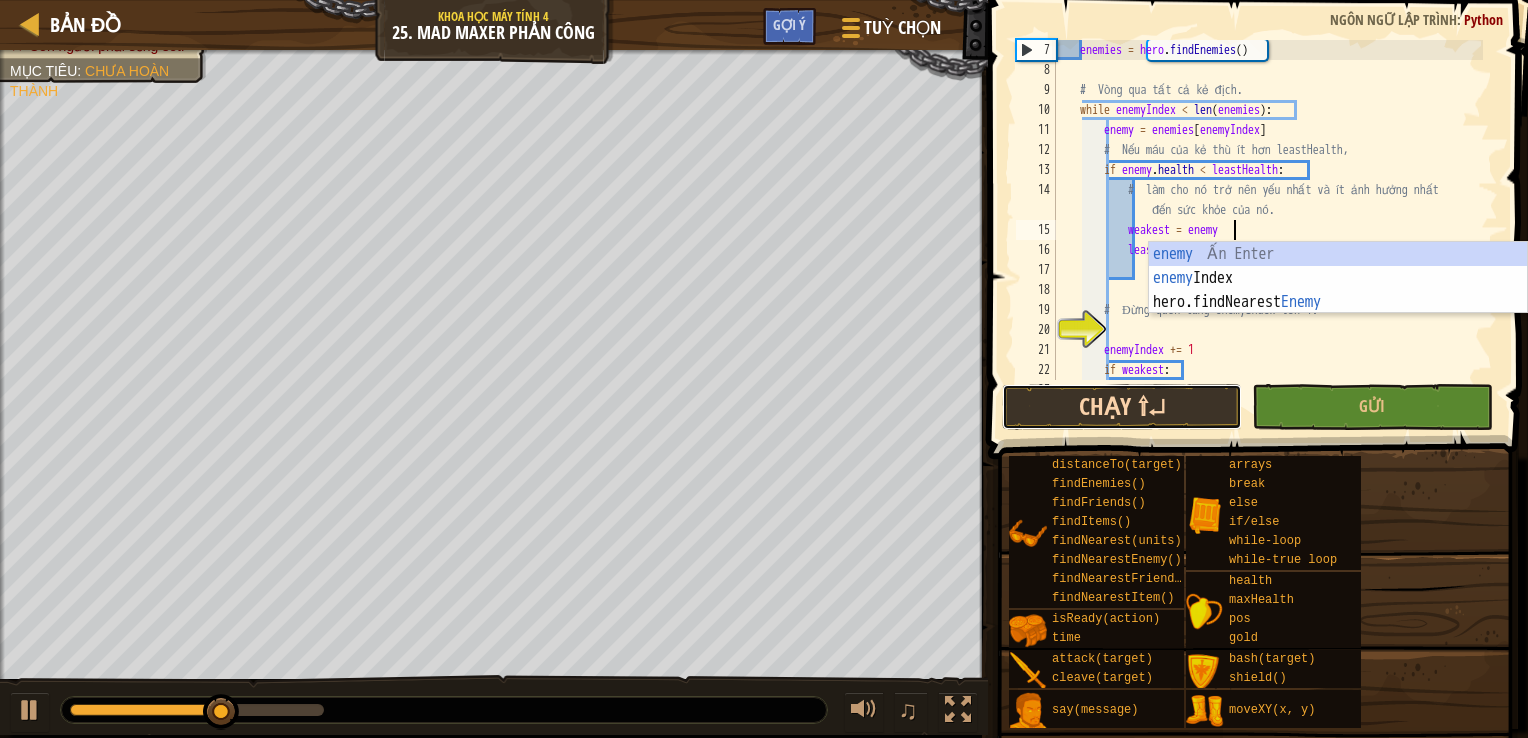 click on "Chạy ⇧↵" at bounding box center [1122, 407] 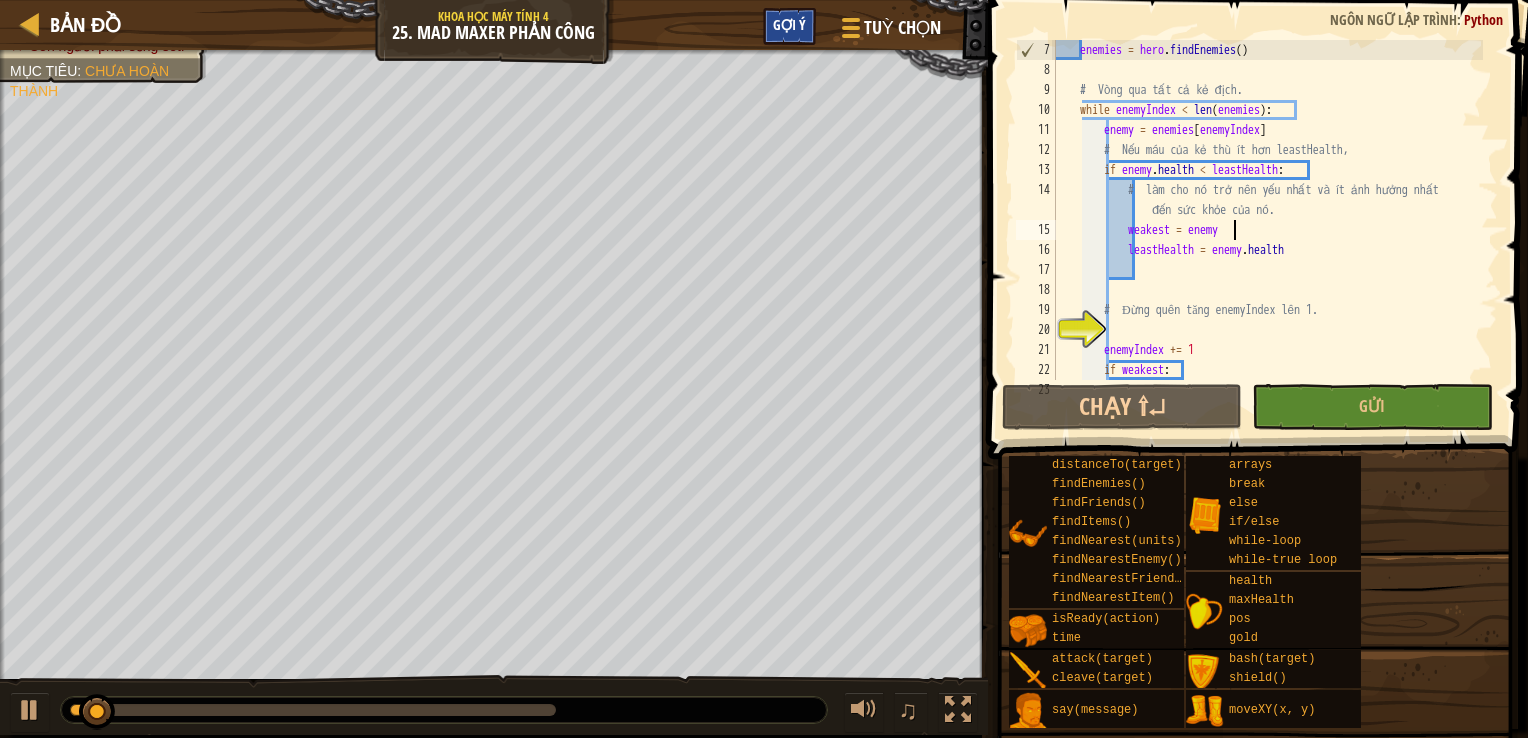 click on "Gợi ý" at bounding box center (789, 24) 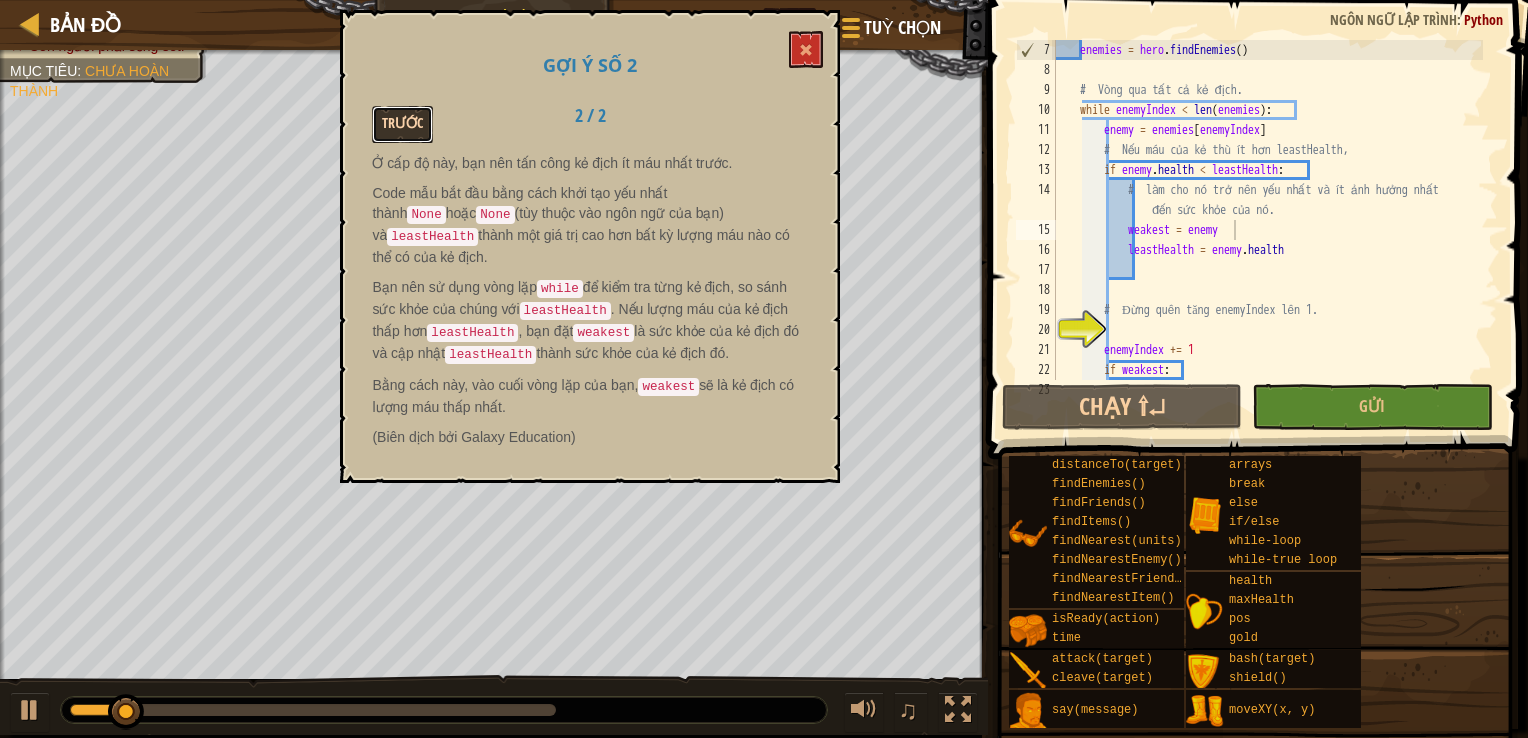 click on "Trước" at bounding box center [402, 124] 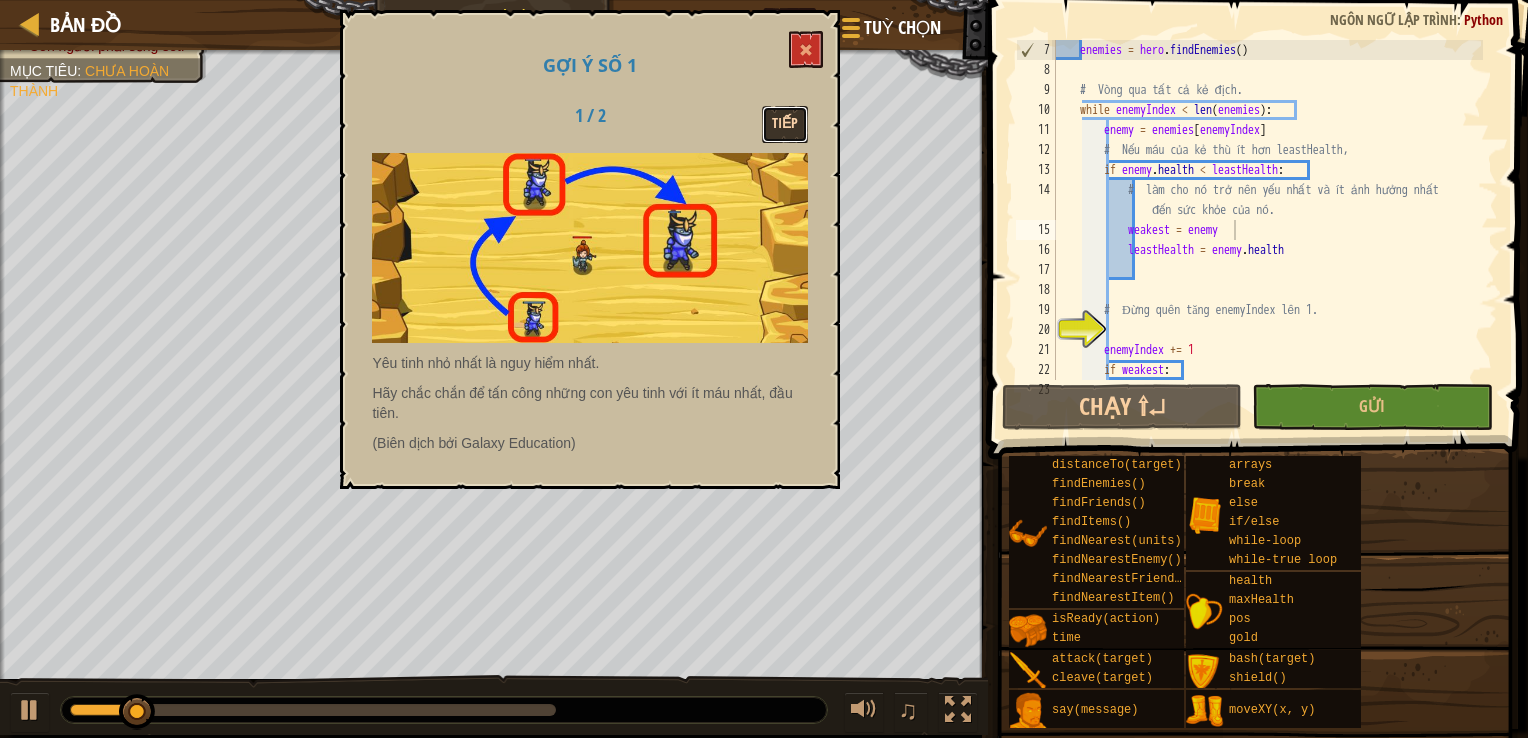 click on "Tiếp" at bounding box center [785, 124] 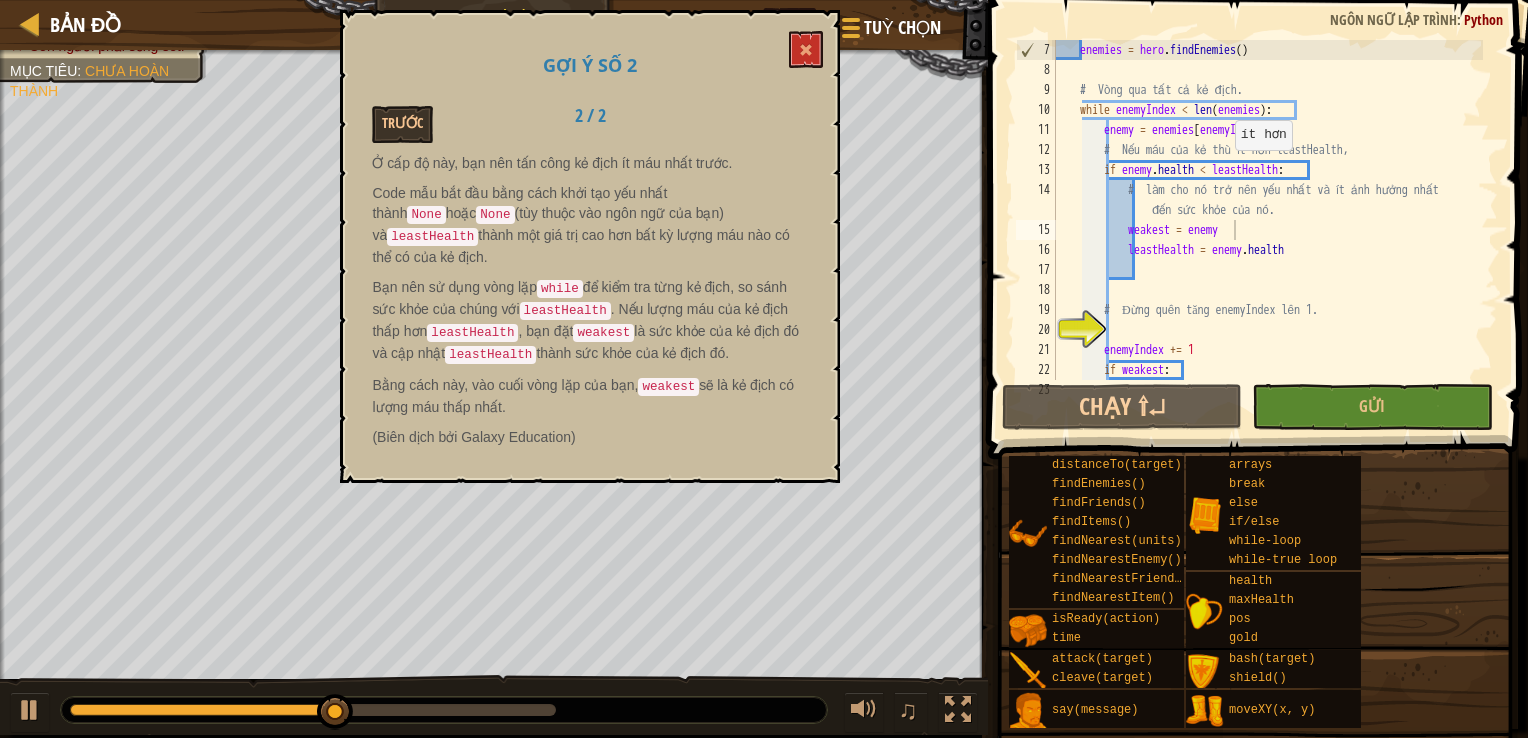 click on "enemies = hero . findEnemies ( )      #  Vòng qua tất cả kẻ địch.      while   enemyIndex   <   len ( enemies ) :          enemy   =   enemies [ enemyIndex ]          #  Nếu máu của kẻ thù ít hơn leastHealth,          if   enemy . health   <   leastHealth :              #  làm cho nó trở nên yếu nhất và ít ảnh hưởng nhất                   đến sức khỏe của nó.              weakest   =   enemy              leastHealth   =   enemy . health                                    #  Đừng quên tăng enemyIndex lên 1.                   enemyIndex   +=   1          if   weakest :          #  Tấn công yêu tinh yếu nhất." at bounding box center (1267, 230) 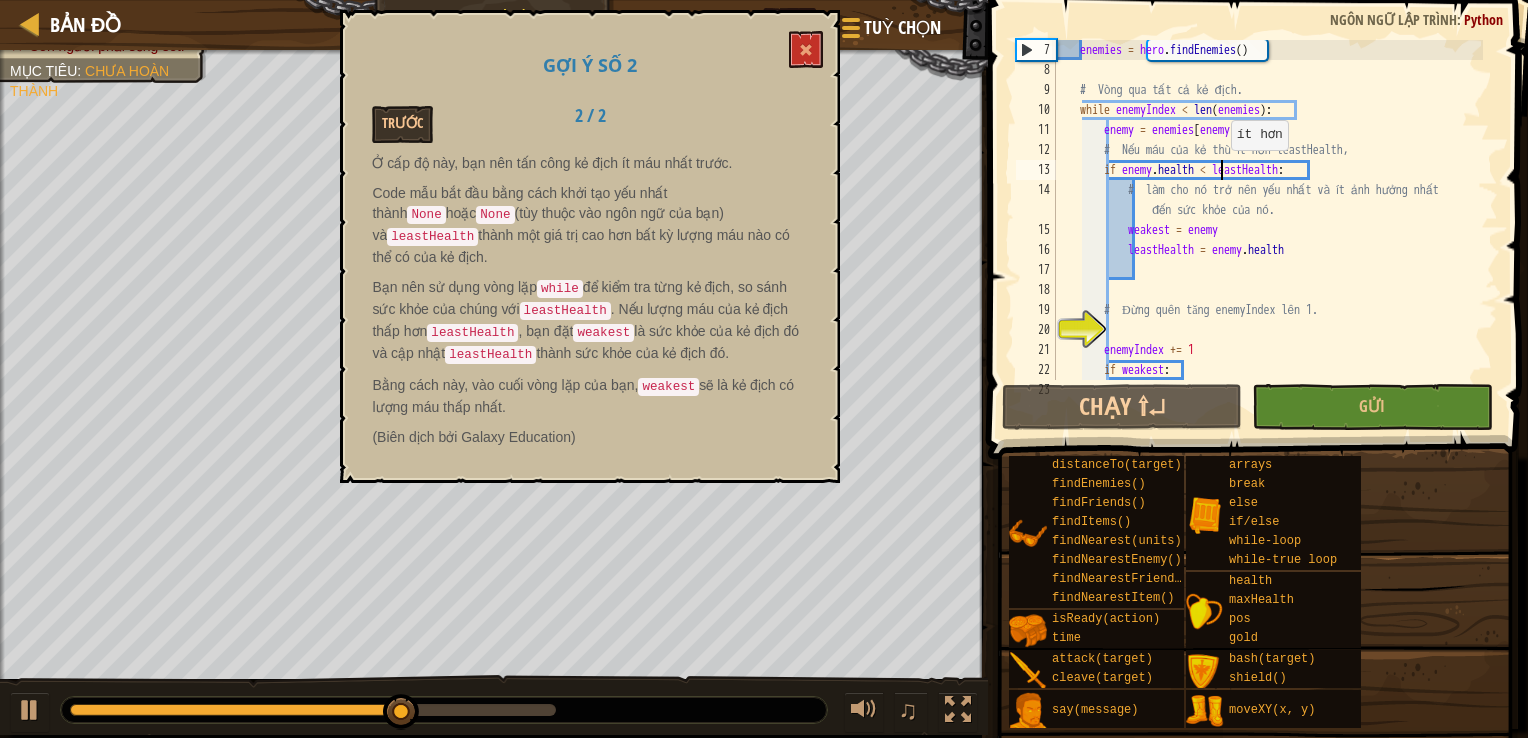 click on "enemies = hero . findEnemies ( )      #  Vòng qua tất cả kẻ địch.      while   enemyIndex   <   len ( enemies ) :          enemy   =   enemies [ enemyIndex ]          #  Nếu máu của kẻ thù ít hơn leastHealth,          if   enemy . health   <   leastHealth :              #  làm cho nó trở nên yếu nhất và ít ảnh hưởng nhất                   đến sức khỏe của nó.              weakest   =   enemy              leastHealth   =   enemy . health                                    #  Đừng quên tăng enemyIndex lên 1.                   enemyIndex   +=   1          if   weakest :          #  Tấn công yêu tinh yếu nhất." at bounding box center [1267, 230] 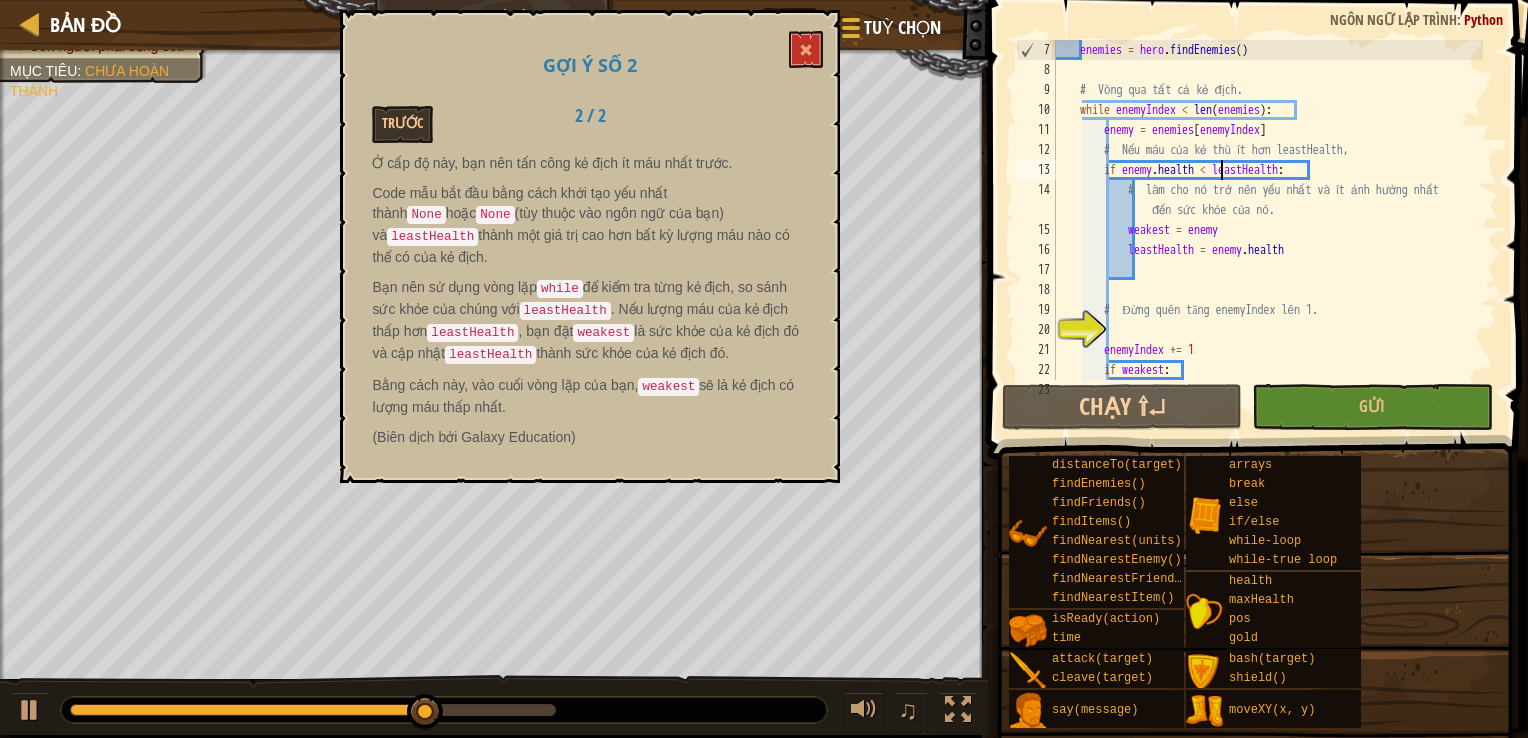 click on "enemies = hero . findEnemies ( )      #  Vòng qua tất cả kẻ địch.      while   enemyIndex   <   len ( enemies ) :          enemy   =   enemies [ enemyIndex ]          #  Nếu máu của kẻ thù ít hơn leastHealth,          if   enemy . health   <   leastHealth :              #  làm cho nó trở nên yếu nhất và ít ảnh hưởng nhất                   đến sức khỏe của nó.              weakest   =   enemy              leastHealth   =   enemy . health                                    #  Đừng quên tăng enemyIndex lên 1.                   enemyIndex   +=   1          if   weakest :          #  Tấn công yêu tinh yếu nhất." at bounding box center (1267, 230) 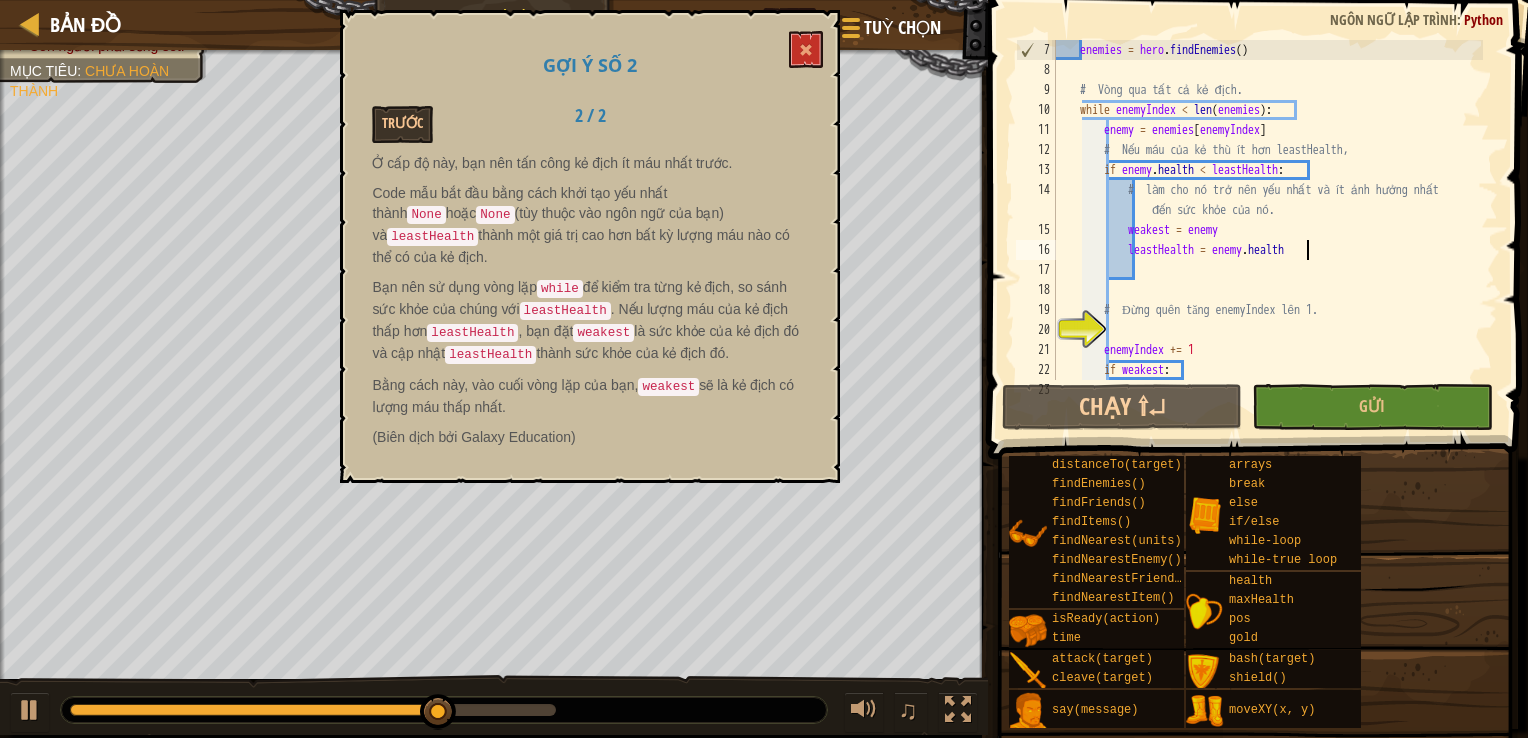 click on "enemies = hero . findEnemies ( )      #  Vòng qua tất cả kẻ địch.      while   enemyIndex   <   len ( enemies ) :          enemy   =   enemies [ enemyIndex ]          #  Nếu máu của kẻ thù ít hơn leastHealth,          if   enemy . health   <   leastHealth :              #  làm cho nó trở nên yếu nhất và ít ảnh hưởng nhất                   đến sức khỏe của nó.              weakest   =   enemy              leastHealth   =   enemy . health                                    #  Đừng quên tăng enemyIndex lên 1.                   enemyIndex   +=   1          if   weakest :          #  Tấn công yêu tinh yếu nhất." at bounding box center [1267, 230] 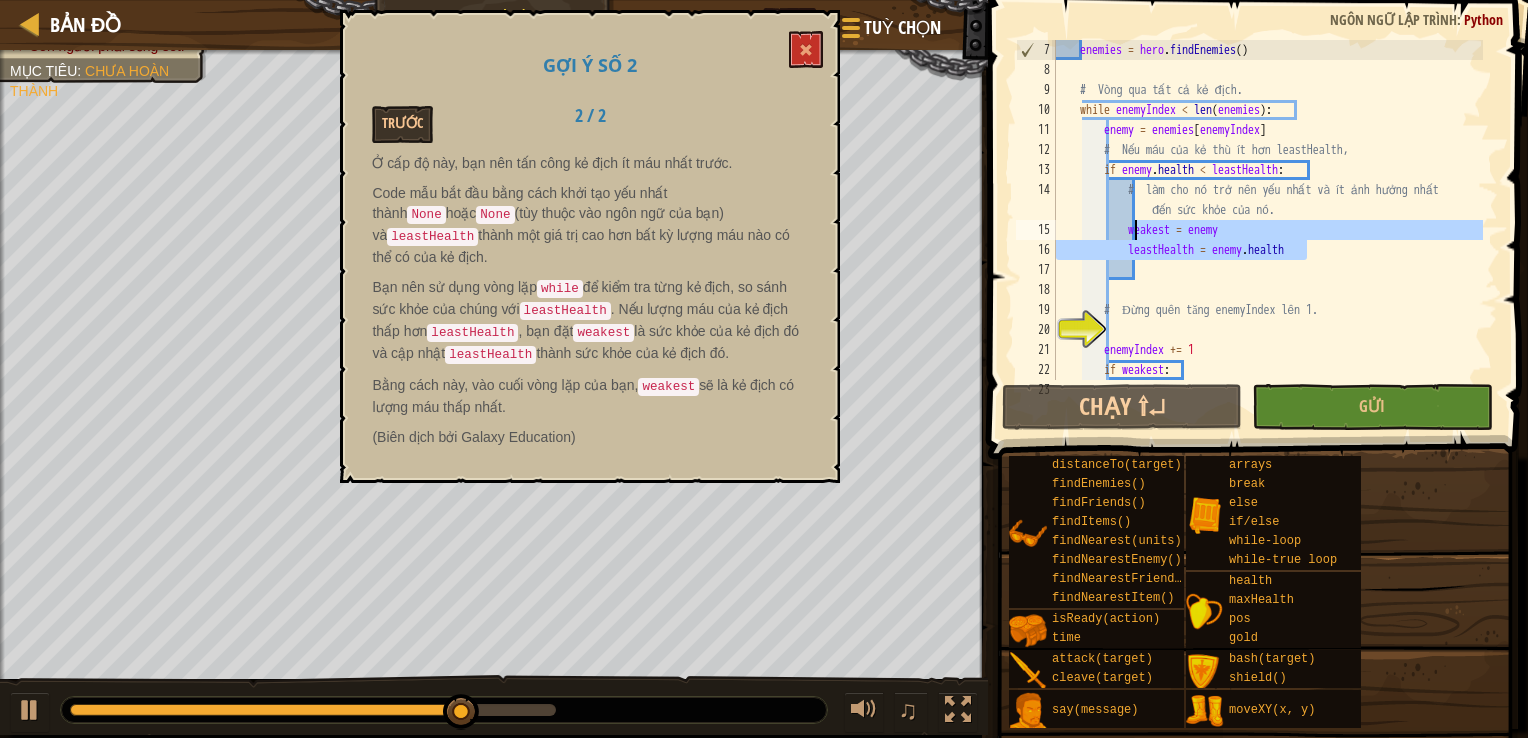 drag, startPoint x: 1344, startPoint y: 245, endPoint x: 1136, endPoint y: 235, distance: 208.24025 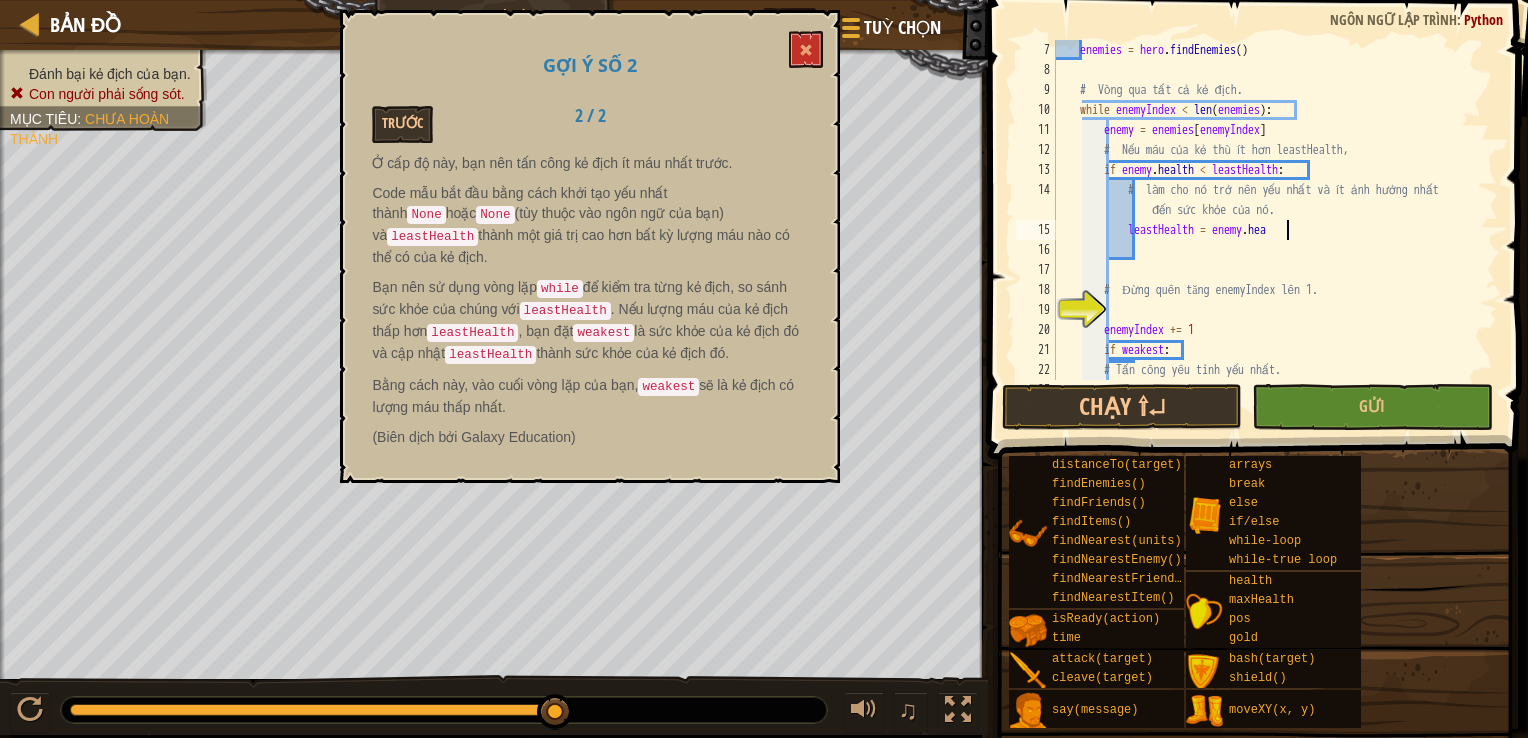scroll, scrollTop: 9, scrollLeft: 19, axis: both 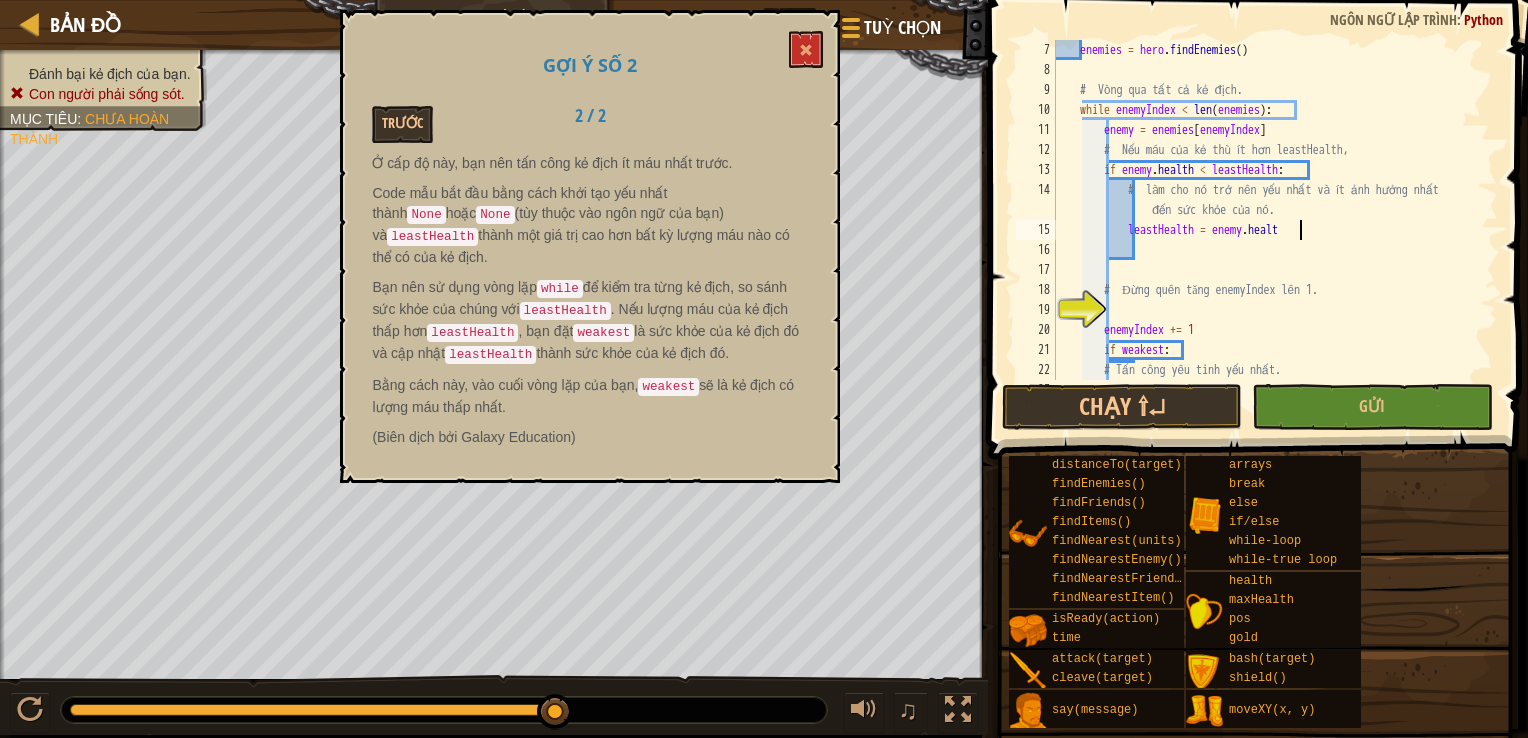 type on "leastHealth = enemy.health" 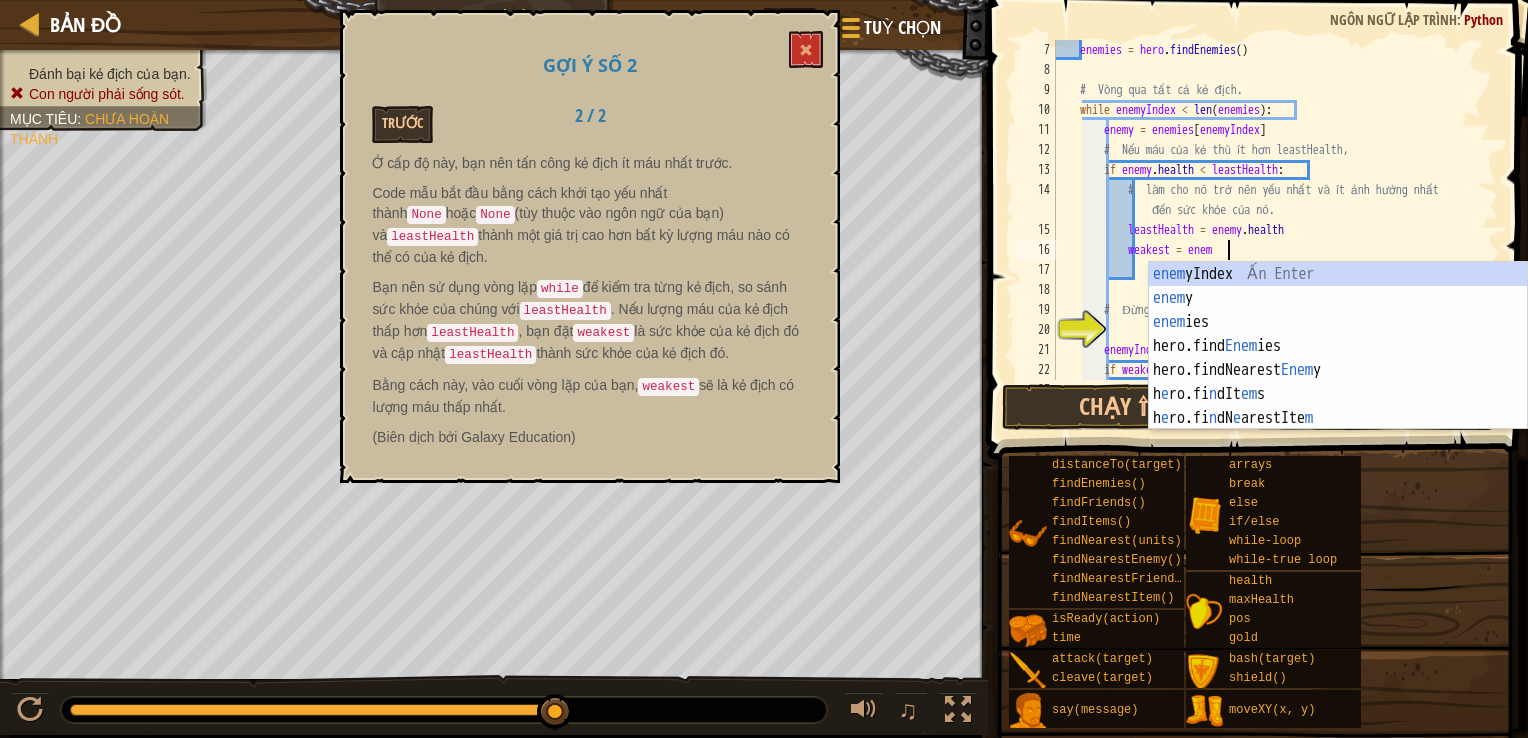 scroll, scrollTop: 9, scrollLeft: 13, axis: both 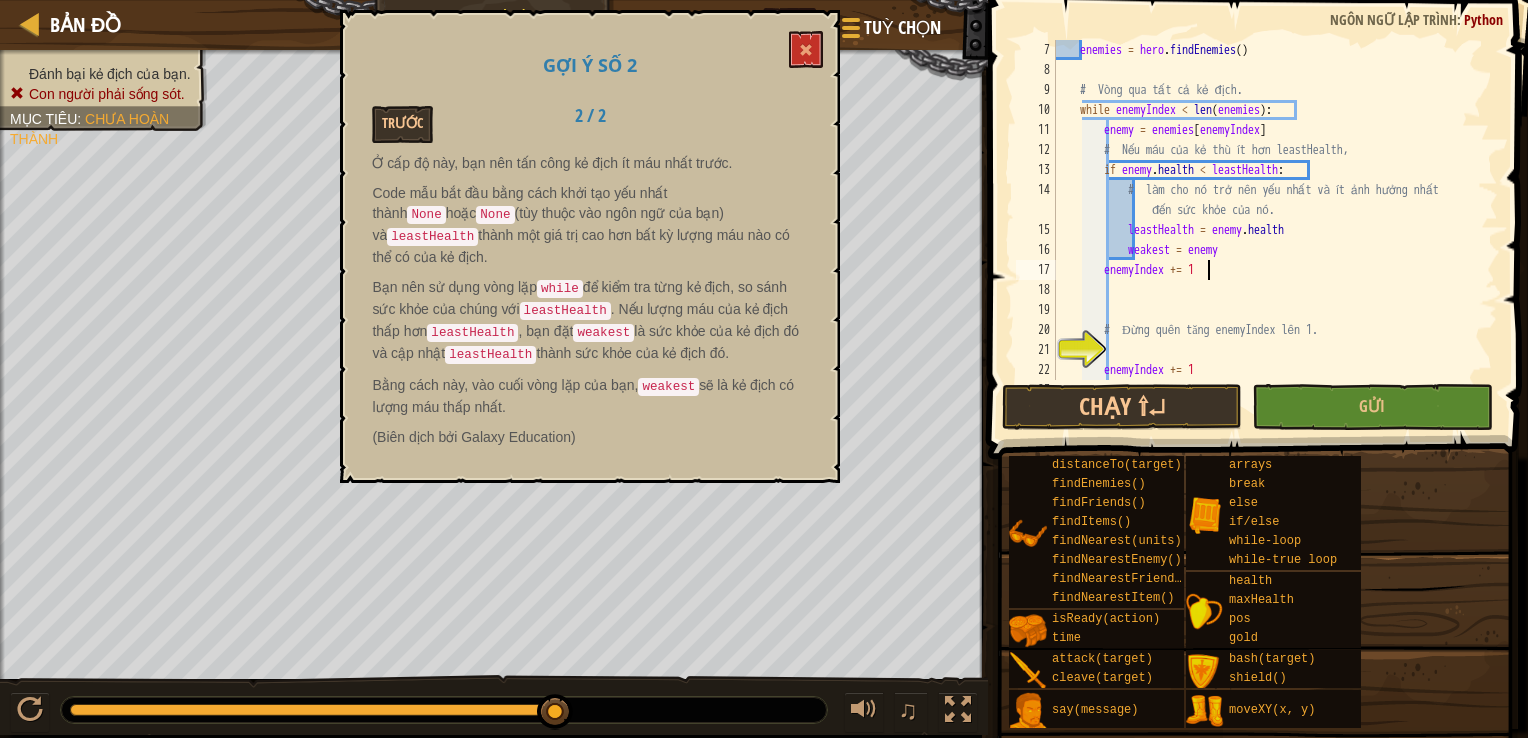 click on "enemies = hero . findEnemies ( )      #  Vòng qua tất cả kẻ địch.      while   enemyIndex   <   len ( enemies ) :          enemy   =   enemies [ enemyIndex ]          #  Nếu máu của kẻ thù ít hơn leastHealth,          if   enemy . health   <   leastHealth :              #  làm cho nó trở nên yếu nhất và ít ảnh hưởng nhất                   đến sức khỏe của nó.              leastHealth   =   enemy . health              weakest   =   enemy          enemyIndex   +=   1                                    #  Đừng quên tăng enemyIndex lên 1.                   enemyIndex   +=   1          if   weakest :" at bounding box center (1267, 230) 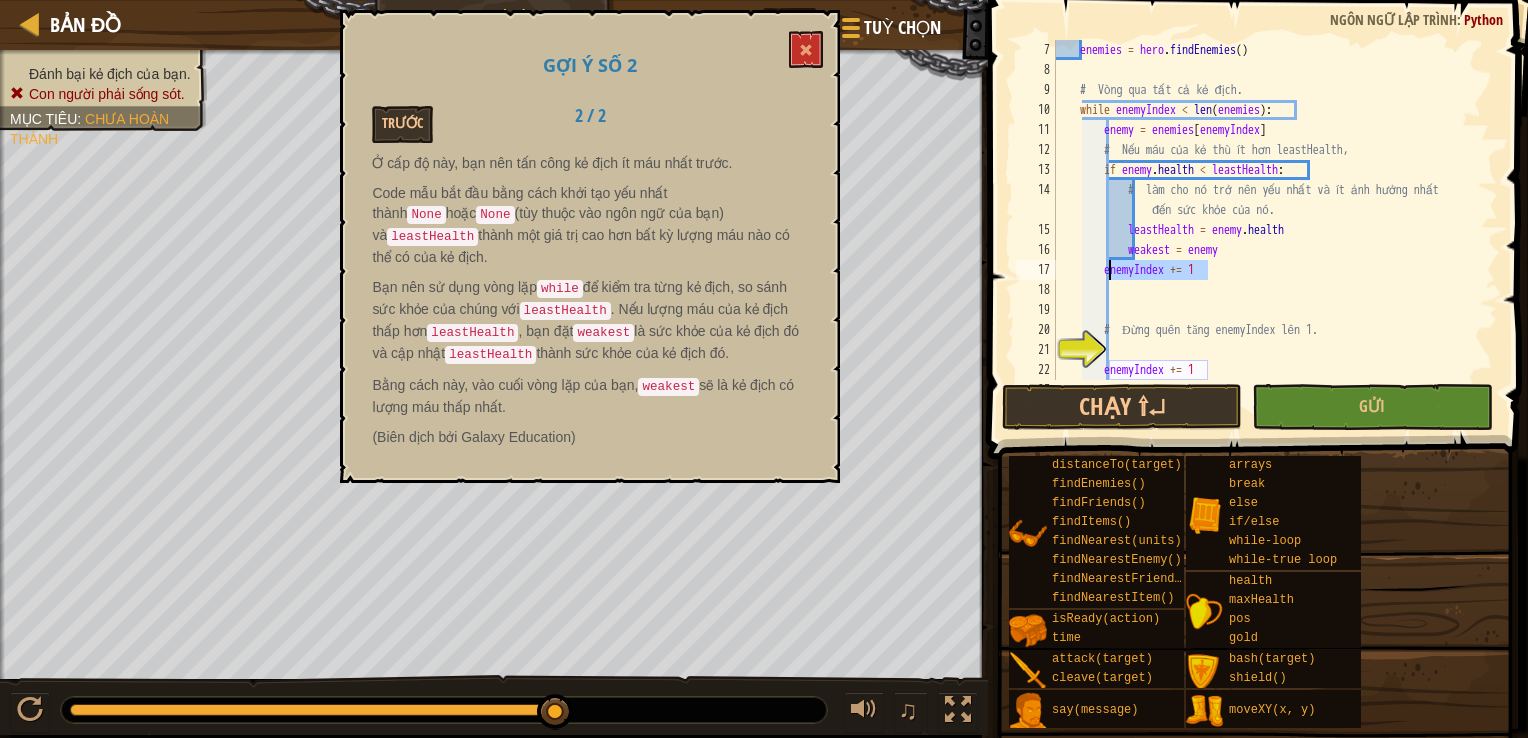 drag, startPoint x: 1248, startPoint y: 275, endPoint x: 1111, endPoint y: 281, distance: 137.13132 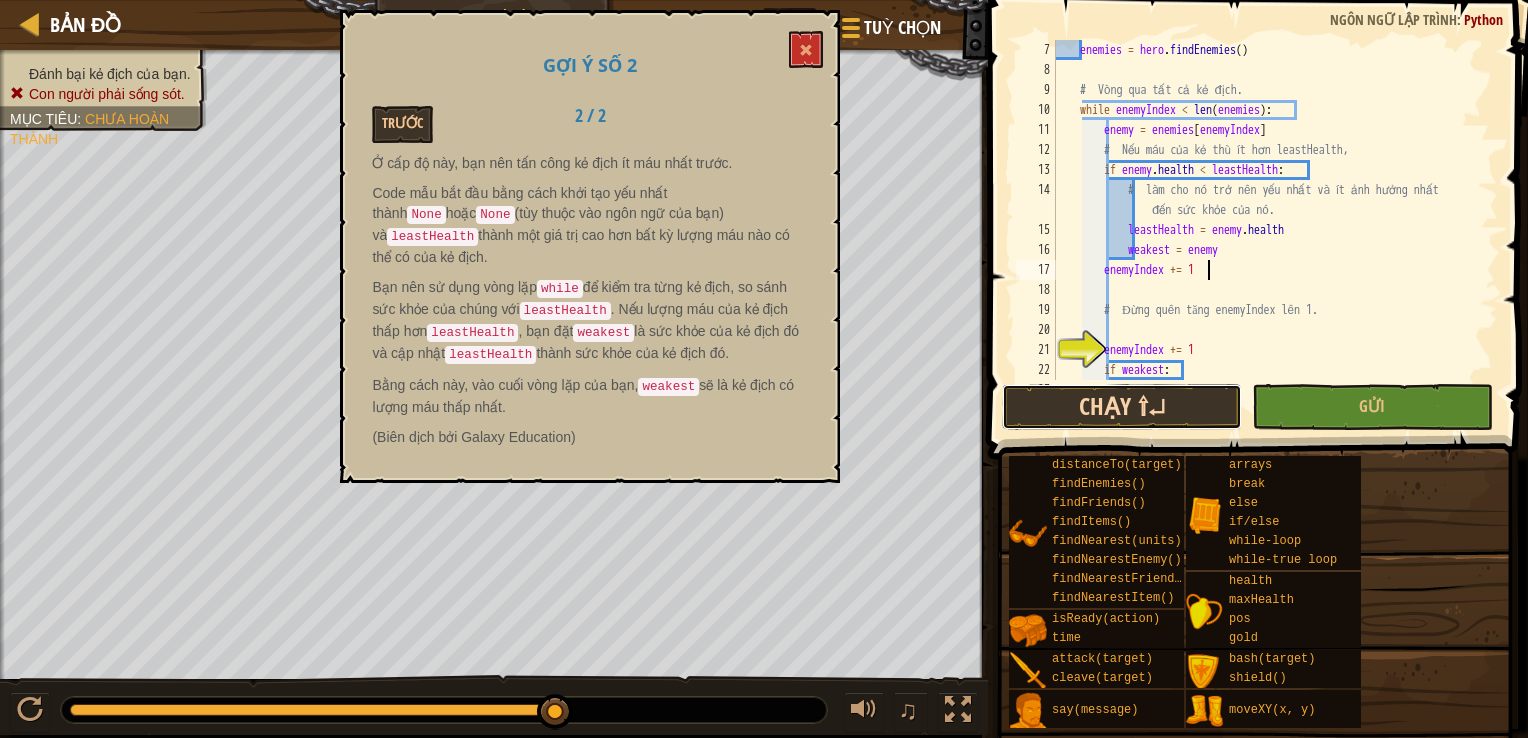 click on "Chạy ⇧↵" at bounding box center [1122, 407] 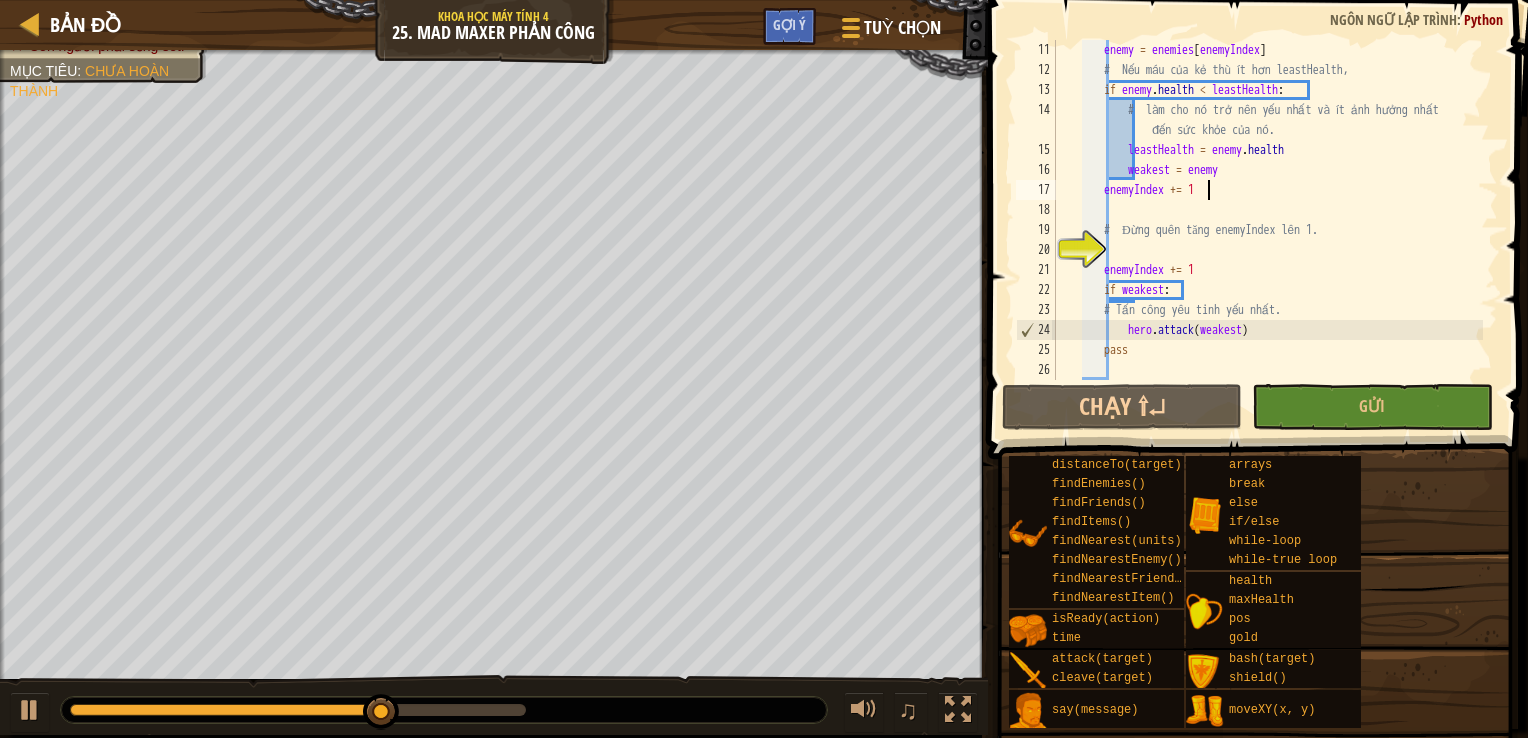 scroll, scrollTop: 220, scrollLeft: 0, axis: vertical 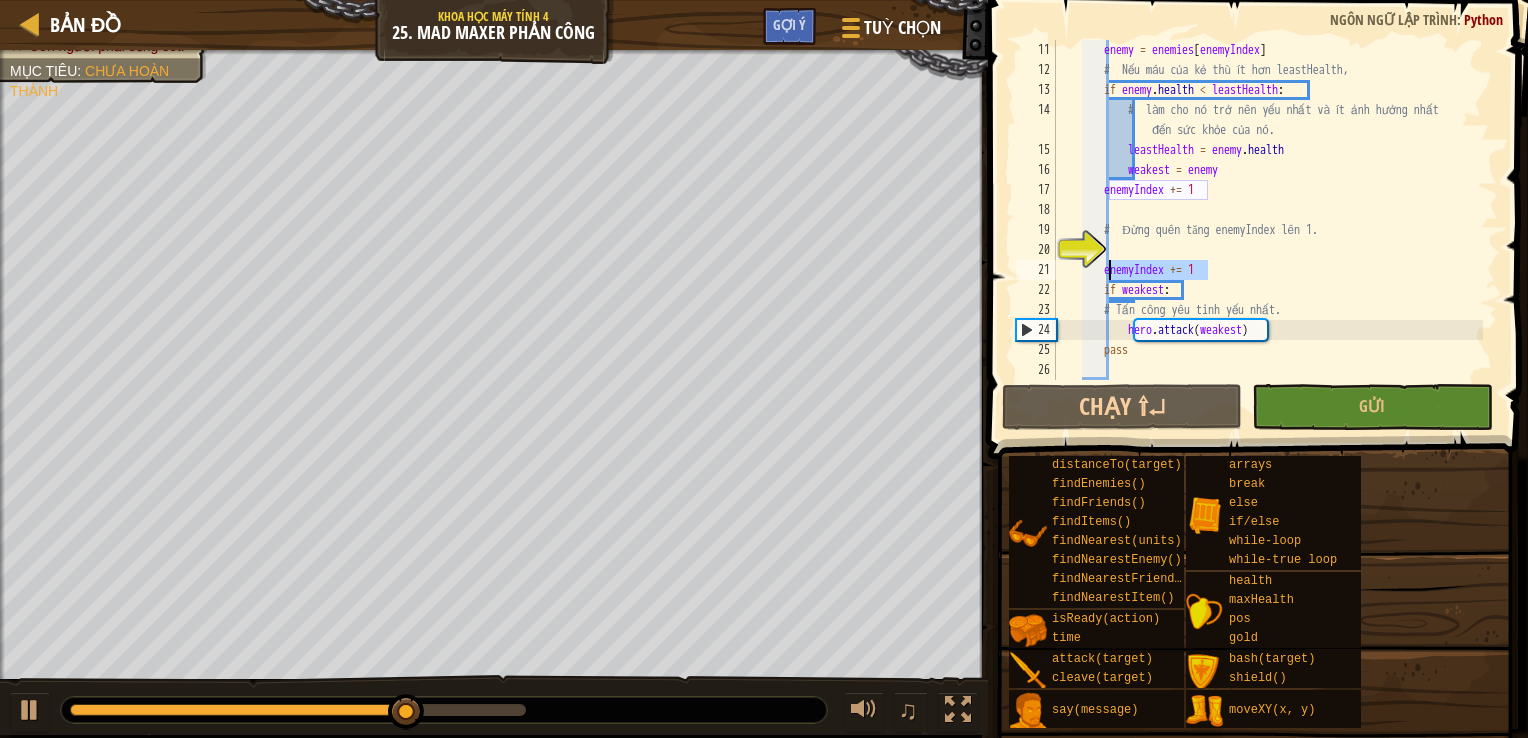 drag, startPoint x: 1240, startPoint y: 268, endPoint x: 1107, endPoint y: 265, distance: 133.03383 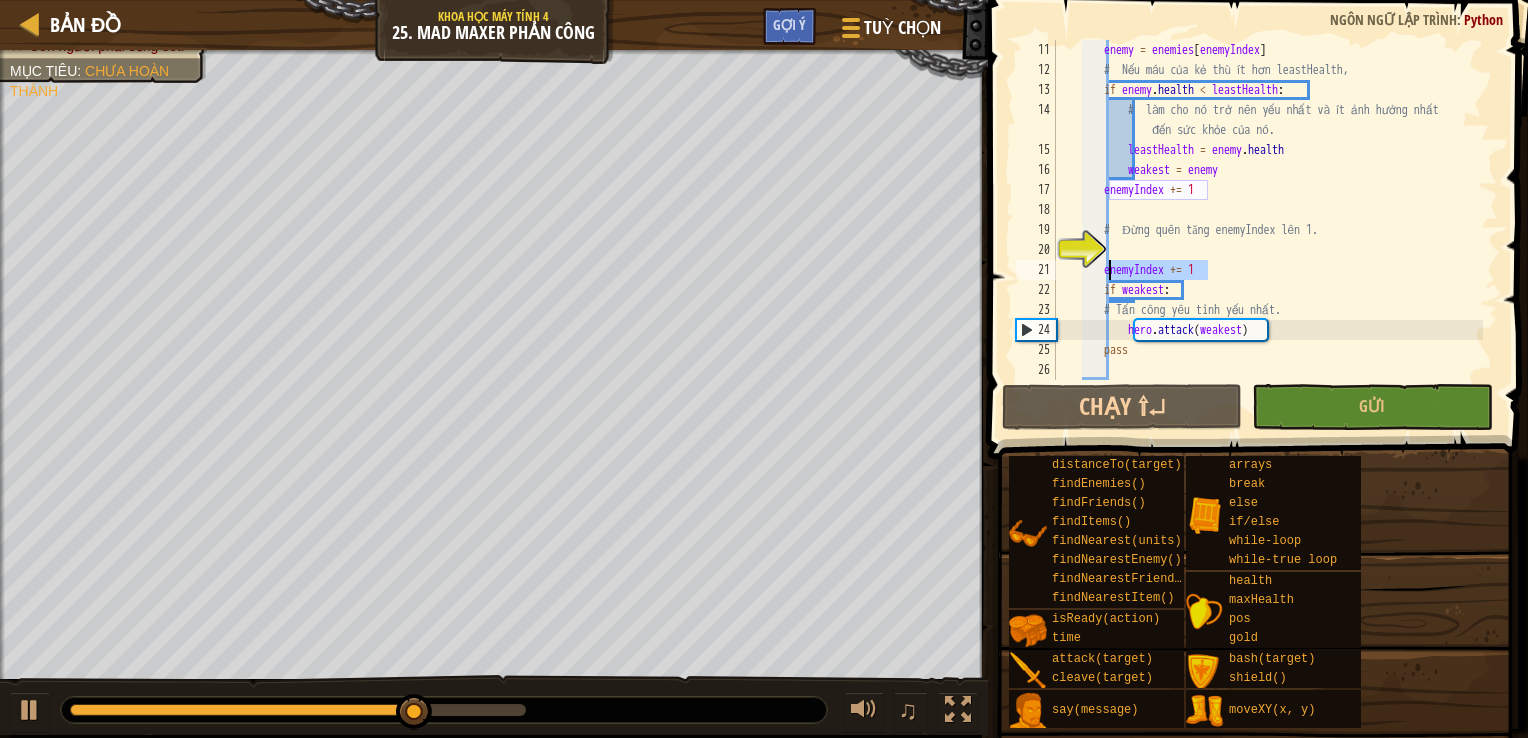 scroll, scrollTop: 9, scrollLeft: 3, axis: both 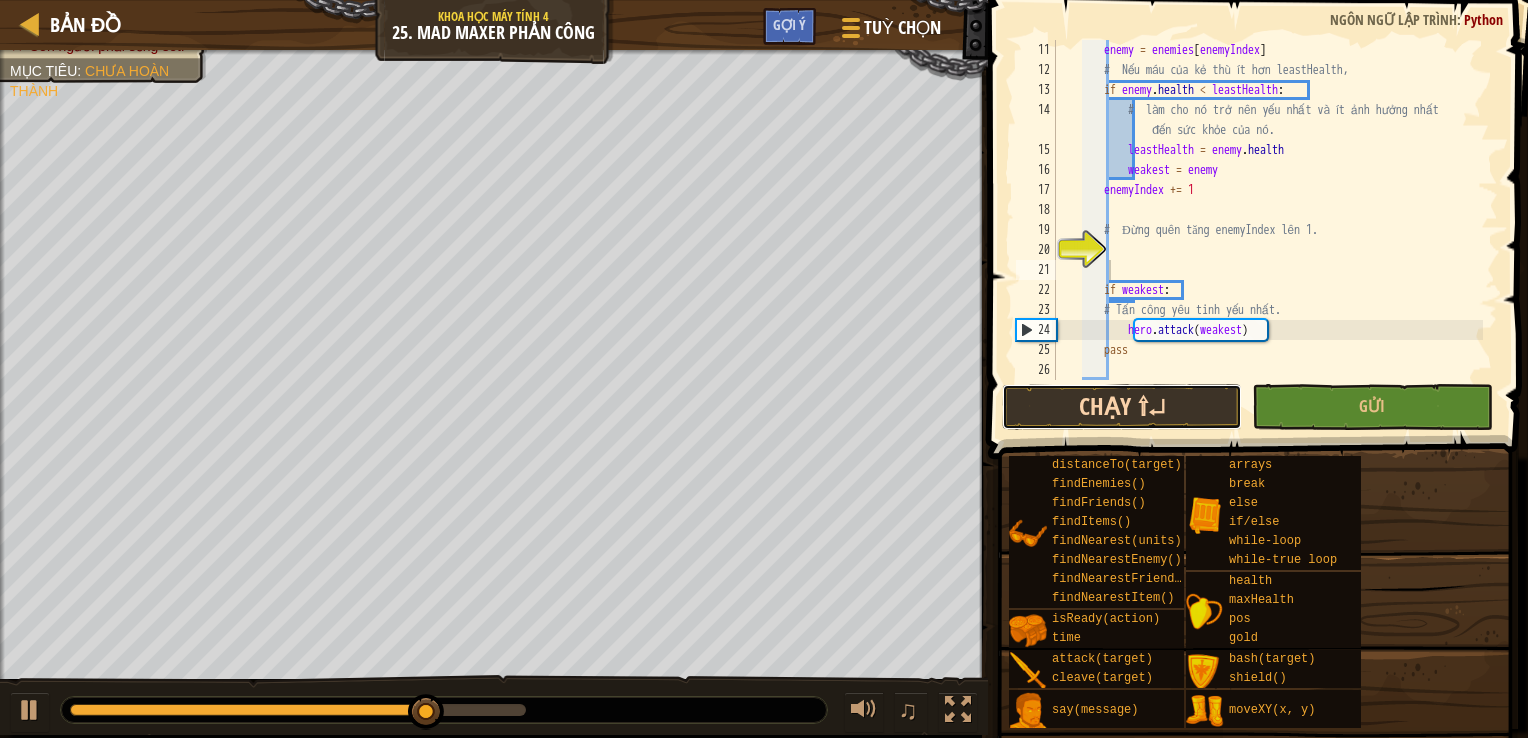 click on "Chạy ⇧↵" at bounding box center [1122, 407] 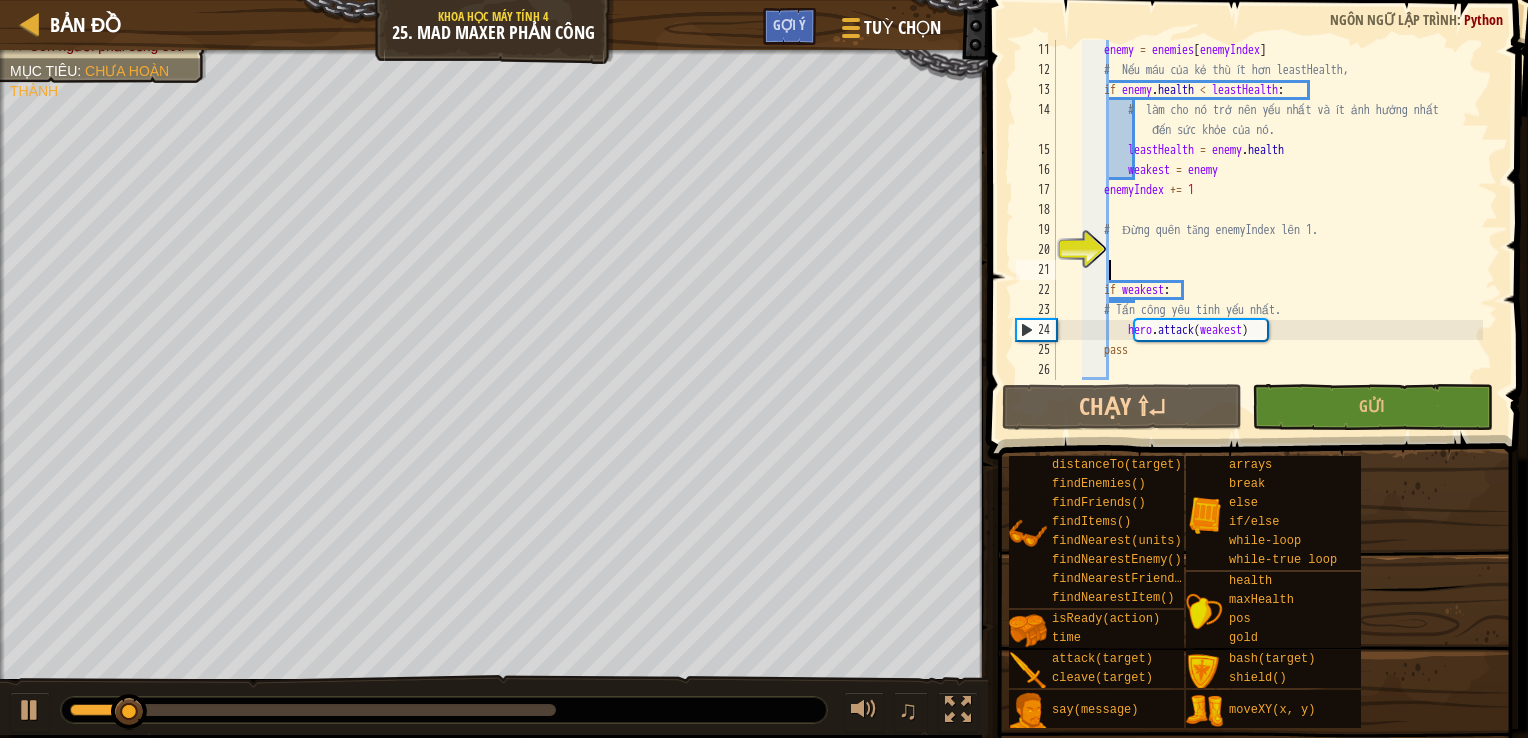 click on "enemy   =   enemies [ enemyIndex ]          #  Nếu máu của kẻ thù ít hơn leastHealth,          if   enemy . health   <   leastHealth :              #  làm cho nó trở nên yếu nhất và ít ảnh hưởng nhất                   đến sức khỏe của nó.              leastHealth   =   enemy . health              weakest   =   enemy          enemyIndex   +=   1                            #  Đừng quên tăng enemyIndex lên 1.                            if   weakest :          #  Tấn công yêu tinh yếu nhất.              hero . attack ( weakest )          pass" at bounding box center [1267, 230] 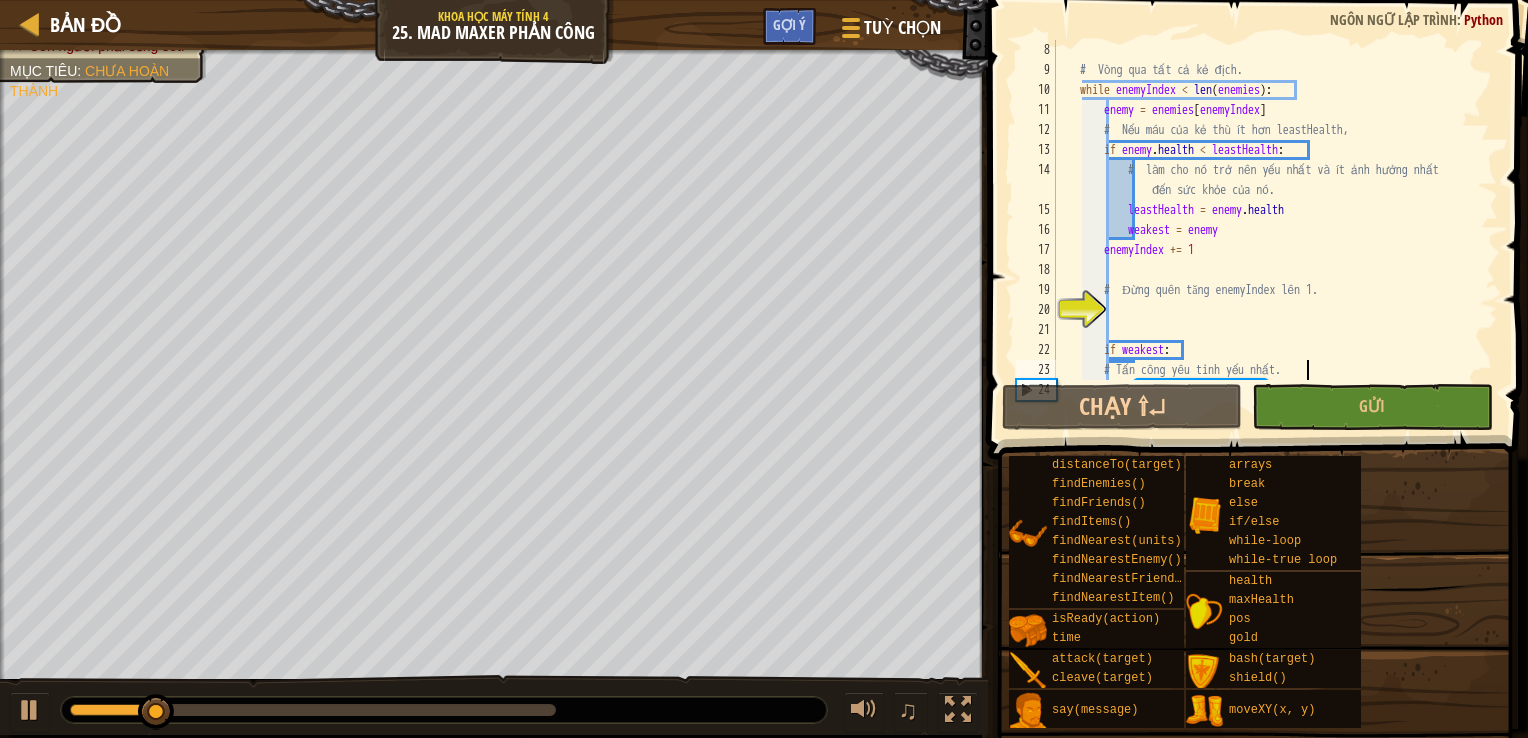 scroll, scrollTop: 220, scrollLeft: 0, axis: vertical 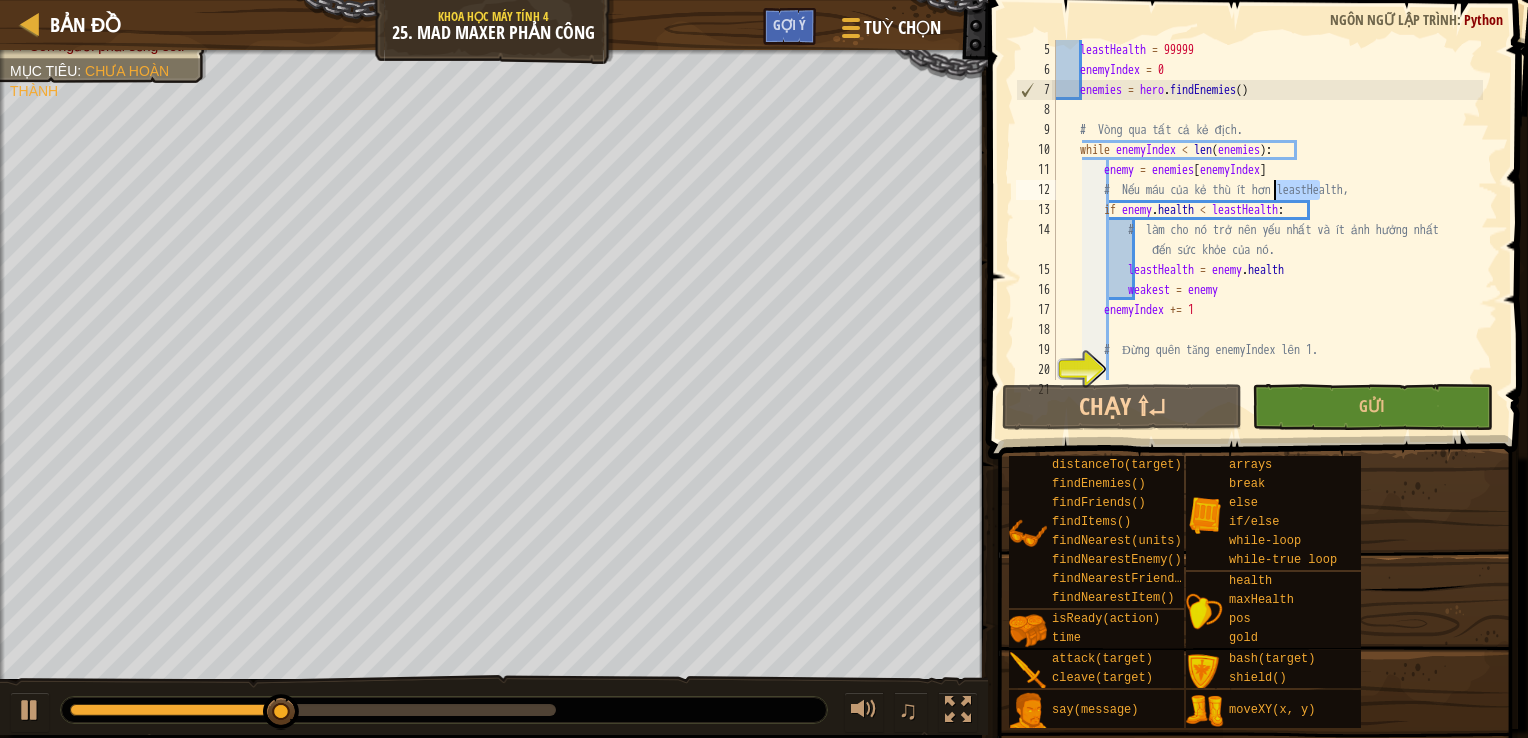 drag, startPoint x: 1312, startPoint y: 183, endPoint x: 1240, endPoint y: 180, distance: 72.06247 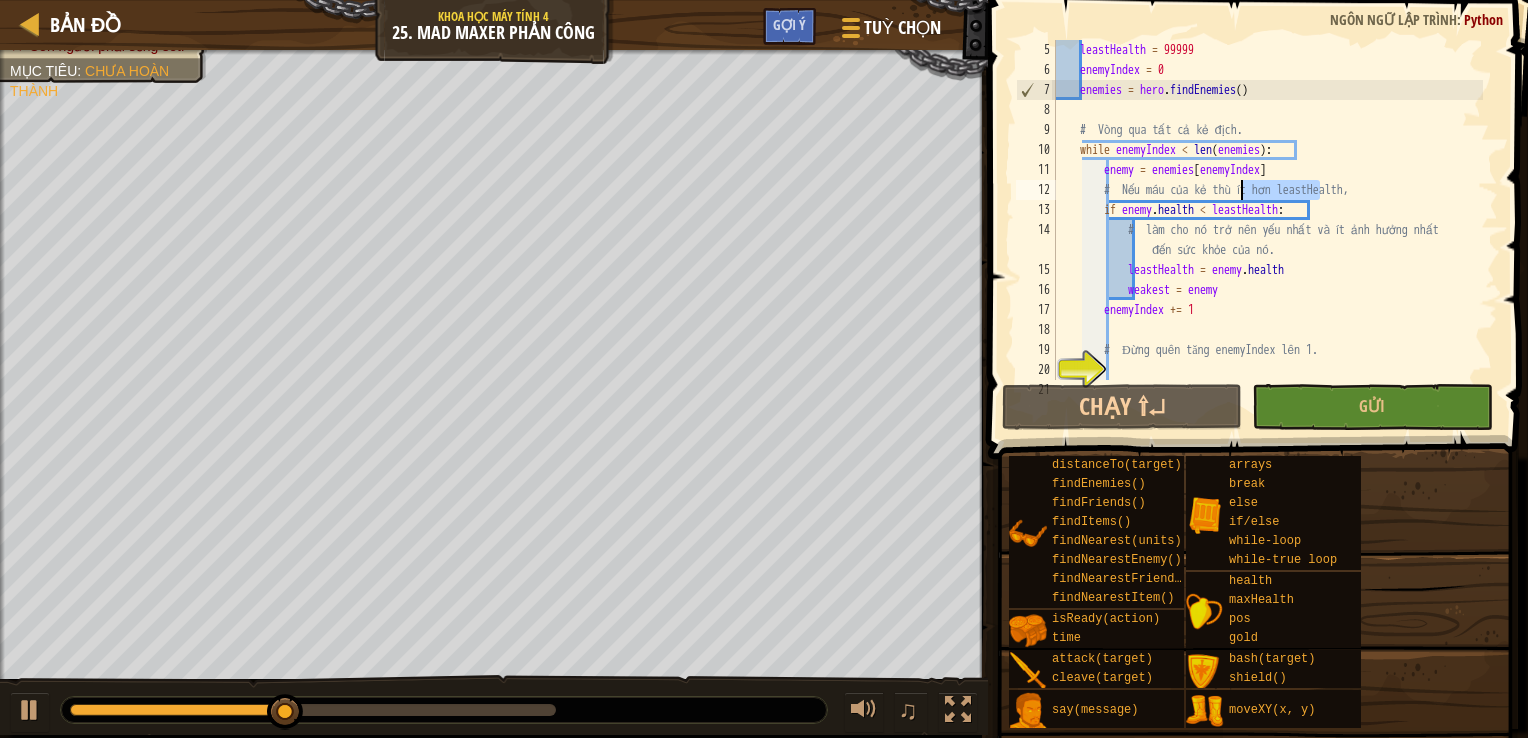click on "leastHealth = 99999      enemyIndex = 0      enemies = hero . findEnemies ( )      #  Vòng qua tất cả kẻ địch.      while   enemyIndex   <   len ( enemies ) :          enemy   =   enemies [ enemyIndex ]          #  Nếu máu của kẻ thù ít hơn leastHealth,          if   enemy . health   <   leastHealth :              #  làm cho nó trở nên yếu nhất và ít ảnh hưởng nhất                   đến sức khỏe của nó.              leastHealth   =   enemy . health              weakest   =   enemy          enemyIndex   +=   1                            #  Đừng quên tăng enemyIndex lên 1." at bounding box center [1267, 230] 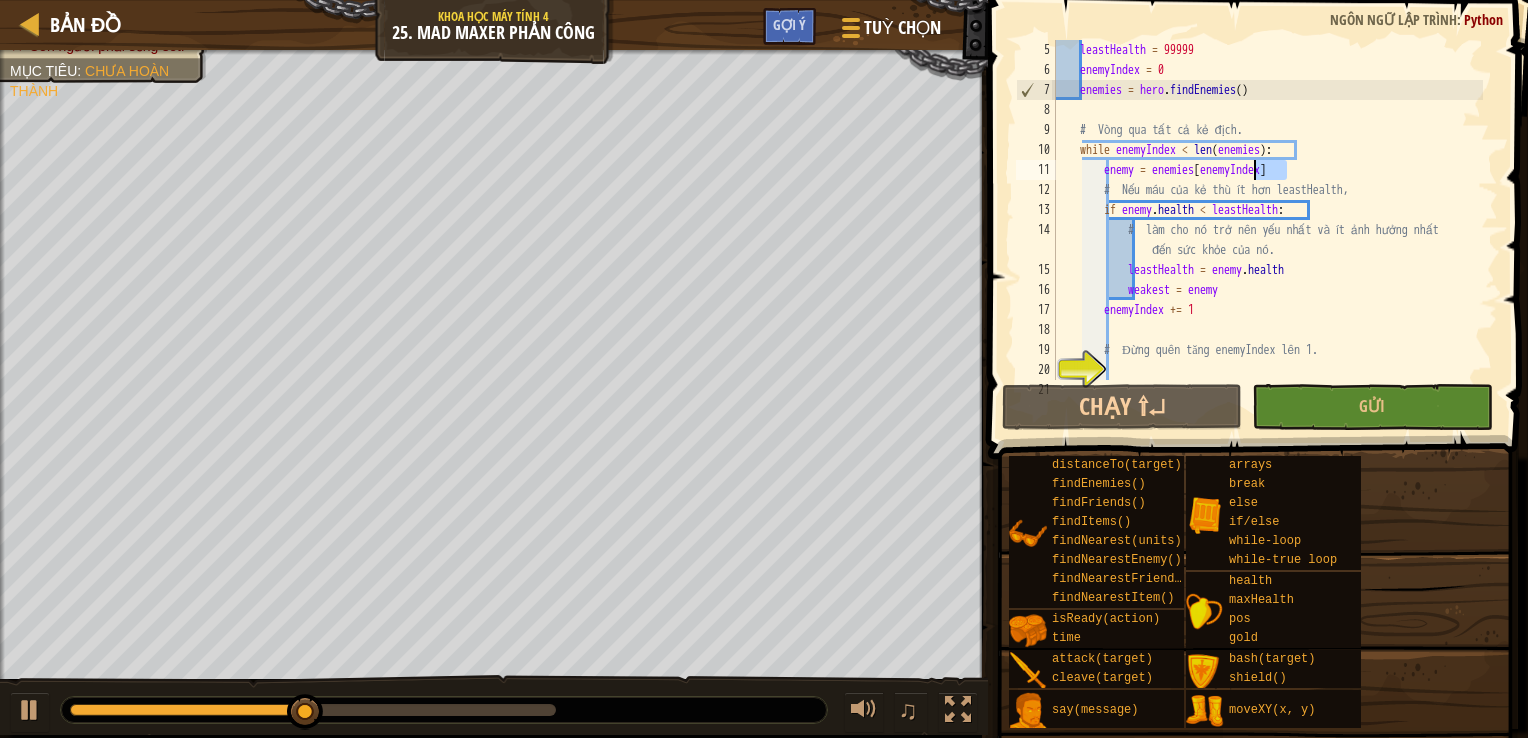 drag, startPoint x: 1313, startPoint y: 162, endPoint x: 1287, endPoint y: 179, distance: 31.06445 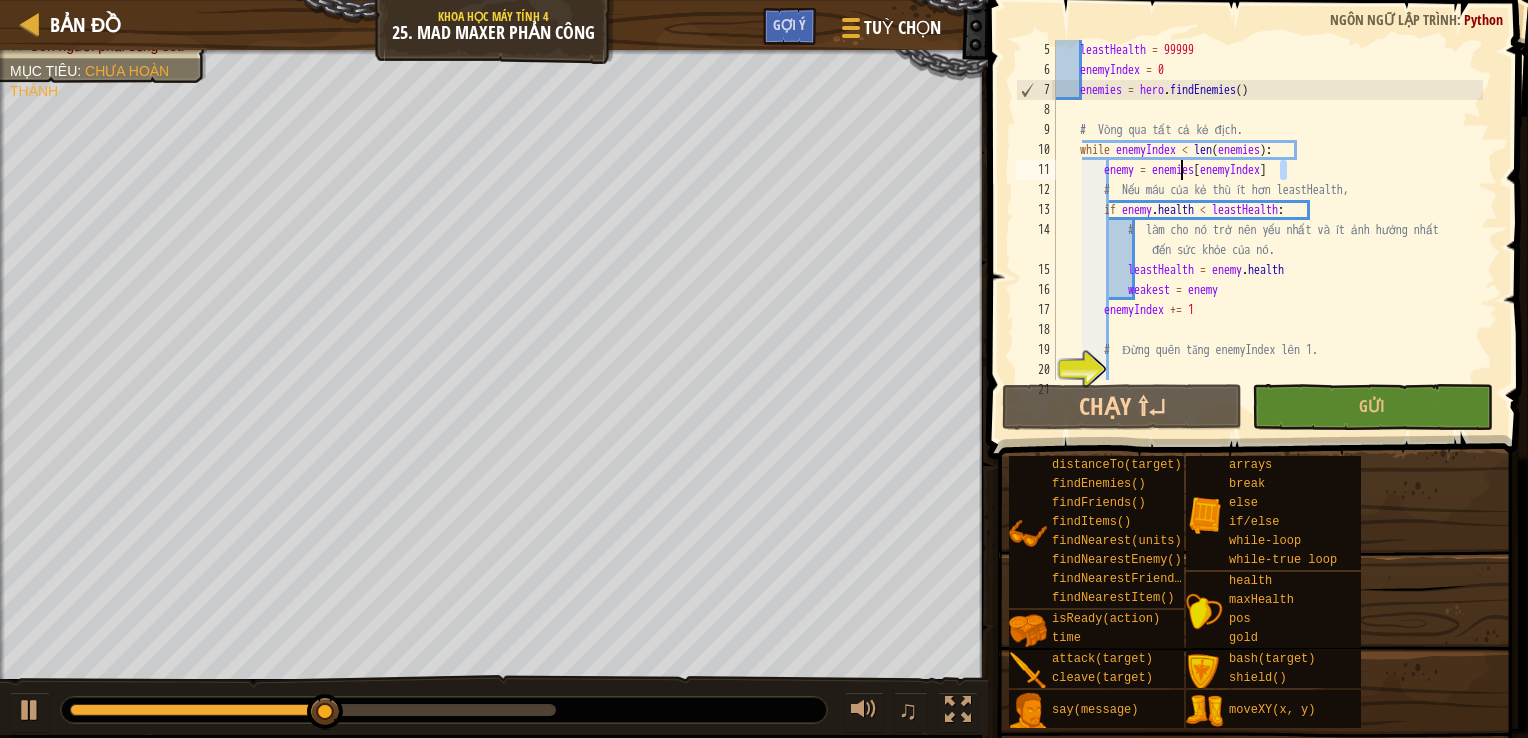type on "enemy =] enemies[enemyIndex" 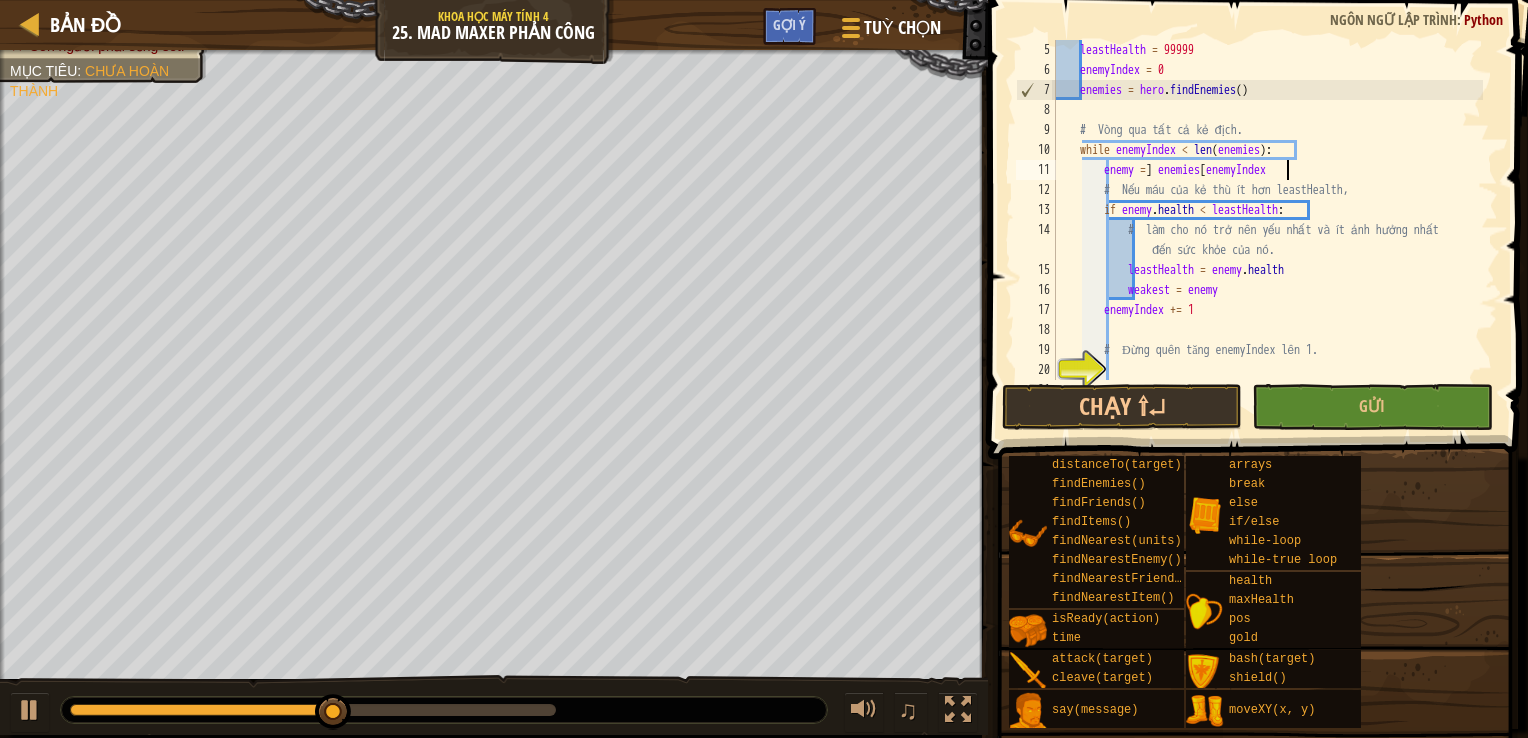 click on "leastHealth   =   99999      enemyIndex   =   0      enemies   =   hero . findEnemies ( )      while   enemyIndex   <   len ( enemies ) :          enemy   =   enemies [ enemyIndex ]          if   enemy . health   <   leastHealth :              leastHealth   =   enemy . health              weakest   =   enemy          enemyIndex   +=   1                                #  Đừng quên tăng enemyIndex lên 1." at bounding box center (1267, 230) 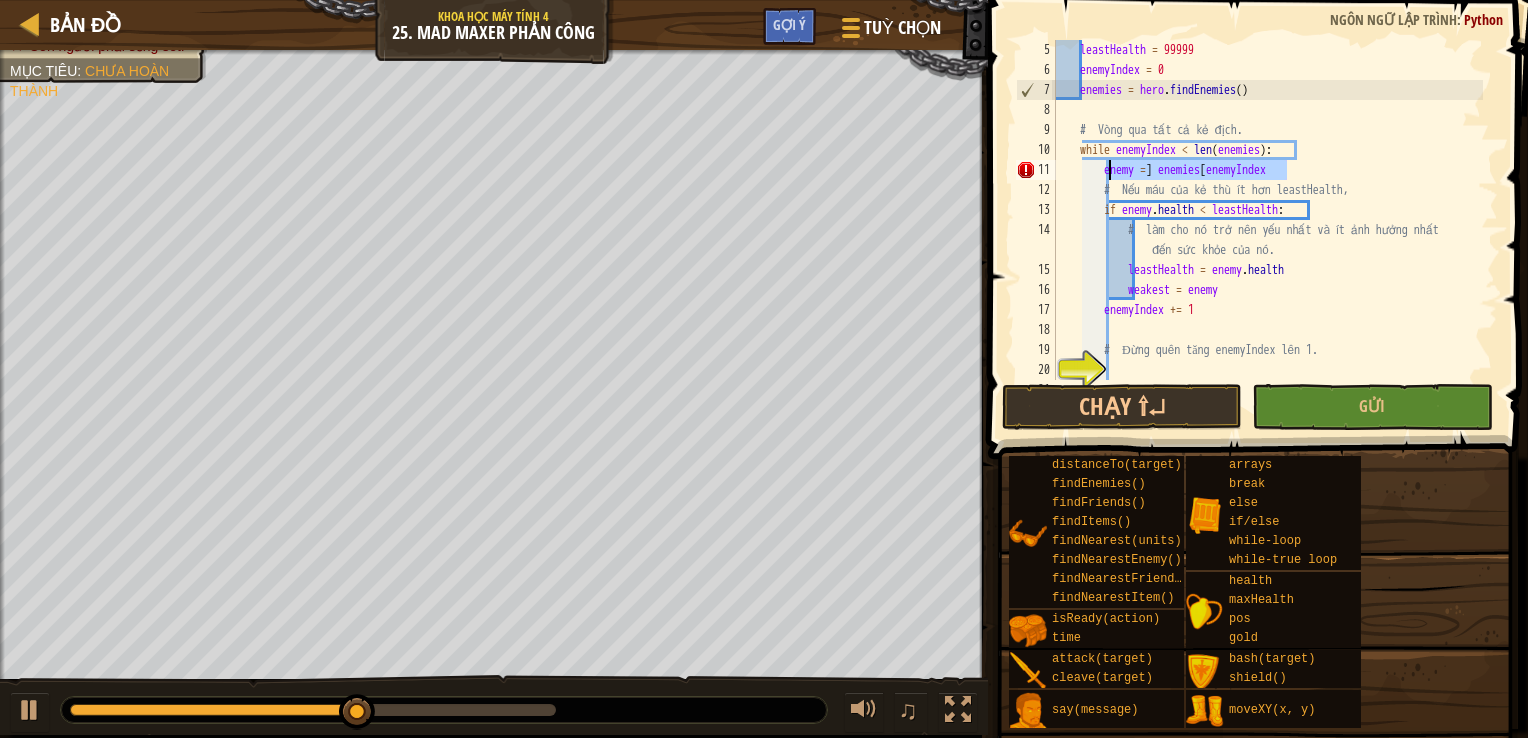 drag, startPoint x: 1297, startPoint y: 168, endPoint x: 1109, endPoint y: 168, distance: 188 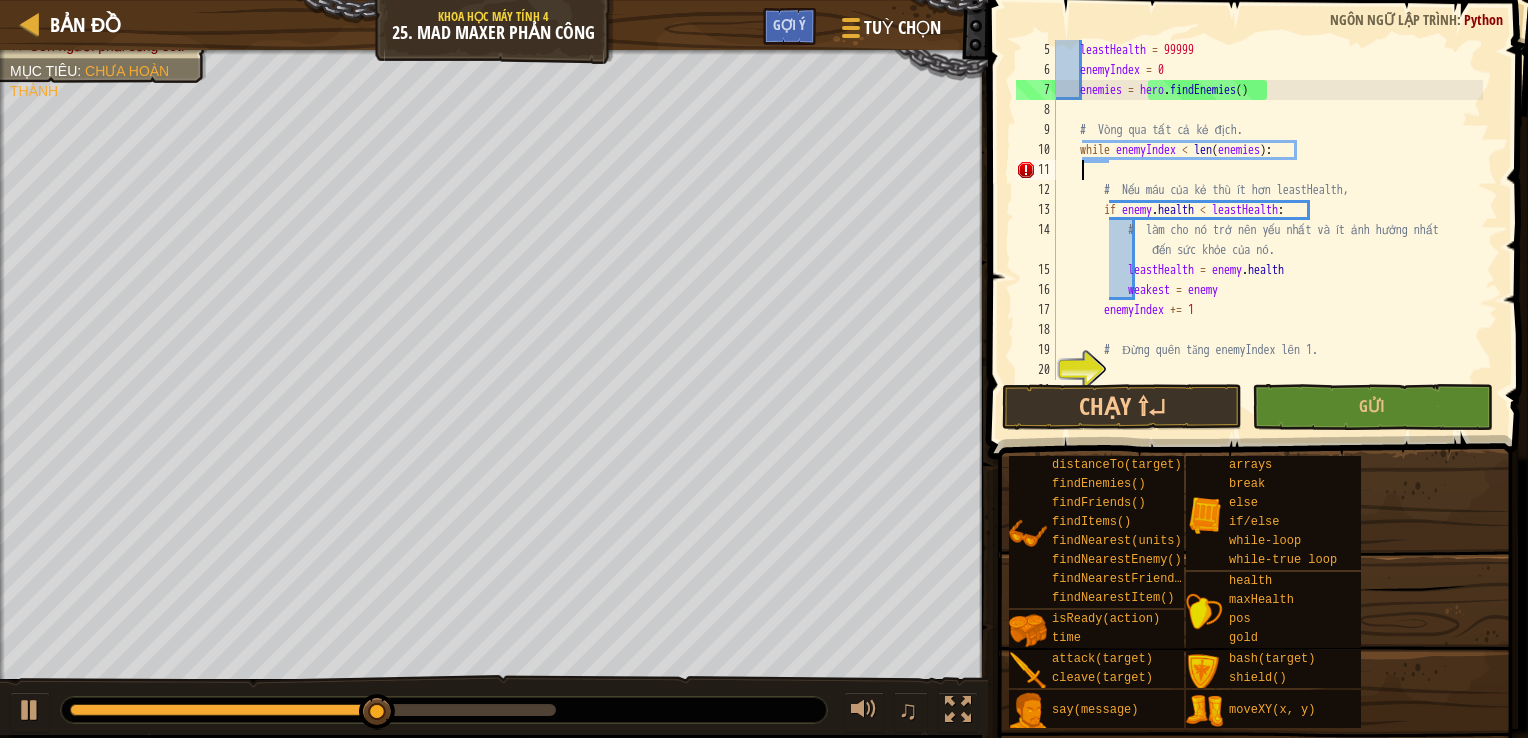 scroll, scrollTop: 9, scrollLeft: 0, axis: vertical 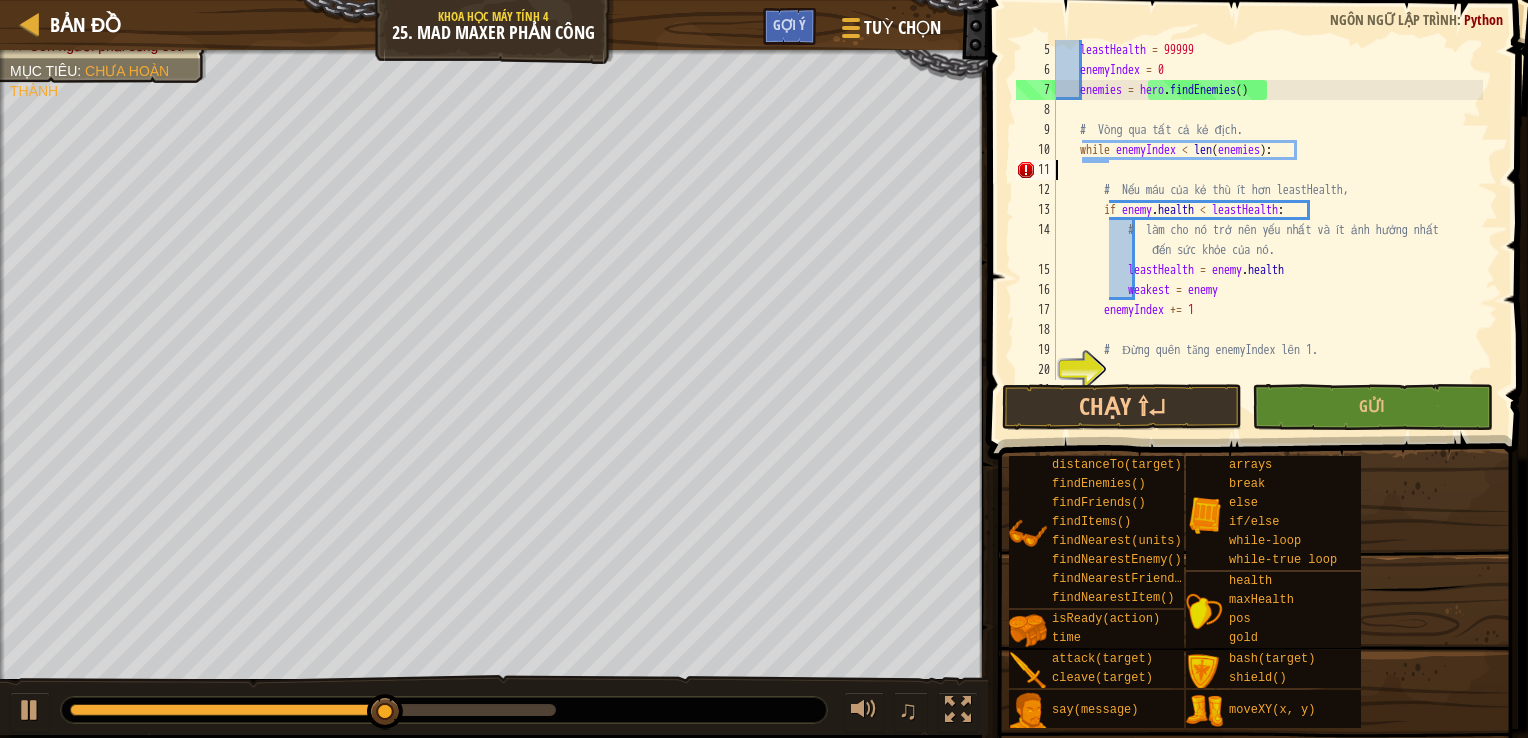 type on "while enemyIndex < len(enemies):" 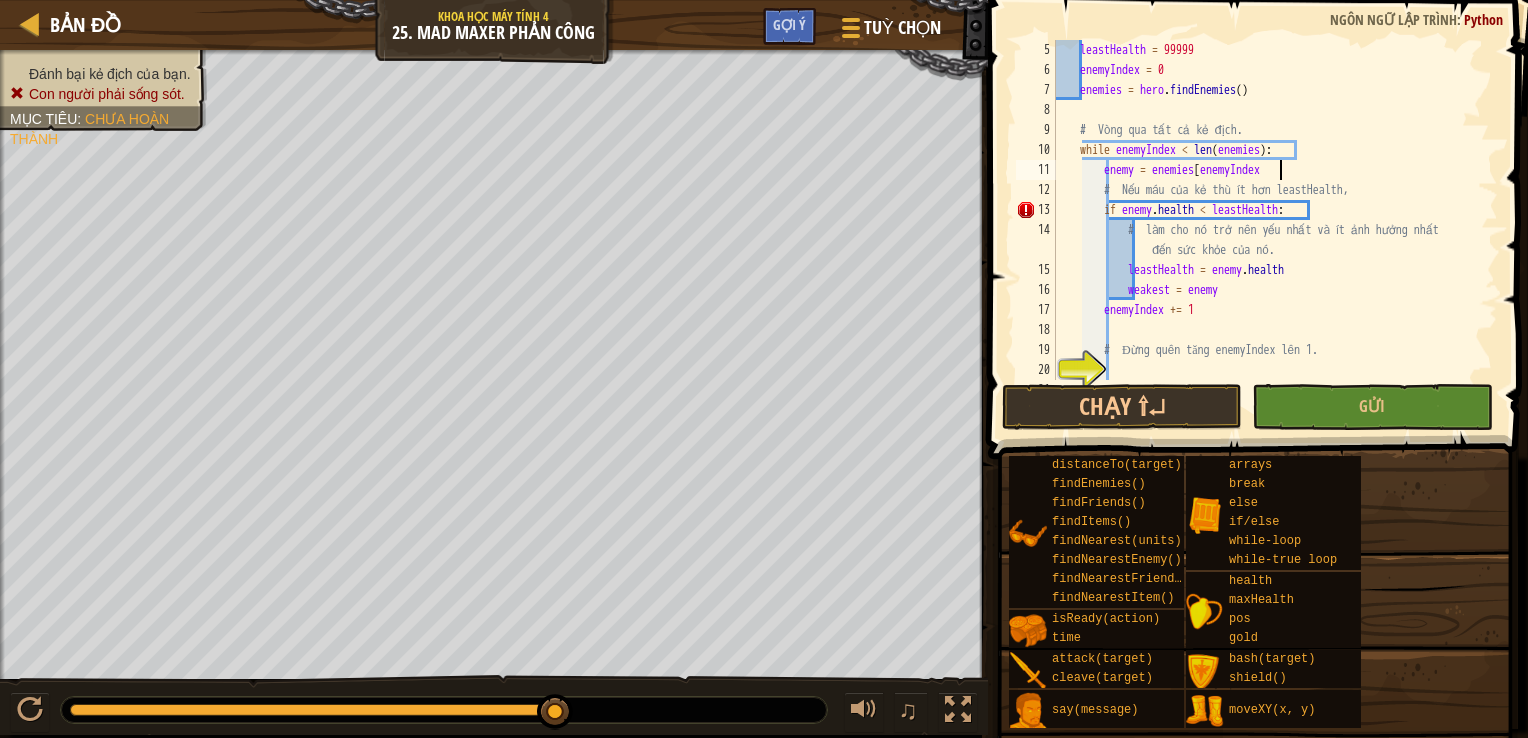 scroll, scrollTop: 9, scrollLeft: 17, axis: both 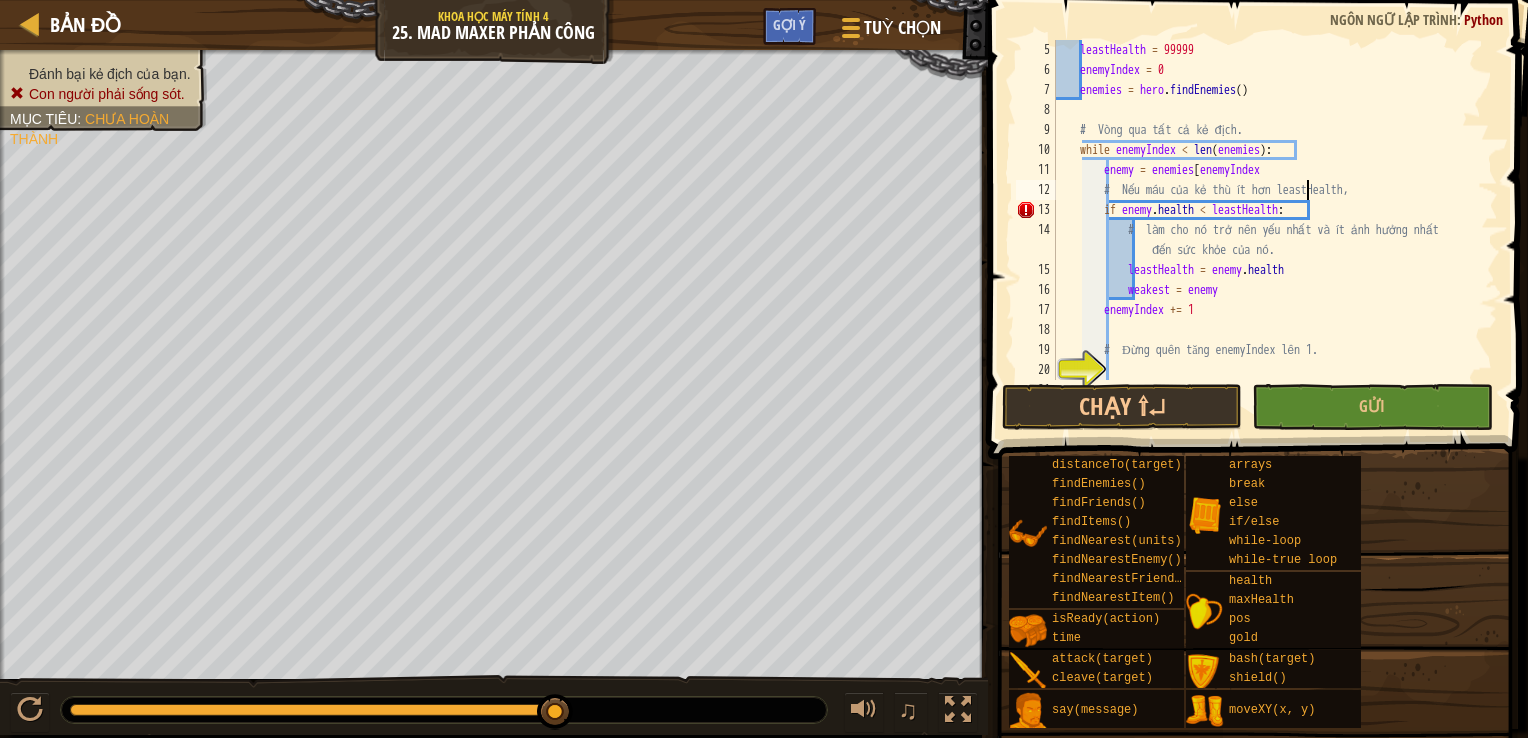 click on "leastHealth = 99999      enemyIndex = 0      enemies = hero . findEnemies ( )      #  Vòng qua tất cả kẻ địch.      while   enemyIndex   <   len ( enemies ) :          enemy   =   enemies [ enemyIndex          #  Nếu máu của kẻ thù ít hơn leastHealth,          if   enemy . health   <   leastHealth :              #  làm cho nó trở nên yếu nhất và ít ảnh hưởng nhất                   đến sức khỏe của nó.              leastHealth   =   enemy . health              weakest   =   enemy          enemyIndex   +=   1                            #  Đừng quên tăng enemyIndex lên 1." at bounding box center (1267, 230) 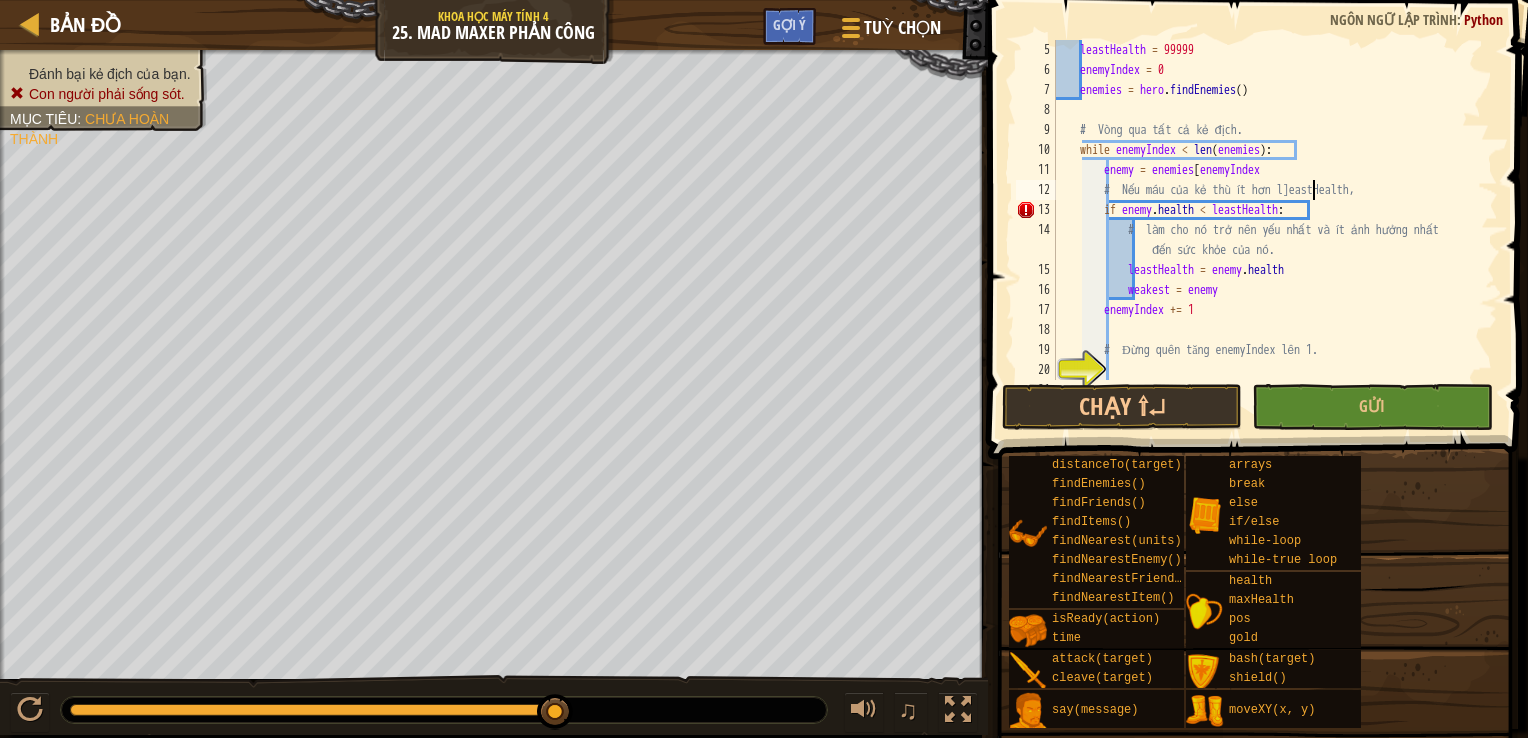 scroll, scrollTop: 9, scrollLeft: 20, axis: both 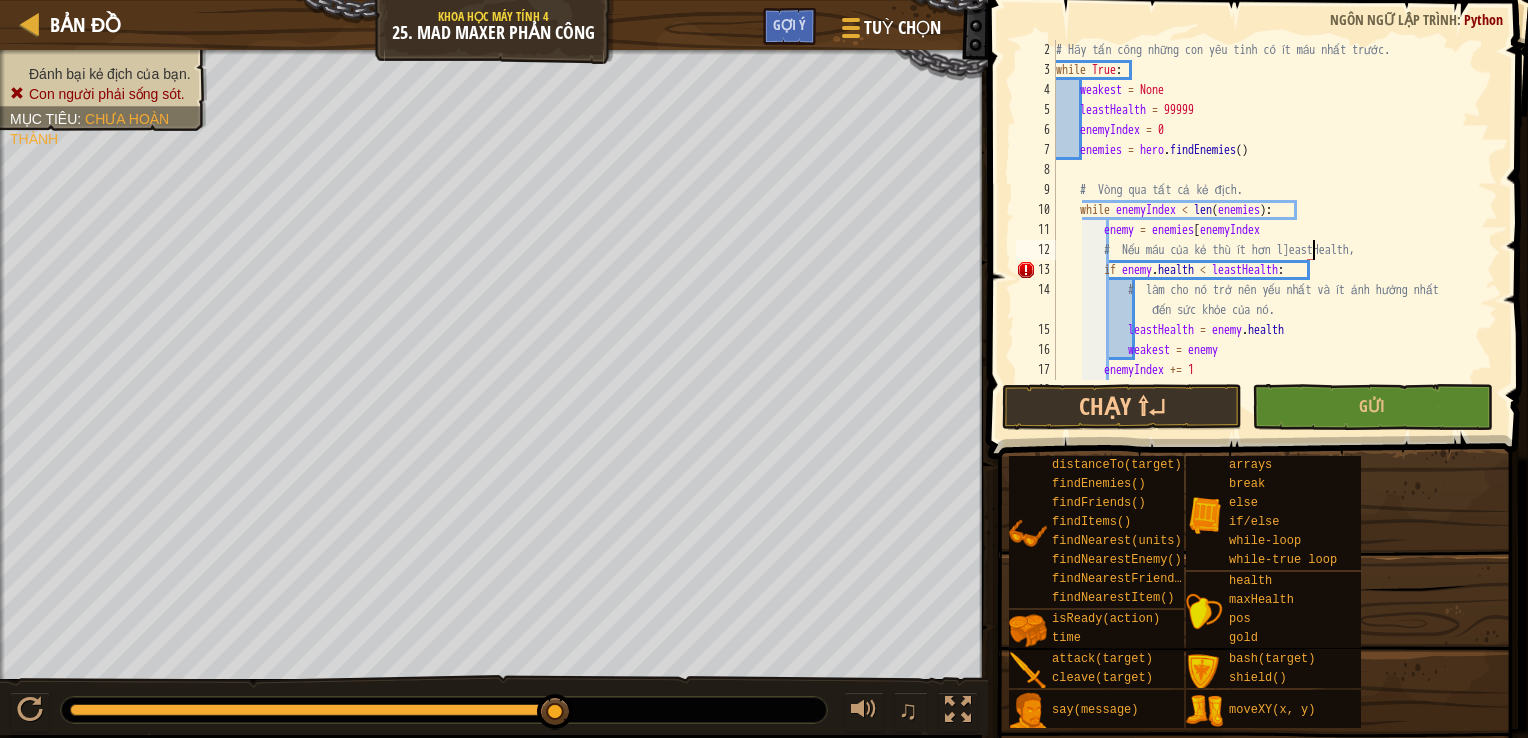 click on "#  Hãy tấn công những con yêu tinh có ít máu nhất trước. while   True :      weakest   =   None      leastHealth   =   99999      enemyIndex   =   0      enemies   =   hero . findEnemies ( )      #  Vòng qua tất cả kẻ địch.      while   enemyIndex   <   len ( enemies ) :          enemy   =   enemies [ enemyIndex          #  Nếu máu của kẻ thù ít hơn l]eastHealth,          if   enemy . health   <   leastHealth :              #  làm cho nó trở nên yếu nhất và ít ảnh hưởng nhất                   đến sức khỏe của nó.              leastHealth   =   enemy . health              weakest   =   enemy          enemyIndex   +=   1" at bounding box center (1267, 230) 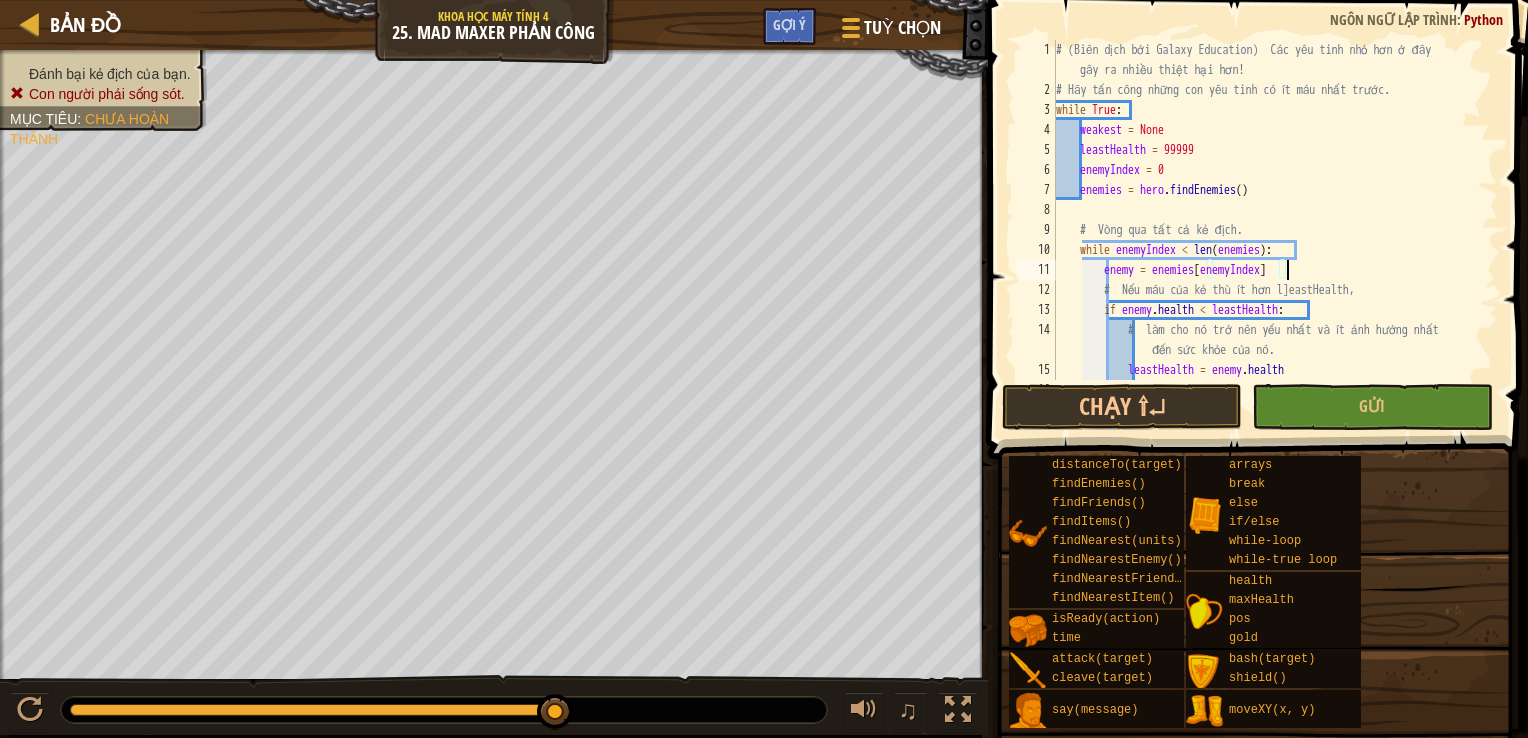 scroll, scrollTop: 60, scrollLeft: 0, axis: vertical 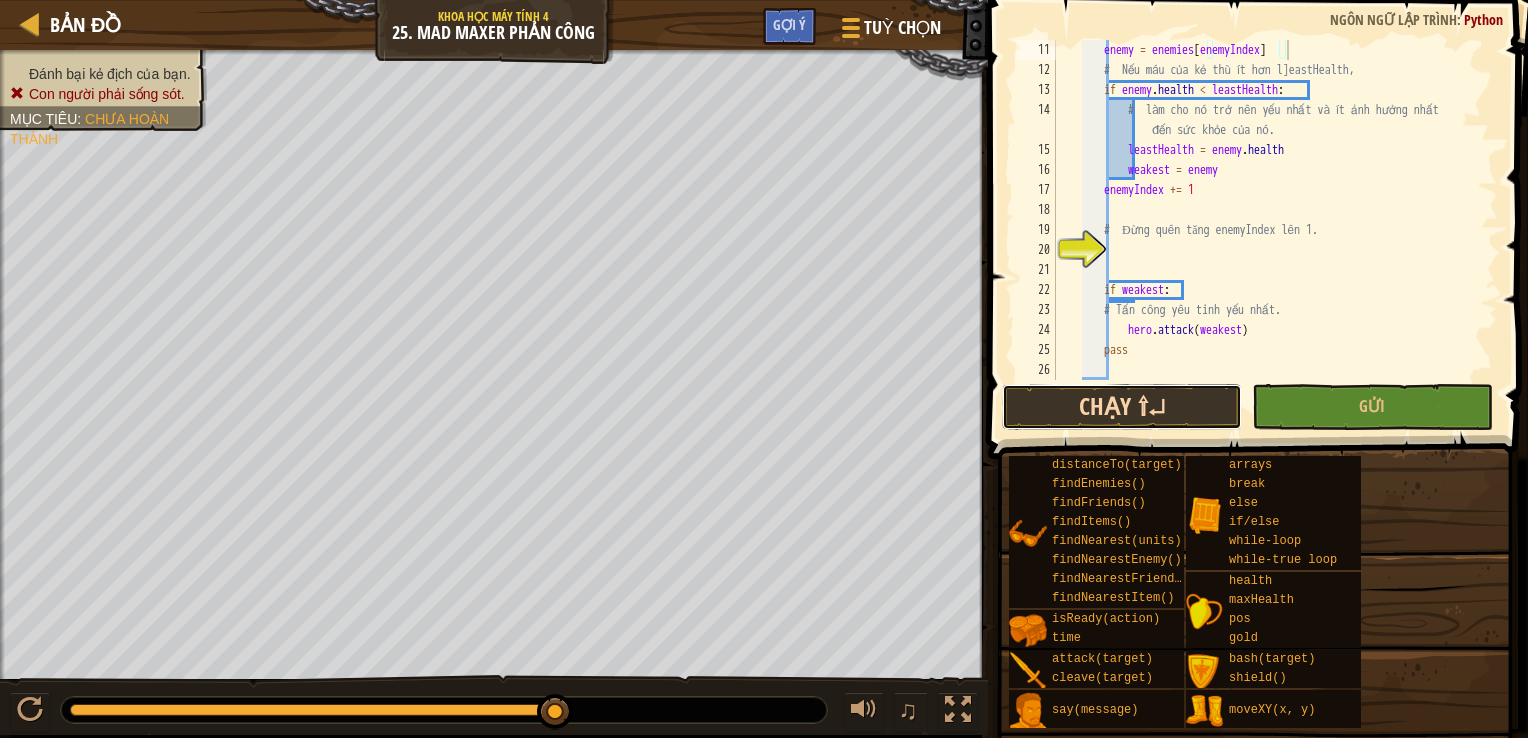 click on "Chạy ⇧↵" at bounding box center (1122, 407) 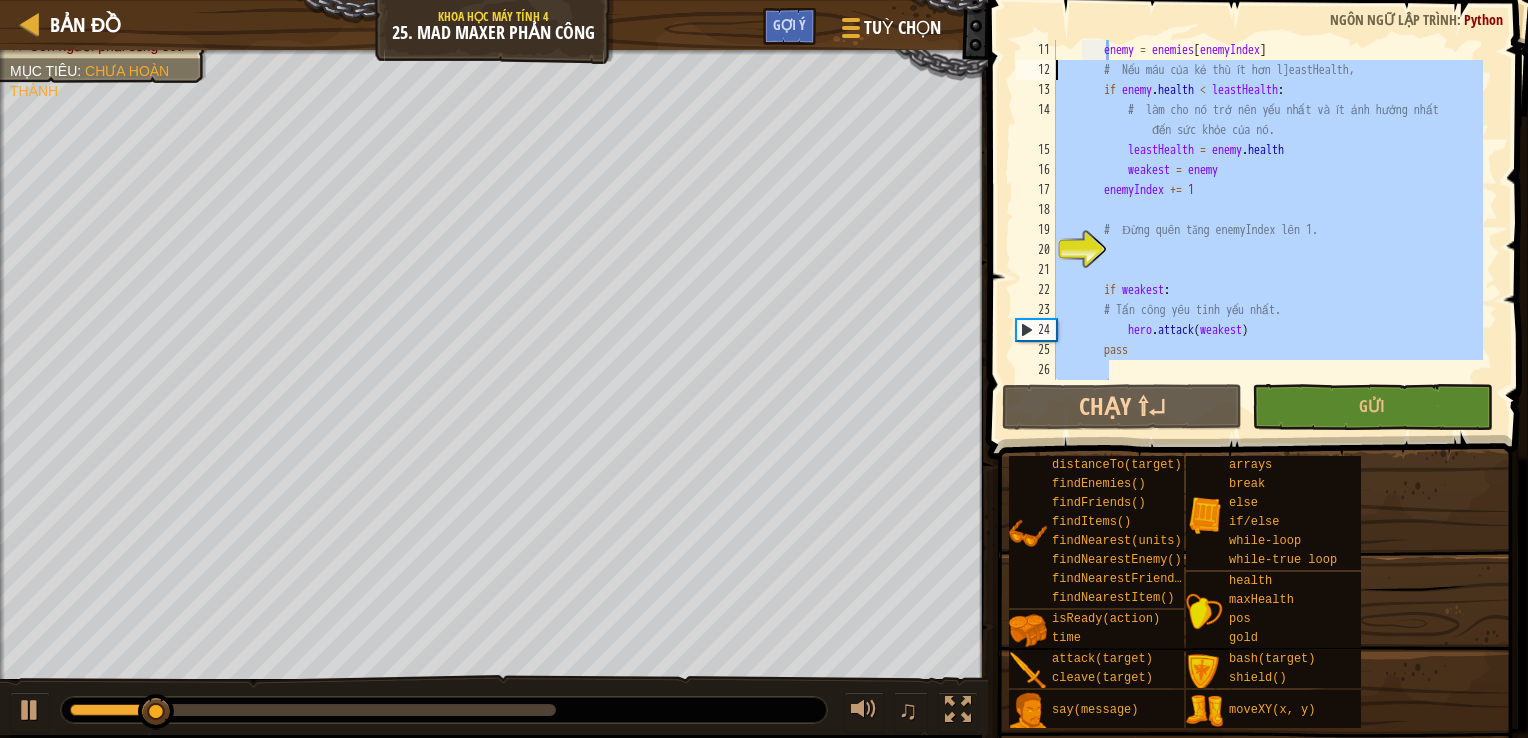 scroll, scrollTop: 0, scrollLeft: 0, axis: both 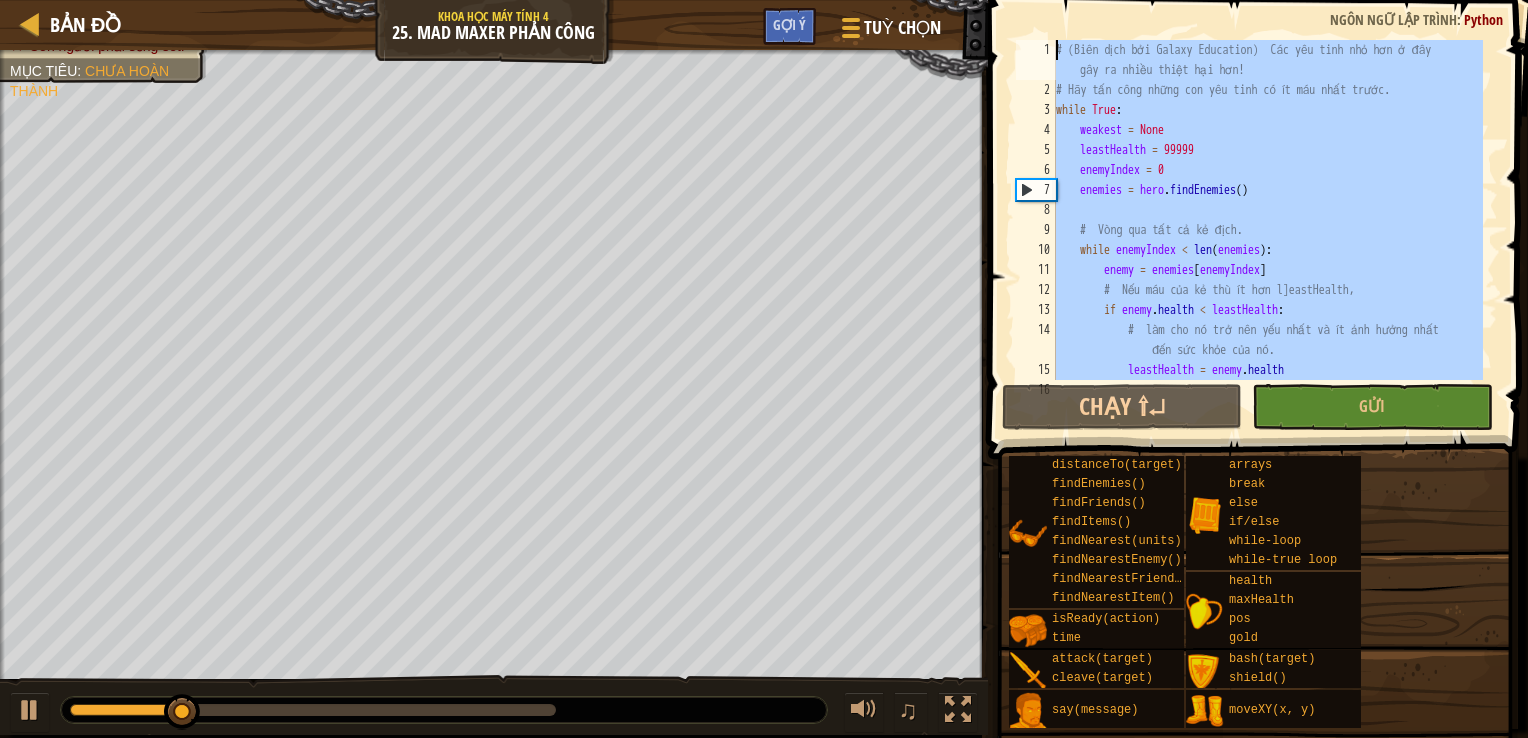 drag, startPoint x: 1162, startPoint y: 378, endPoint x: 1018, endPoint y: -74, distance: 474.38382 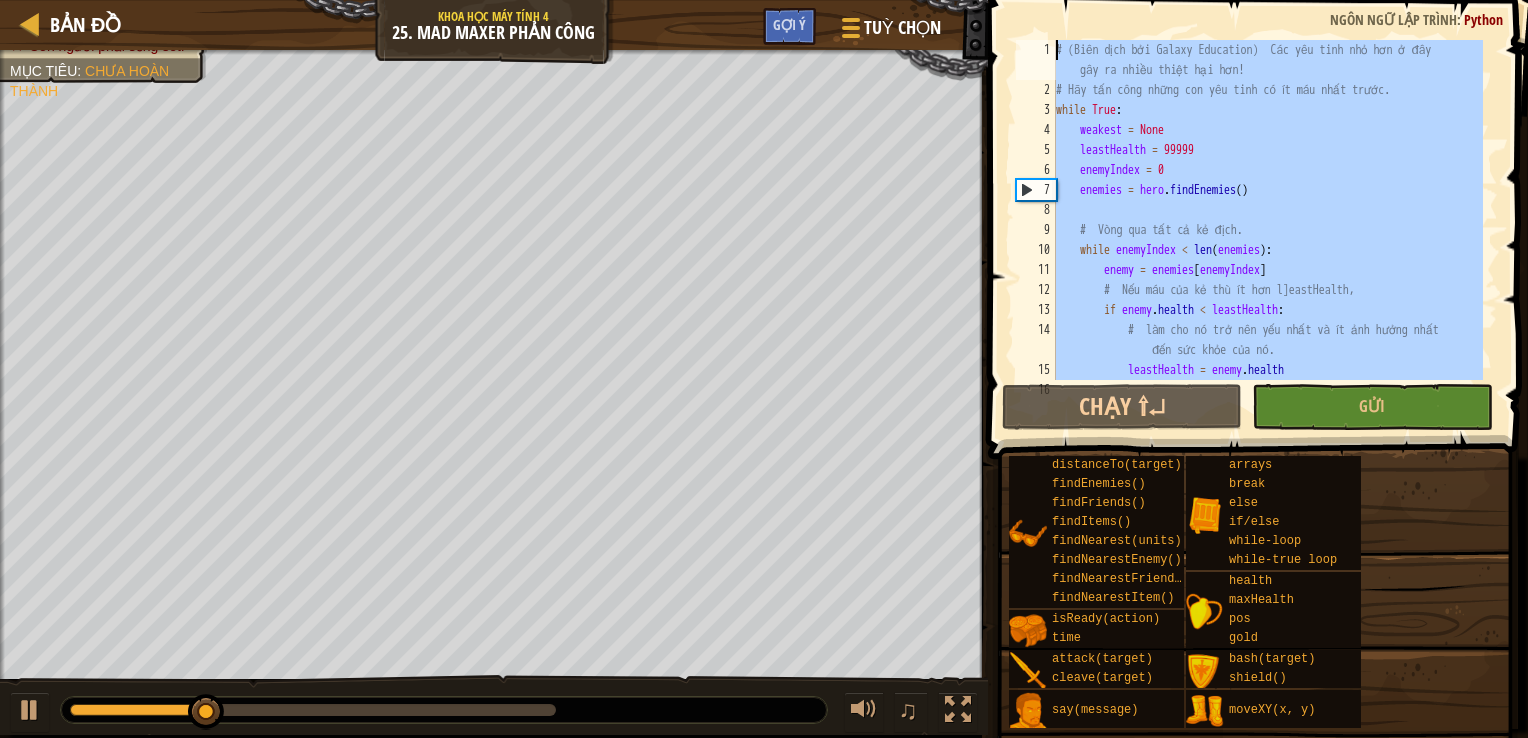 paste on "pass" 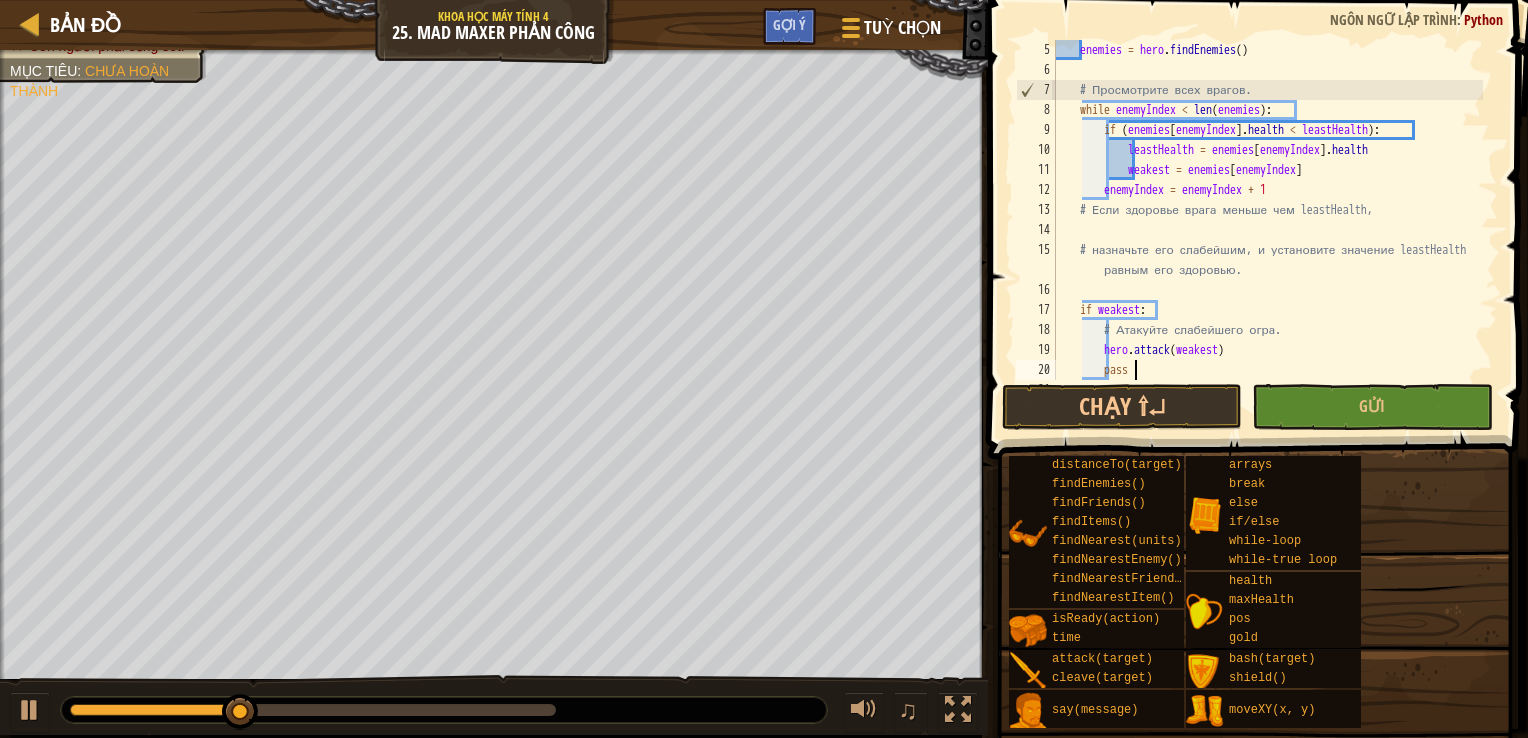 scroll, scrollTop: 100, scrollLeft: 0, axis: vertical 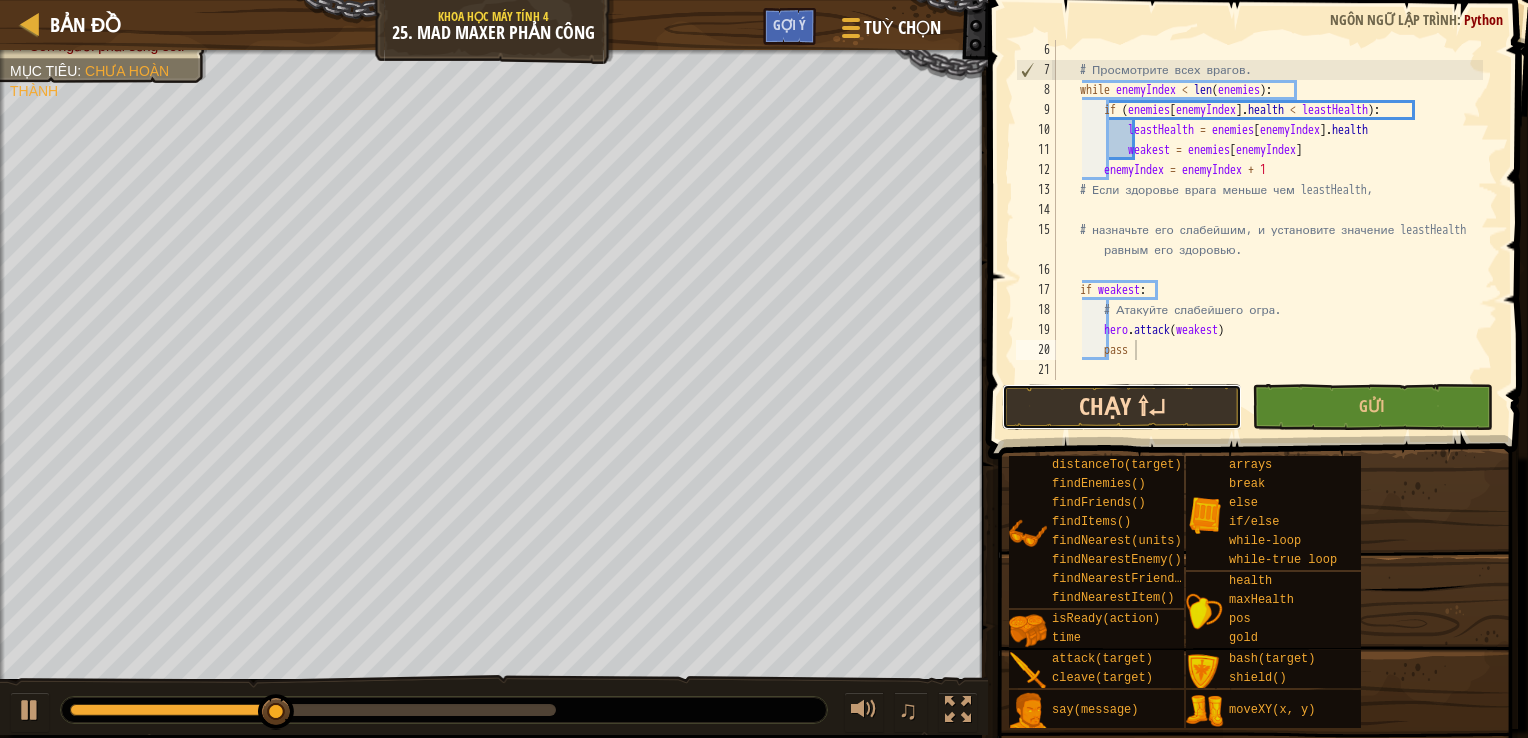 click on "Chạy ⇧↵" at bounding box center (1122, 407) 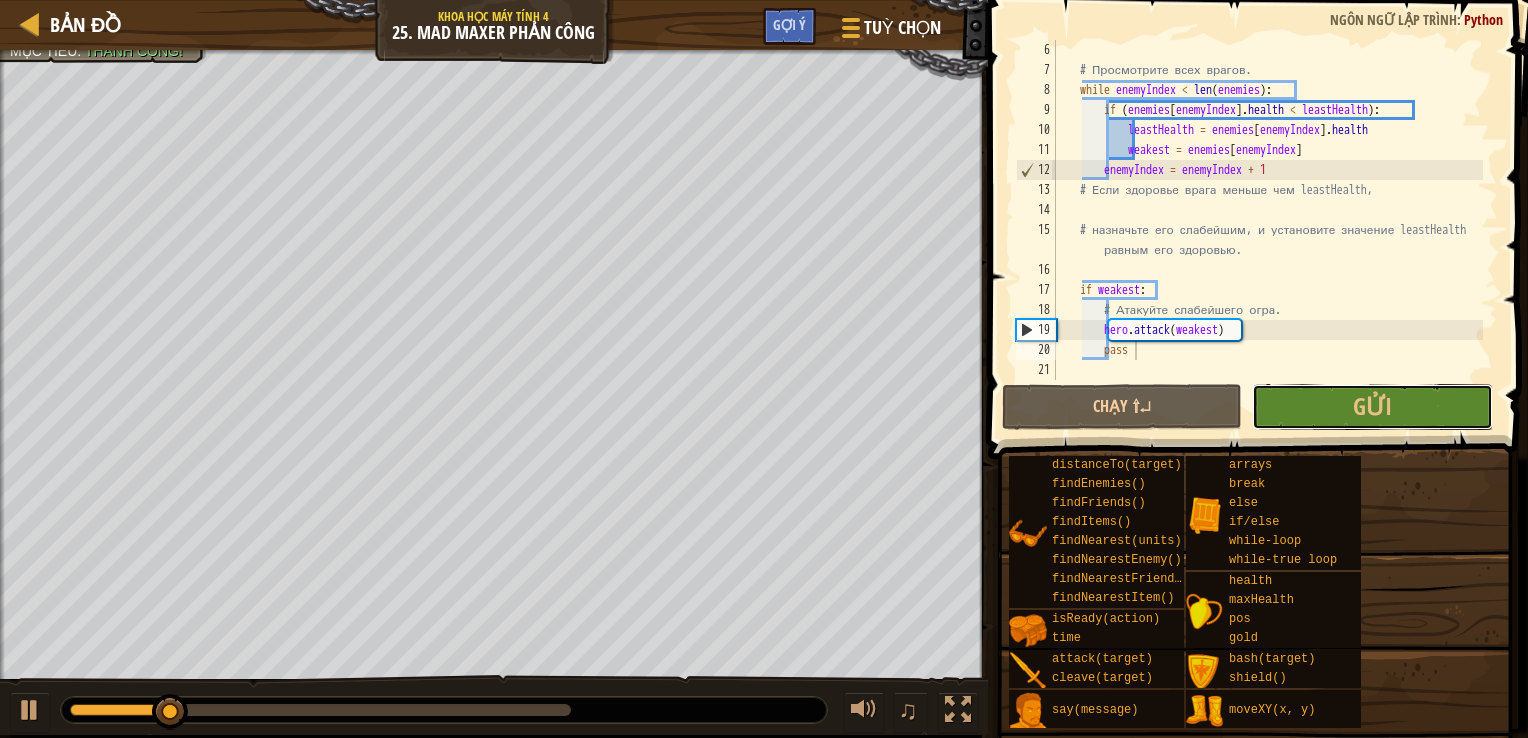 drag, startPoint x: 1368, startPoint y: 410, endPoint x: 1350, endPoint y: 190, distance: 220.73514 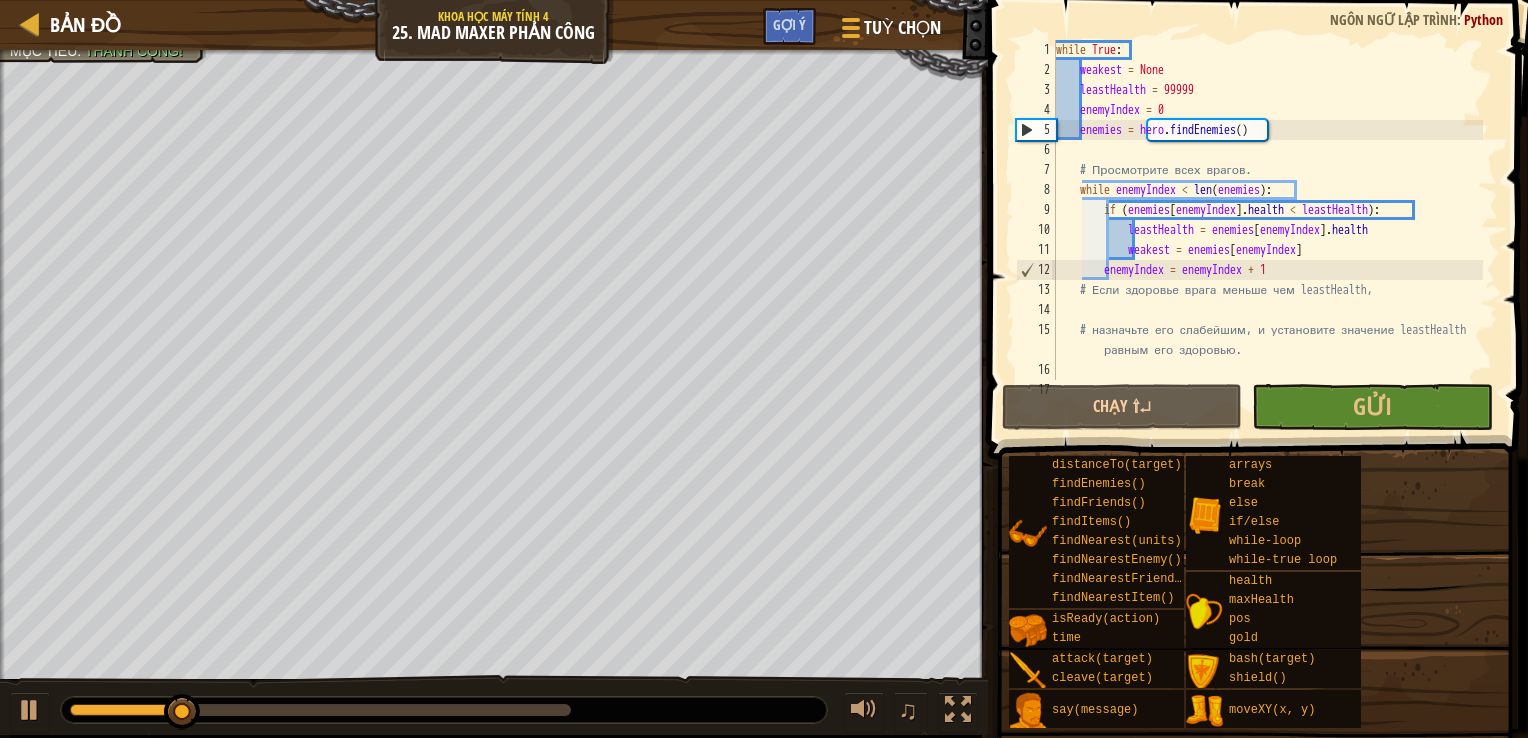 scroll, scrollTop: 0, scrollLeft: 0, axis: both 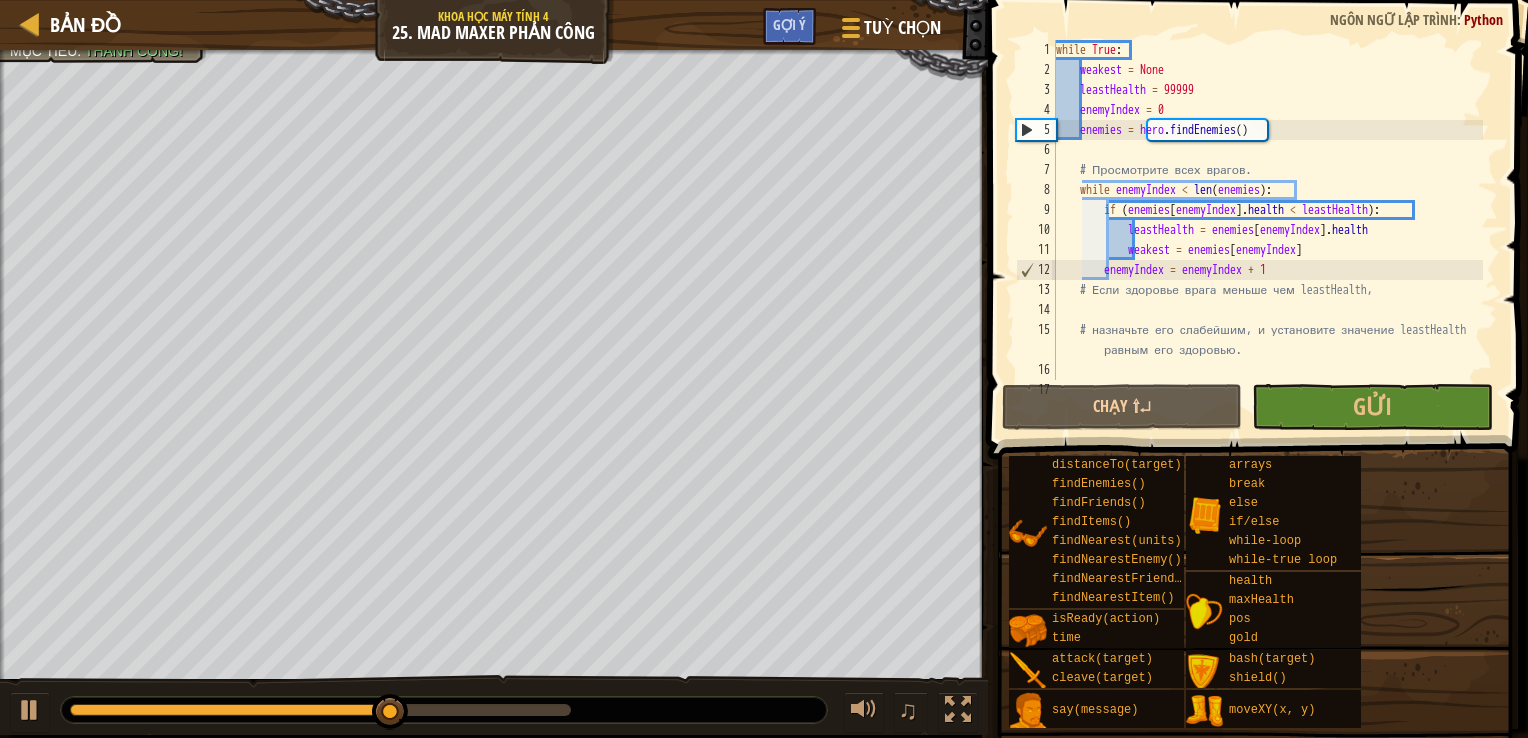 click on "while   True :      weakest   =   None      leastHealth   =   99999      enemyIndex   =   0      enemies   =   hero . findEnemies ( )      # Просмотрите всех врагов.      while   enemyIndex   <   len ( enemies ) :          if   ( enemies [ enemyIndex ] . health   <   leastHealth ) :              leastHealth   =   enemies [ enemyIndex ] . health              weakest   =   enemies [ enemyIndex ]          enemyIndex   =   enemyIndex   +   1      # Если здоровье врага меньше чем leastHealth,      # назначьте его слабейшим, и установите значение leastHealth           равным его здоровью.      if   weakest :" at bounding box center (1267, 230) 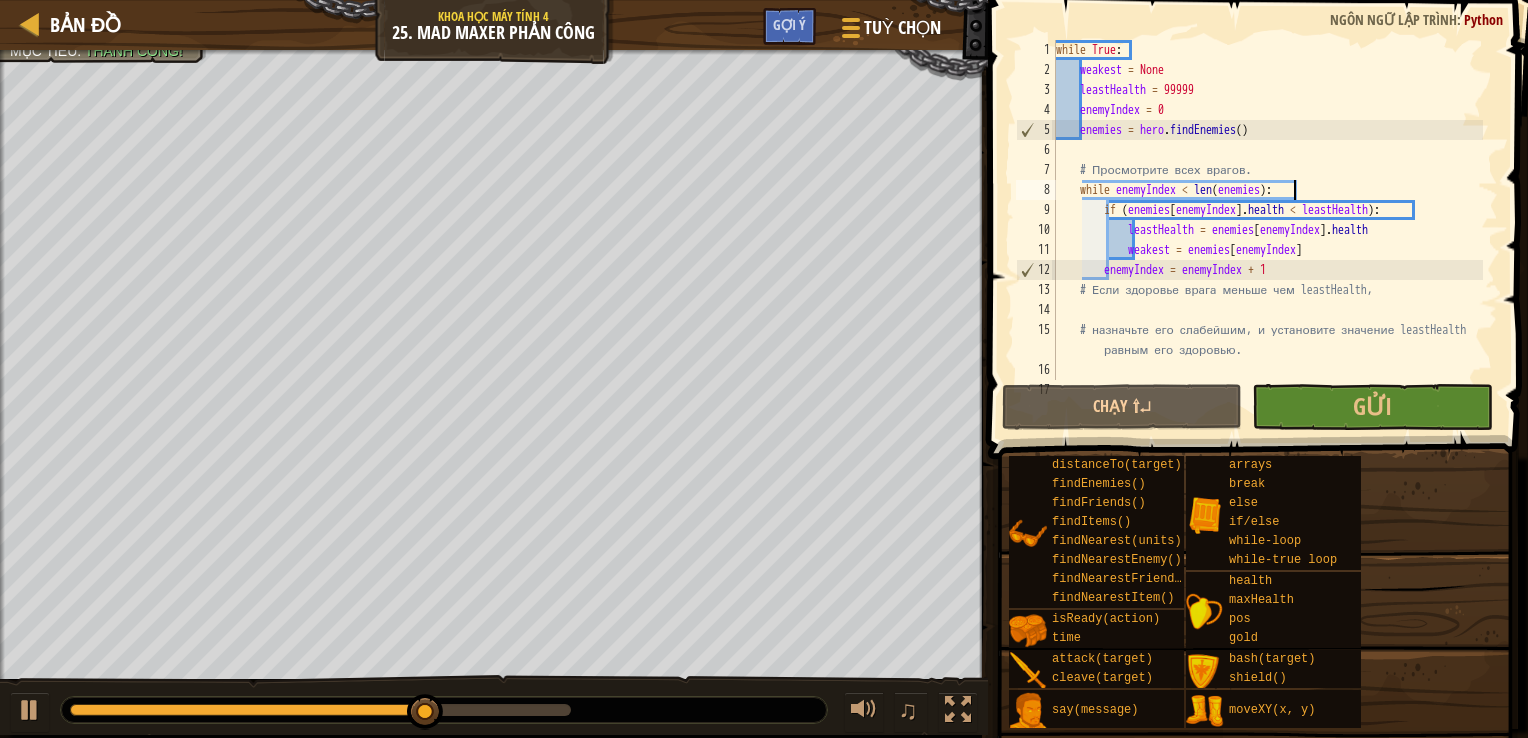 scroll, scrollTop: 0, scrollLeft: 0, axis: both 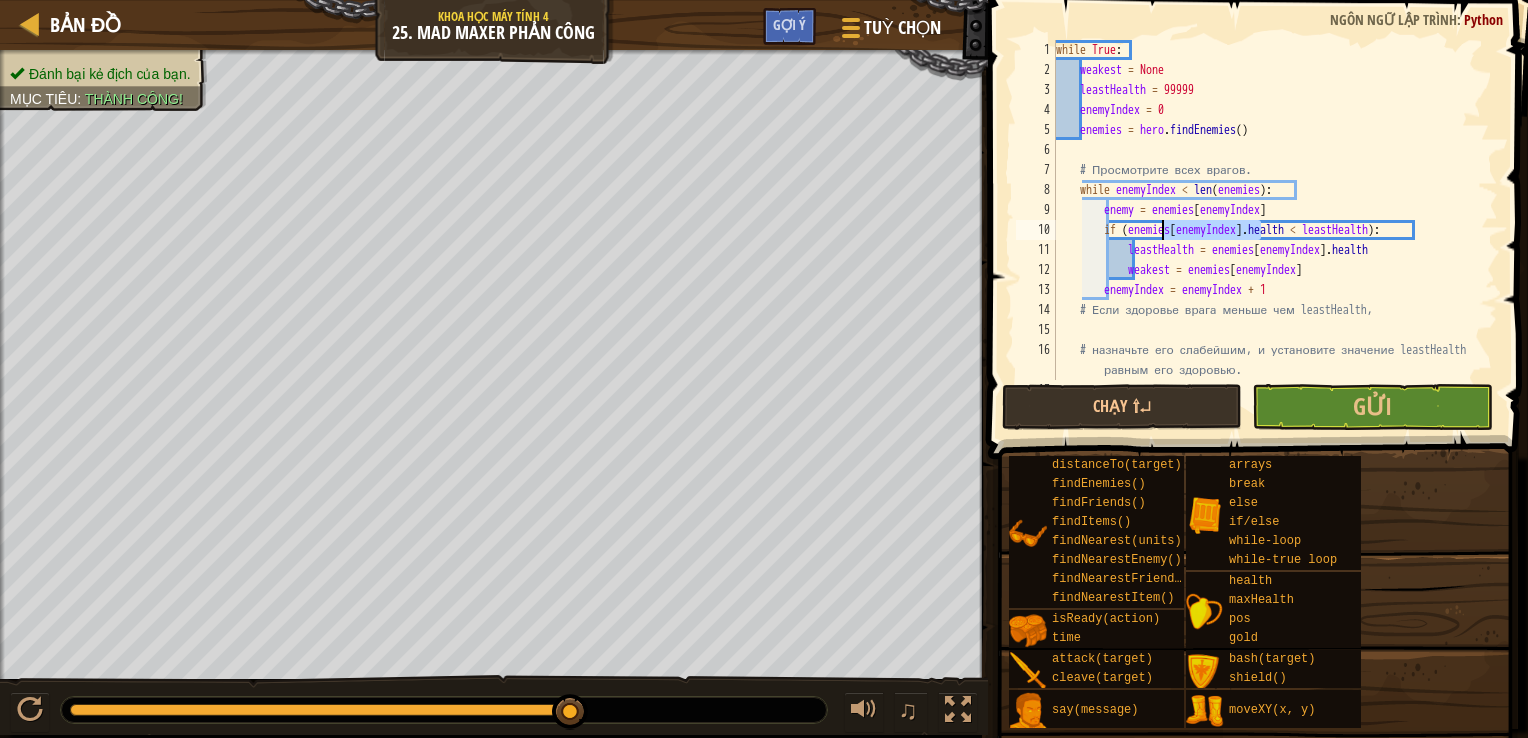 drag, startPoint x: 1260, startPoint y: 231, endPoint x: 1164, endPoint y: 231, distance: 96 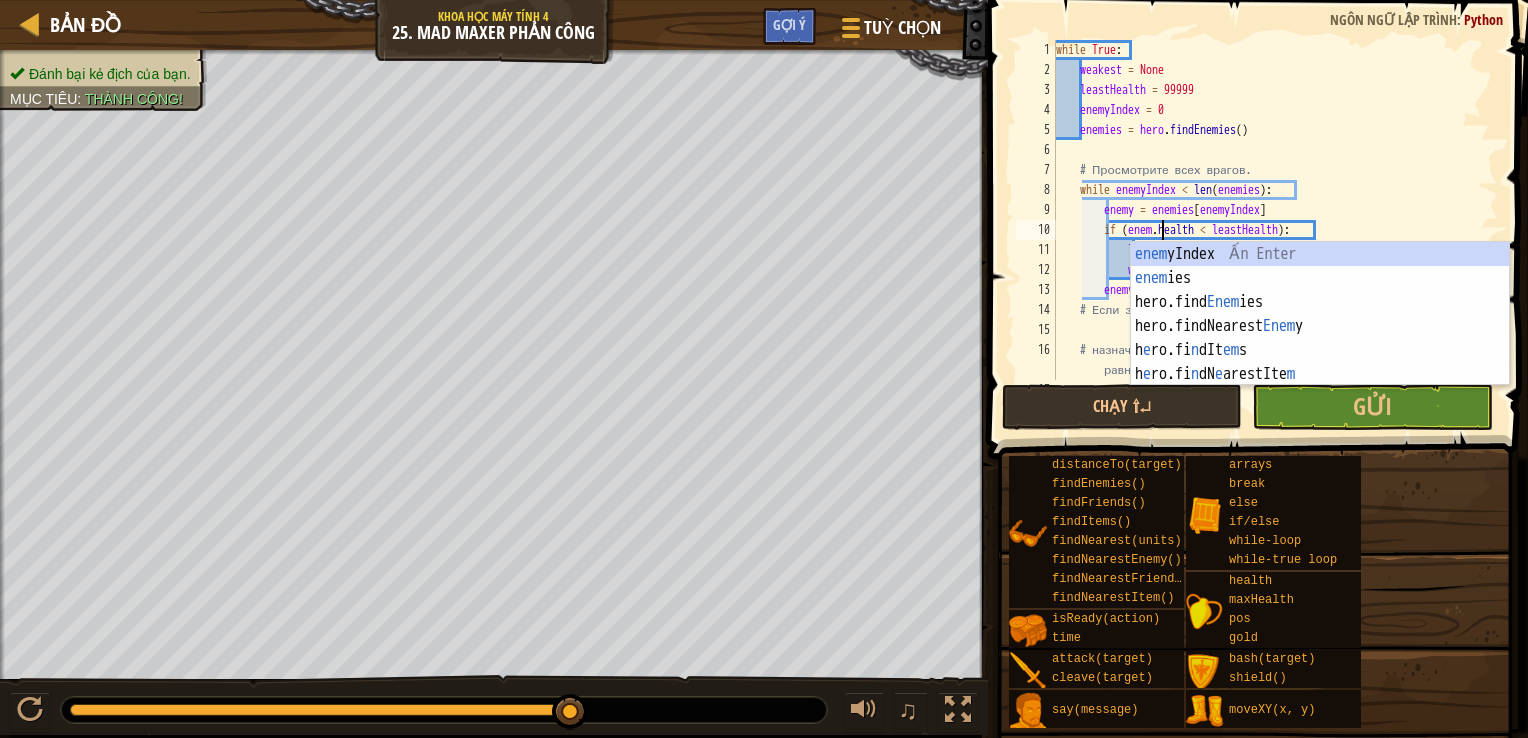 scroll, scrollTop: 9, scrollLeft: 9, axis: both 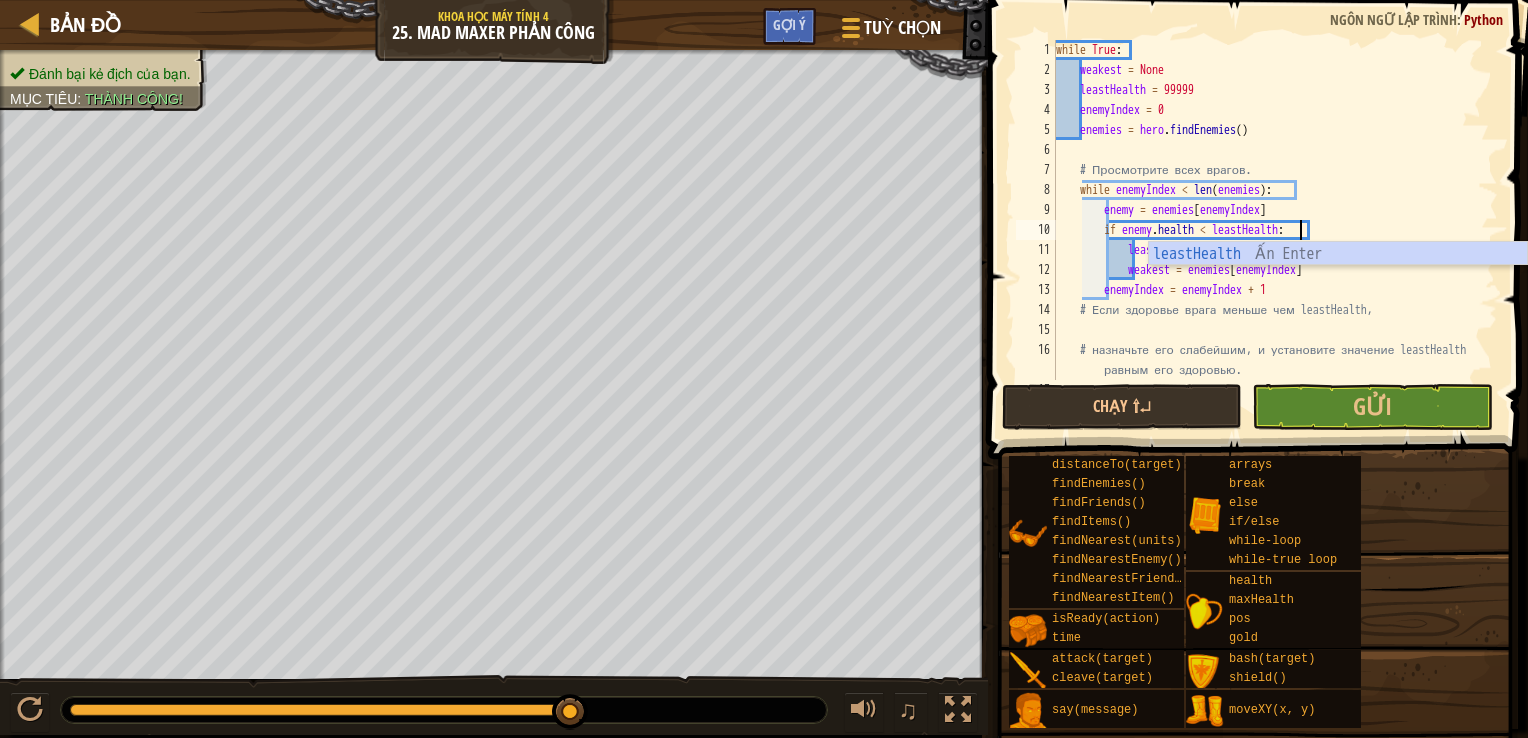 click on "while   True :      weakest   =   None      leastHealth   =   99999      enemyIndex   =   0      enemies   =   hero . findEnemies ( )      # Просмотрите всех врагов.      while   enemyIndex   <   len ( enemies ) :          enemy   =   enemies [ enemyIndex ]          if   enemy . health   <   leastHealth :              leastHealth   =   enemies [ enemyIndex ] . health              weakest   =   enemies [ enemyIndex ]          enemyIndex   =   enemyIndex   +   1      # Если здоровье врага меньше чем leastHealth,      # назначьте его слабейшим, и установите значение leastHealth           равным его здоровью." at bounding box center (1267, 230) 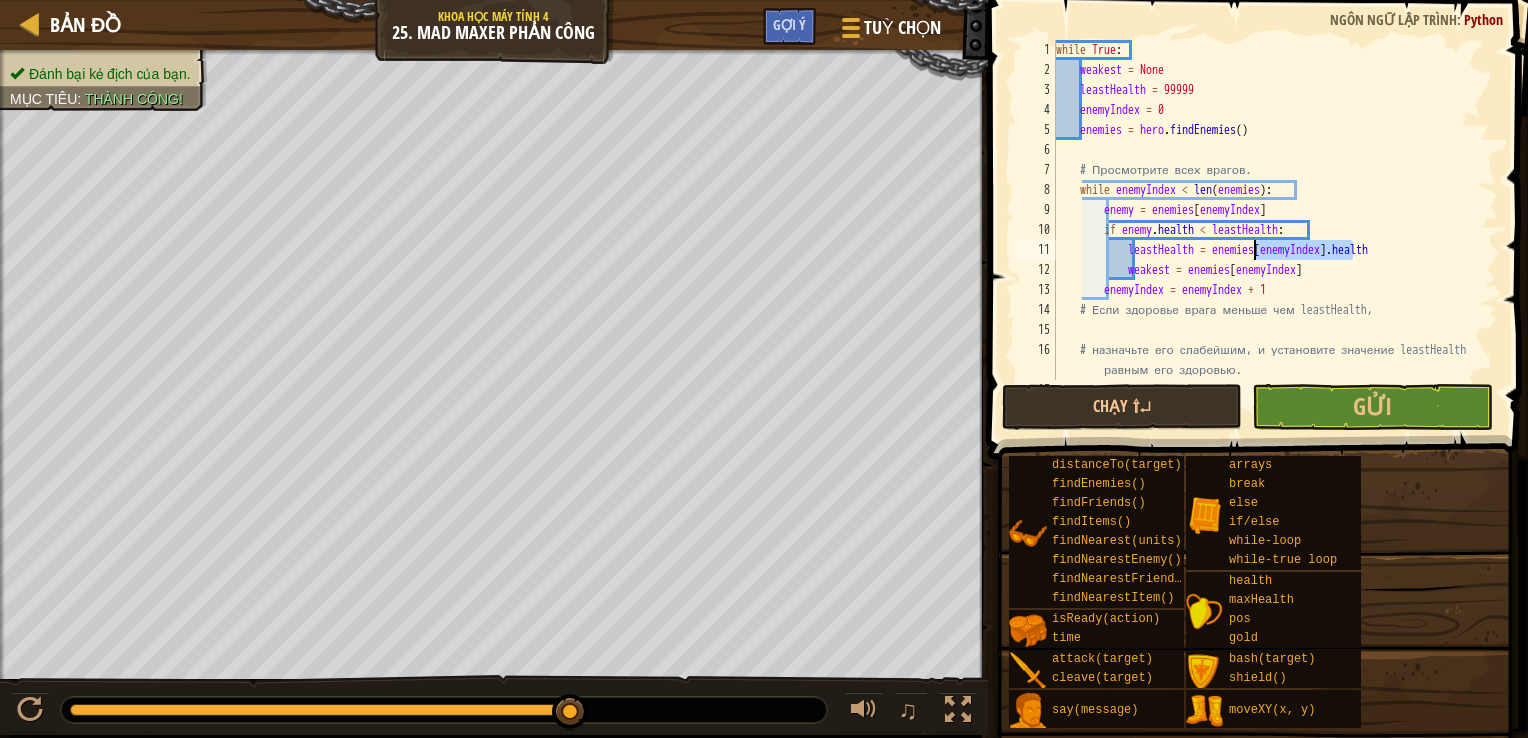 drag, startPoint x: 1352, startPoint y: 250, endPoint x: 1256, endPoint y: 245, distance: 96.13012 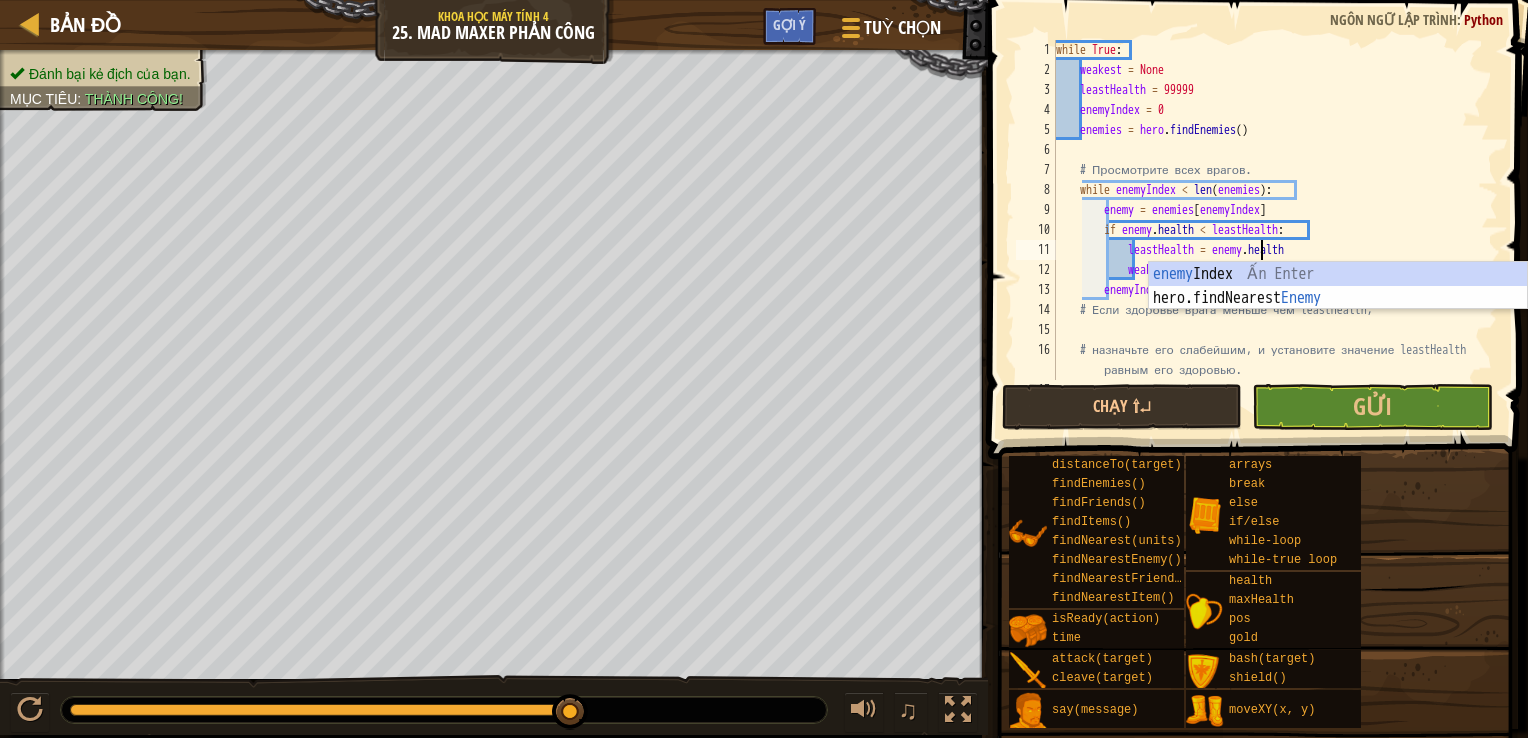 click on "while   True :      weakest   =   None      leastHealth   =   99999      enemyIndex   =   0      enemies   =   hero . findEnemies ( )      # Просмотрите всех врагов.      while   enemyIndex   <   len ( enemies ) :          enemy   =   enemies [ enemyIndex ]          if   enemy . health   <   leastHealth :              leastHealth   =   enemy . health              weakest   =   enemies [ enemyIndex ]          enemyIndex   =   enemyIndex   +   1      # Если здоровье врага меньше чем leastHealth,      # назначьте его слабейшим, и установите значение leastHealth           равным его здоровью." at bounding box center (1267, 230) 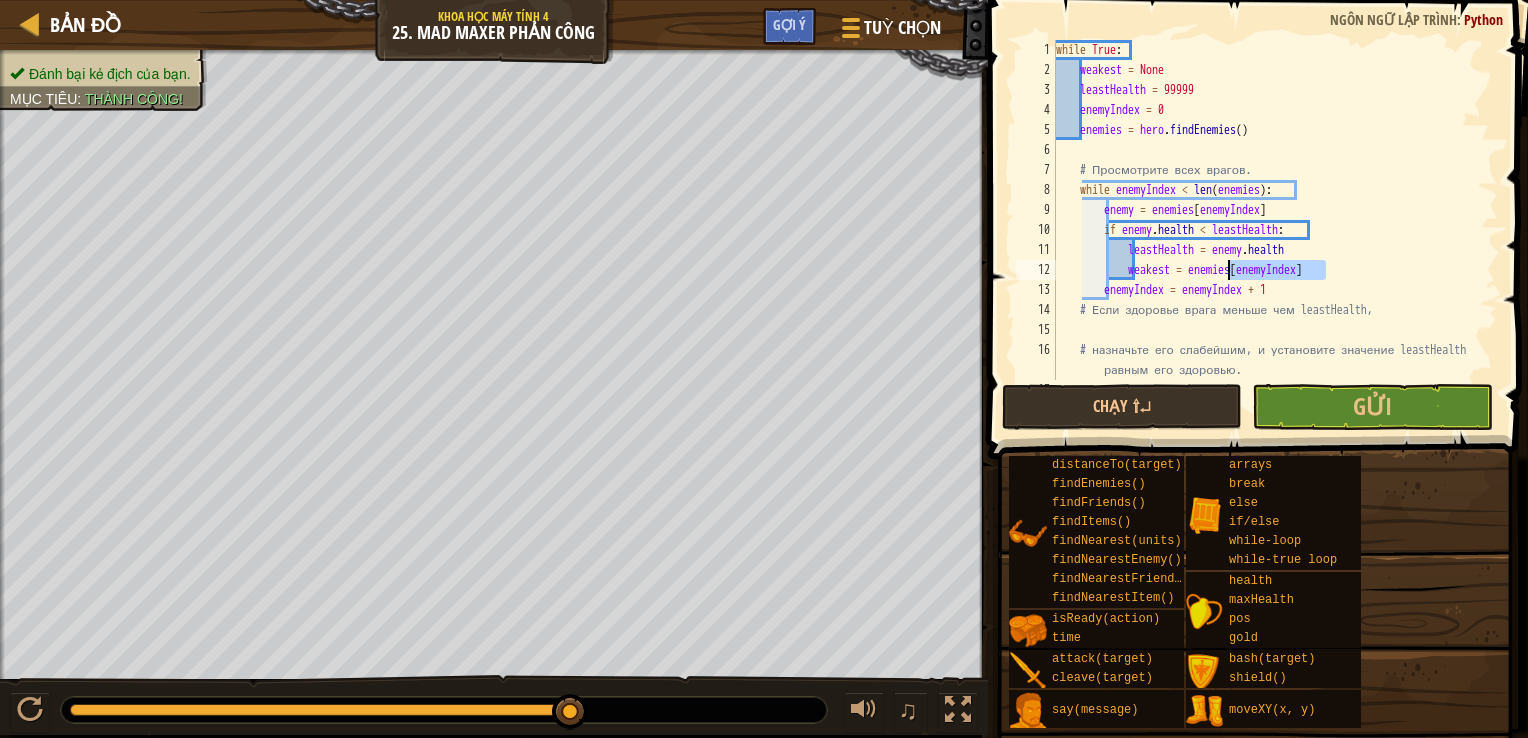 drag, startPoint x: 1337, startPoint y: 262, endPoint x: 1229, endPoint y: 262, distance: 108 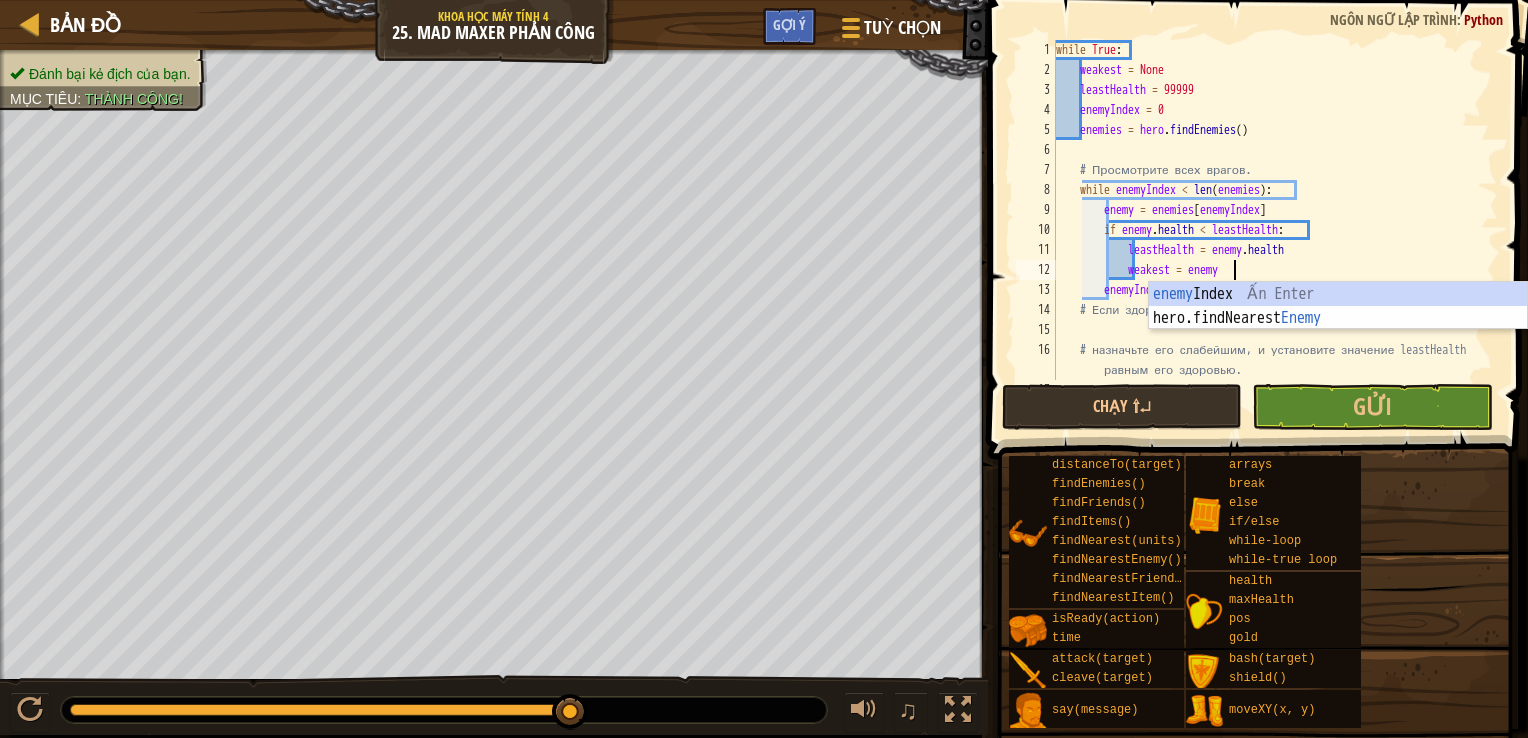 click on "while   True :      weakest   =   None      leastHealth   =   99999      enemyIndex   =   0      enemies   =   hero . findEnemies ( )      # Просмотрите всех врагов.      while   enemyIndex   <   len ( enemies ) :          enemy   =   enemies [ enemyIndex ]          if   enemy . health   <   leastHealth :              leastHealth   =   enemy . health              weakest   =   enemy          enemyIndex   =   enemyIndex   +   1      # Если здоровье врага меньше чем leastHealth,      # назначьте его слабейшим, и установите значение leastHealth           равным его здоровью." at bounding box center (1267, 230) 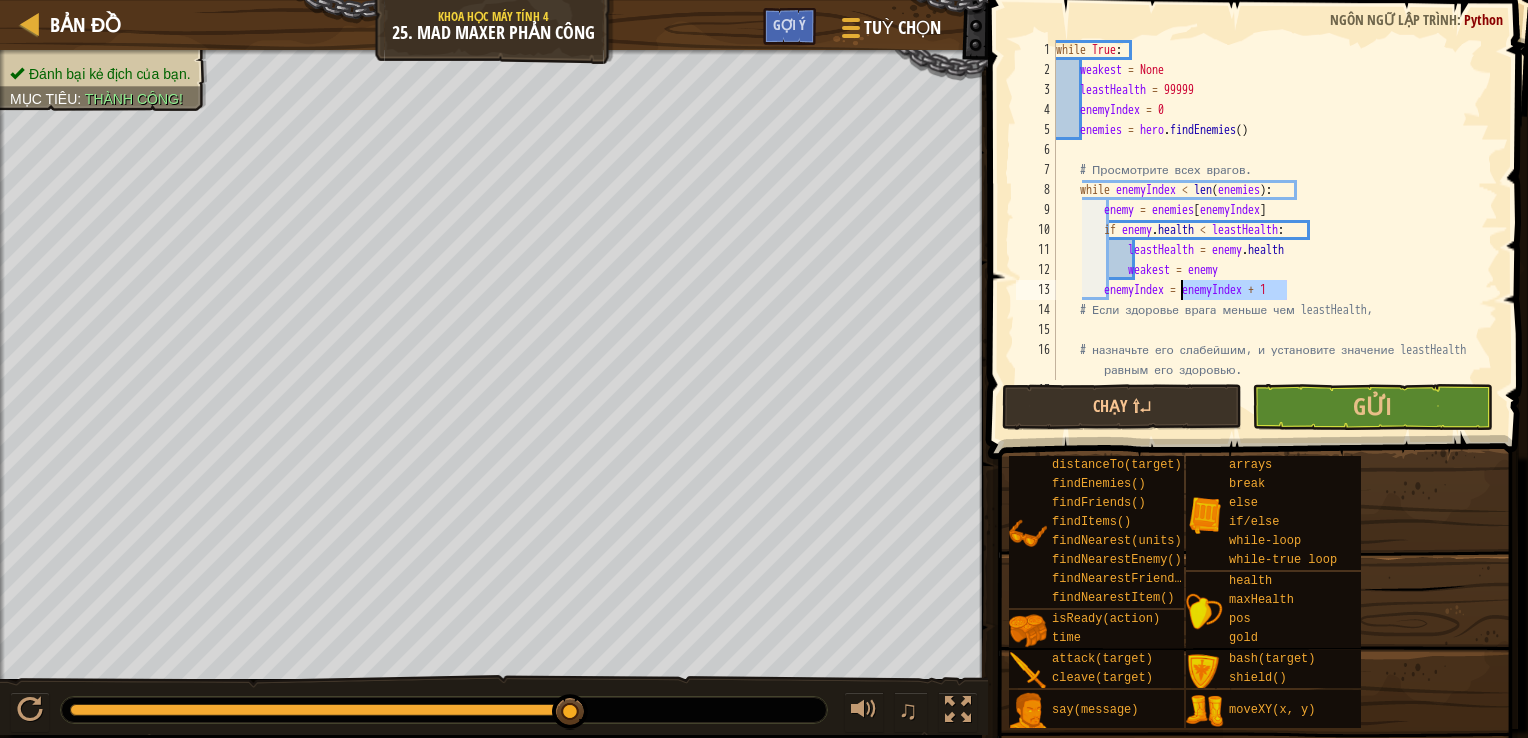 drag, startPoint x: 1276, startPoint y: 296, endPoint x: 1178, endPoint y: 296, distance: 98 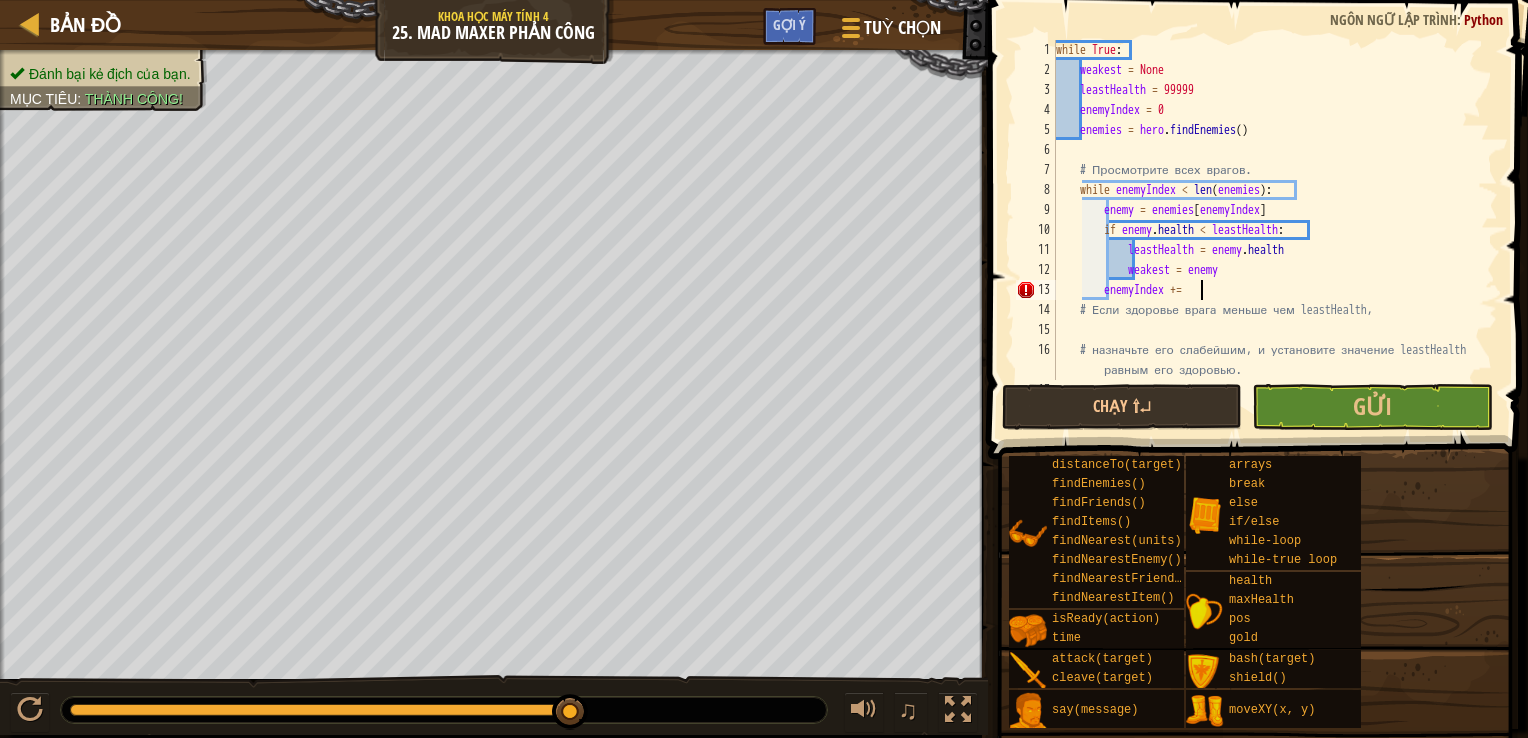 scroll, scrollTop: 9, scrollLeft: 11, axis: both 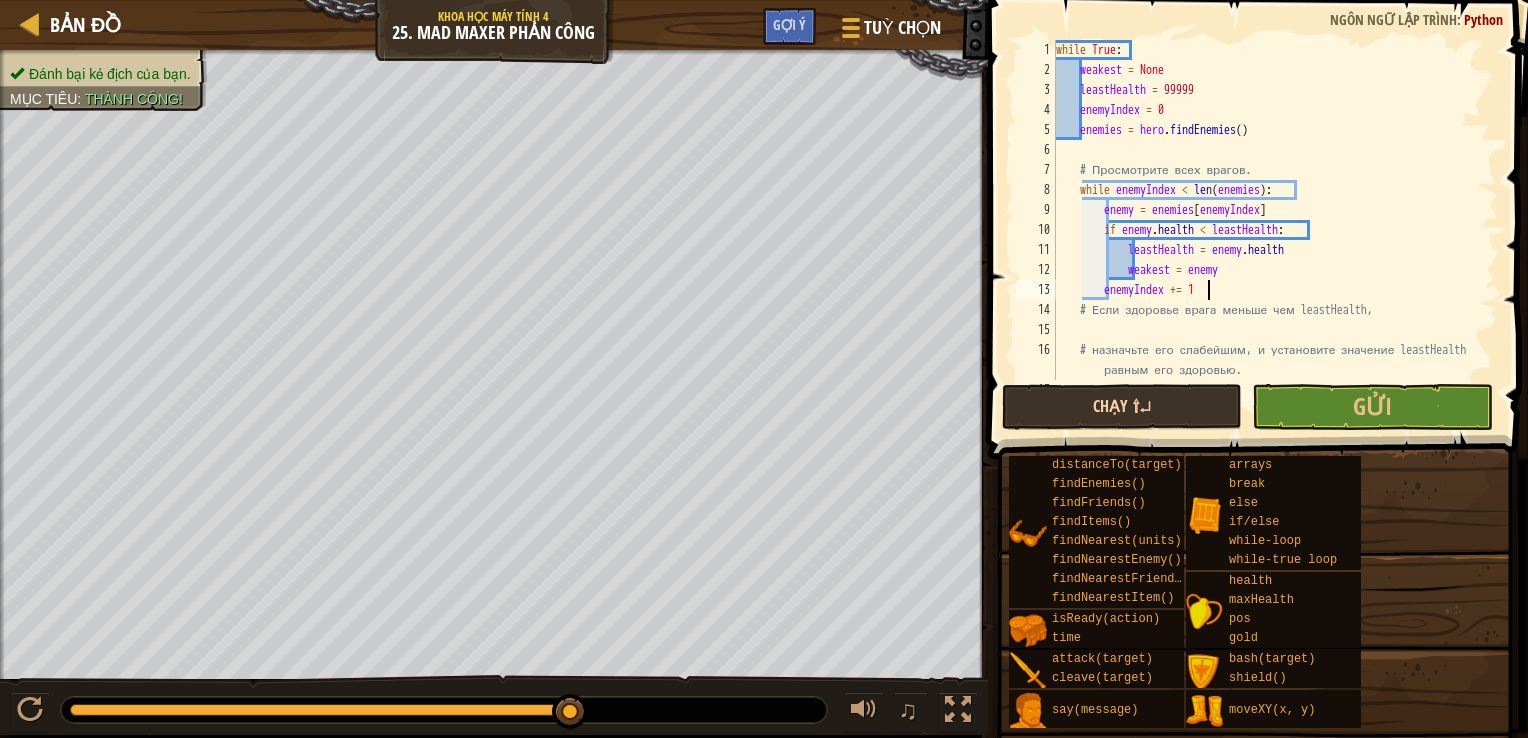 type on "enemyIndex += 1" 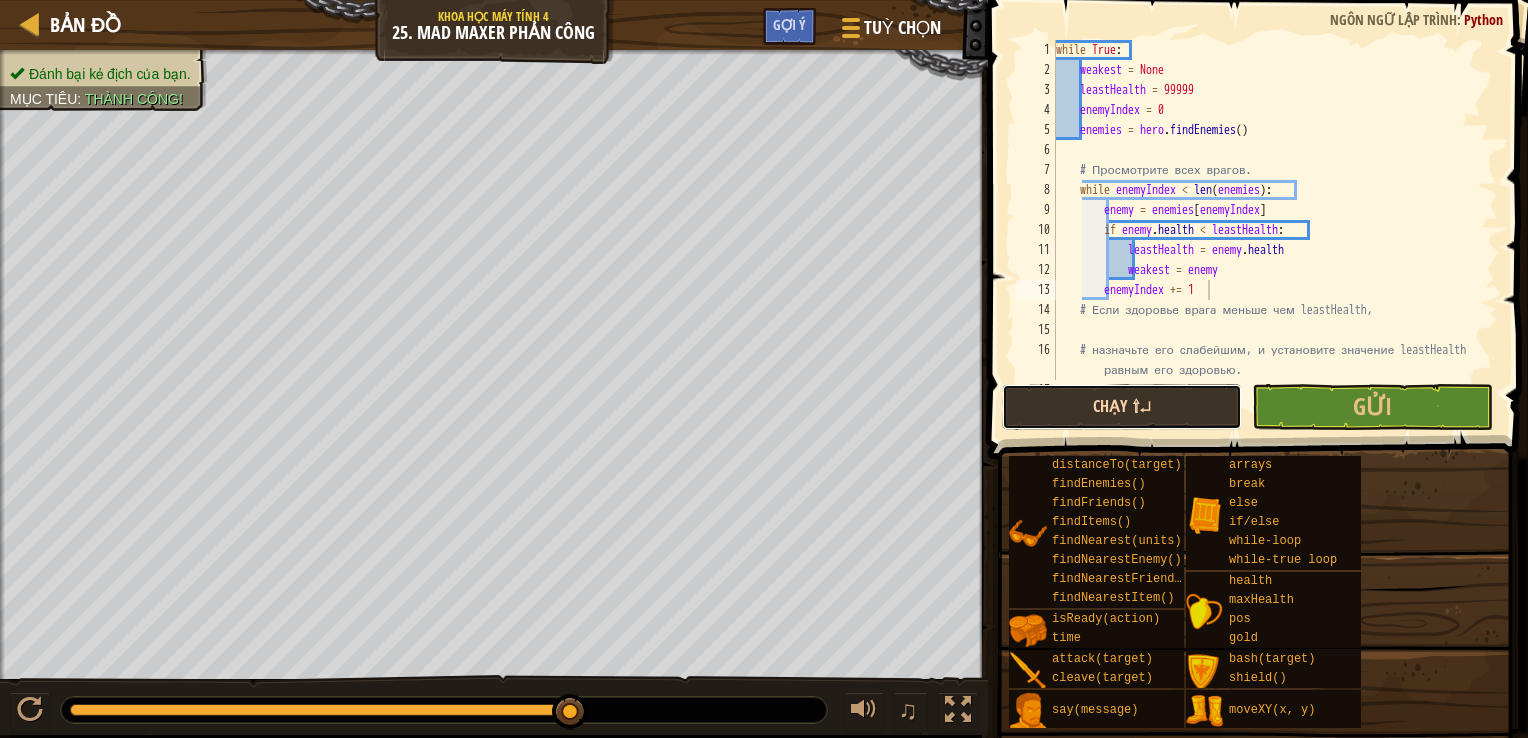 click on "Chạy ⇧↵" at bounding box center [1122, 407] 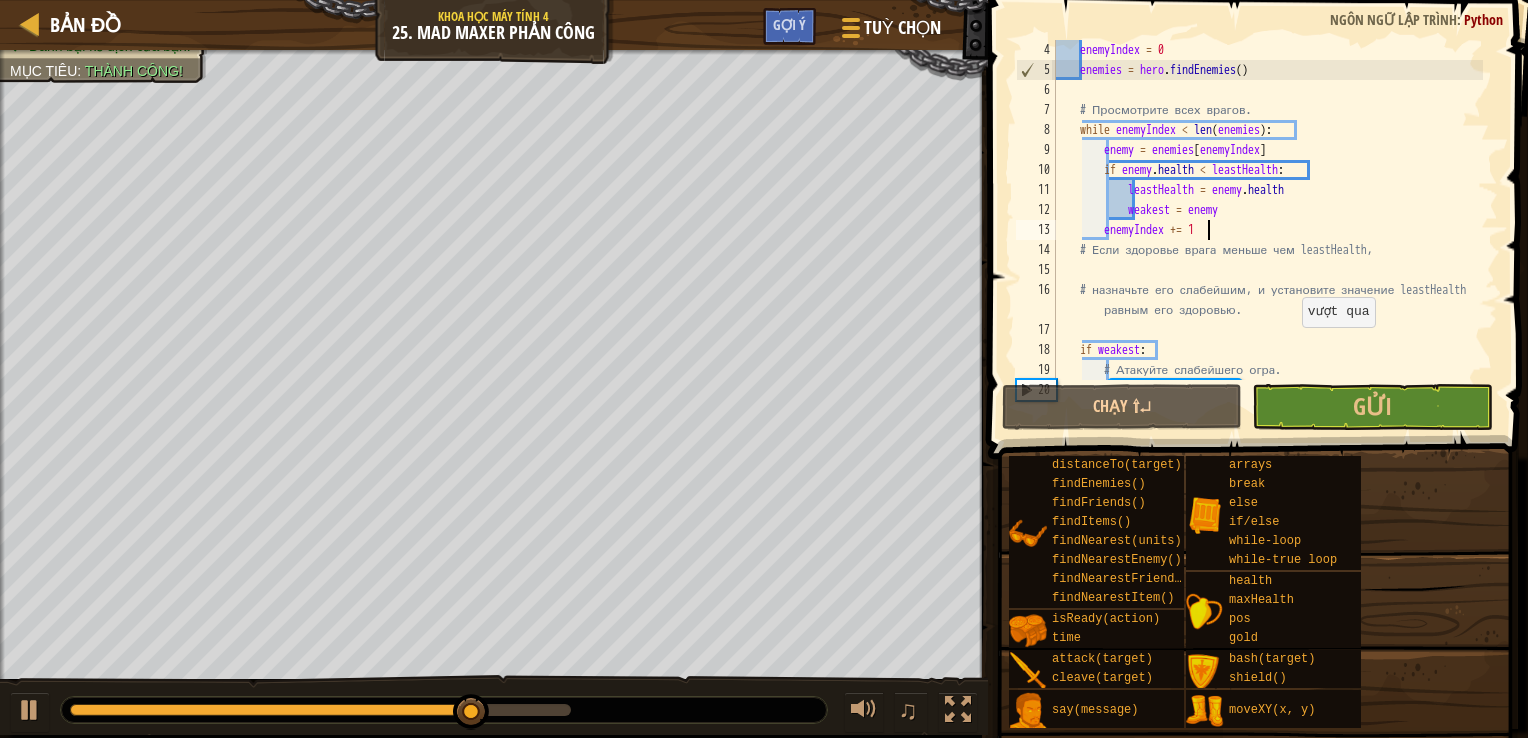 scroll, scrollTop: 0, scrollLeft: 0, axis: both 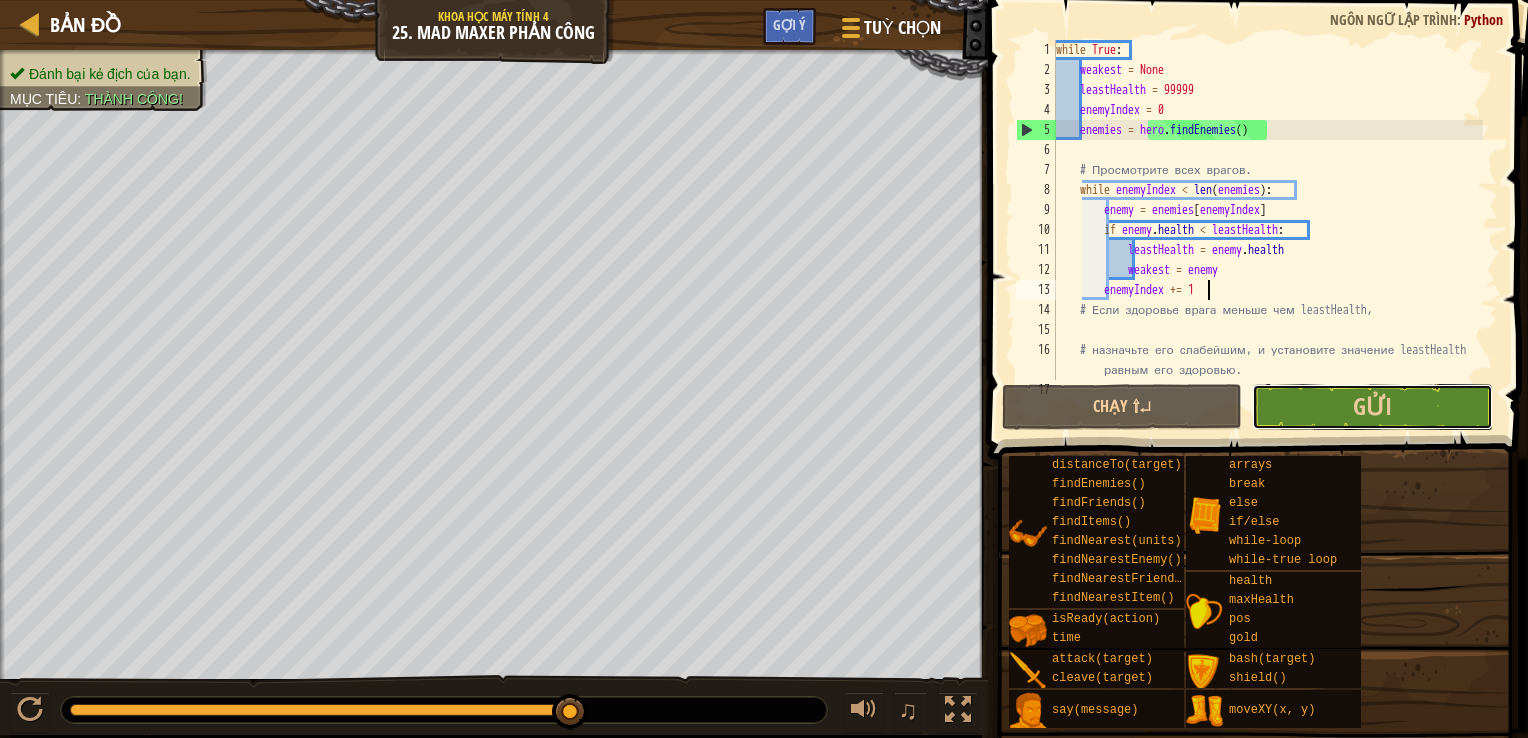 click on "Gửi" at bounding box center (1372, 407) 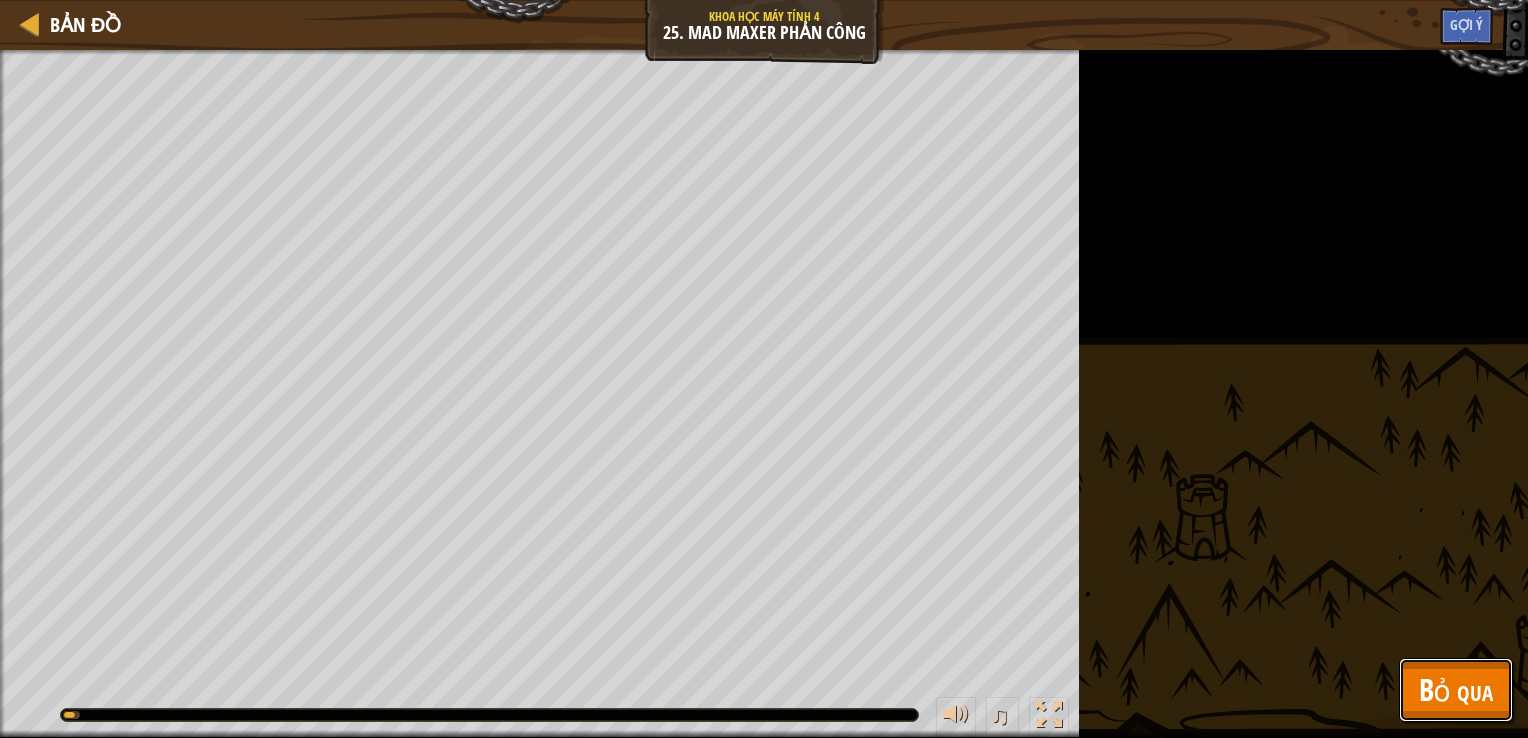 click on "Bỏ qua" at bounding box center [1456, 689] 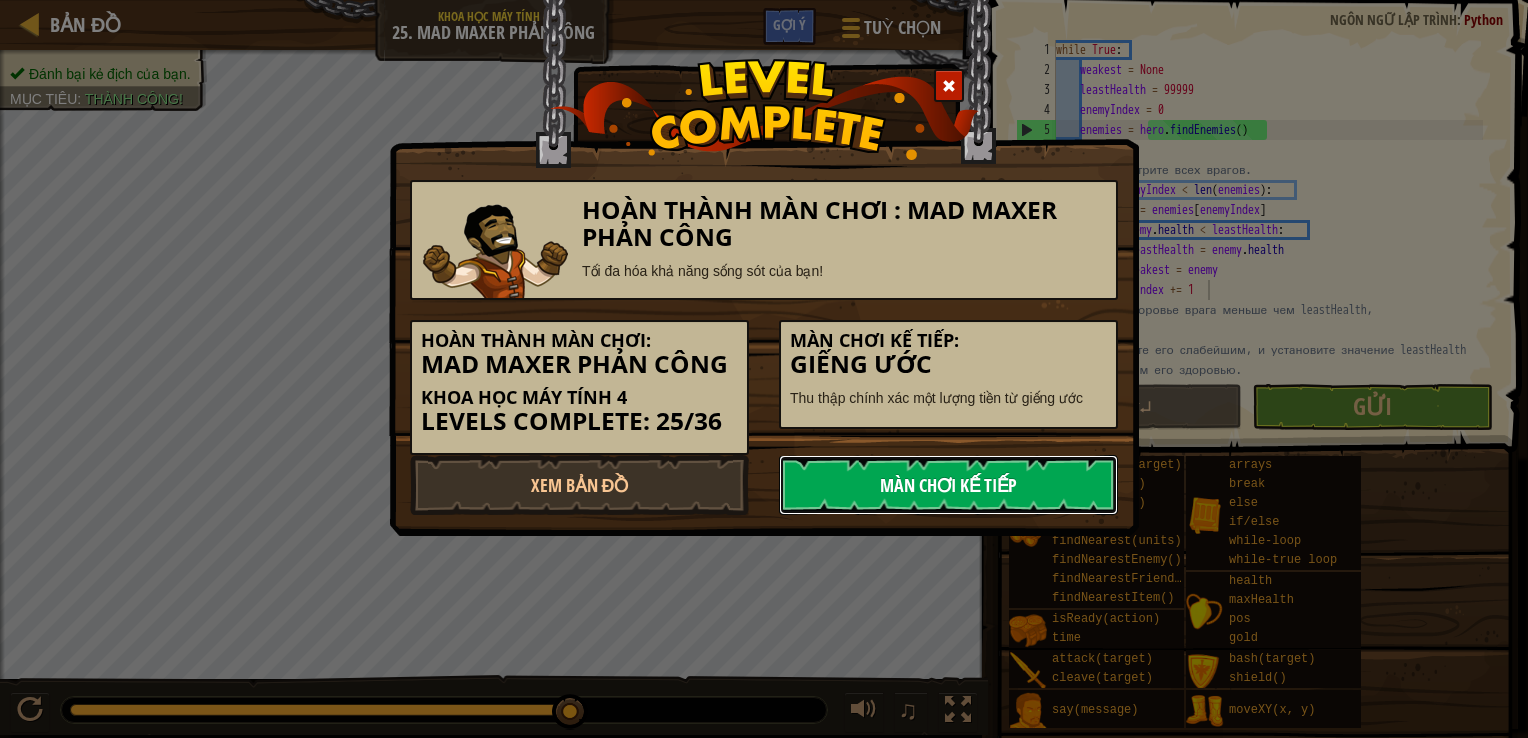 click on "Màn chơi kế tiếp" at bounding box center (948, 485) 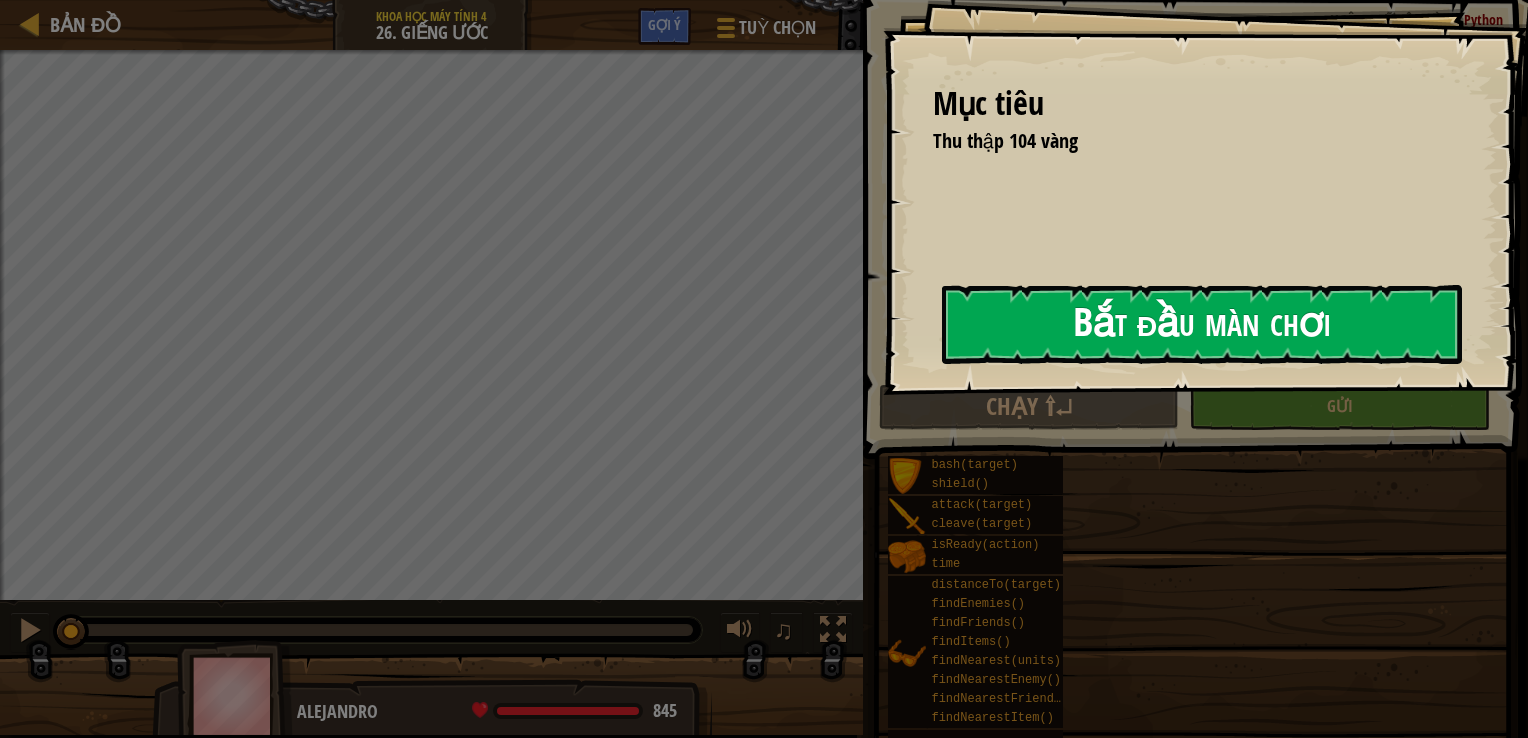 click on "Bắt đầu màn chơi" 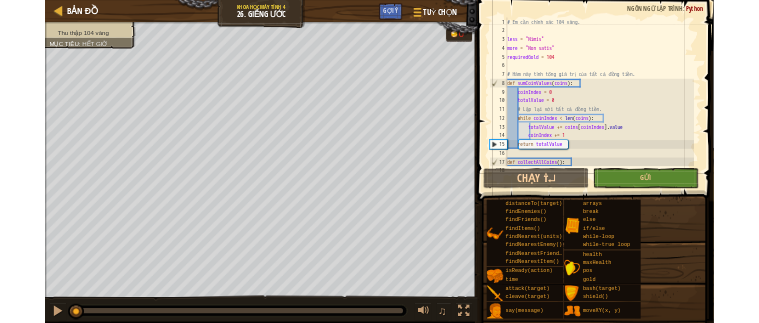 scroll, scrollTop: 0, scrollLeft: 0, axis: both 